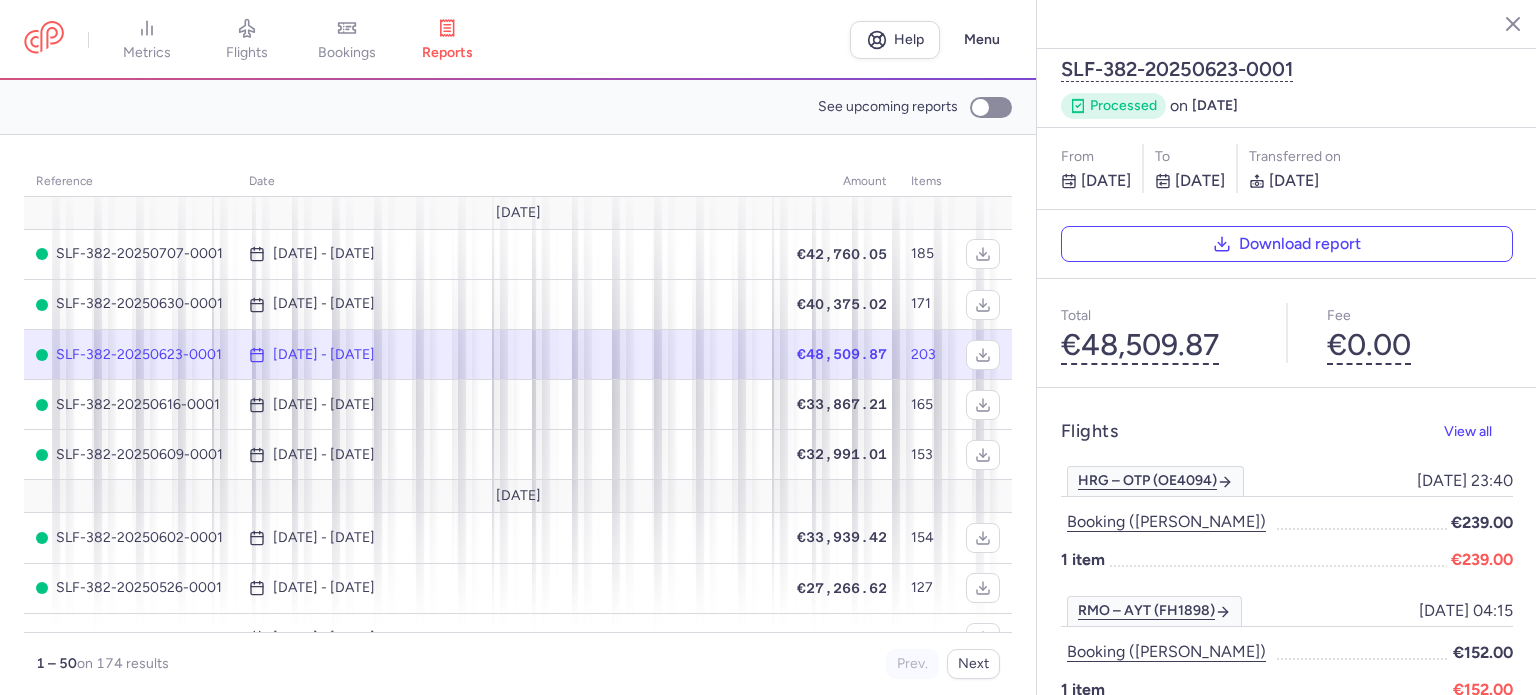 scroll, scrollTop: 0, scrollLeft: 0, axis: both 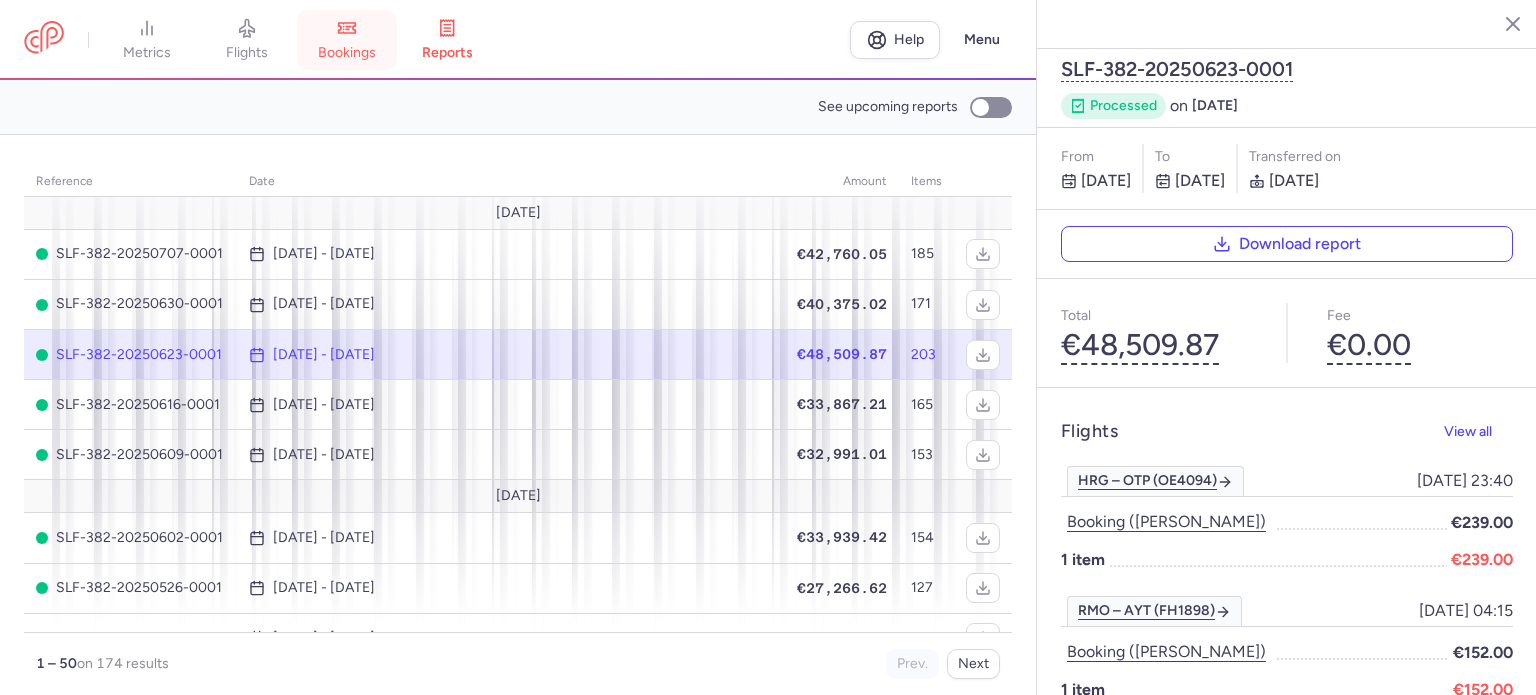 click on "bookings" at bounding box center (347, 53) 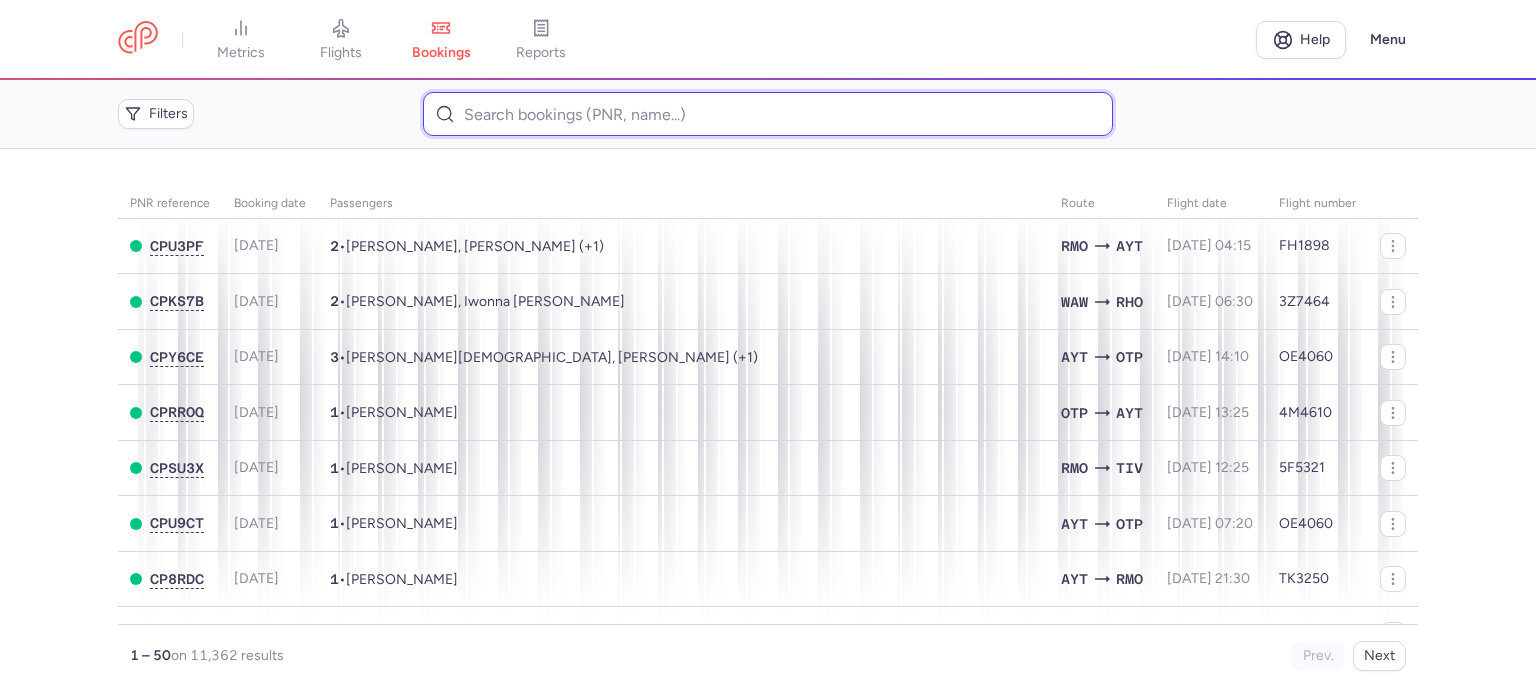 paste on "ZLAGODNIUK 	NATALIA" 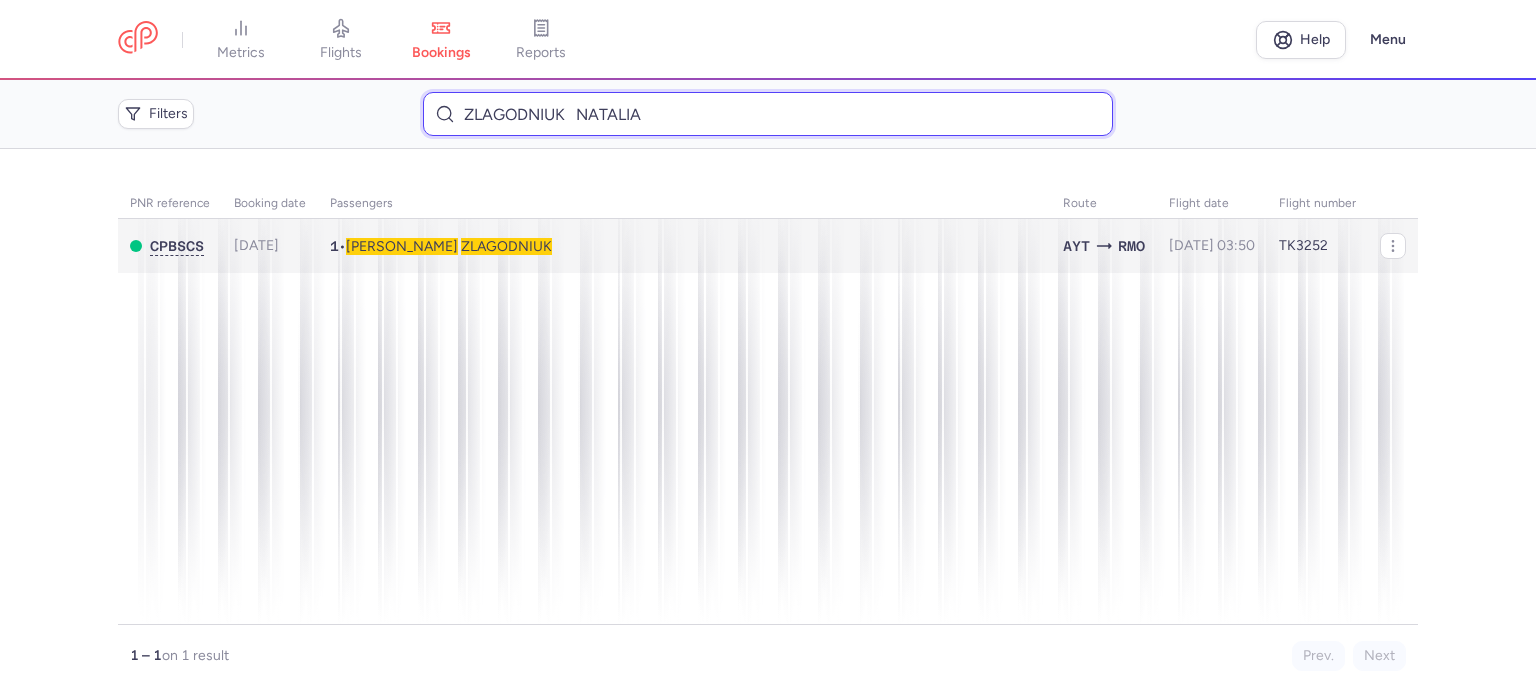 type on "ZLAGODNIUK 	NATALIA" 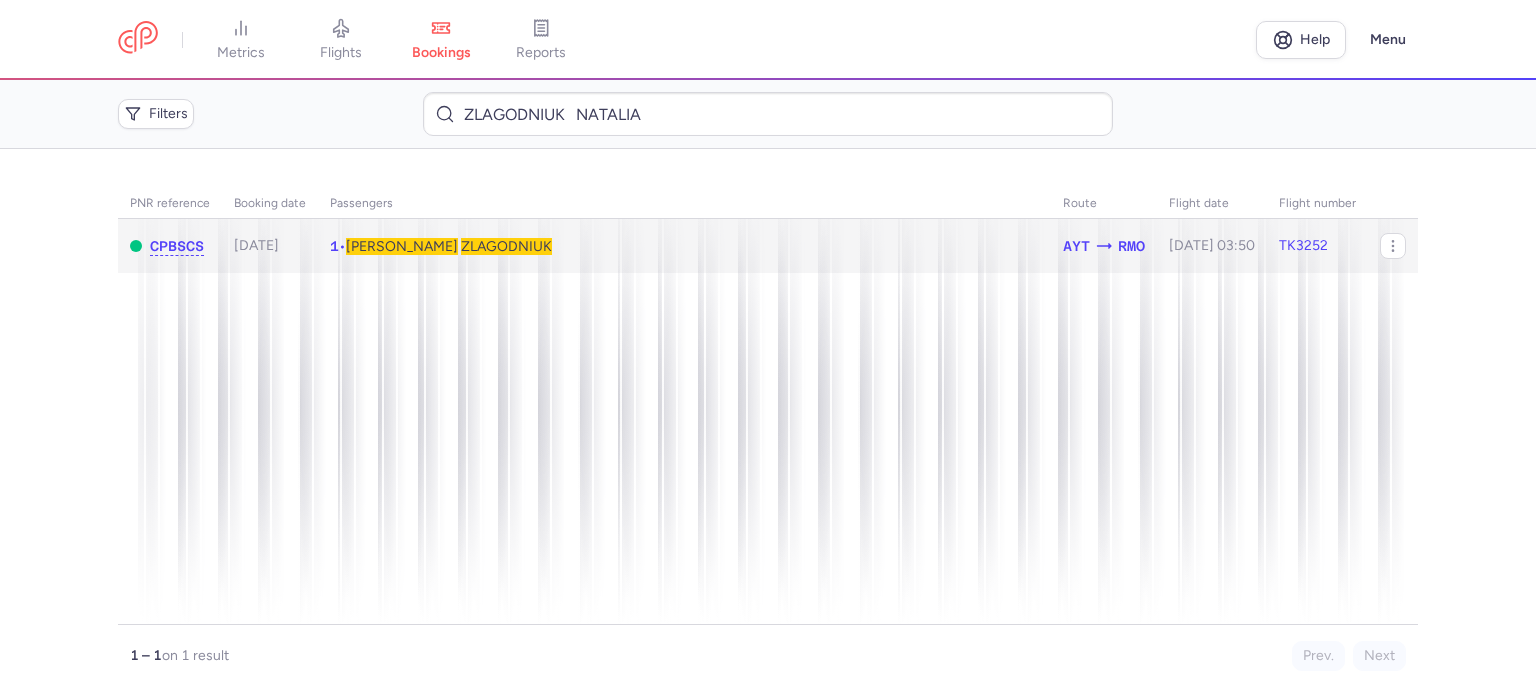 click on "ZLAGODNIUK" at bounding box center (506, 246) 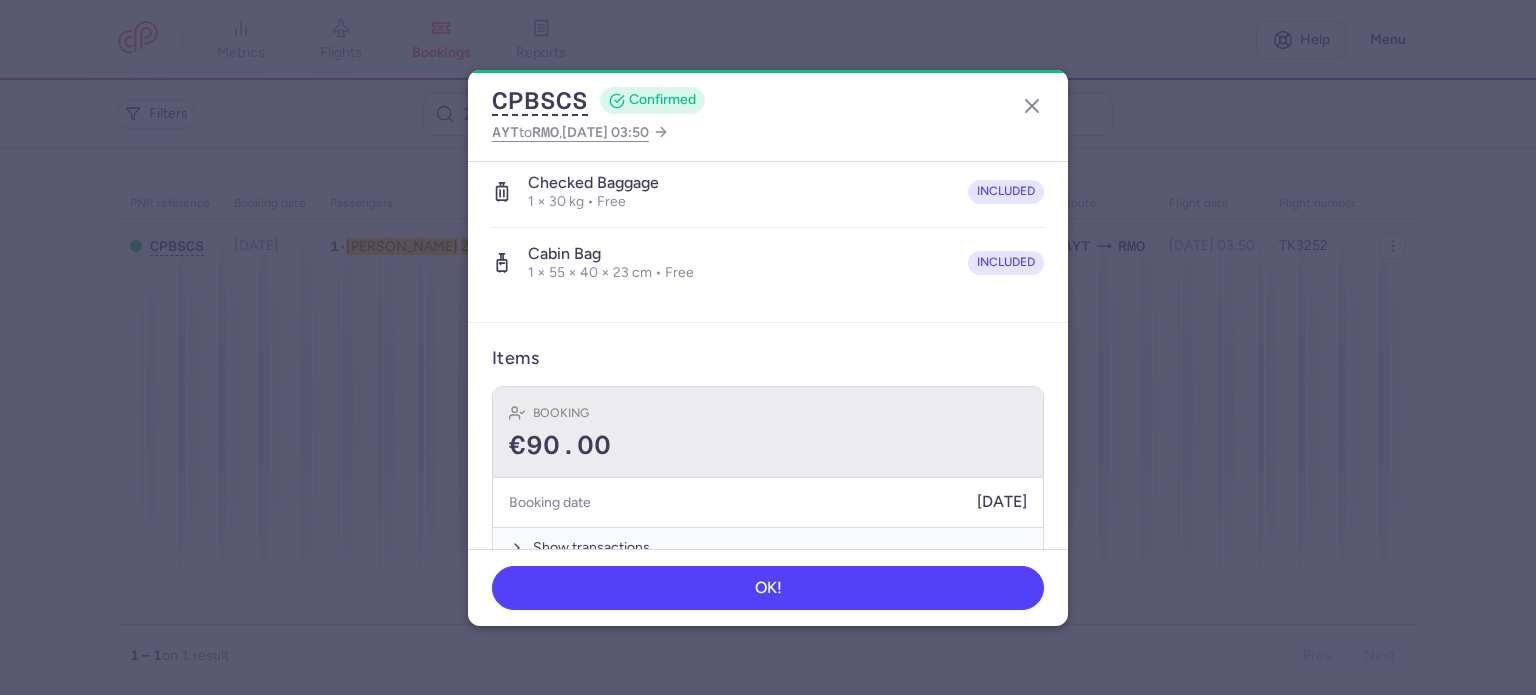 scroll, scrollTop: 400, scrollLeft: 0, axis: vertical 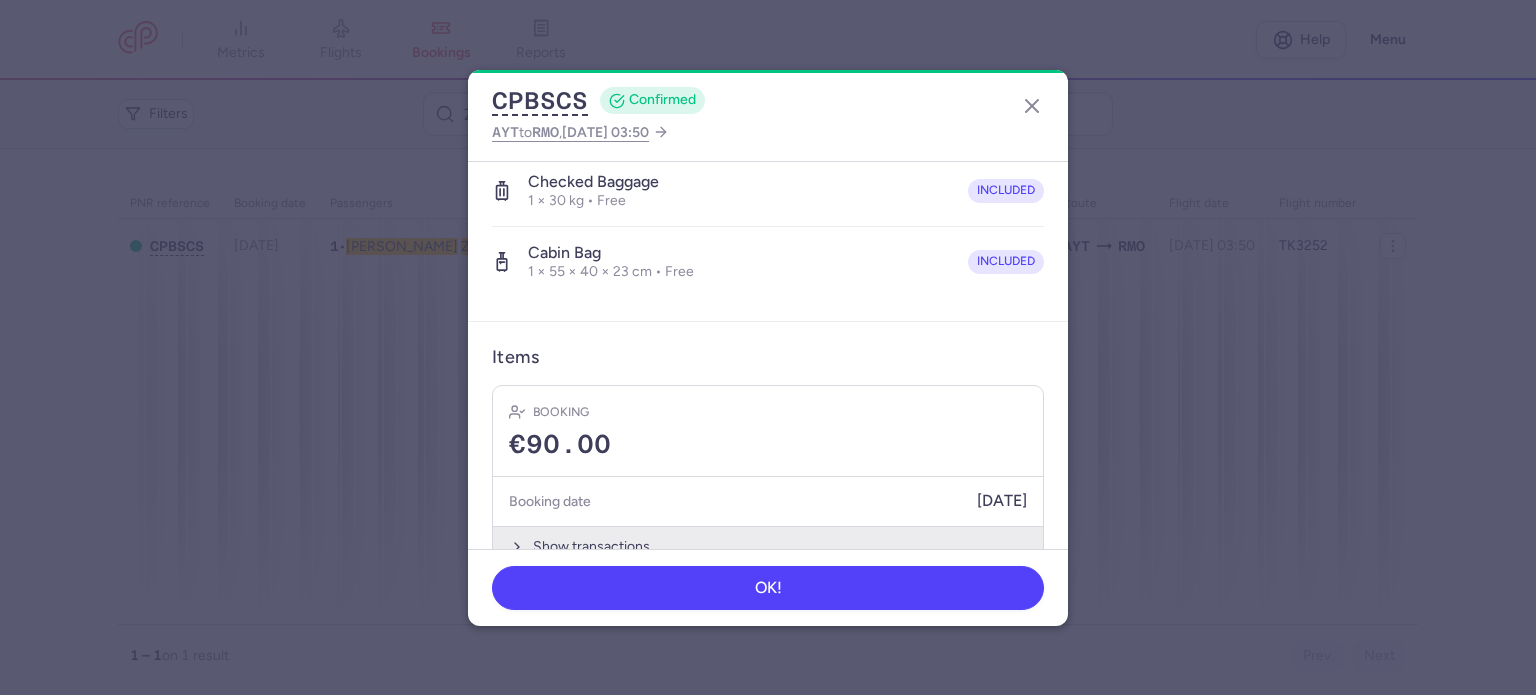 click on "Show transactions" at bounding box center (768, 546) 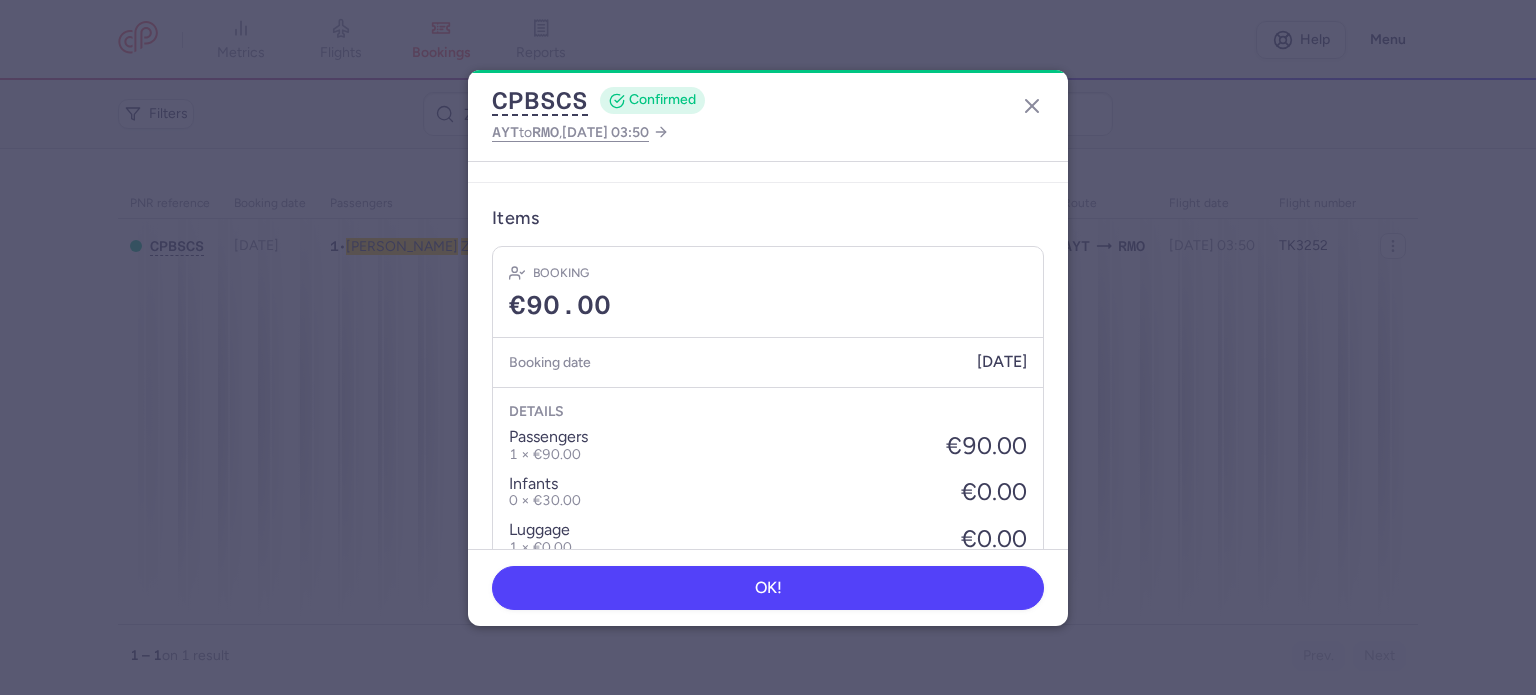 scroll, scrollTop: 739, scrollLeft: 0, axis: vertical 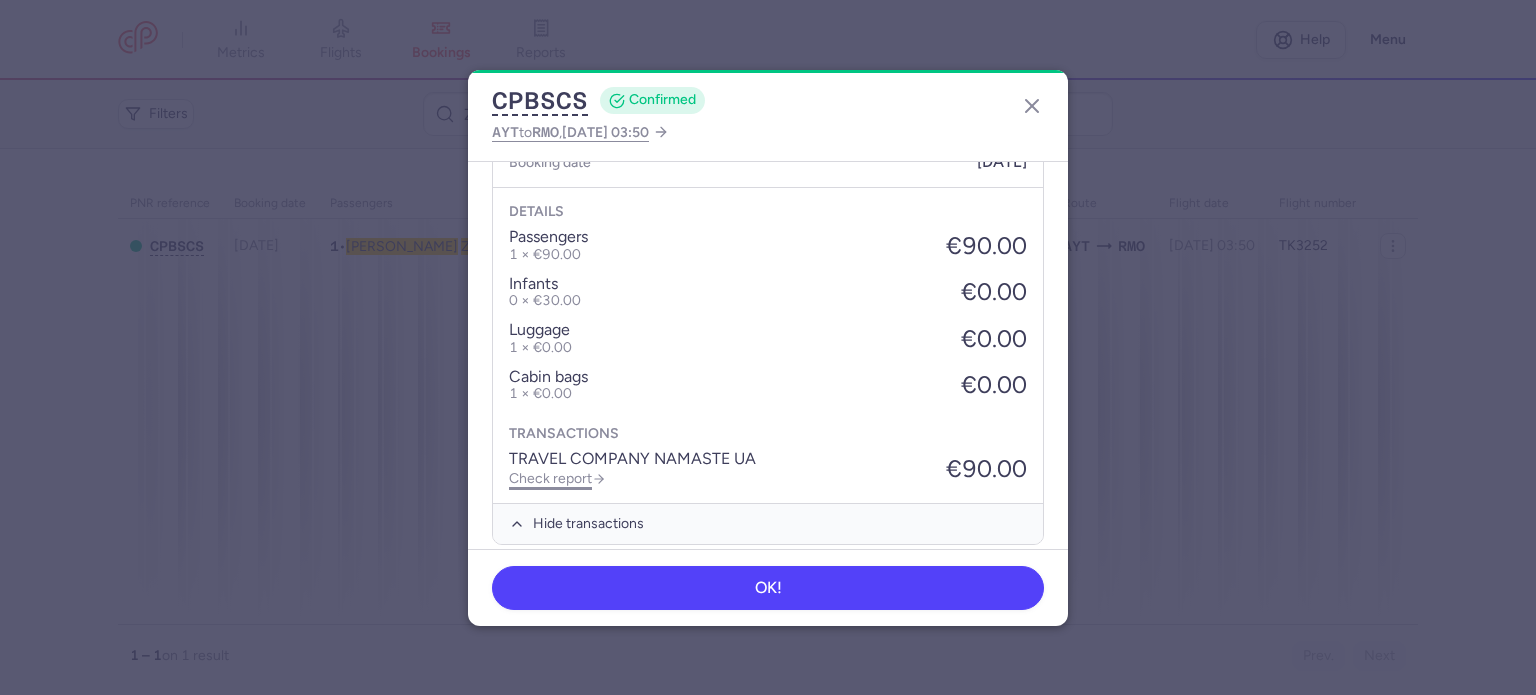 click on "Check report" 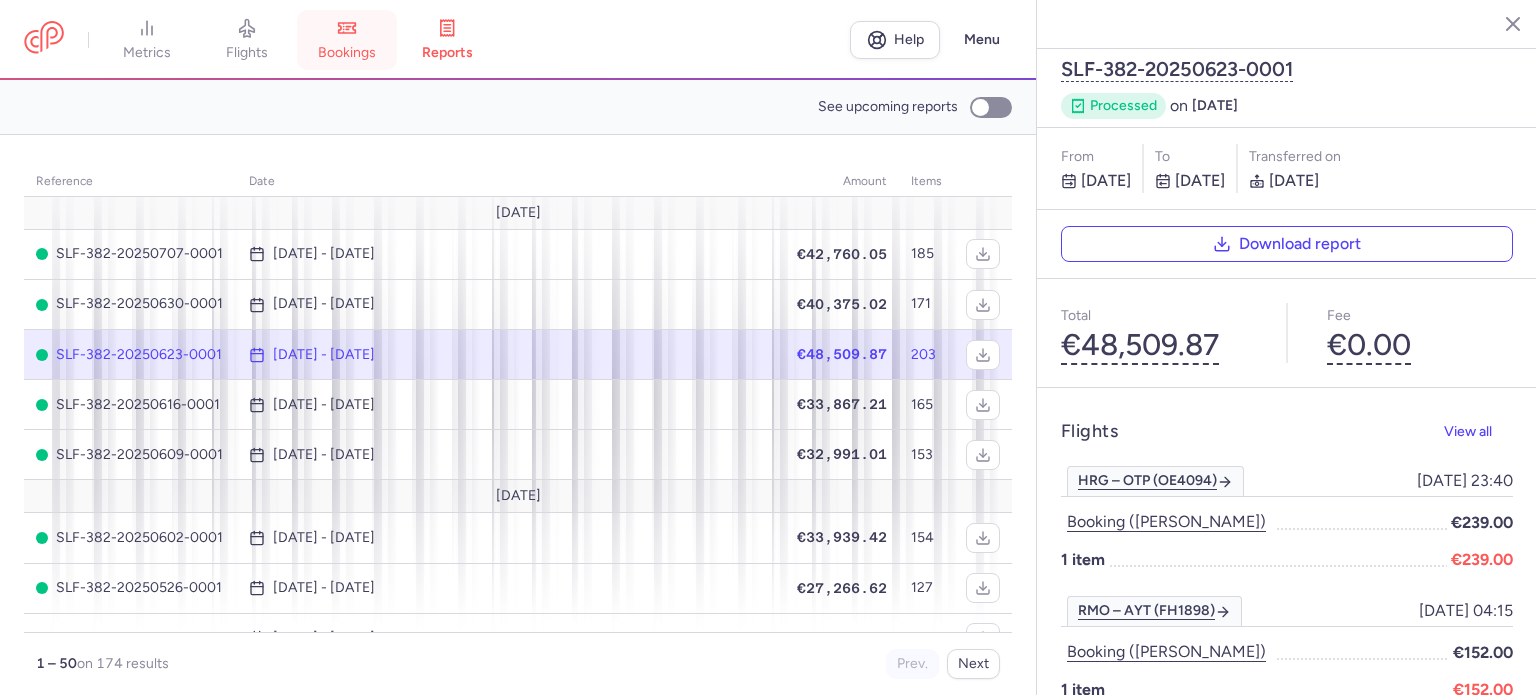 click on "bookings" at bounding box center (347, 40) 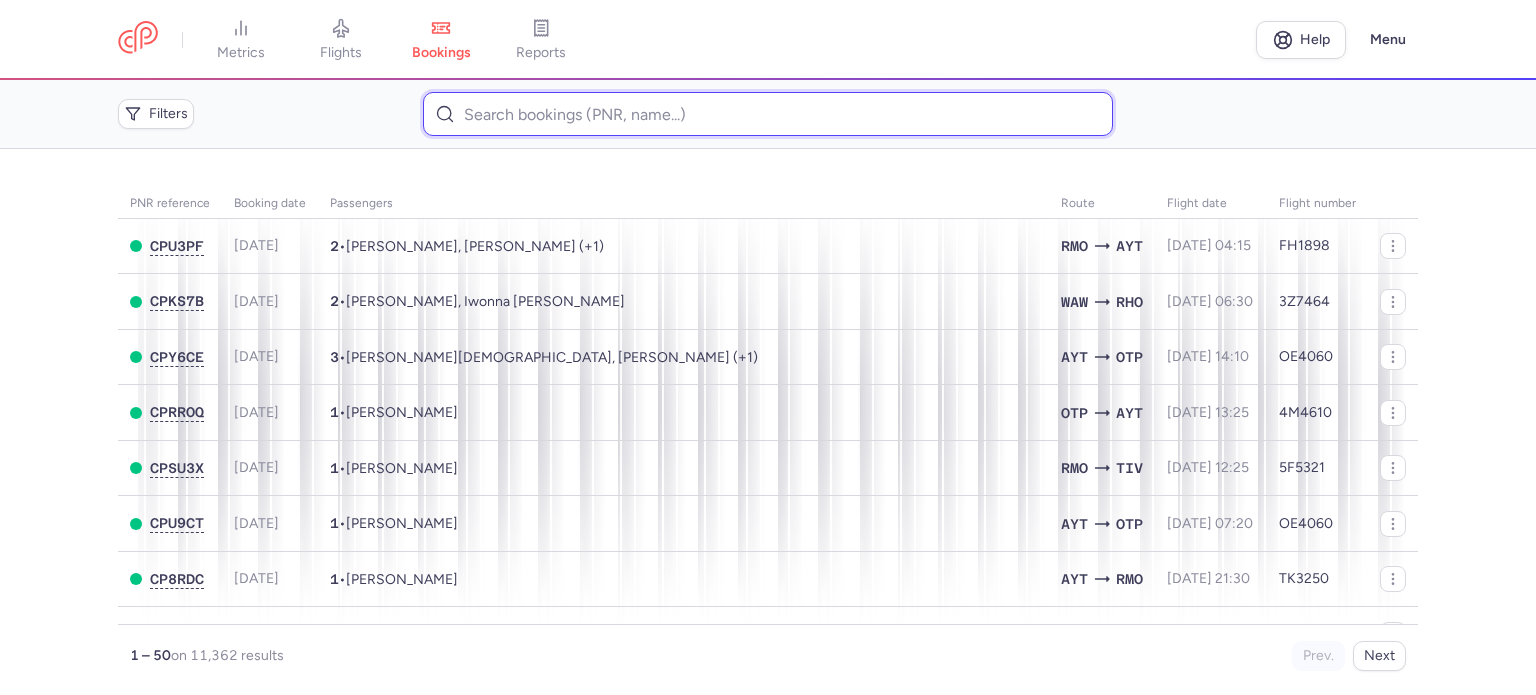 paste on "VERSEBENIUC 	[PERSON_NAME]" 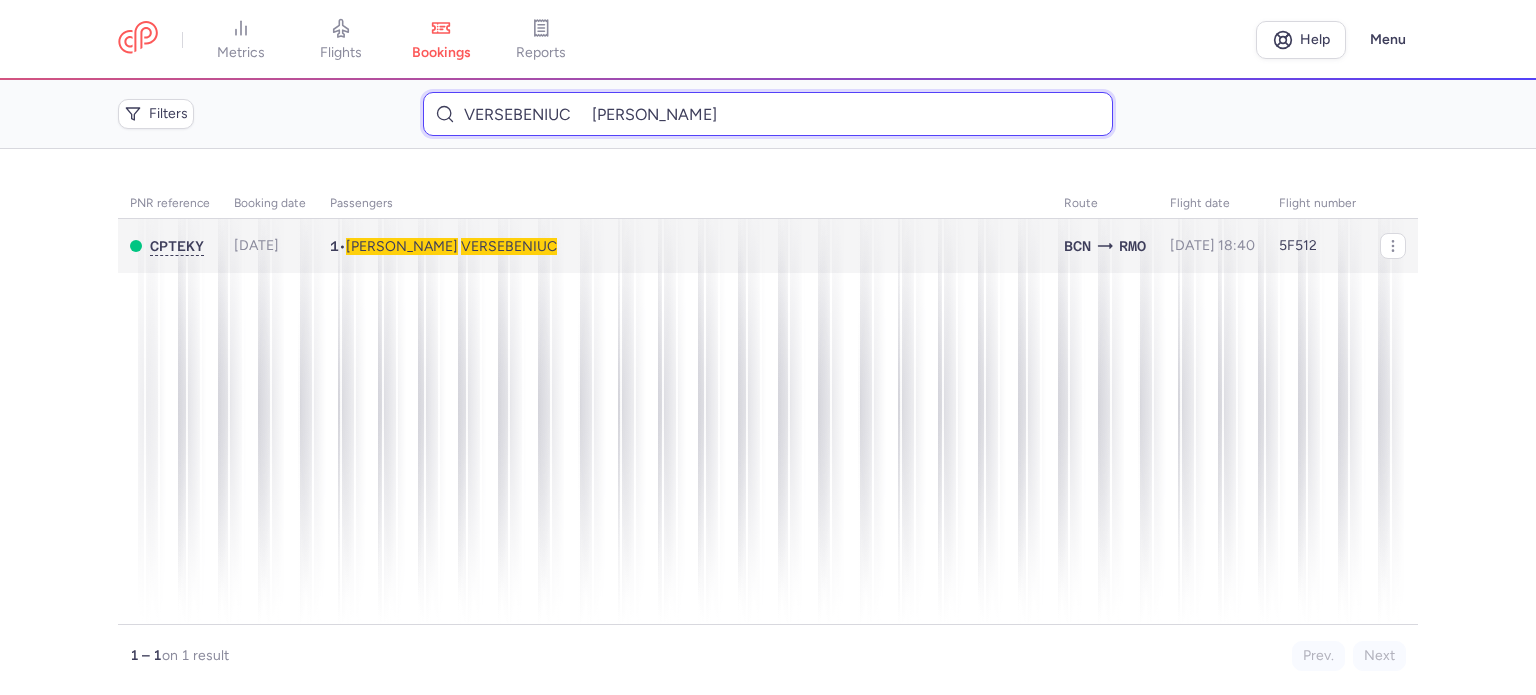 type on "VERSEBENIUC 	[PERSON_NAME]" 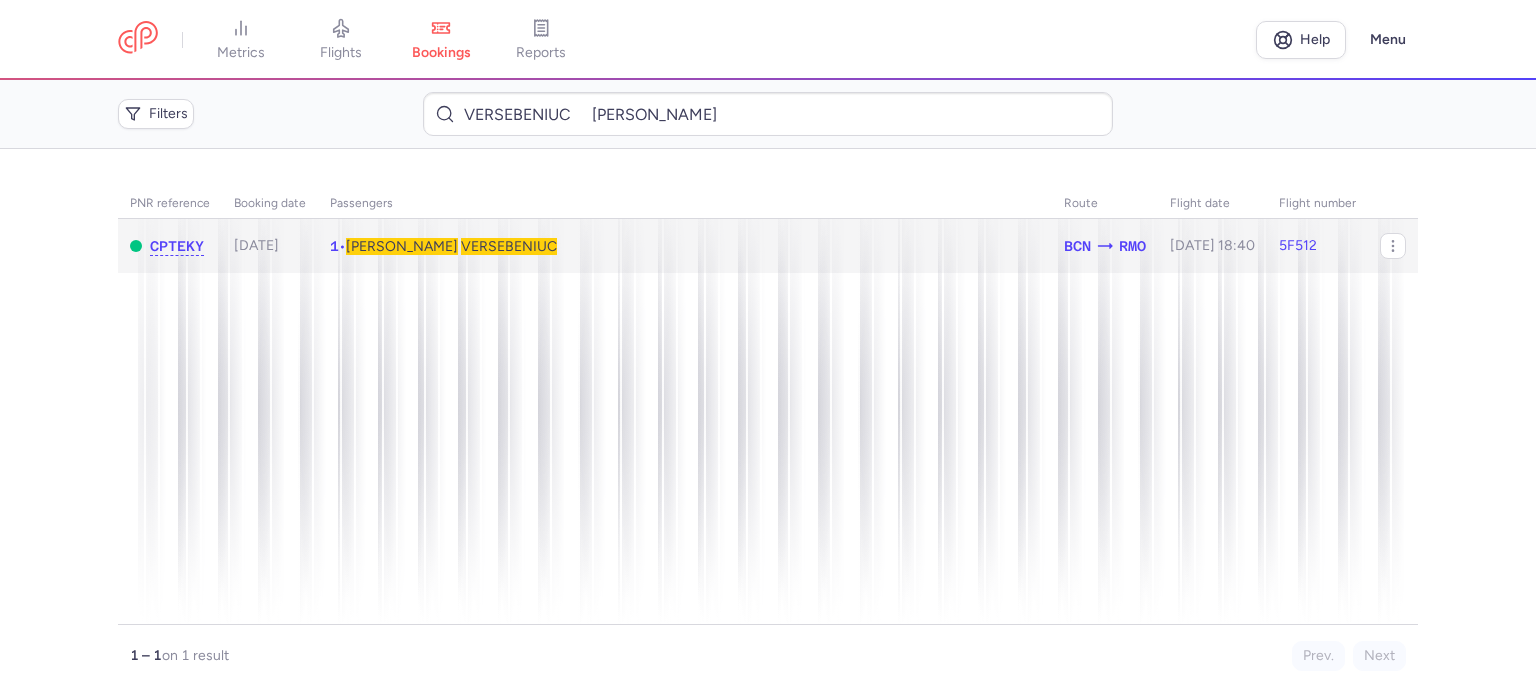 click on "1  •  [PERSON_NAME]" 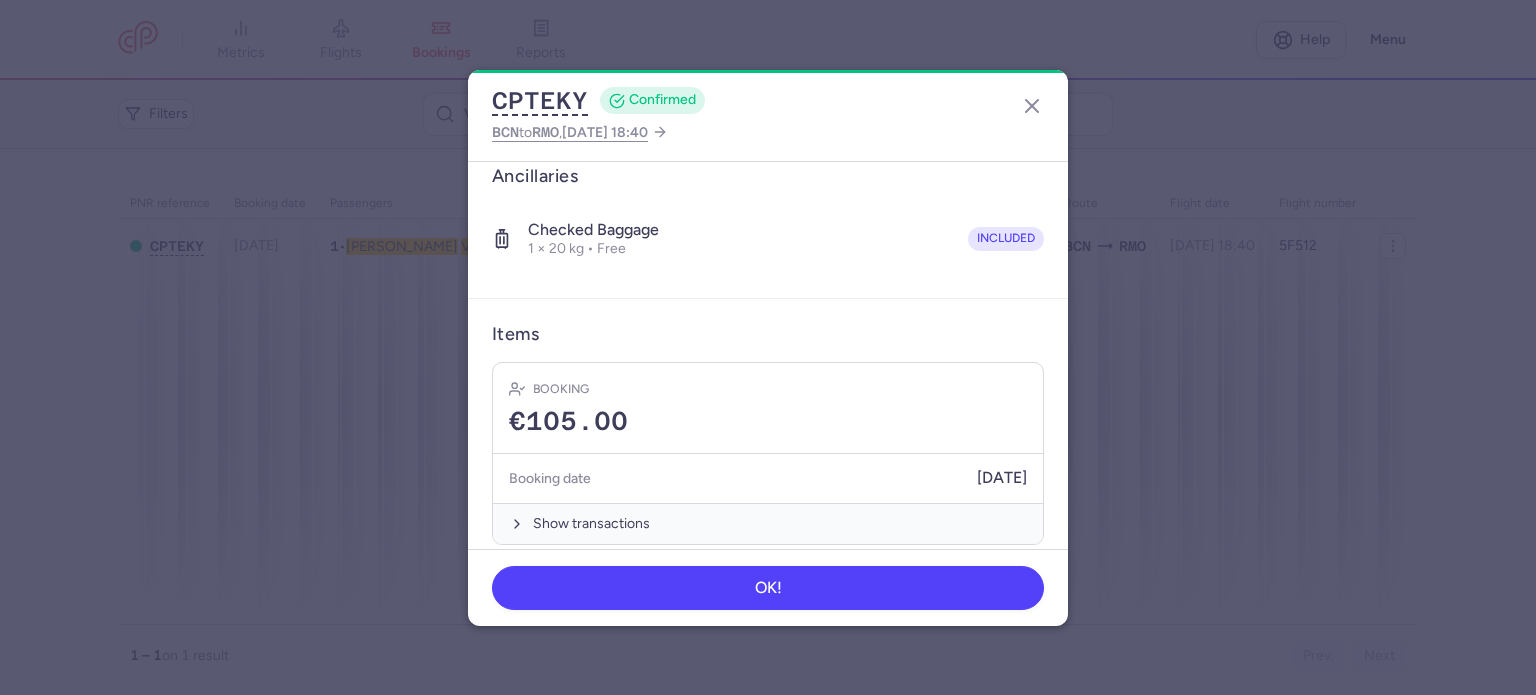 scroll, scrollTop: 352, scrollLeft: 0, axis: vertical 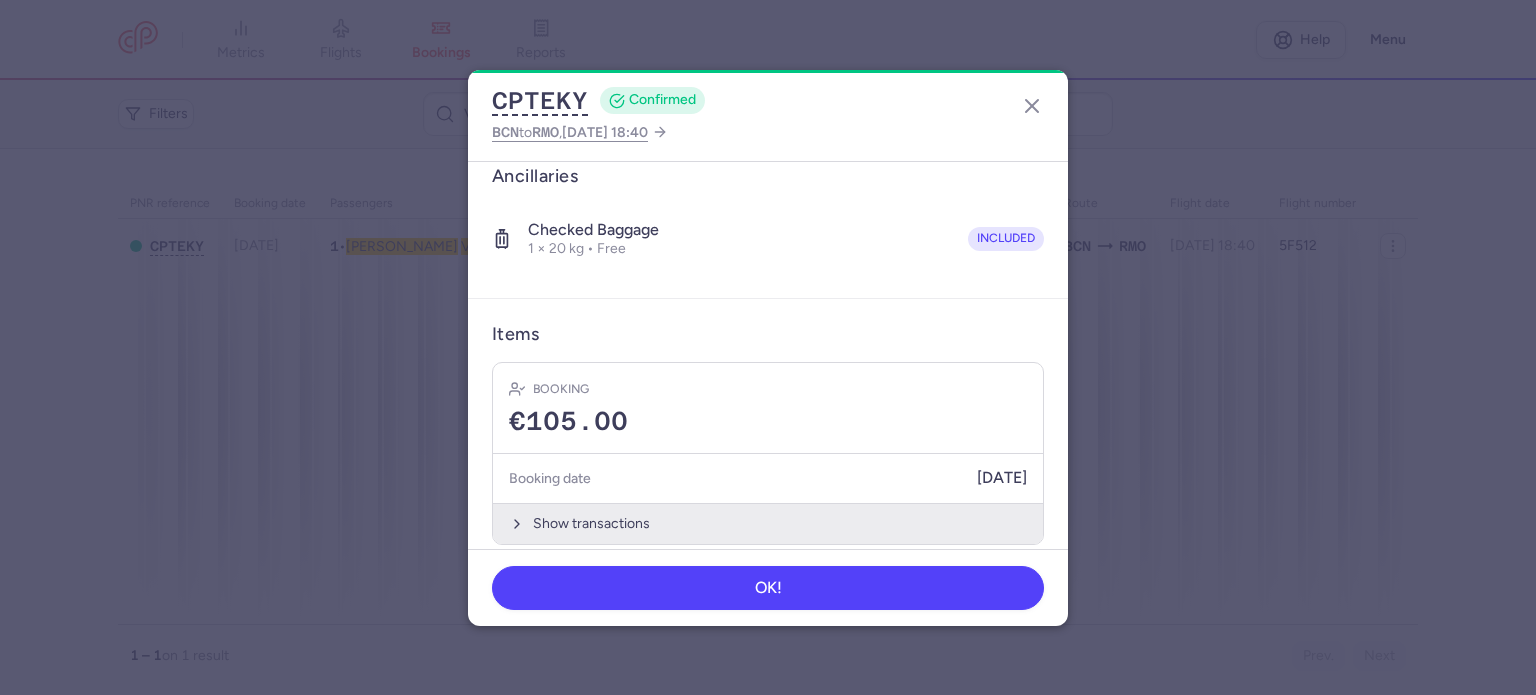 click on "Show transactions" at bounding box center (768, 523) 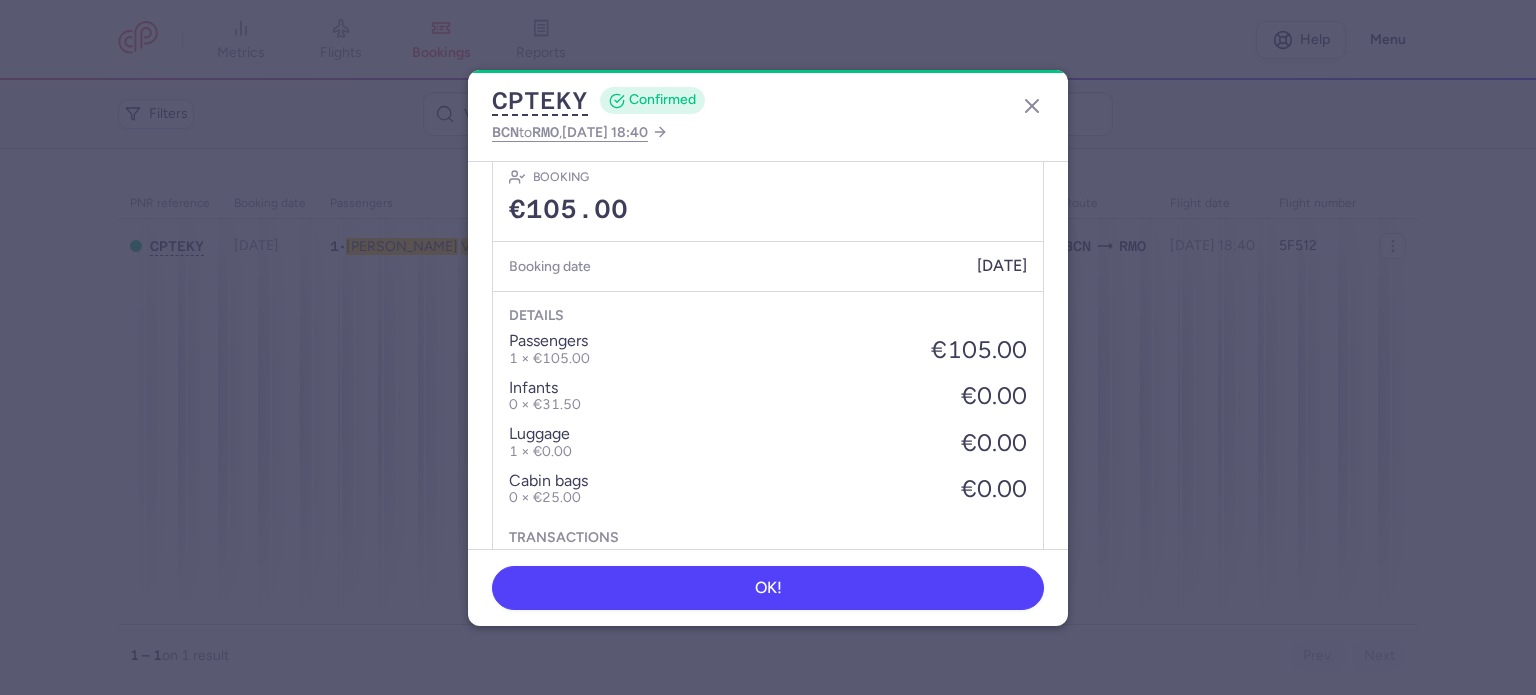 scroll, scrollTop: 668, scrollLeft: 0, axis: vertical 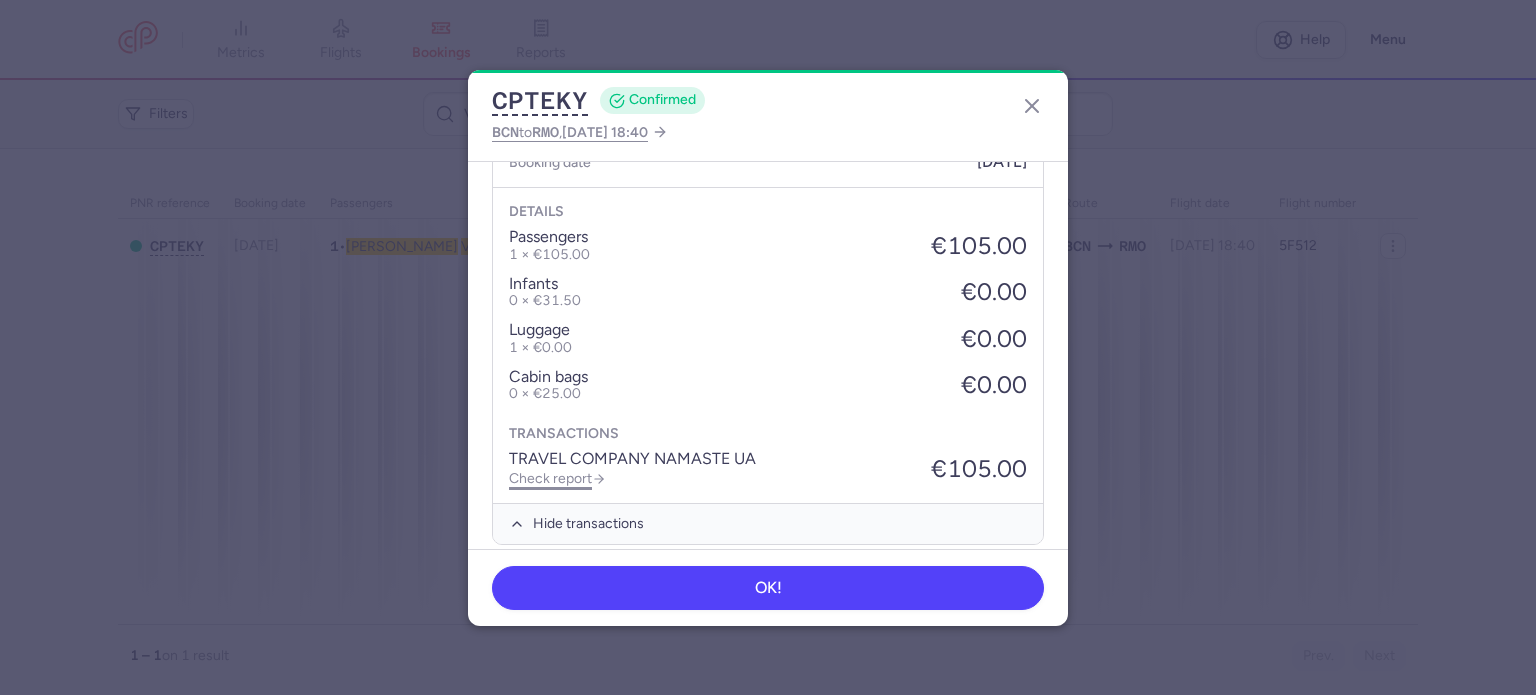 click on "Check report" 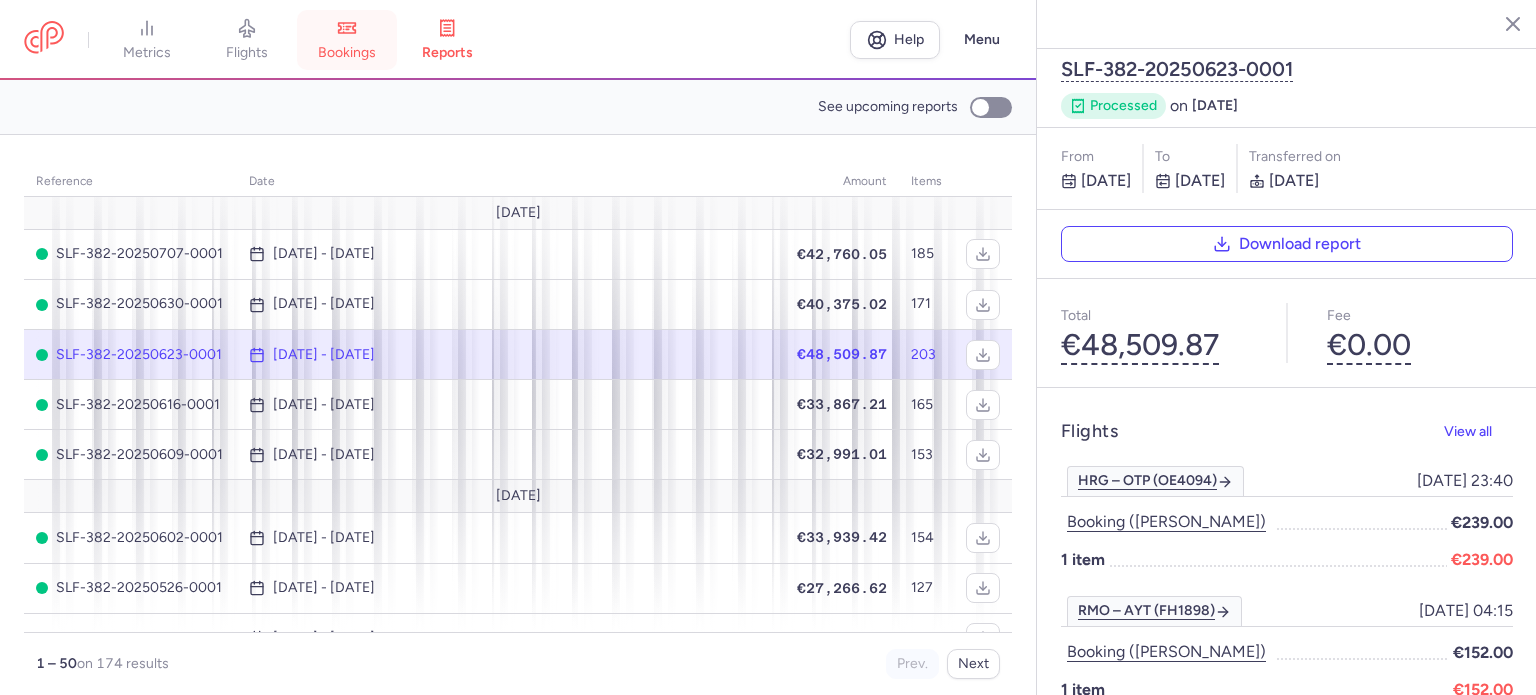click on "bookings" at bounding box center (347, 53) 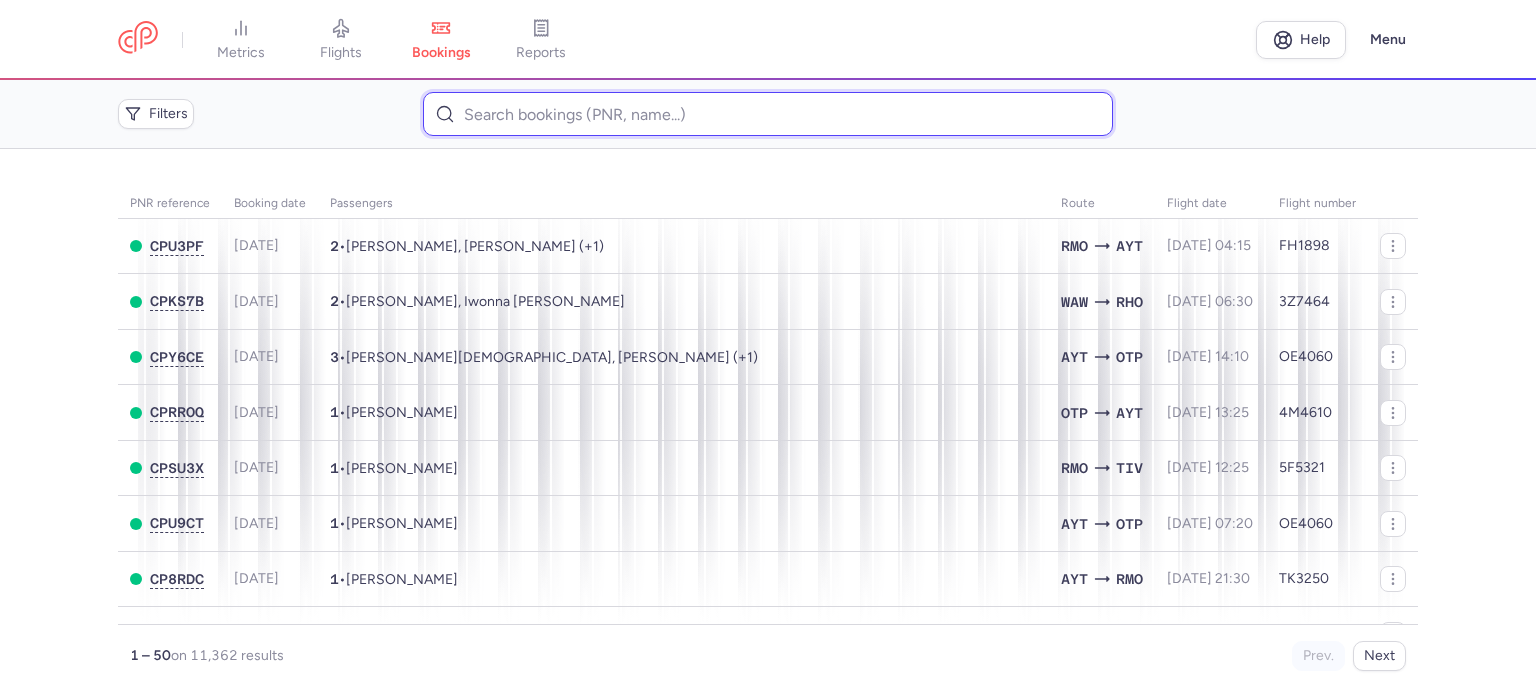 paste on "[PERSON_NAME]" 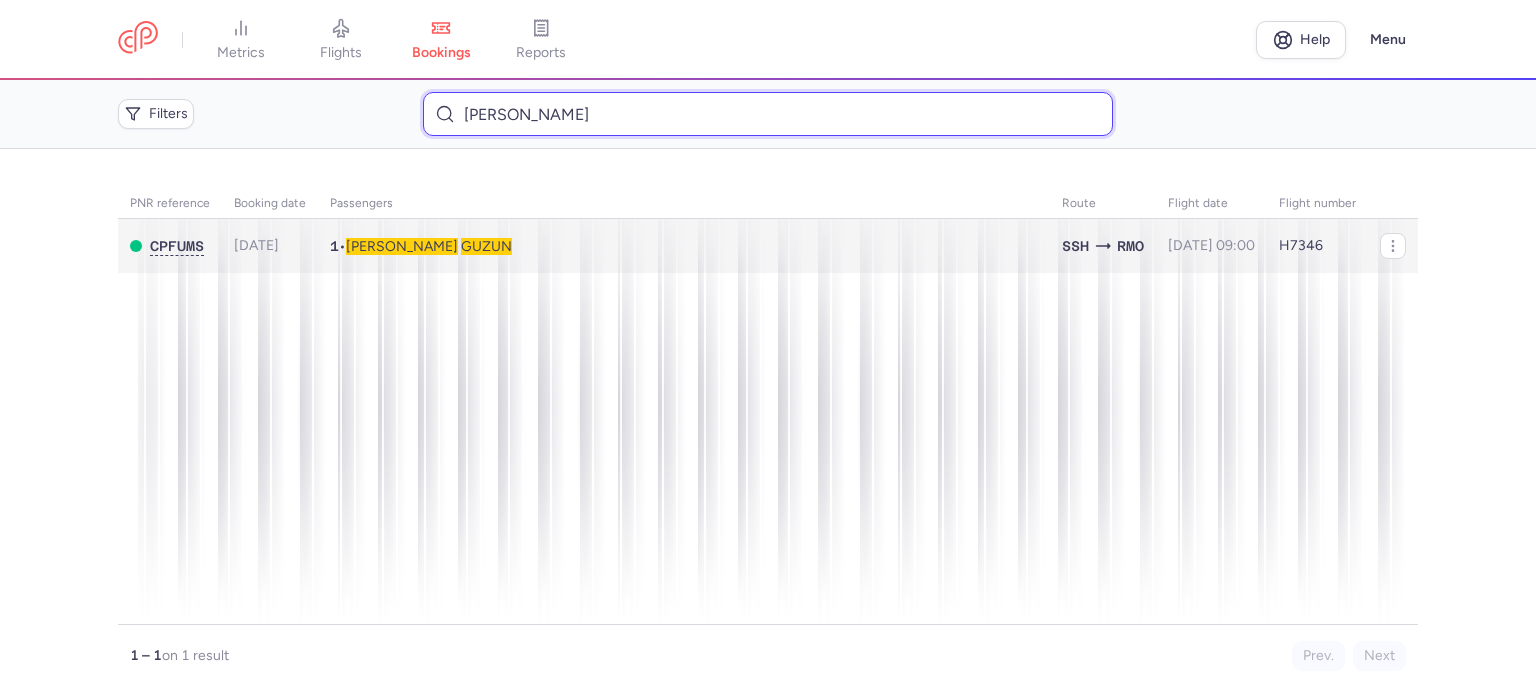 type on "[PERSON_NAME]" 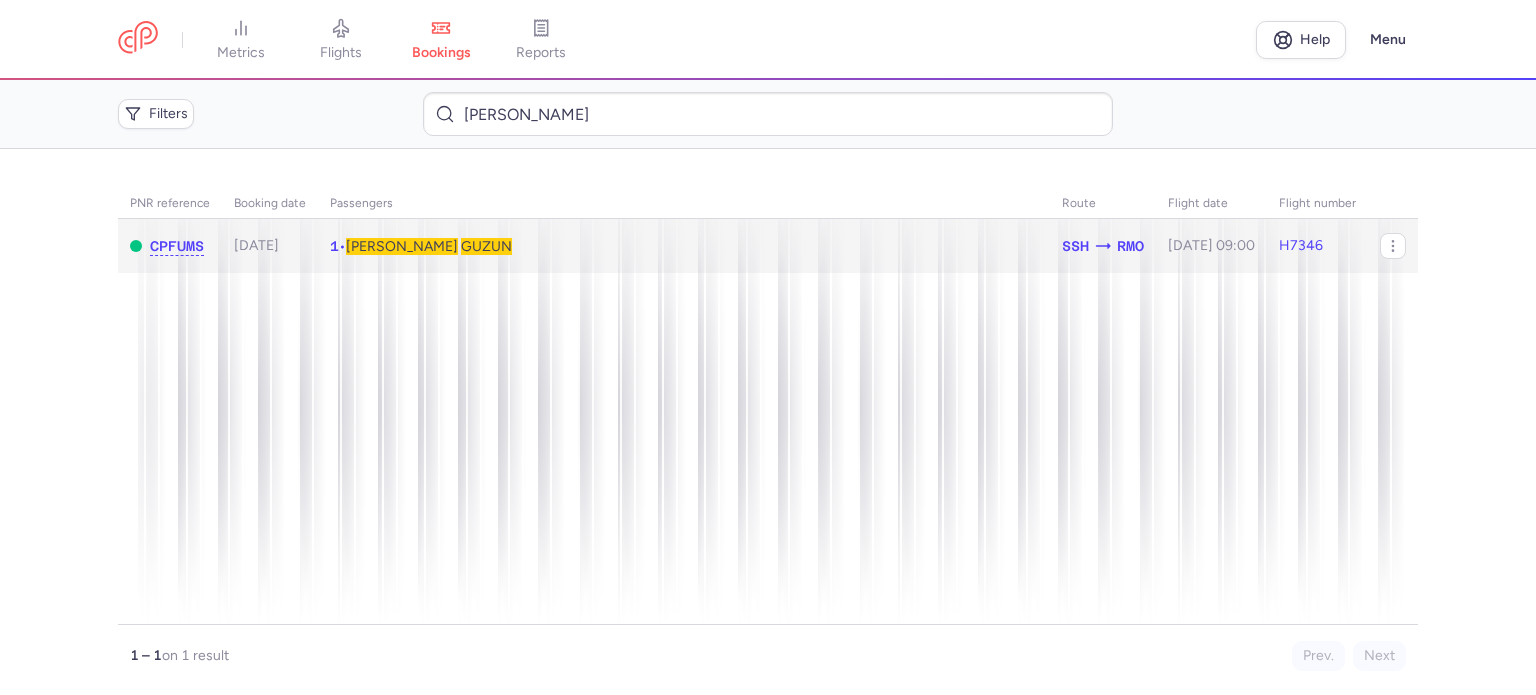 click on "GUZUN" at bounding box center [486, 246] 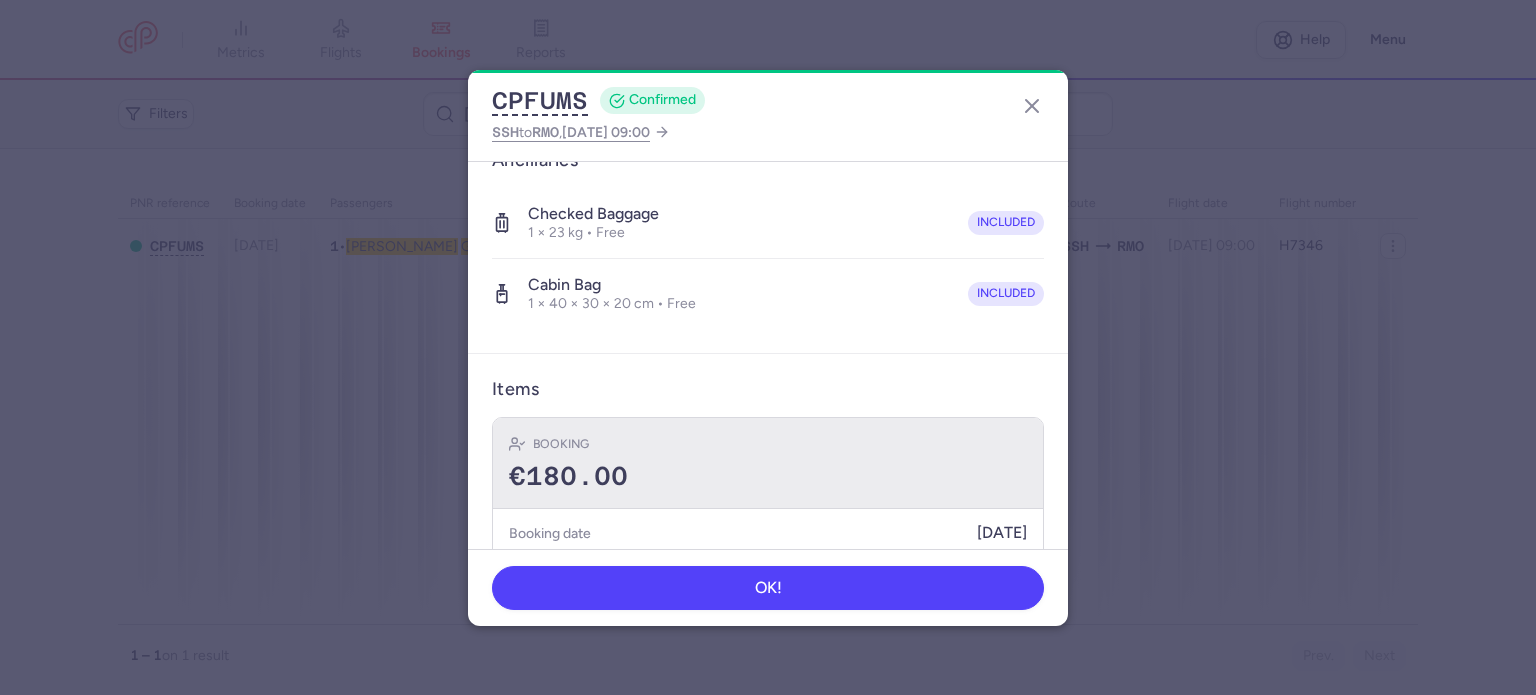 scroll, scrollTop: 423, scrollLeft: 0, axis: vertical 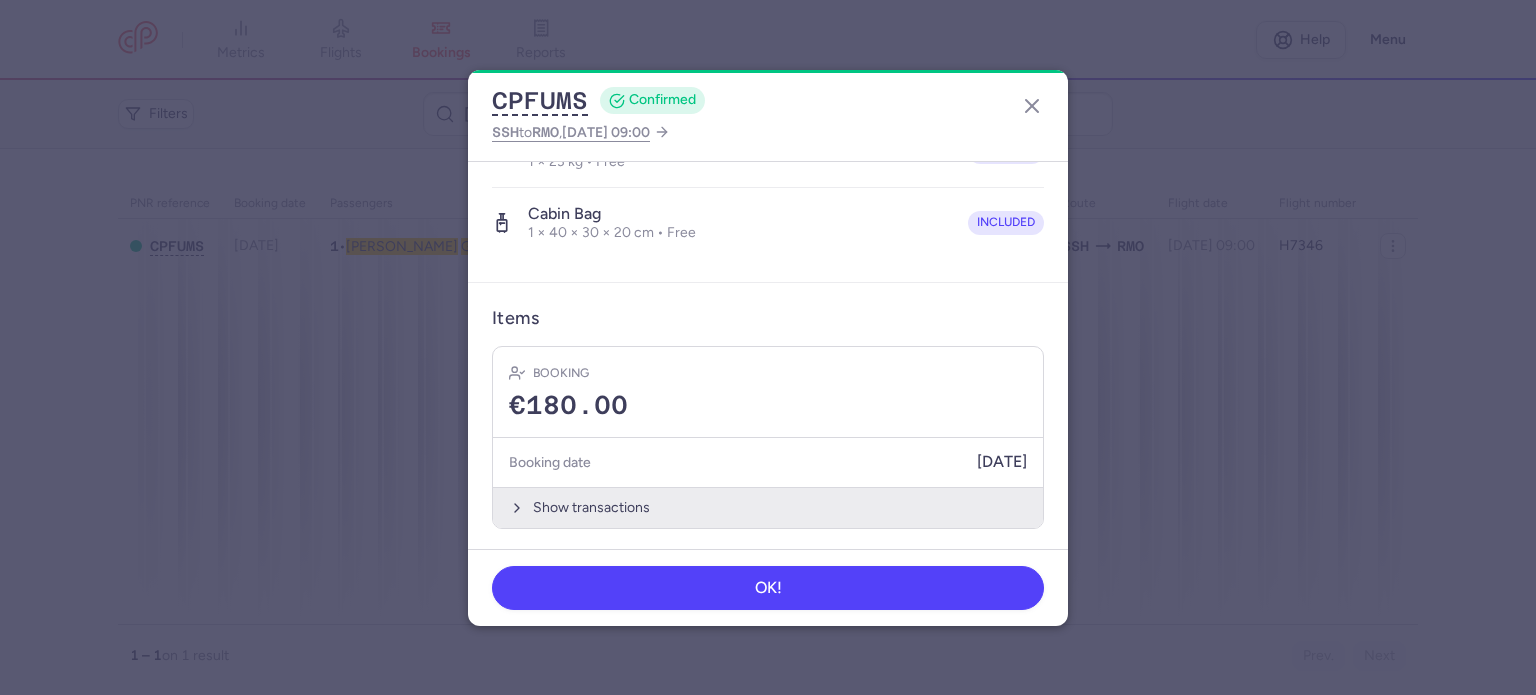click on "Show transactions" at bounding box center [768, 507] 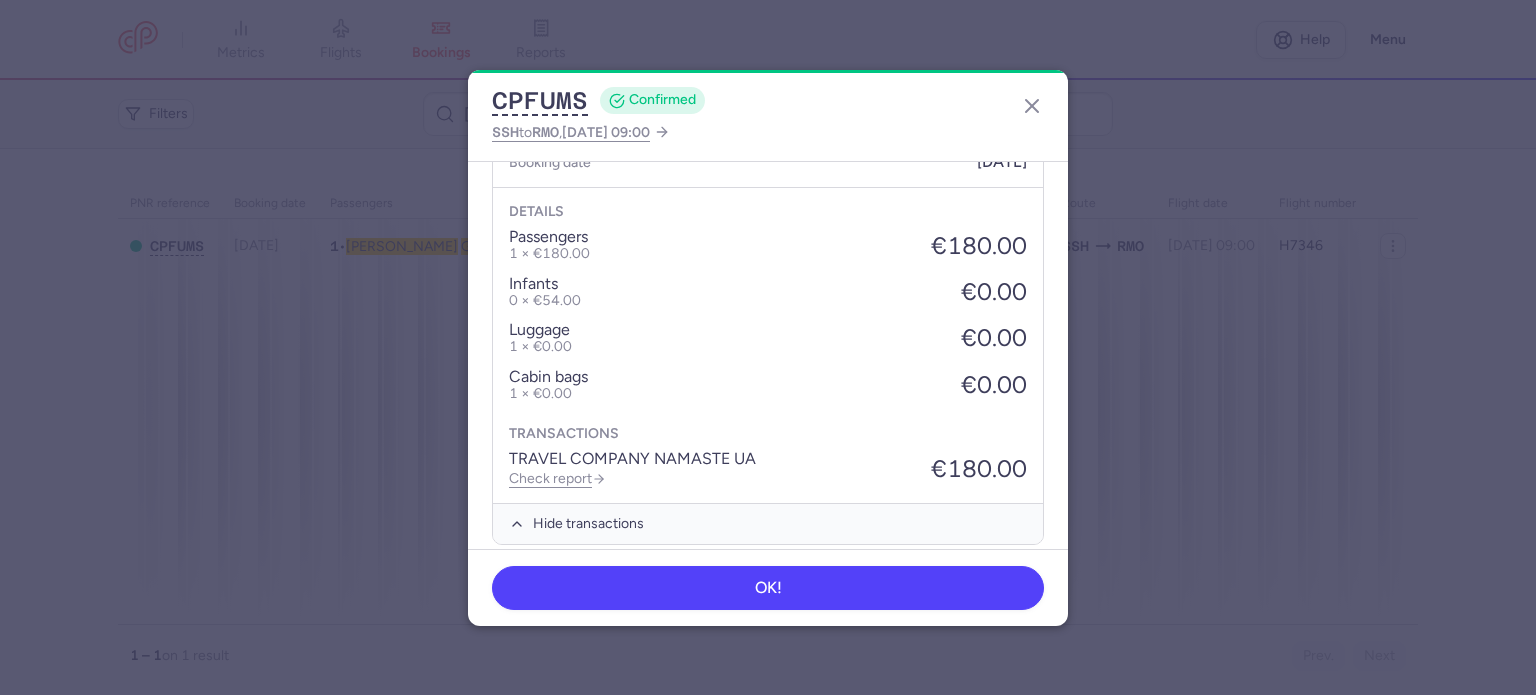 scroll, scrollTop: 739, scrollLeft: 0, axis: vertical 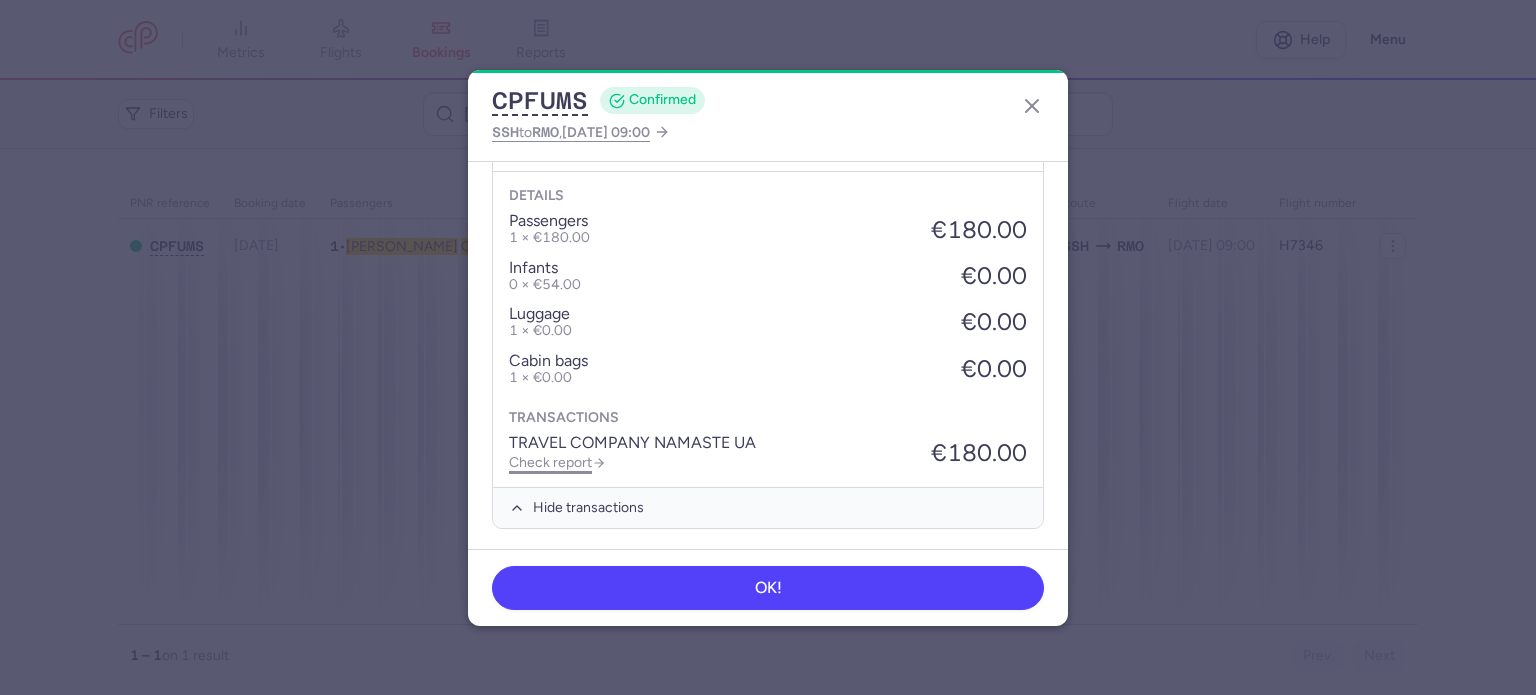 click on "Check report" 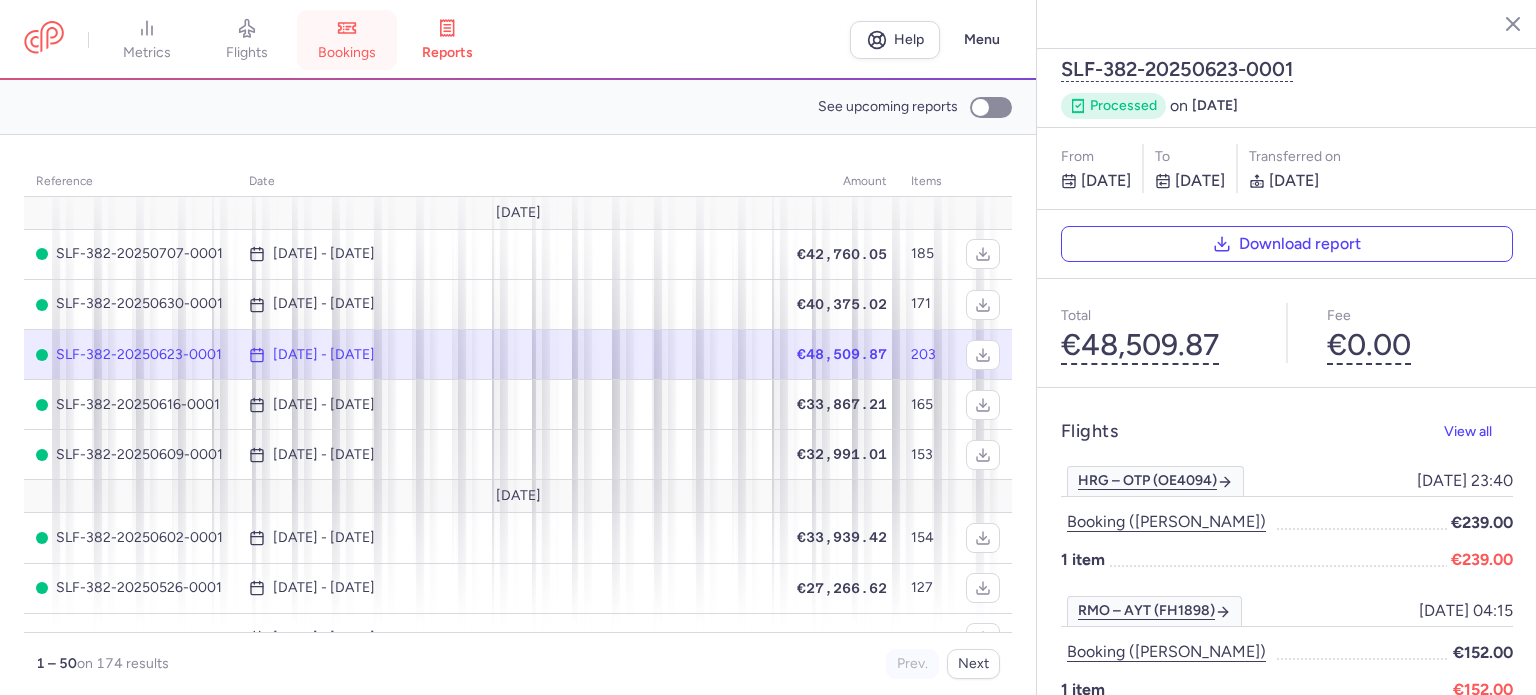 click 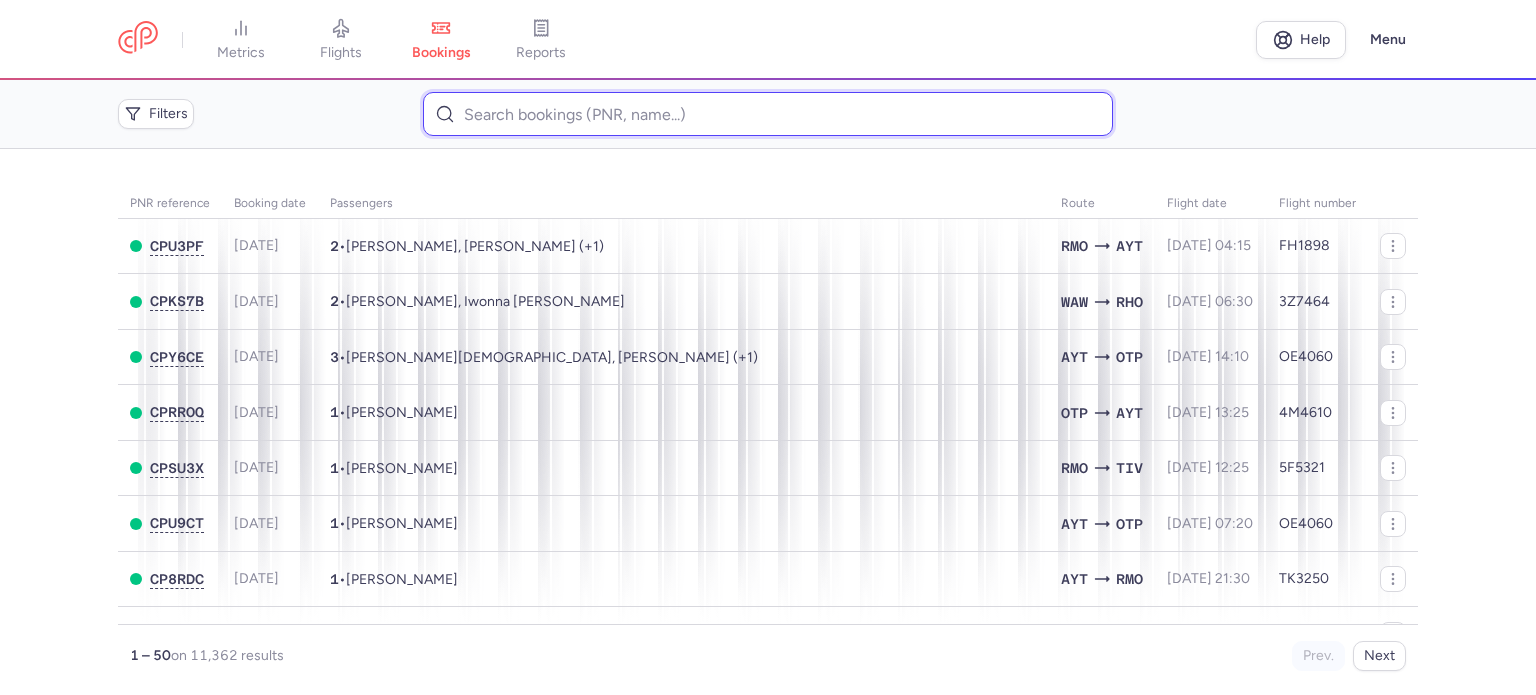 paste on "[PERSON_NAME]" 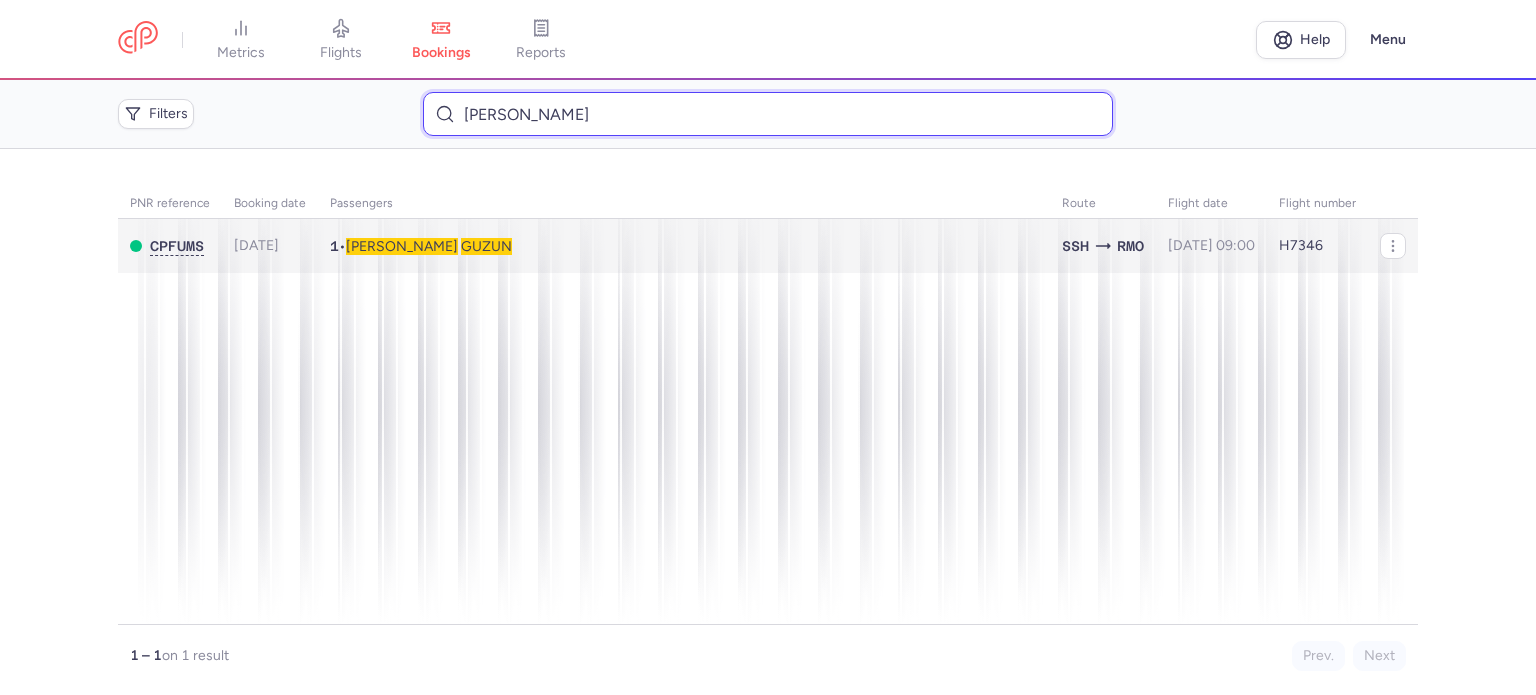 type on "[PERSON_NAME]" 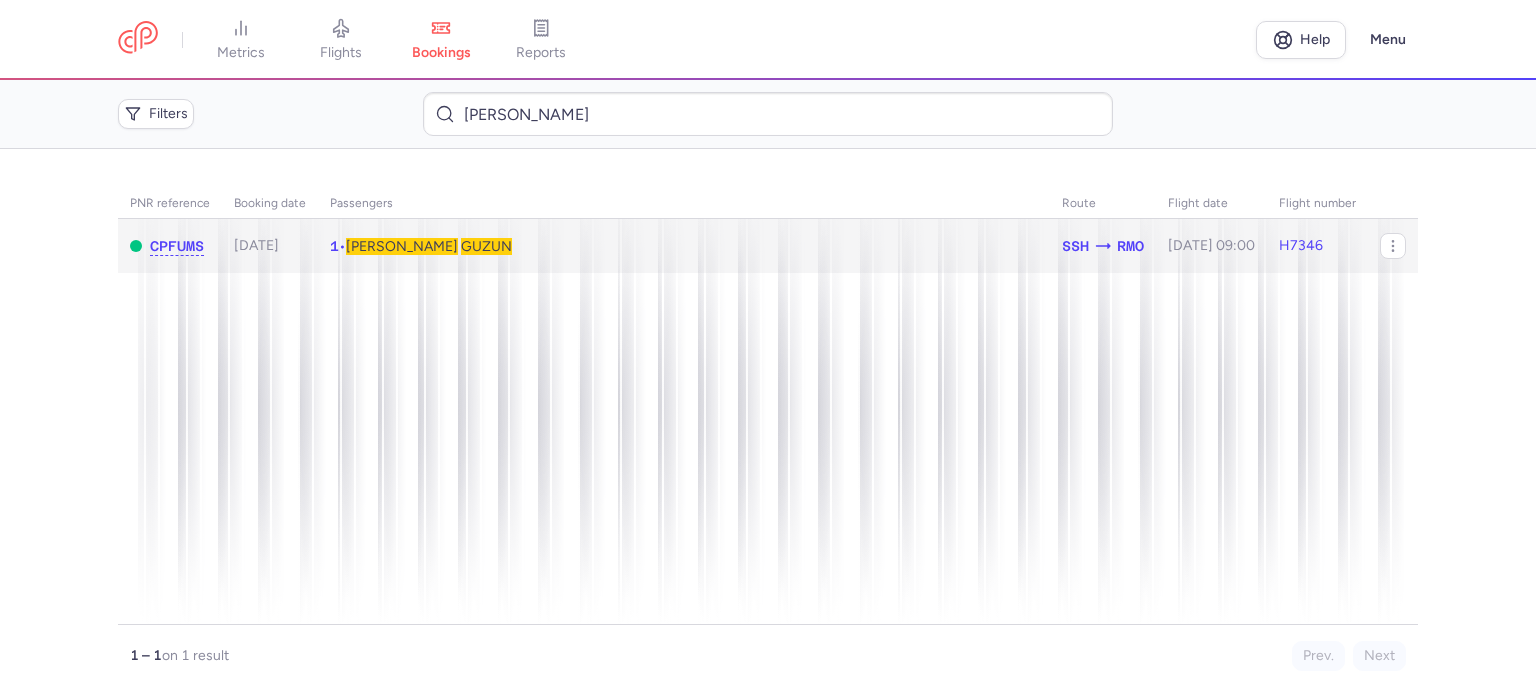 click on "GUZUN" at bounding box center (486, 246) 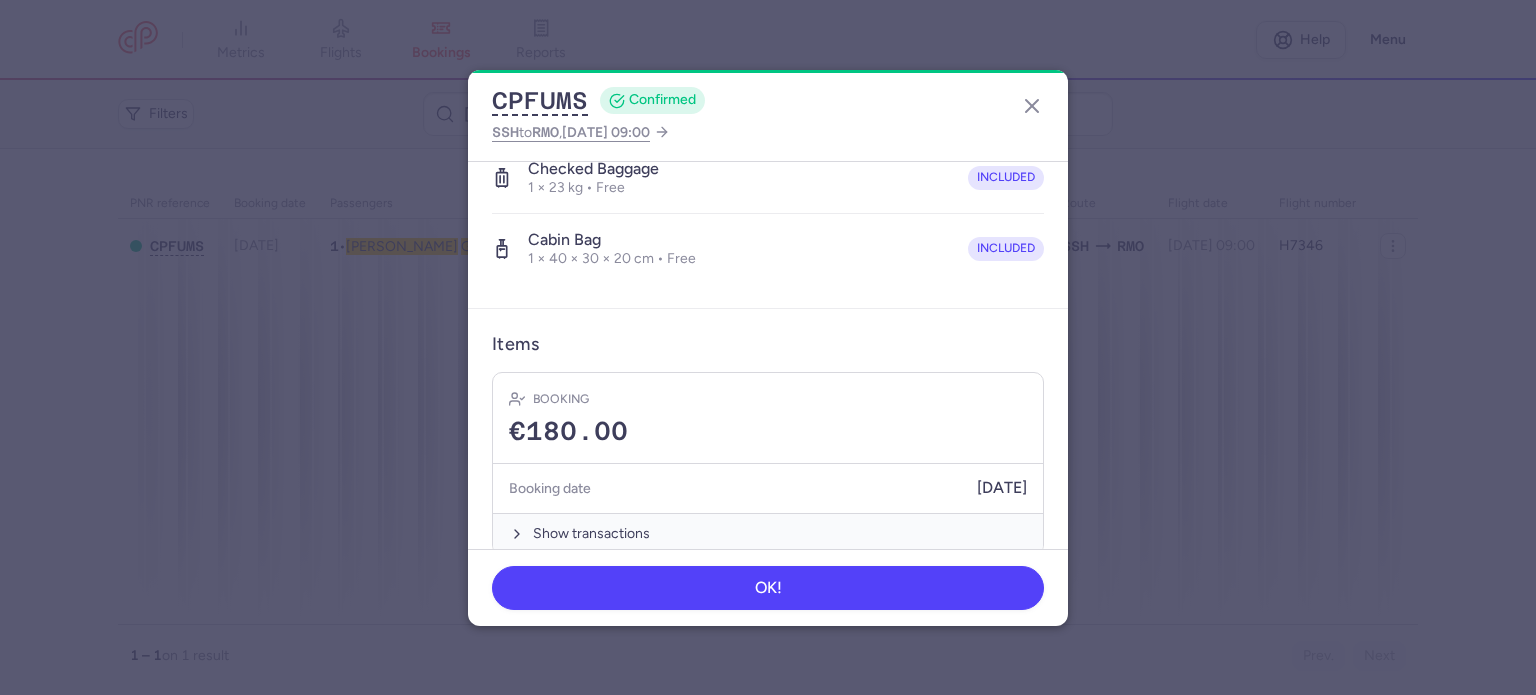 scroll, scrollTop: 400, scrollLeft: 0, axis: vertical 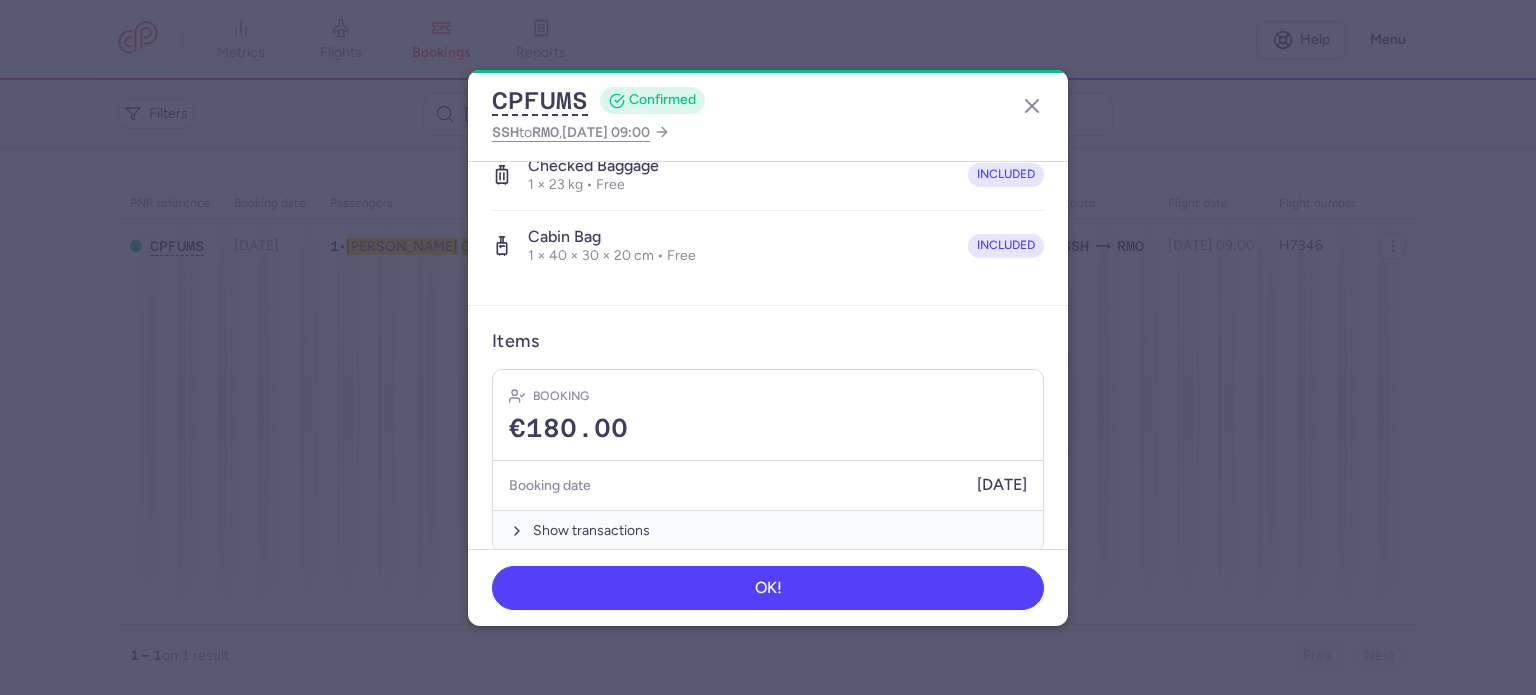drag, startPoint x: 612, startPoint y: 527, endPoint x: 612, endPoint y: 483, distance: 44 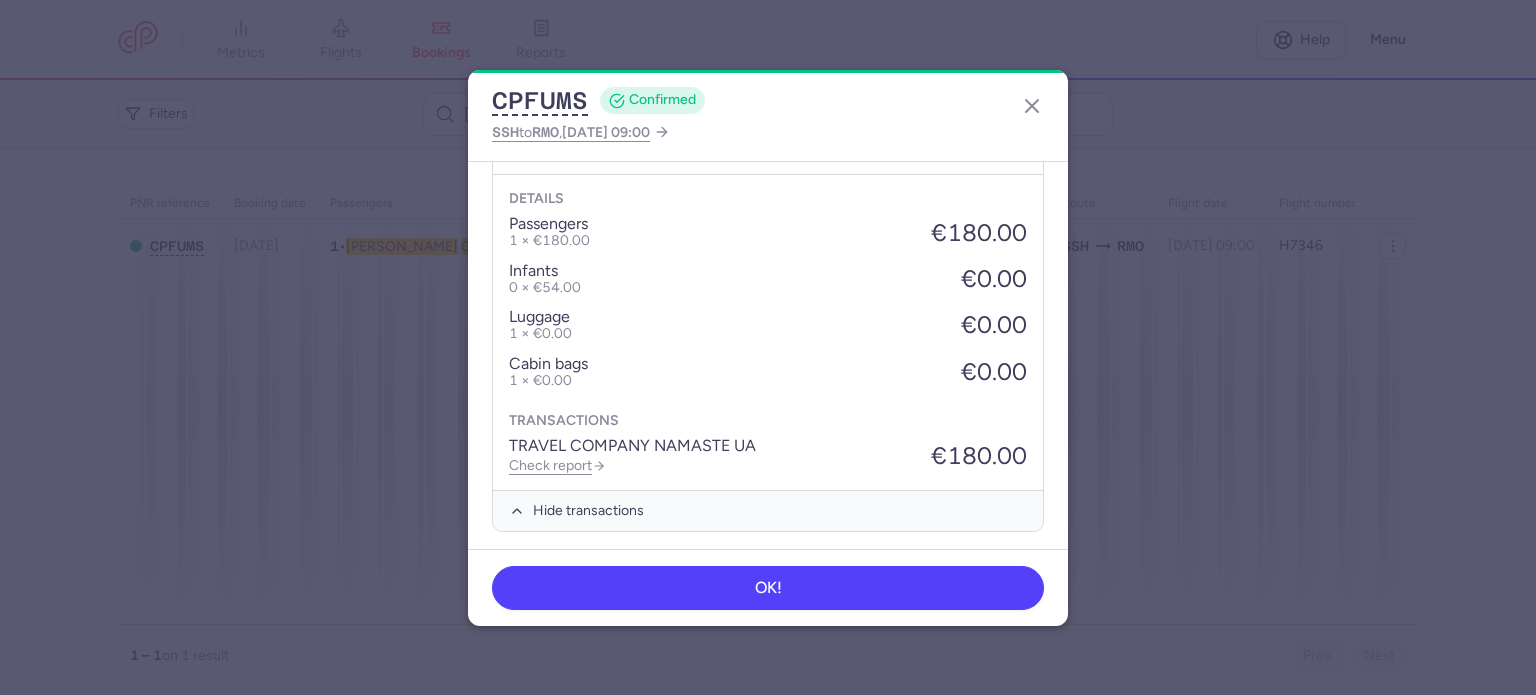 scroll, scrollTop: 739, scrollLeft: 0, axis: vertical 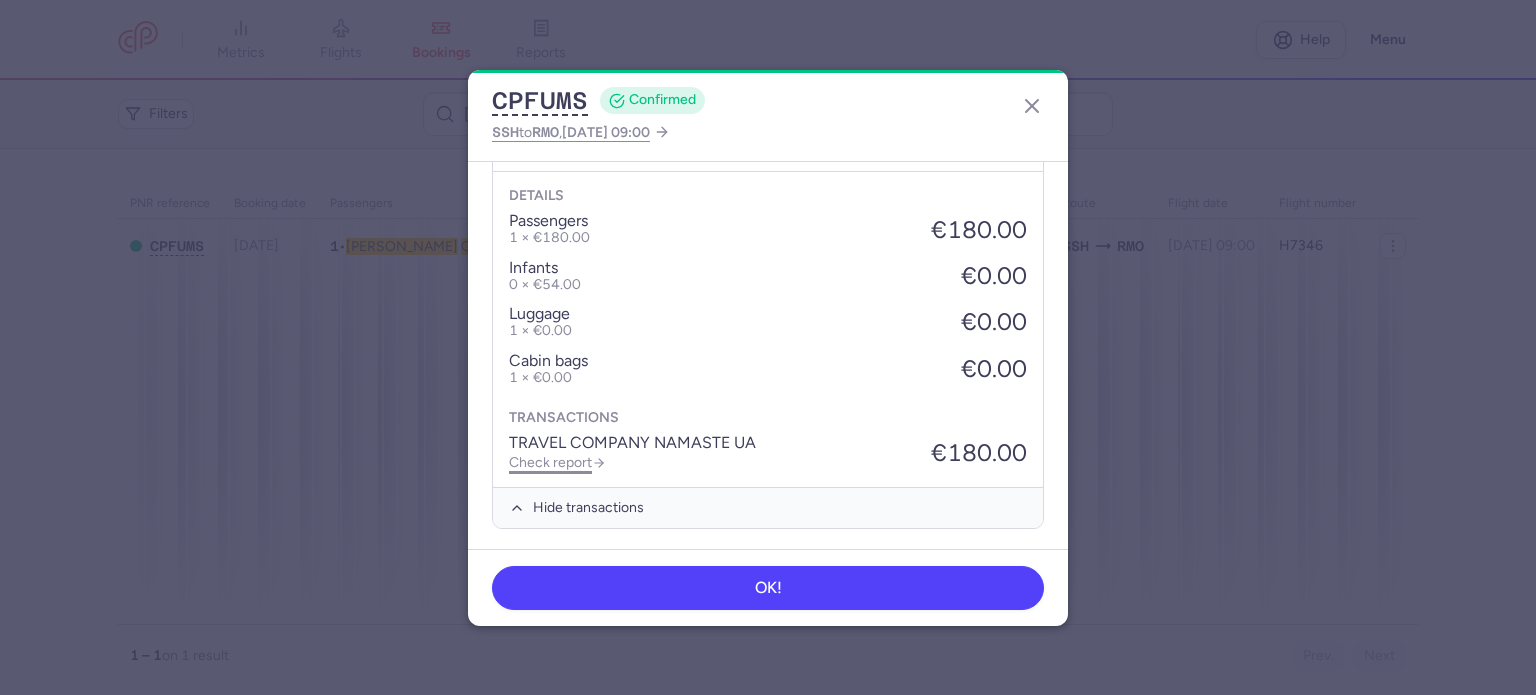 click on "Check report" 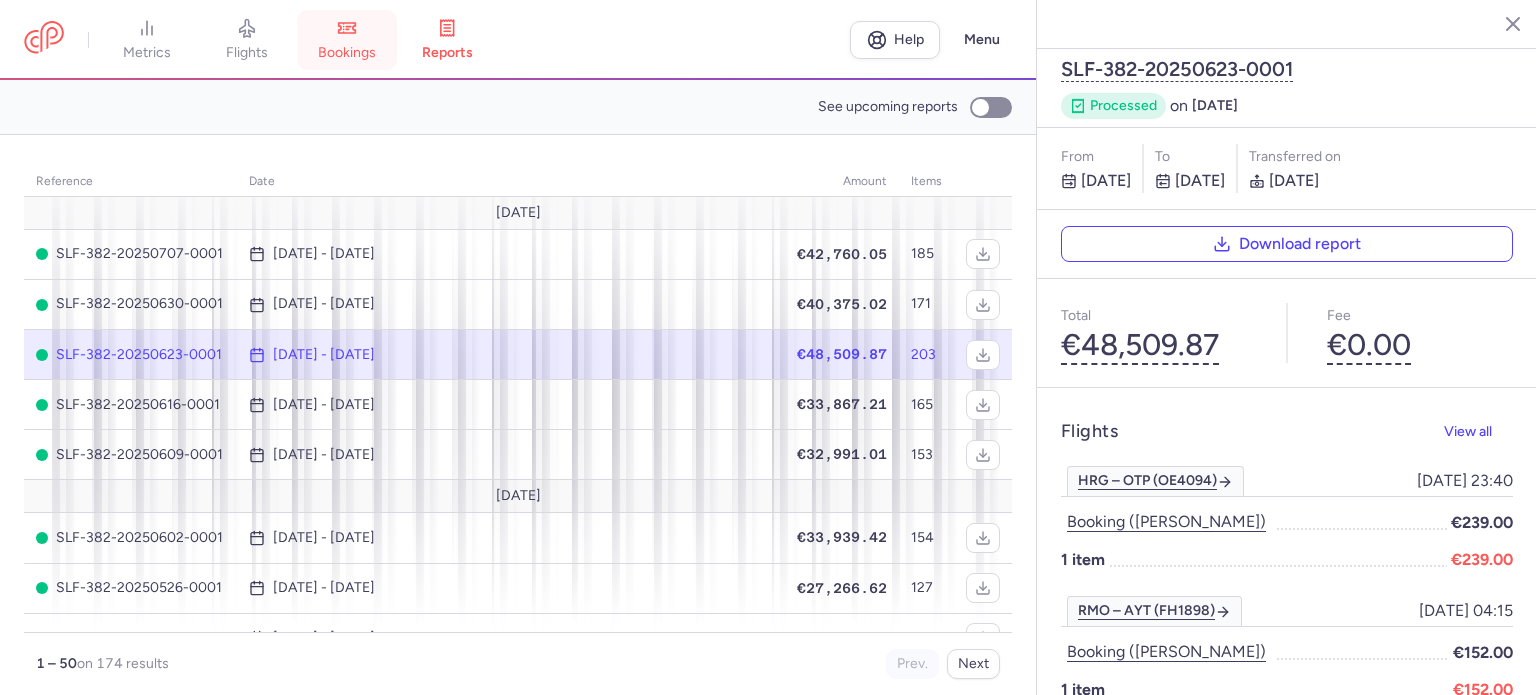 click on "bookings" at bounding box center (347, 40) 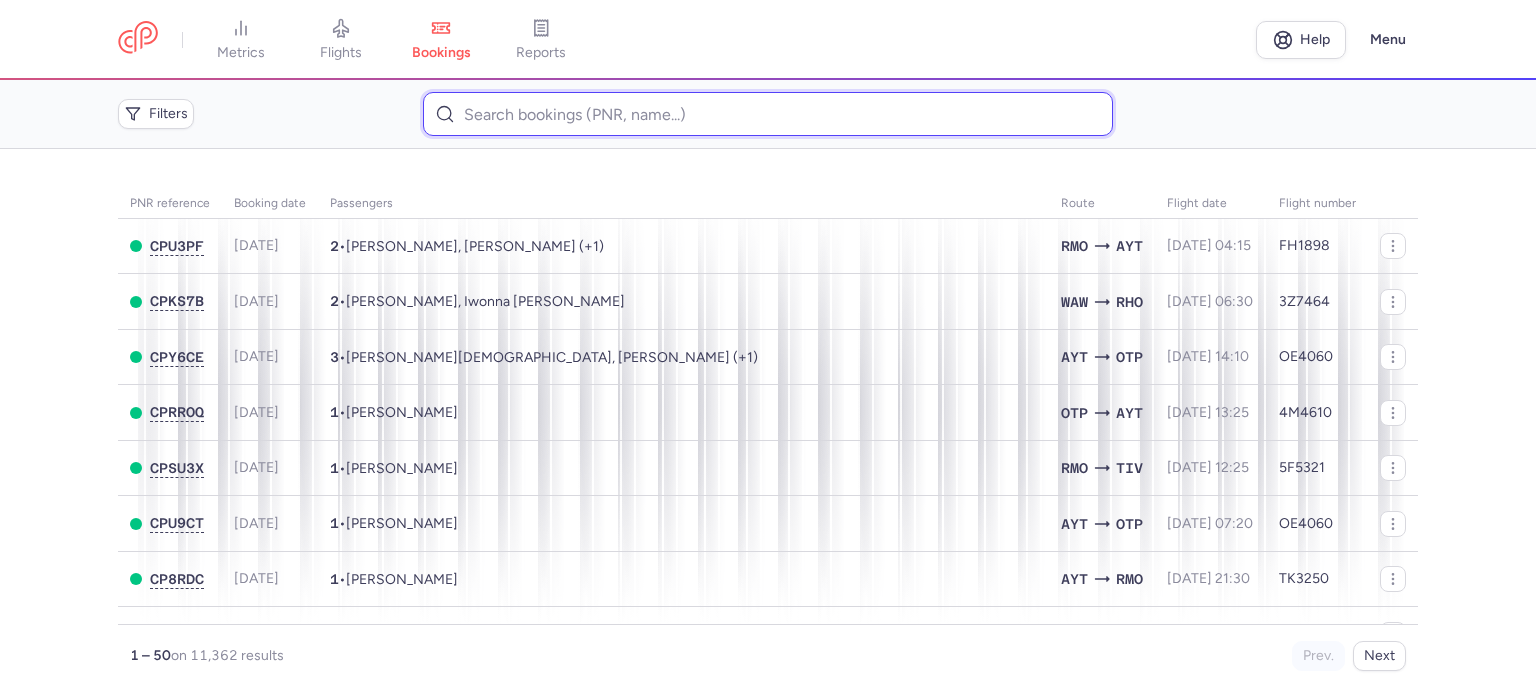 click at bounding box center [767, 114] 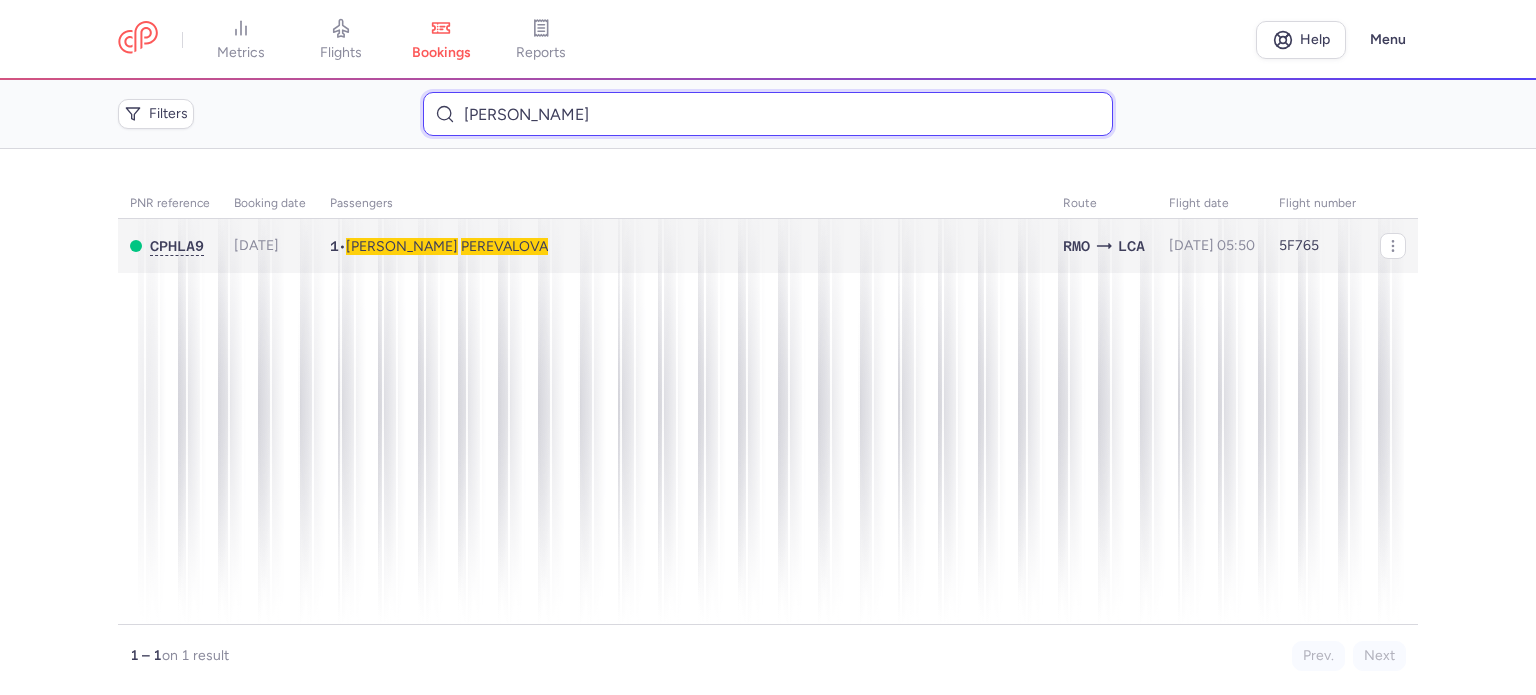 type on "[PERSON_NAME]" 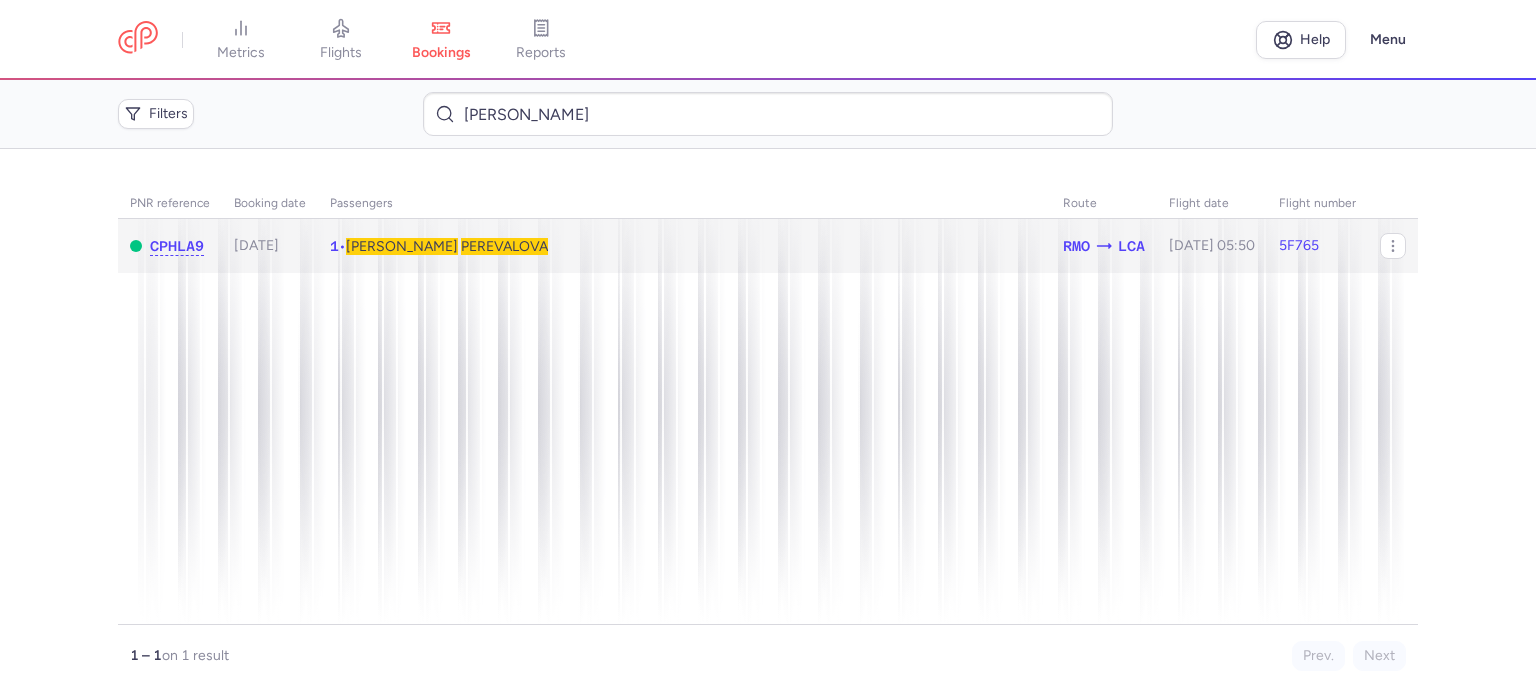click on "PEREVALOVA" at bounding box center (504, 246) 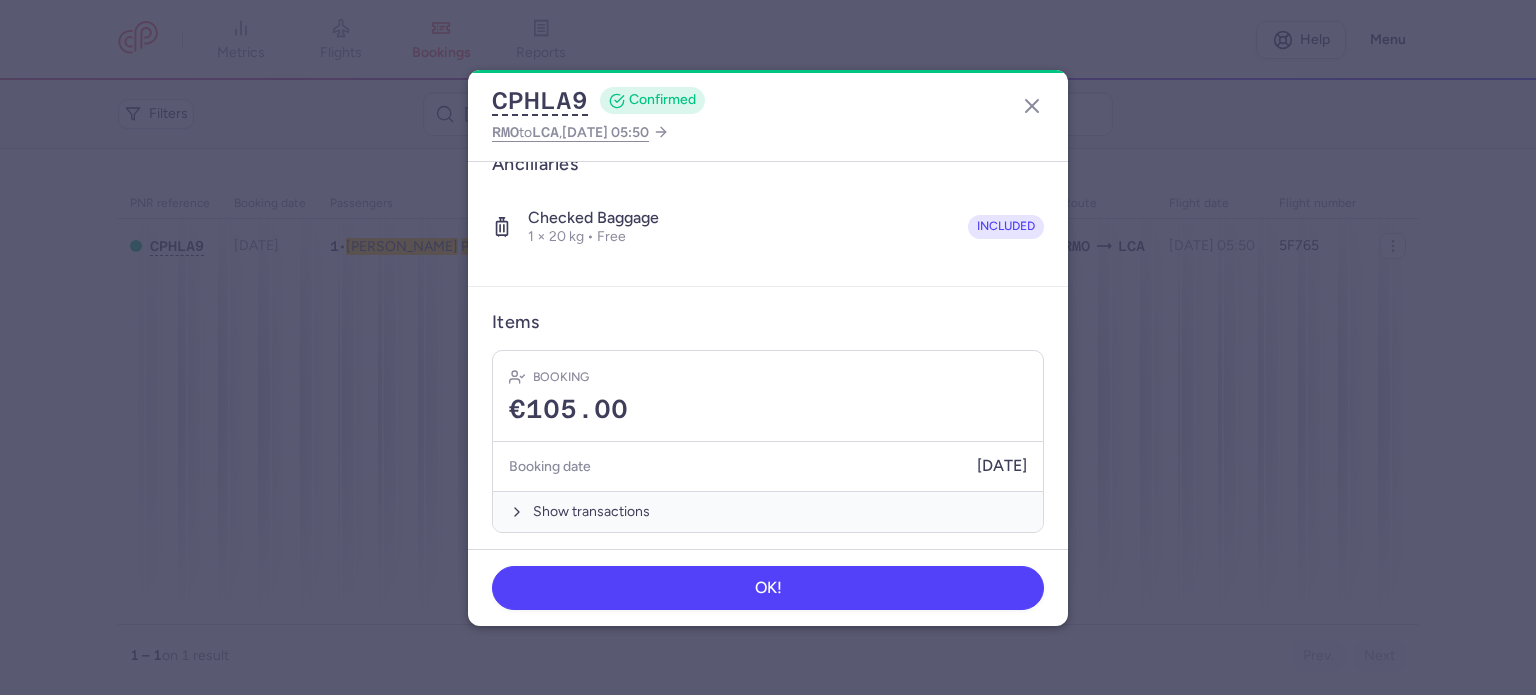 scroll, scrollTop: 352, scrollLeft: 0, axis: vertical 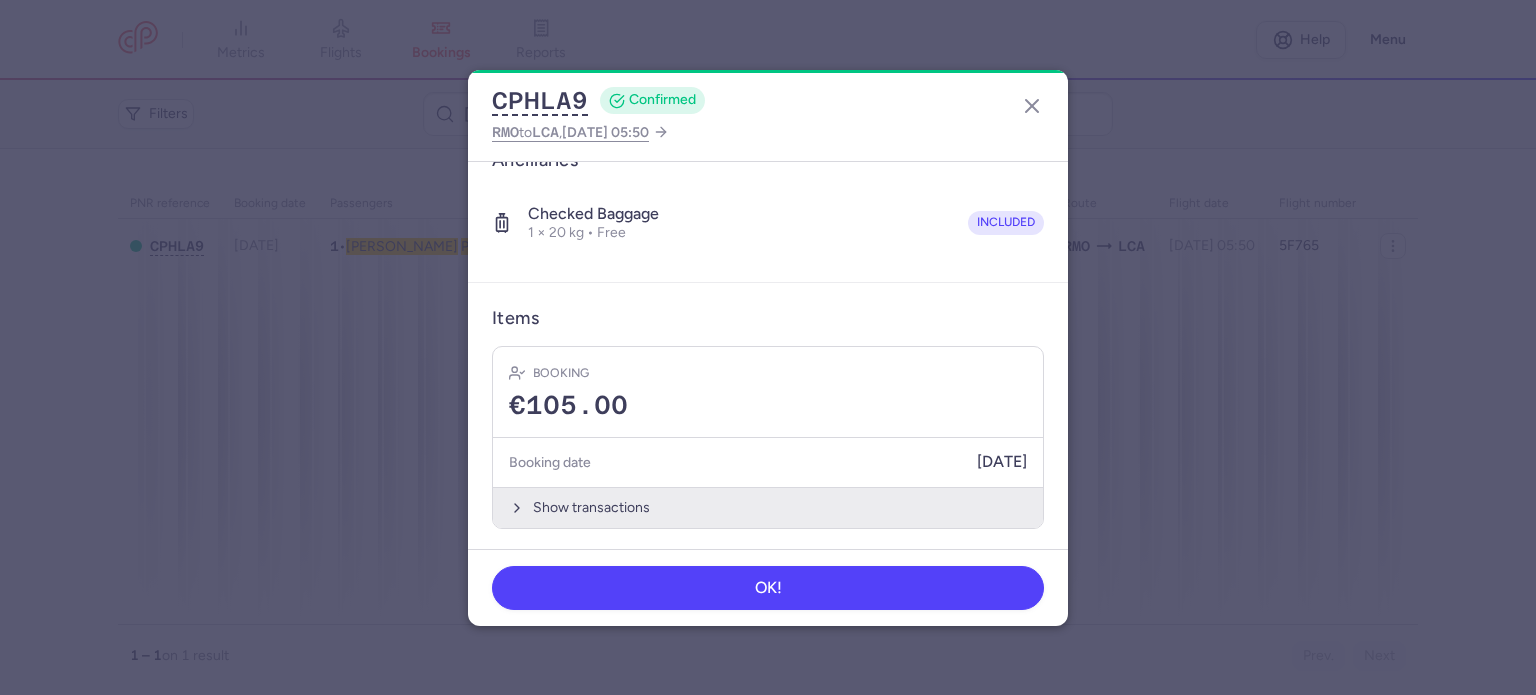 click on "Show transactions" at bounding box center [768, 507] 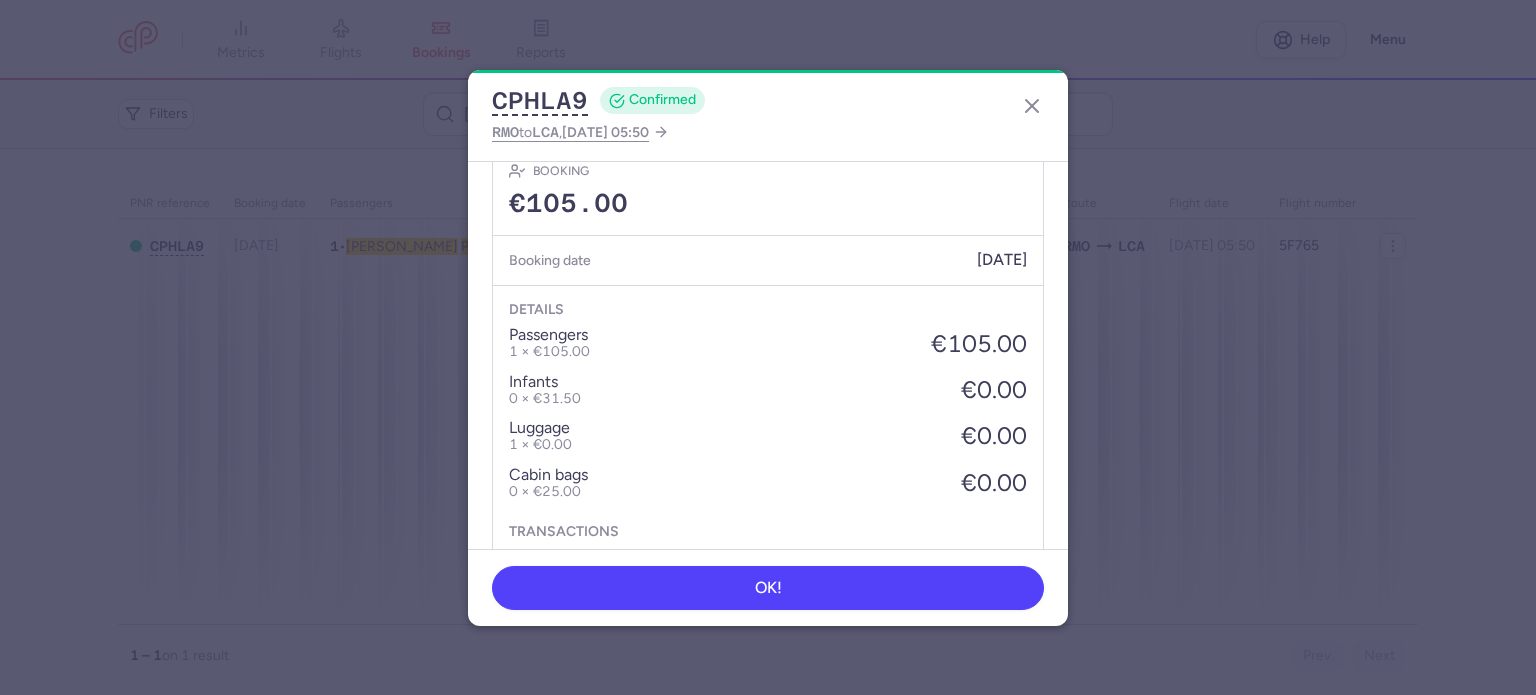scroll, scrollTop: 668, scrollLeft: 0, axis: vertical 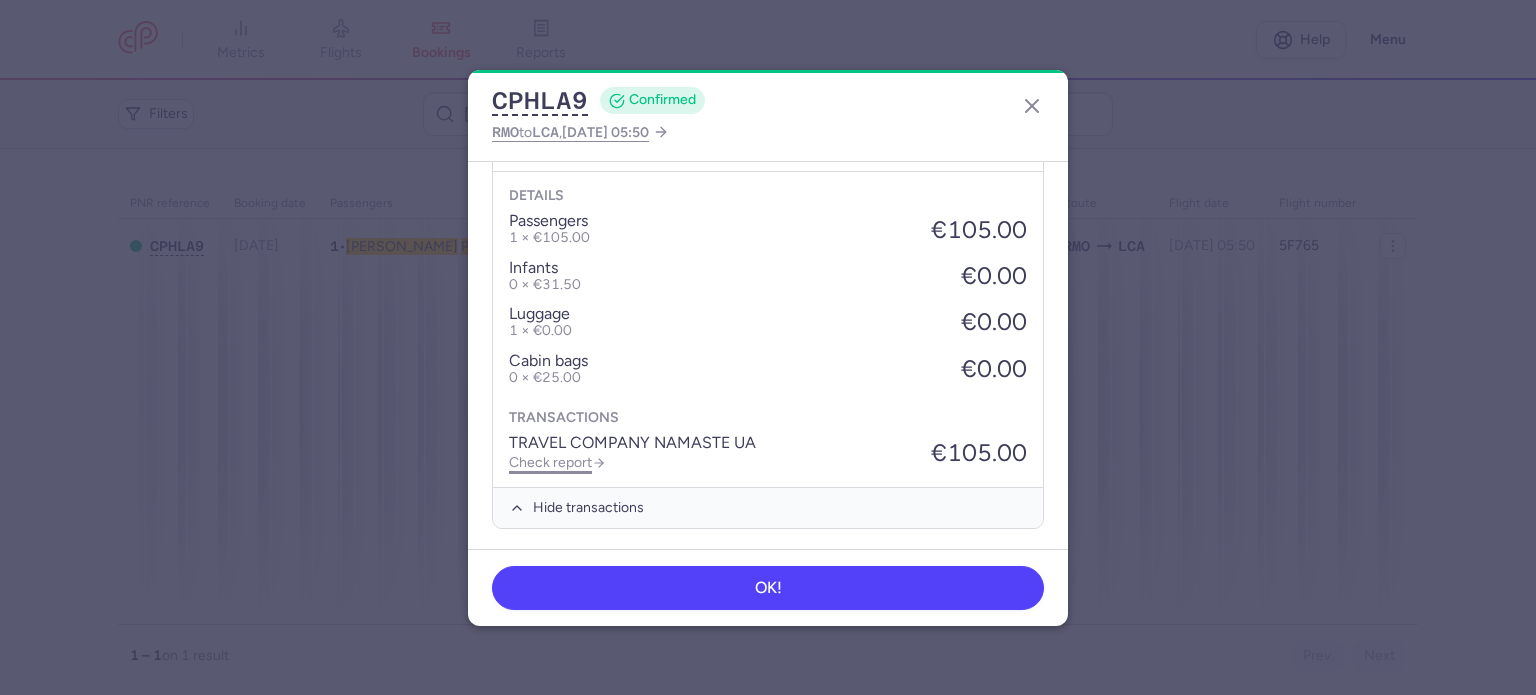 click on "Check report" 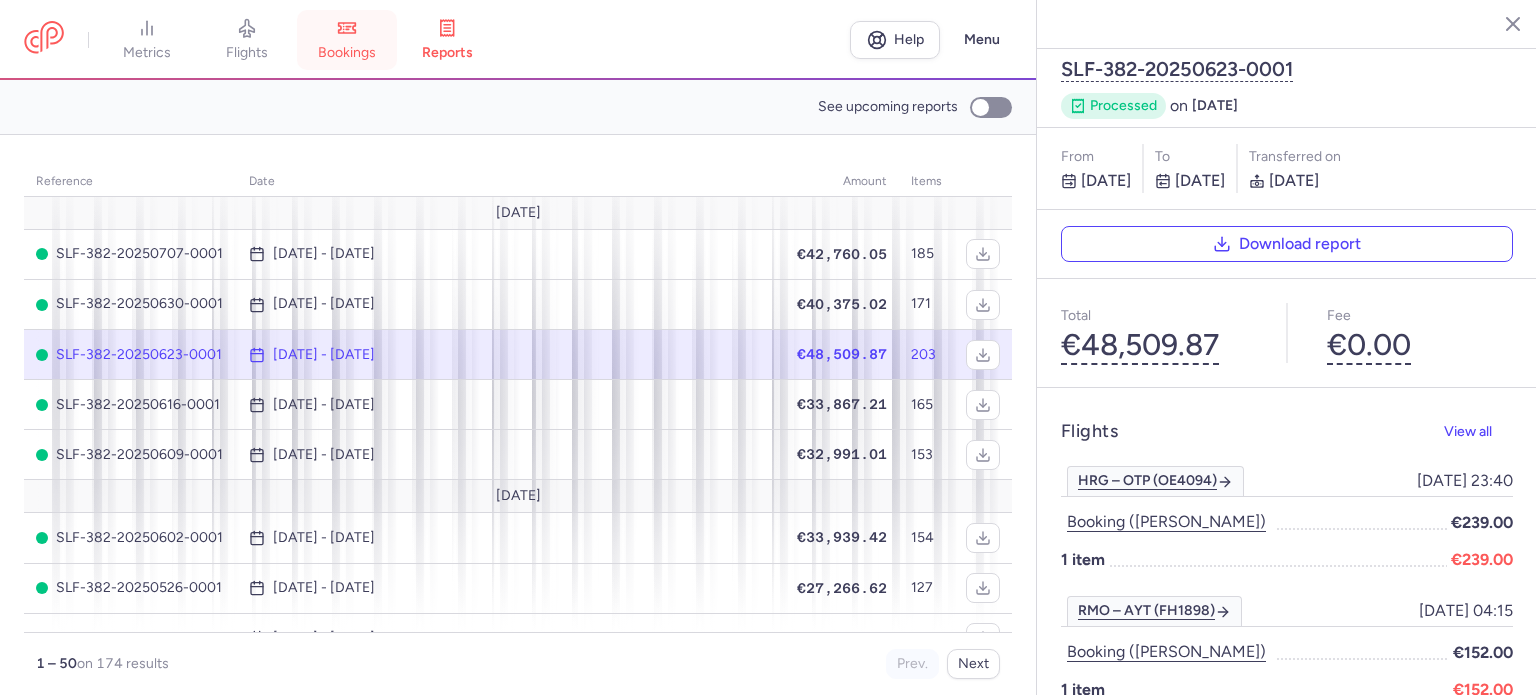 click 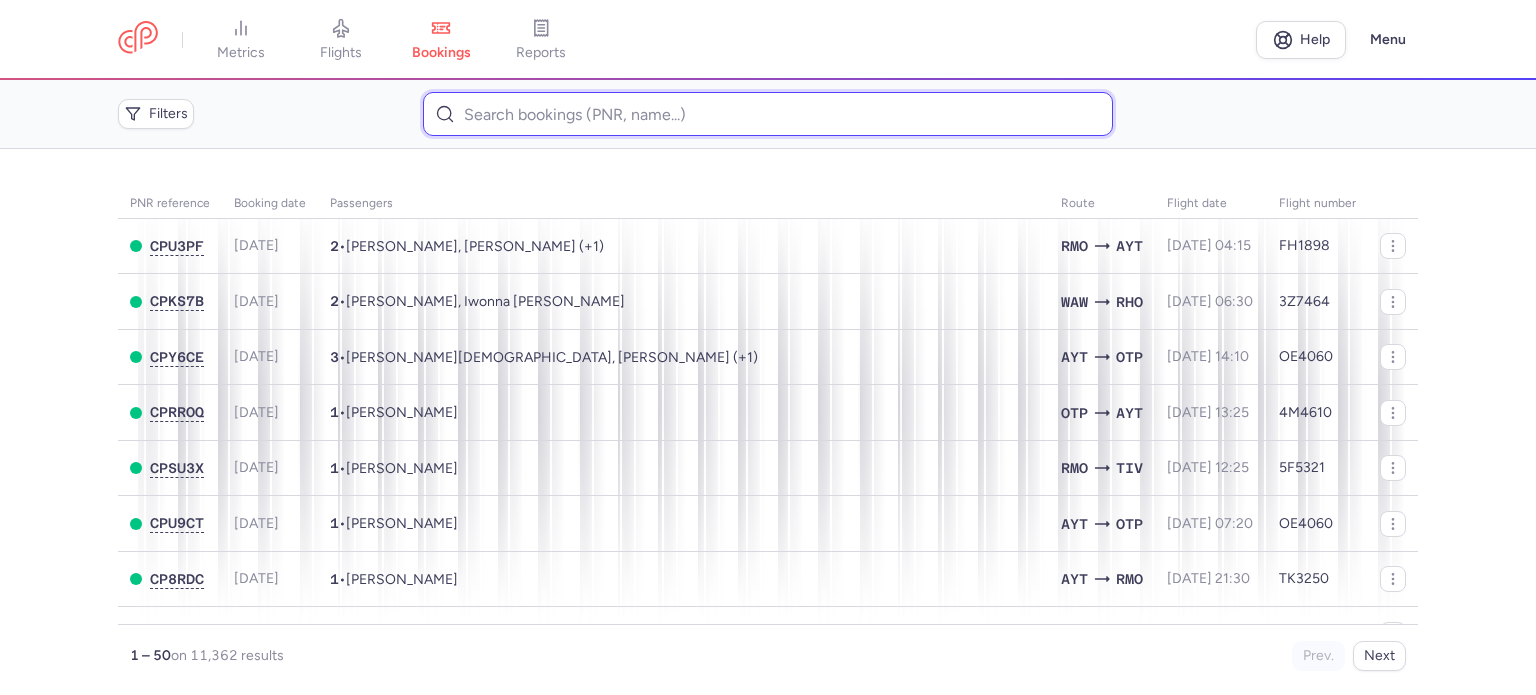 click at bounding box center [767, 114] 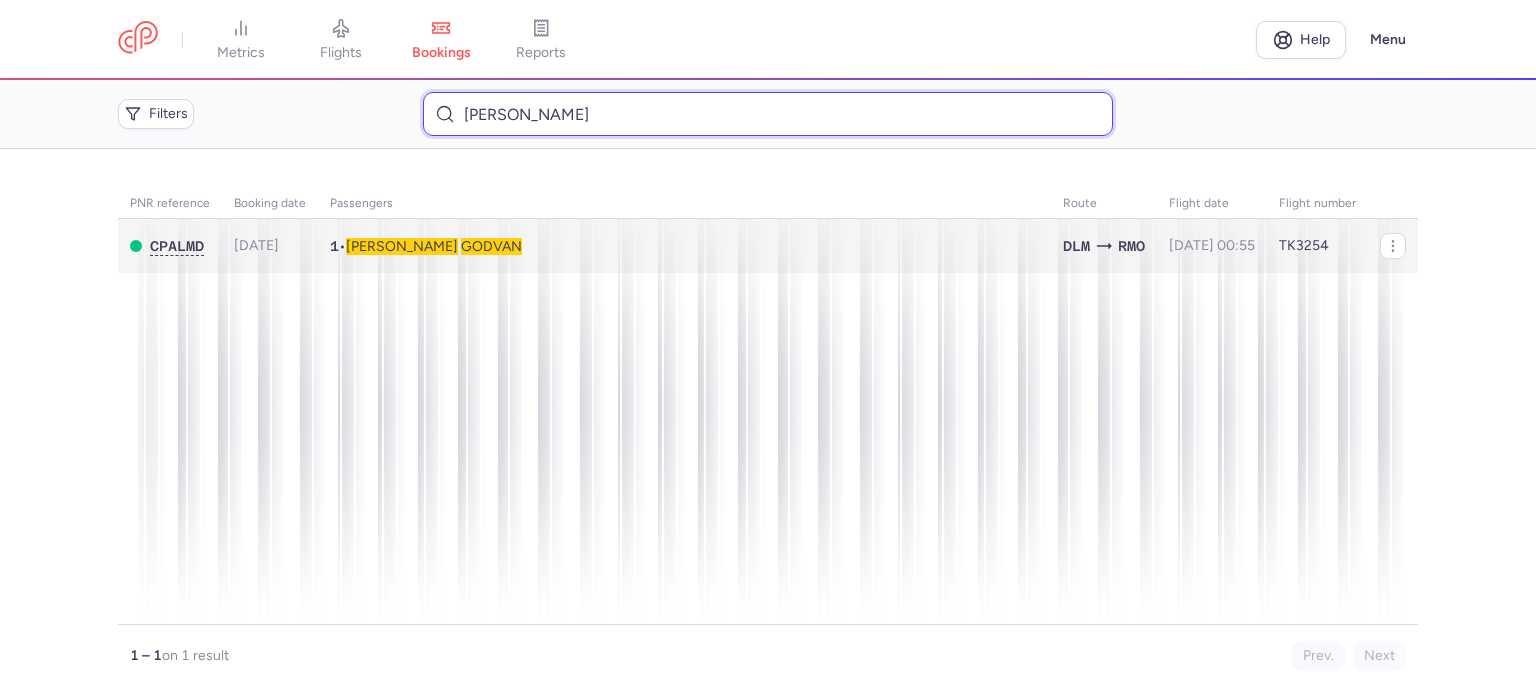 type on "[PERSON_NAME]" 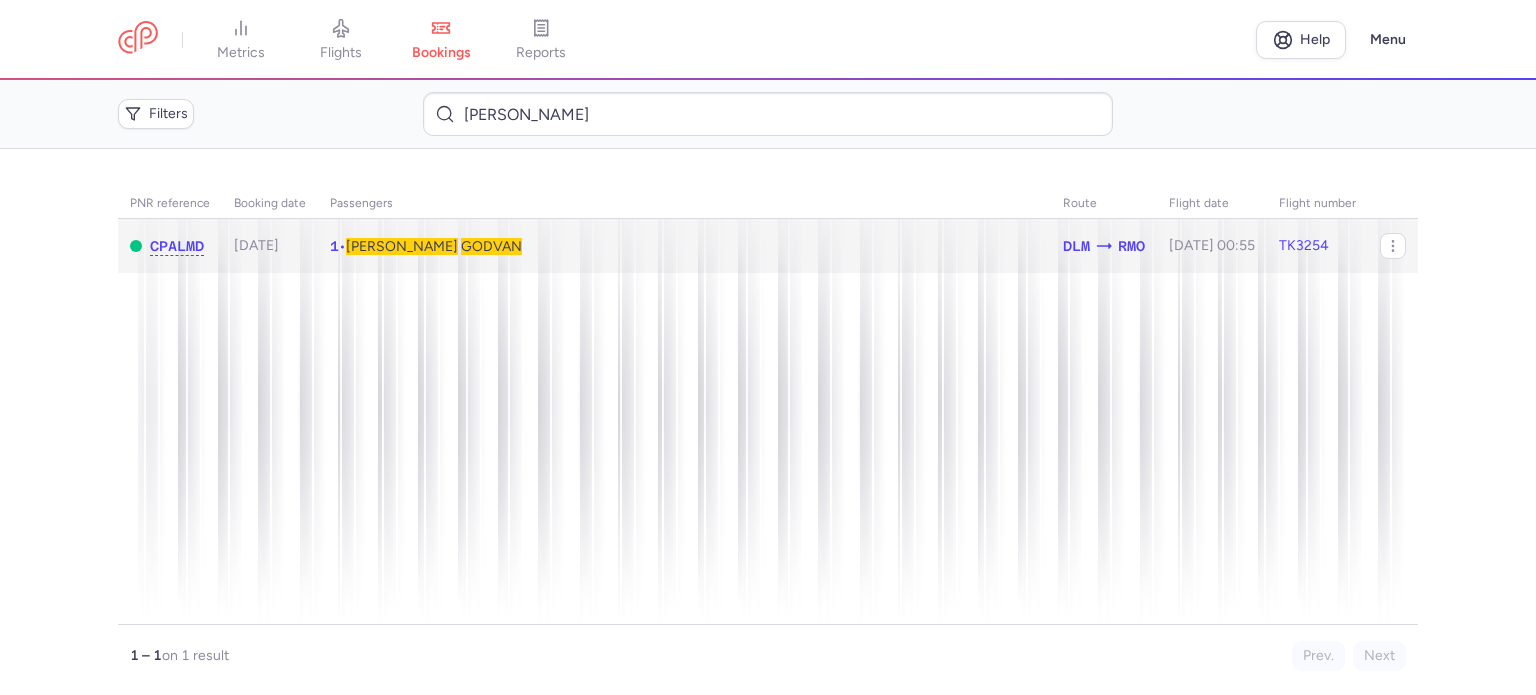 click on "GODVAN" at bounding box center (491, 246) 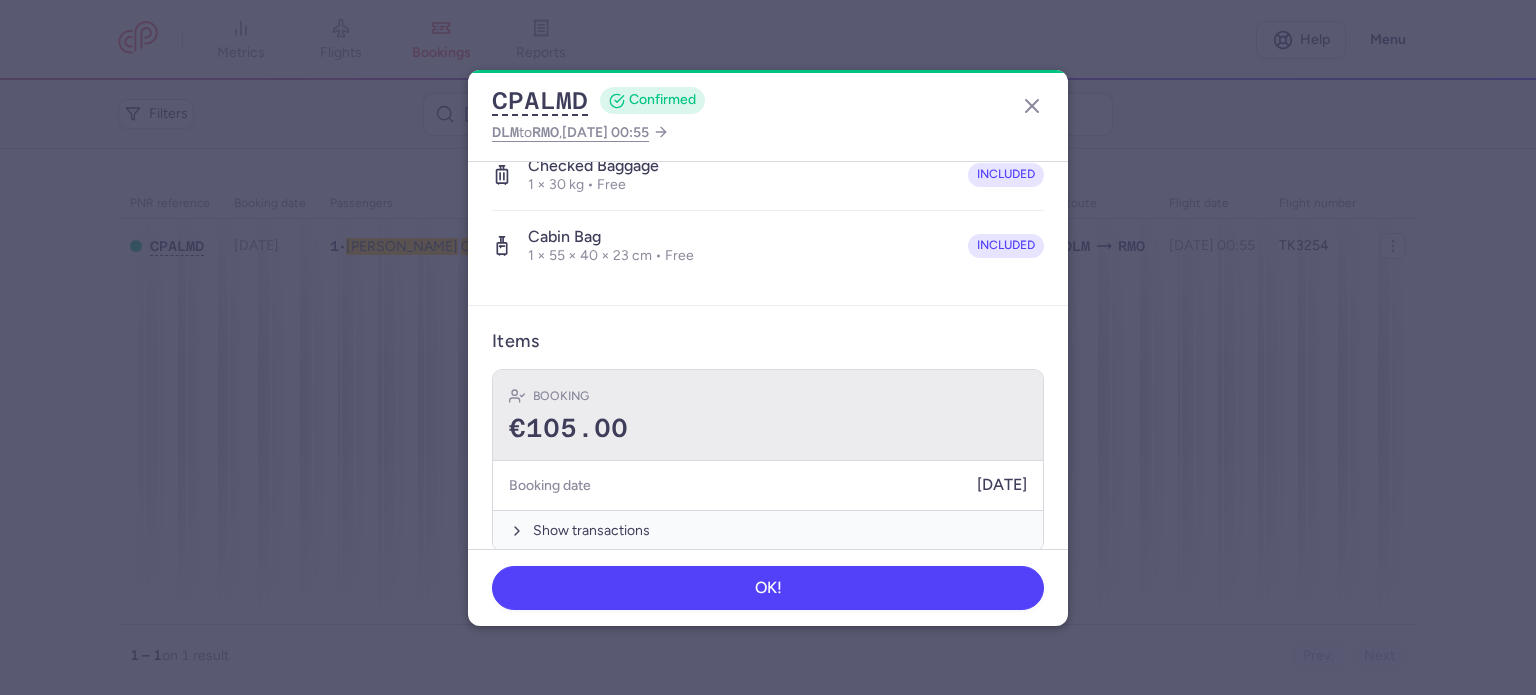 scroll, scrollTop: 423, scrollLeft: 0, axis: vertical 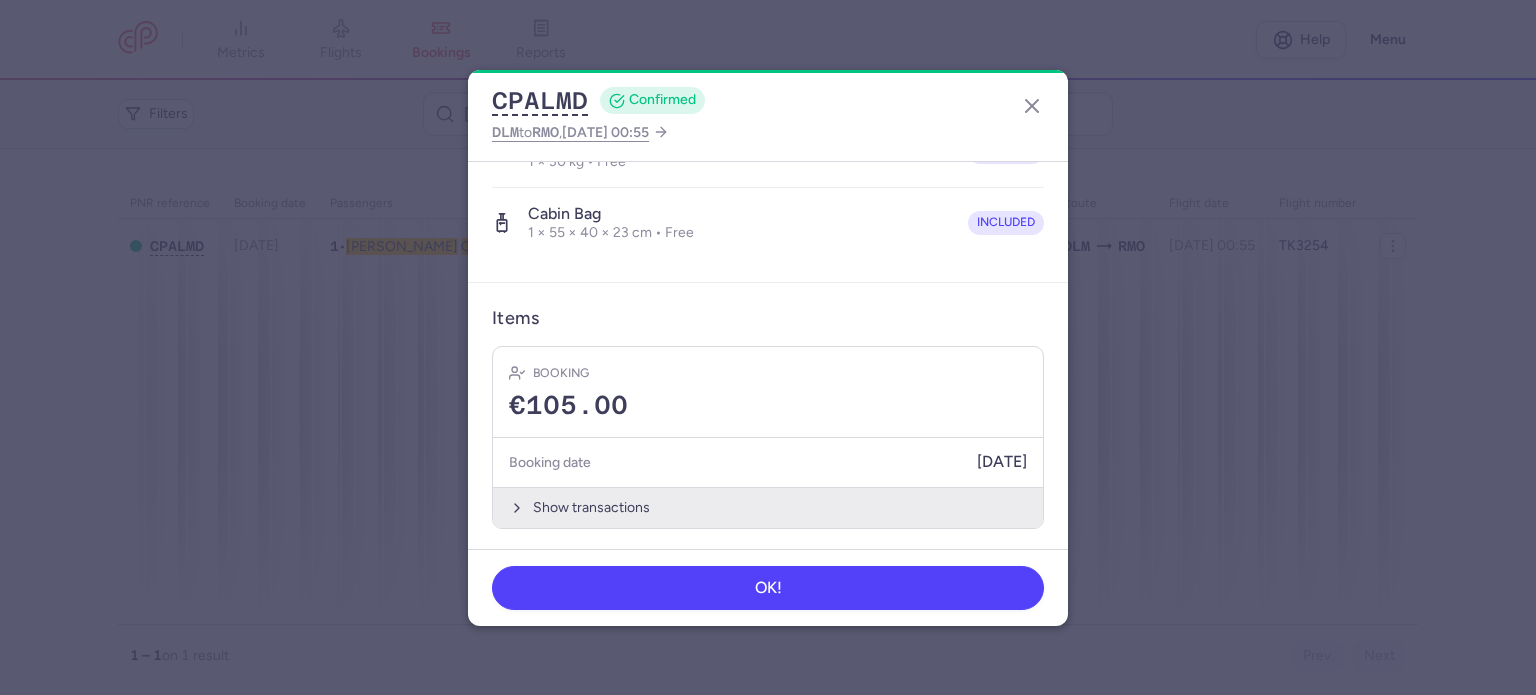 click on "Show transactions" at bounding box center [768, 507] 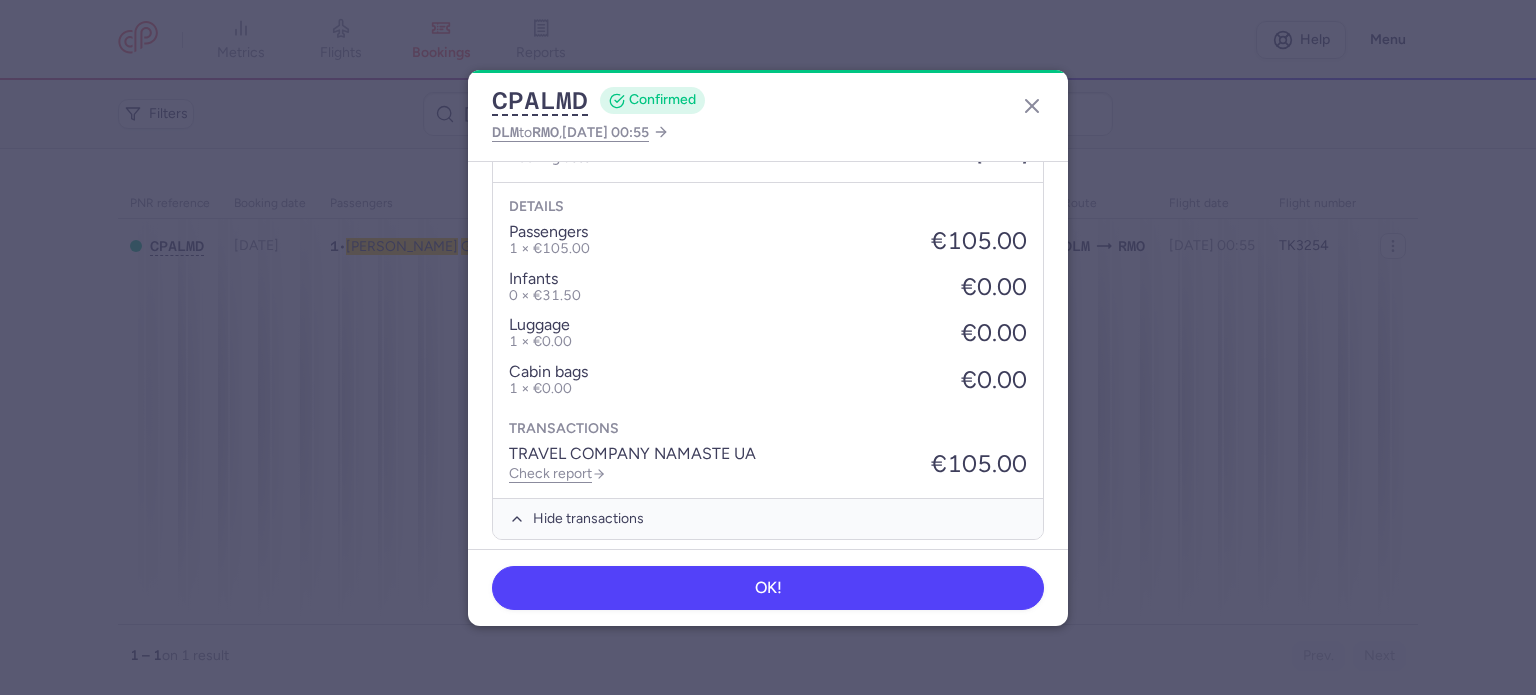 scroll, scrollTop: 739, scrollLeft: 0, axis: vertical 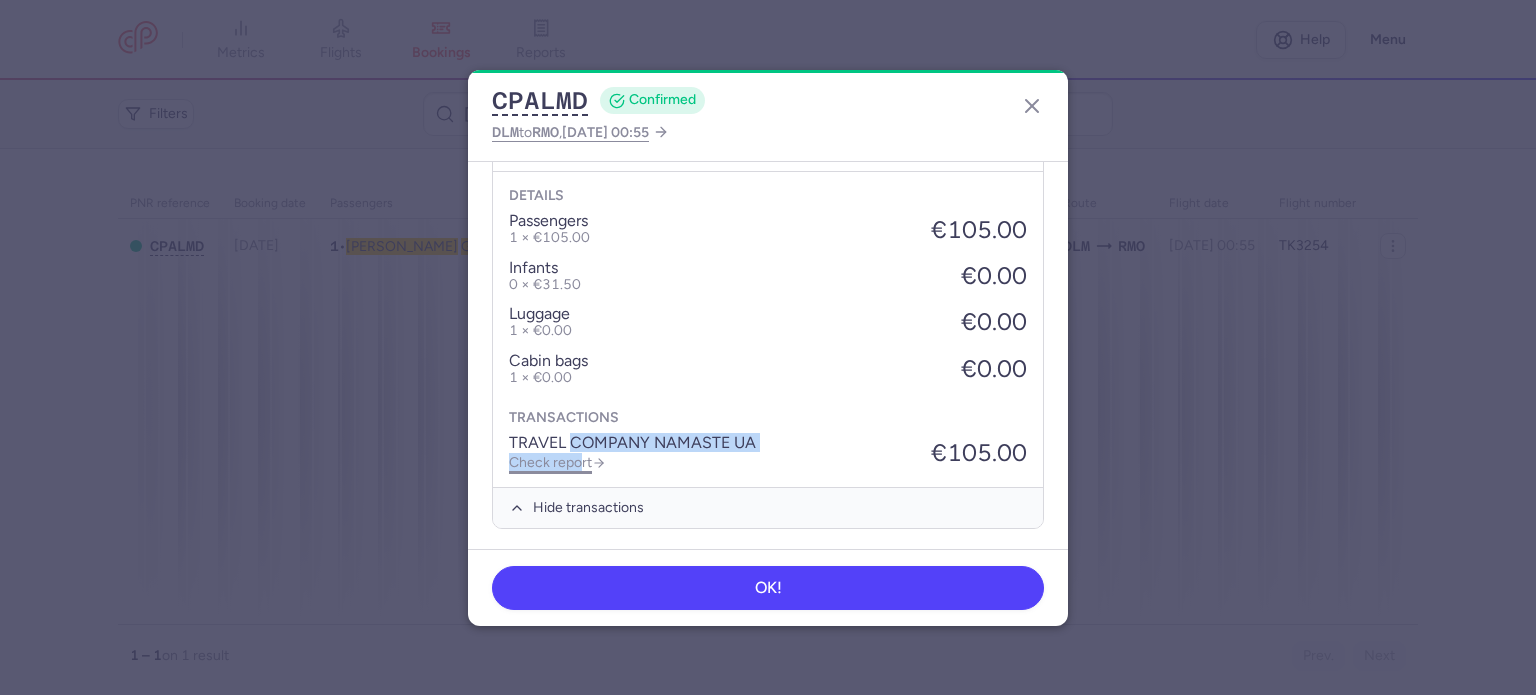 drag, startPoint x: 570, startPoint y: 447, endPoint x: 580, endPoint y: 451, distance: 10.770329 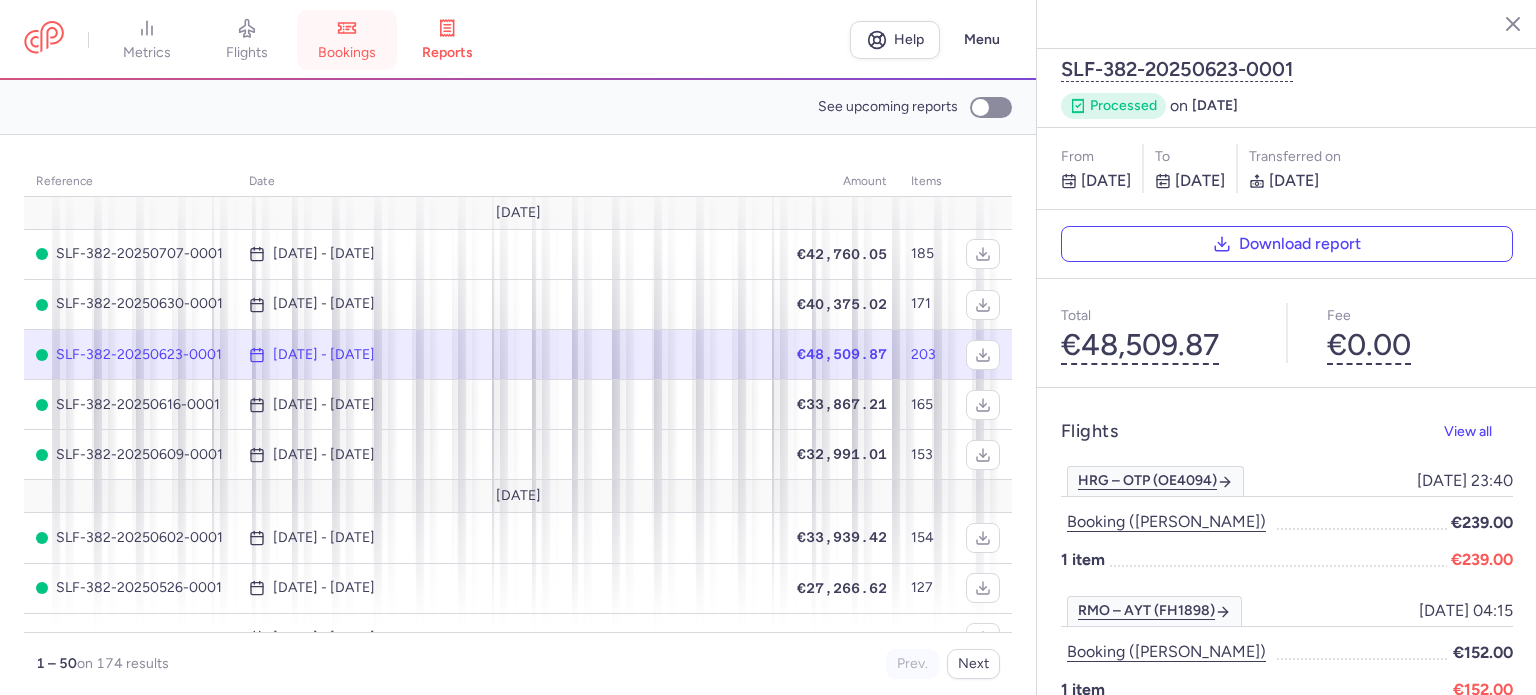 click on "bookings" at bounding box center [347, 53] 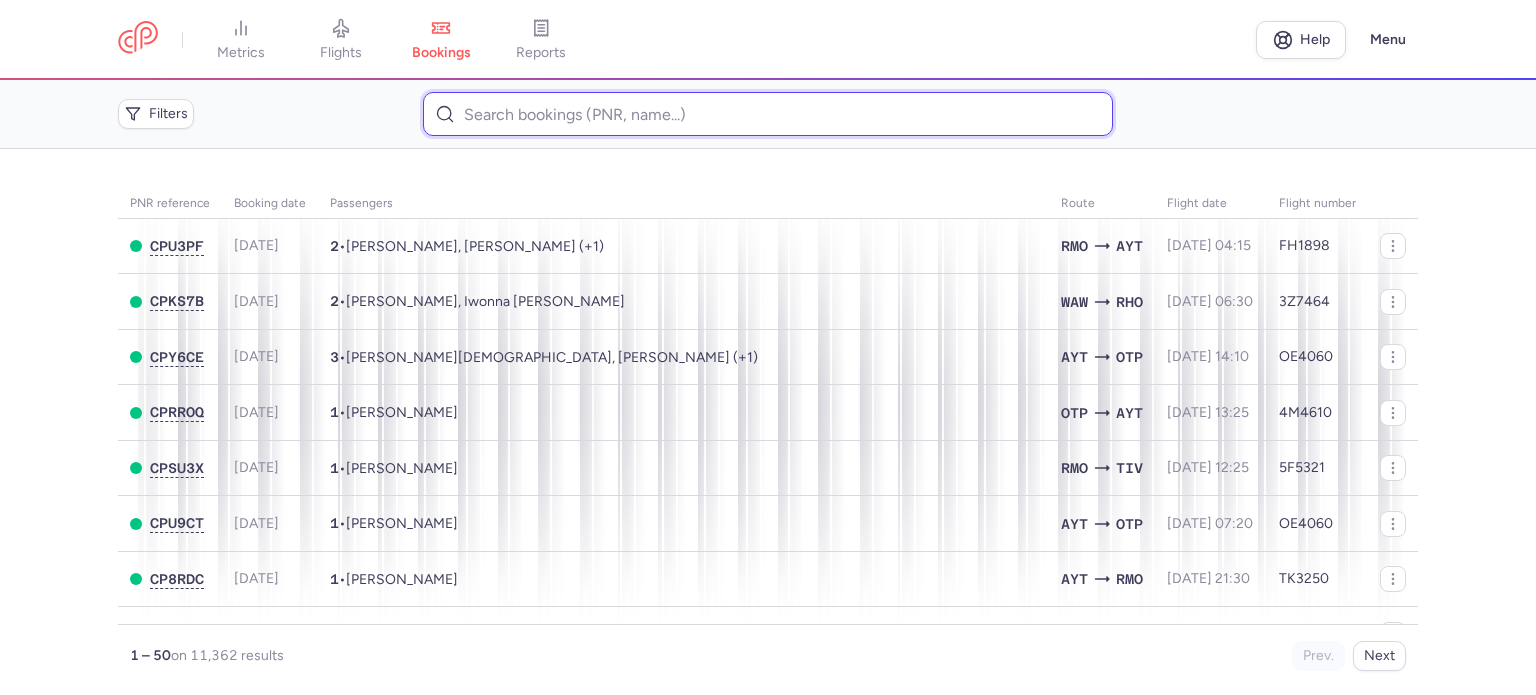 click at bounding box center [767, 114] 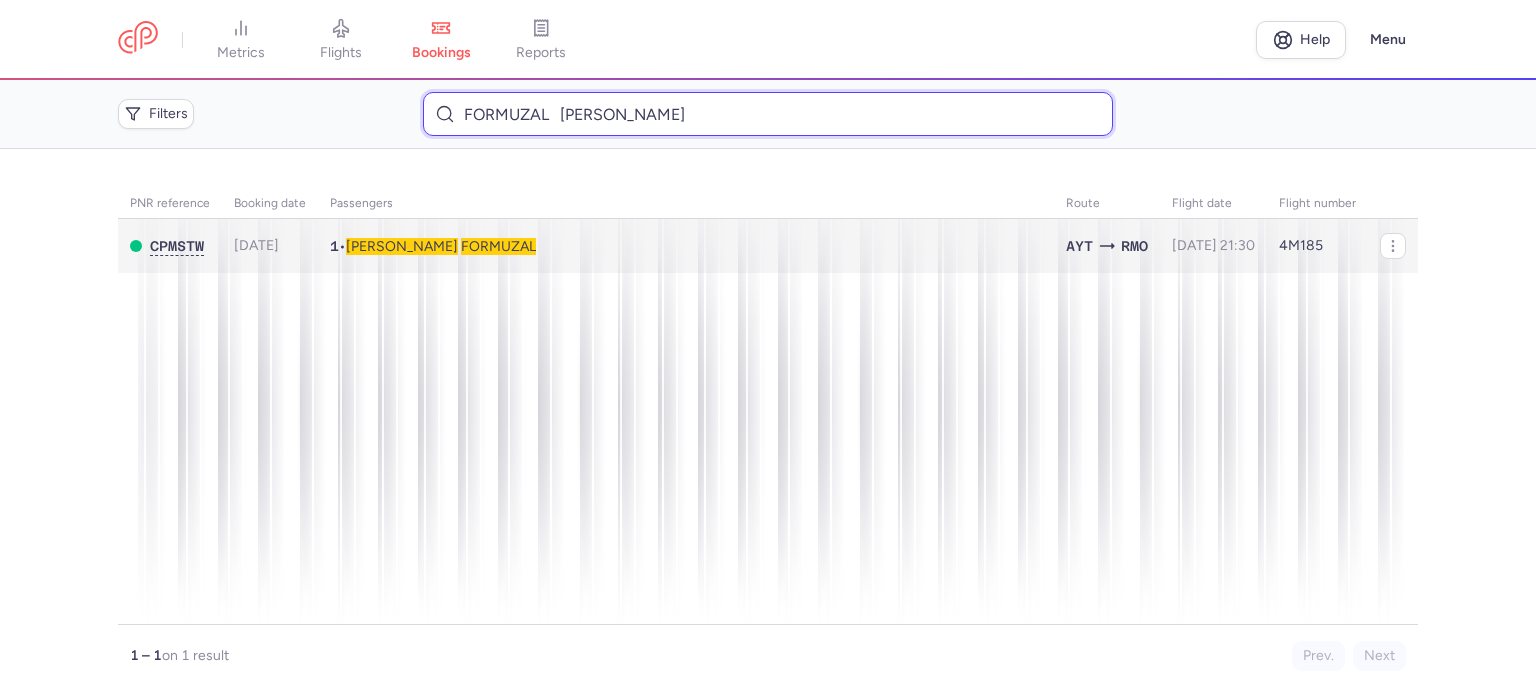 type on "FORMUZAL 	[PERSON_NAME]" 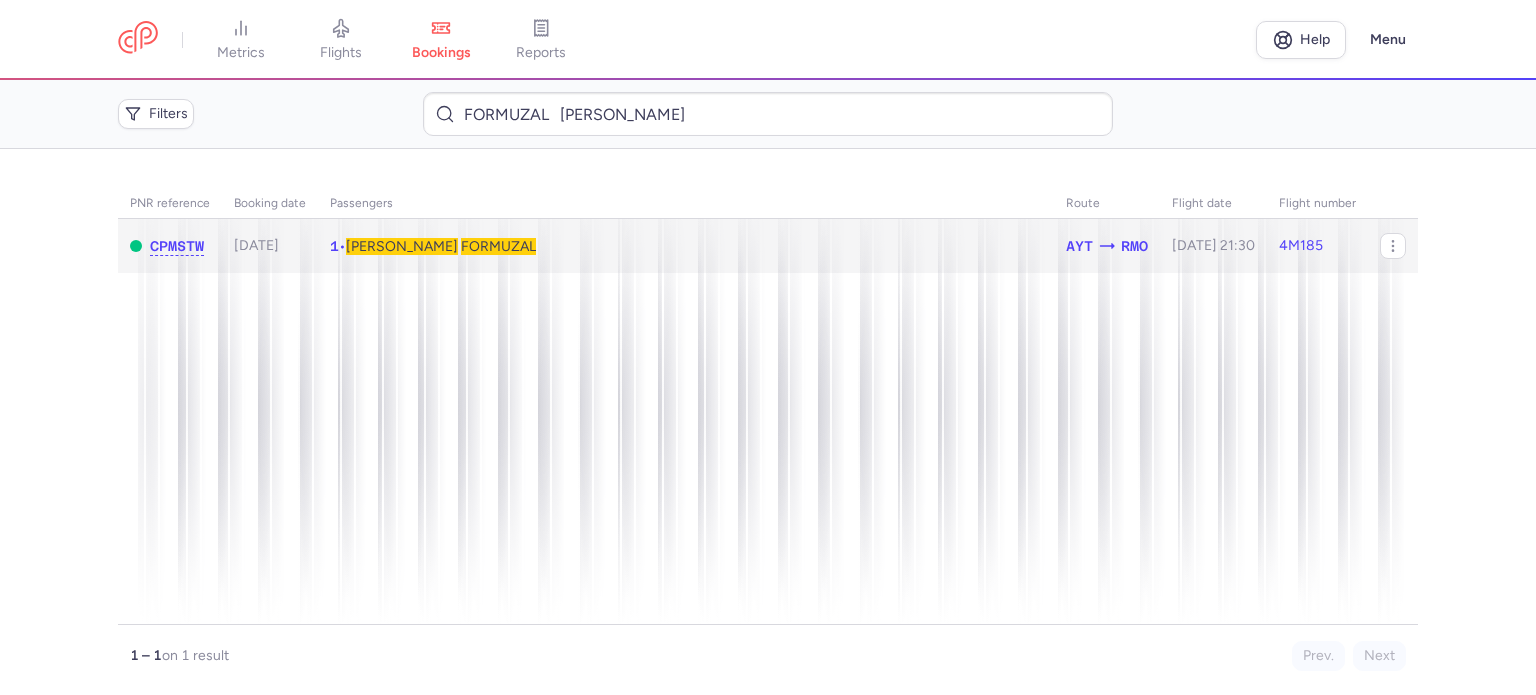 click on "FORMUZAL" at bounding box center [498, 246] 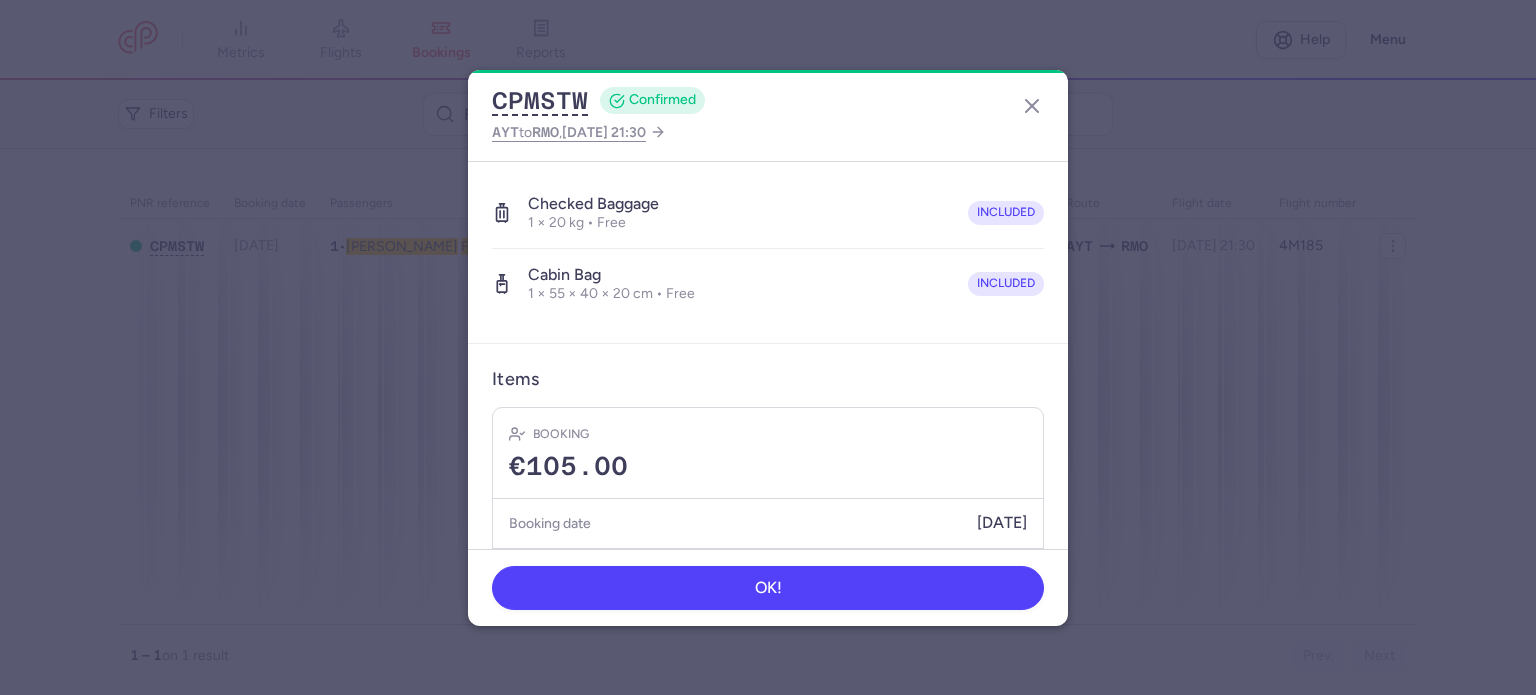 scroll, scrollTop: 423, scrollLeft: 0, axis: vertical 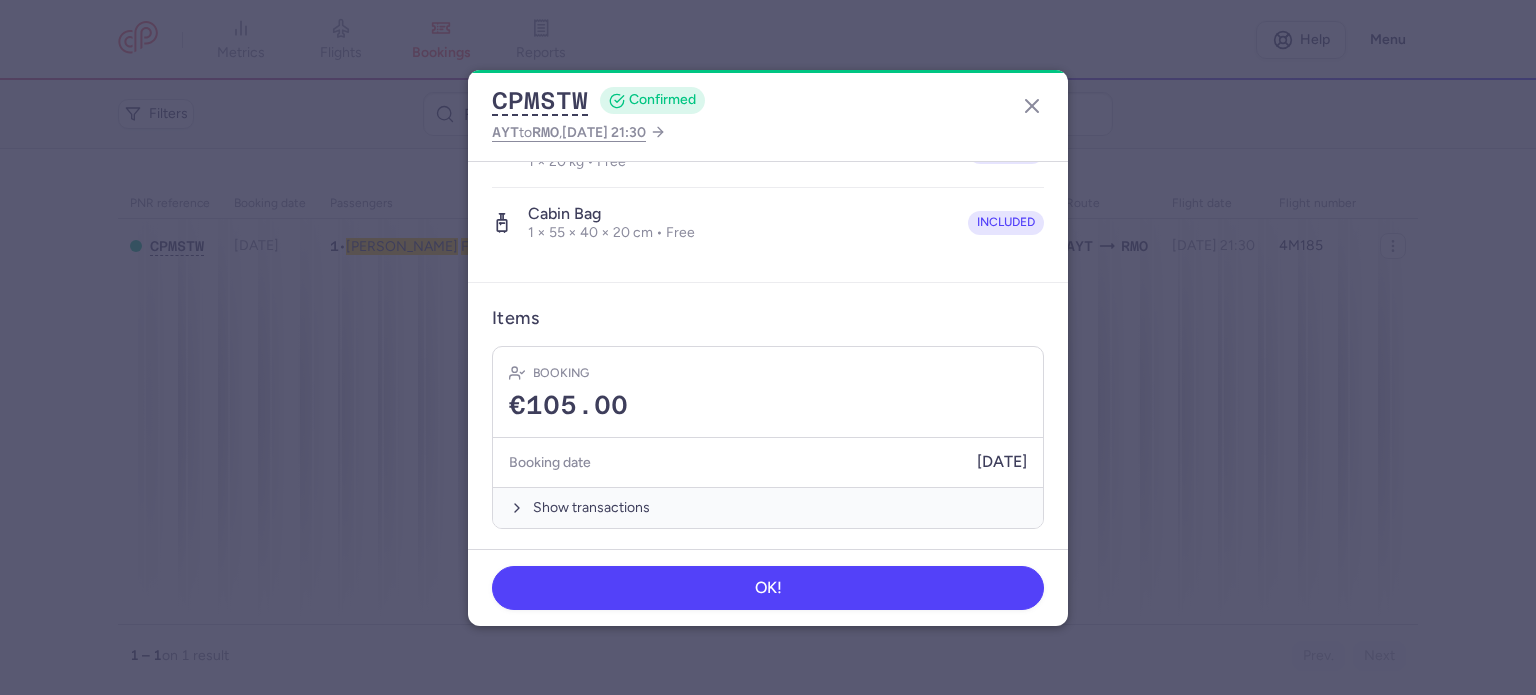 drag, startPoint x: 577, startPoint y: 502, endPoint x: 573, endPoint y: 481, distance: 21.377558 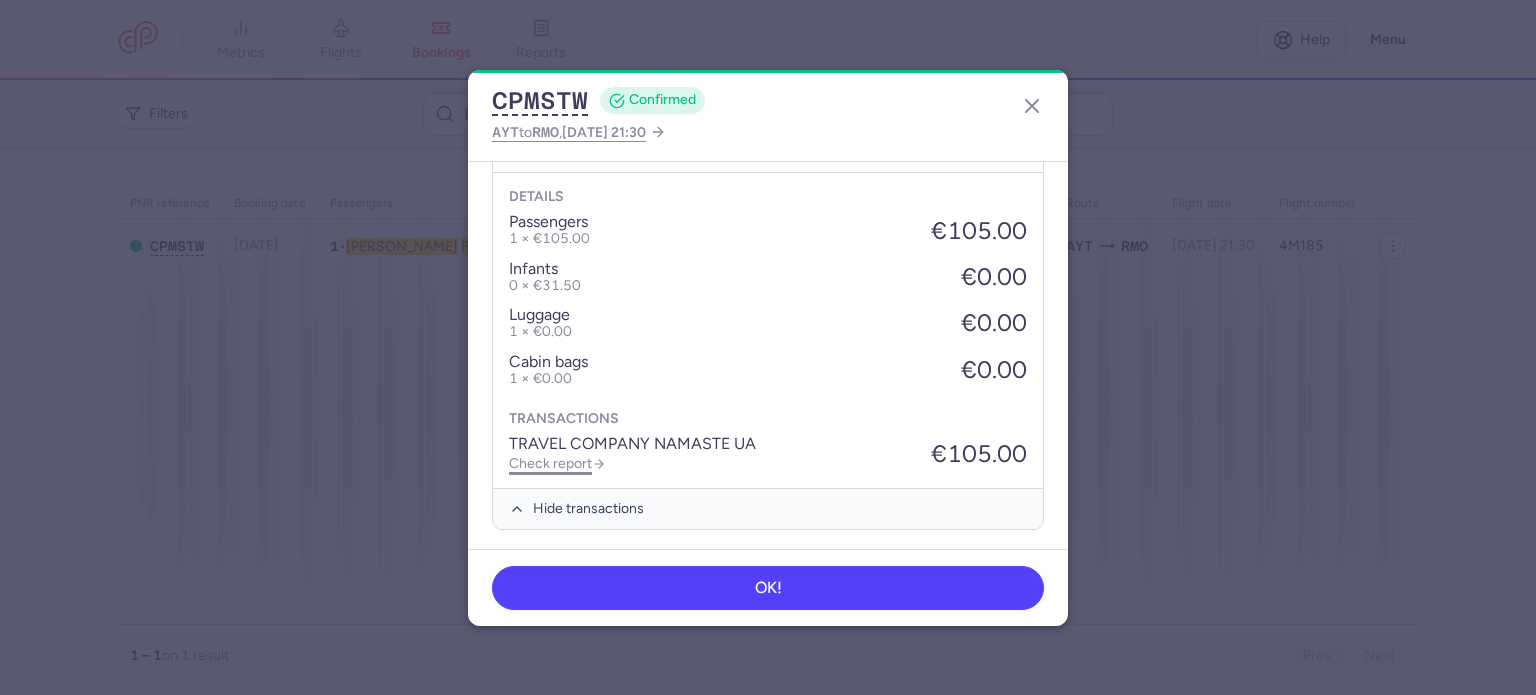 scroll, scrollTop: 739, scrollLeft: 0, axis: vertical 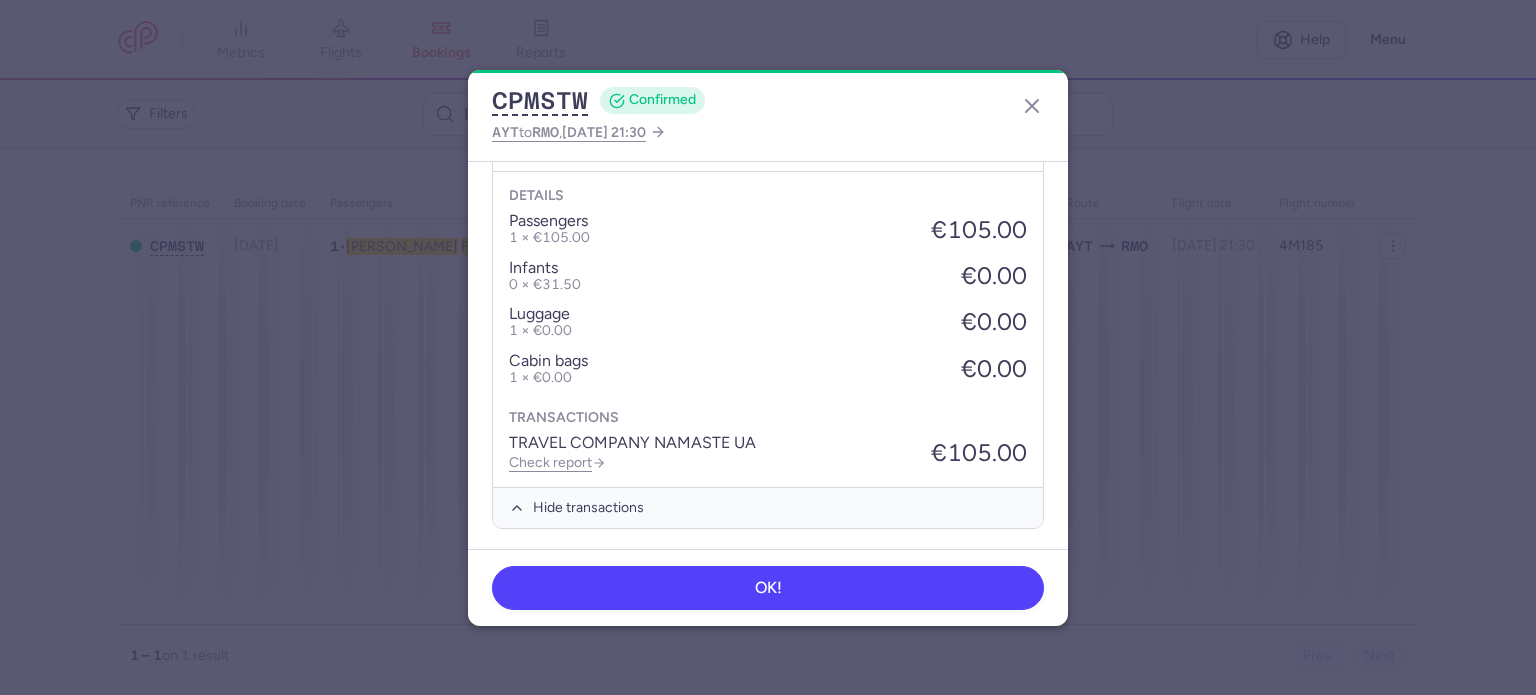 click on "Details passengers 1 × €105.00 €105.00 infants 0 × €31.50 €0.00 luggage 1 × €0.00 €0.00 cabin bags 1 × €0.00 €0.00 Transactions TRAVEL COMPANY NAMASTE UA  Check report  €105.00" at bounding box center (768, 329) 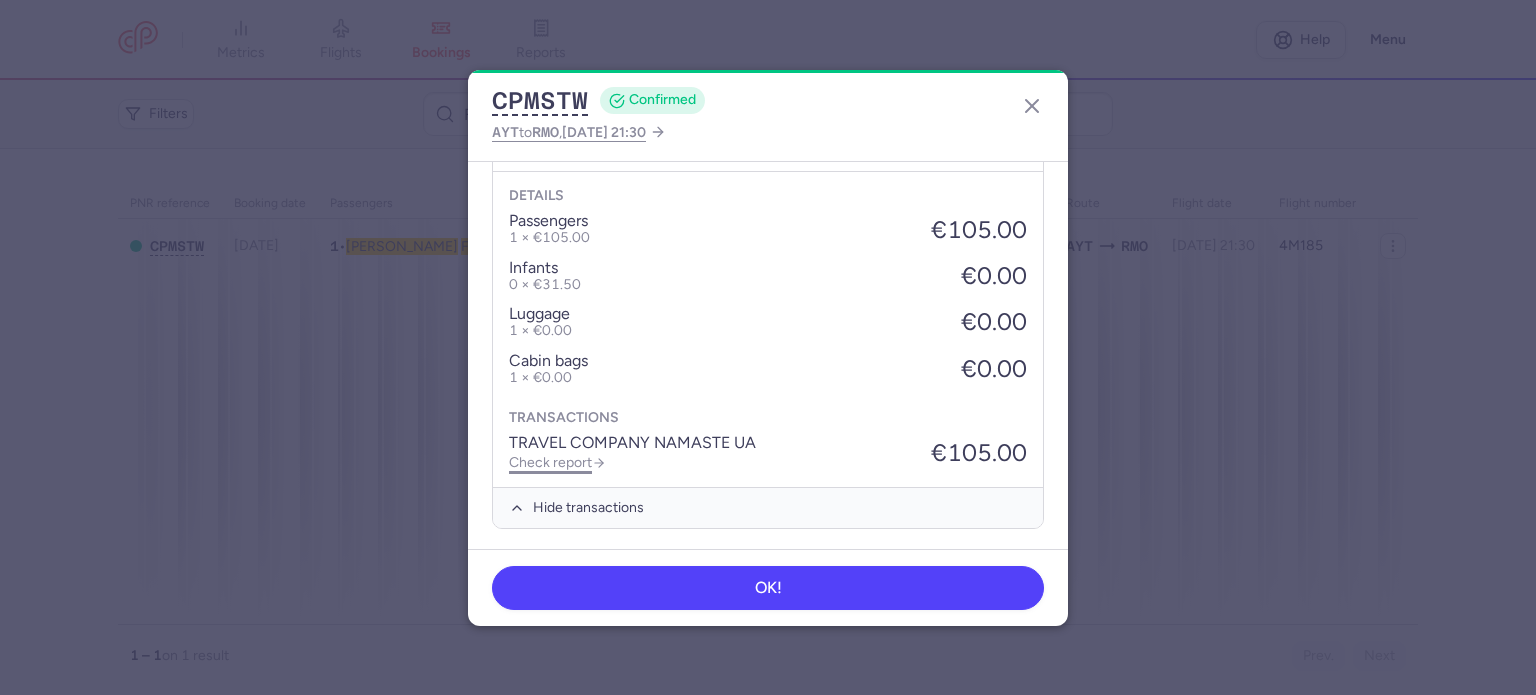 click on "Check report" 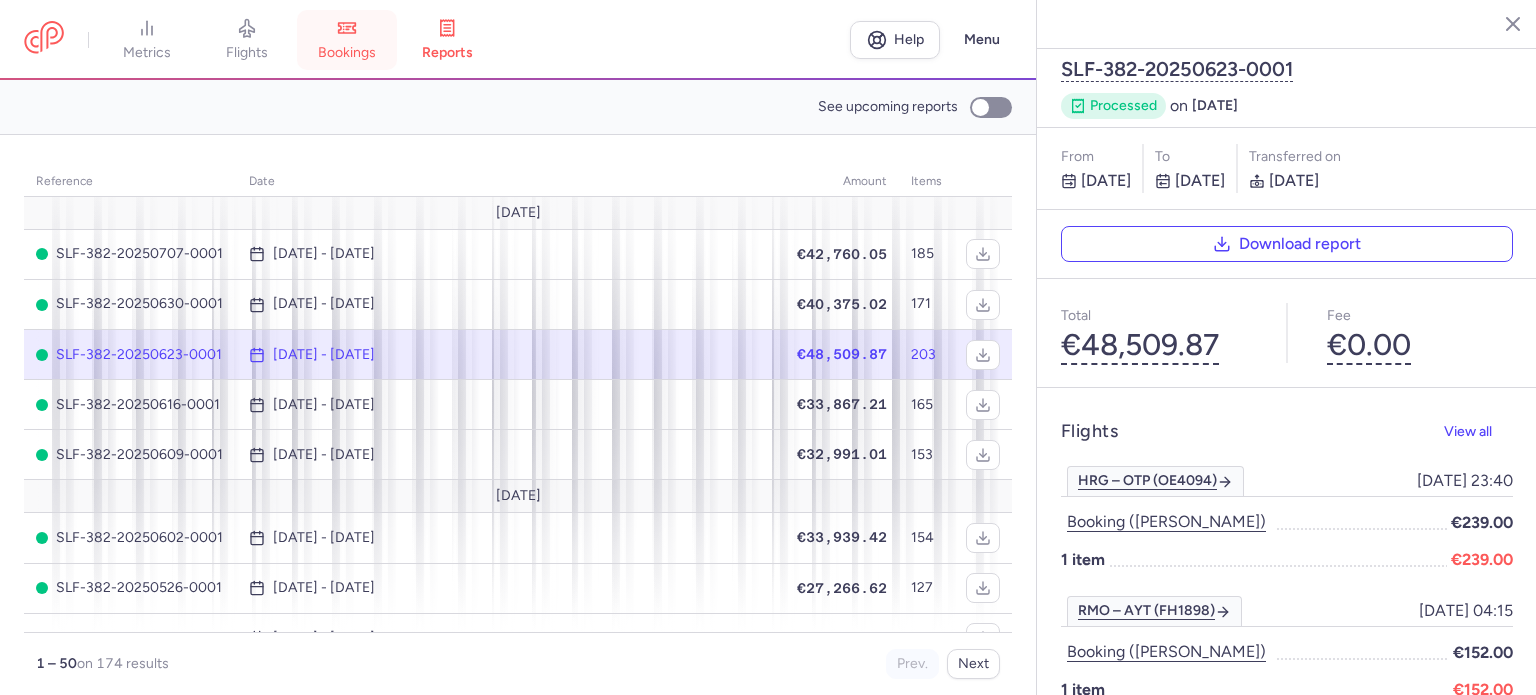click on "bookings" at bounding box center [347, 53] 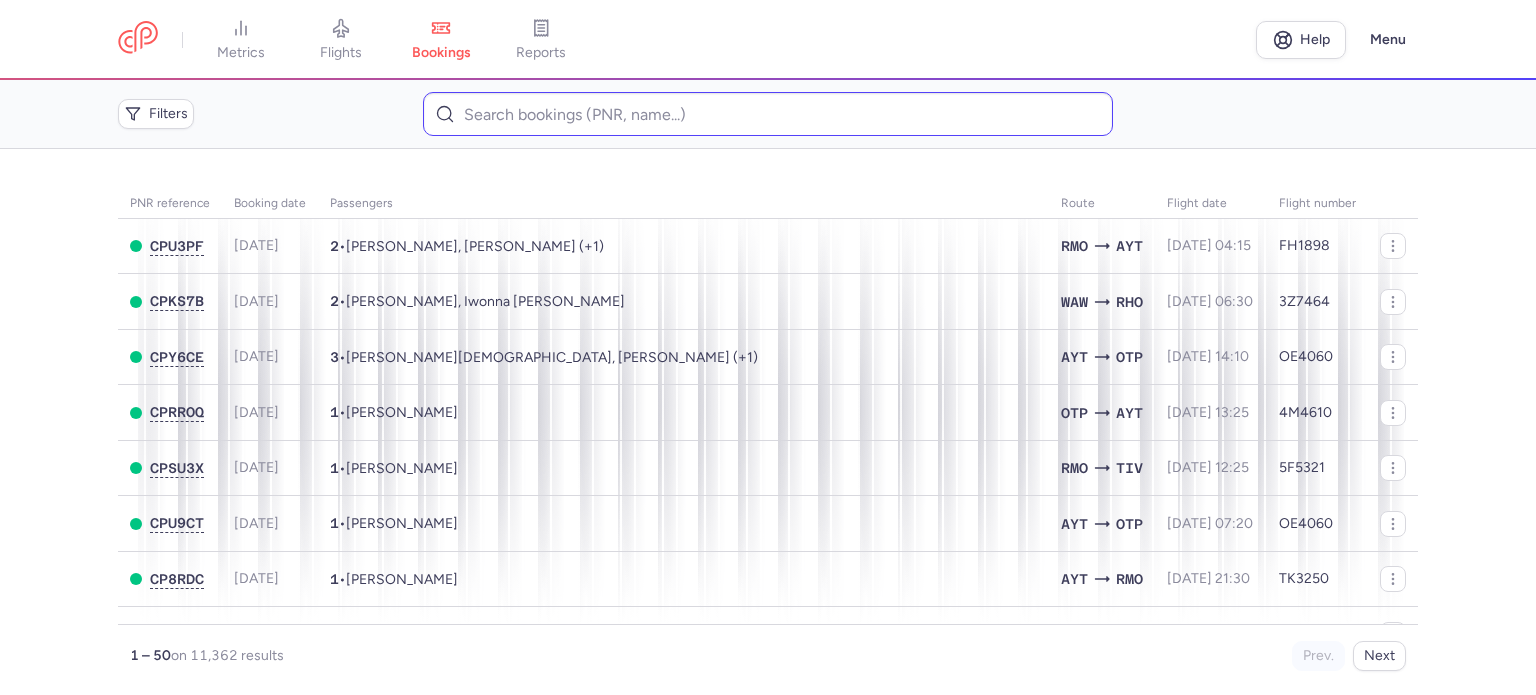 click 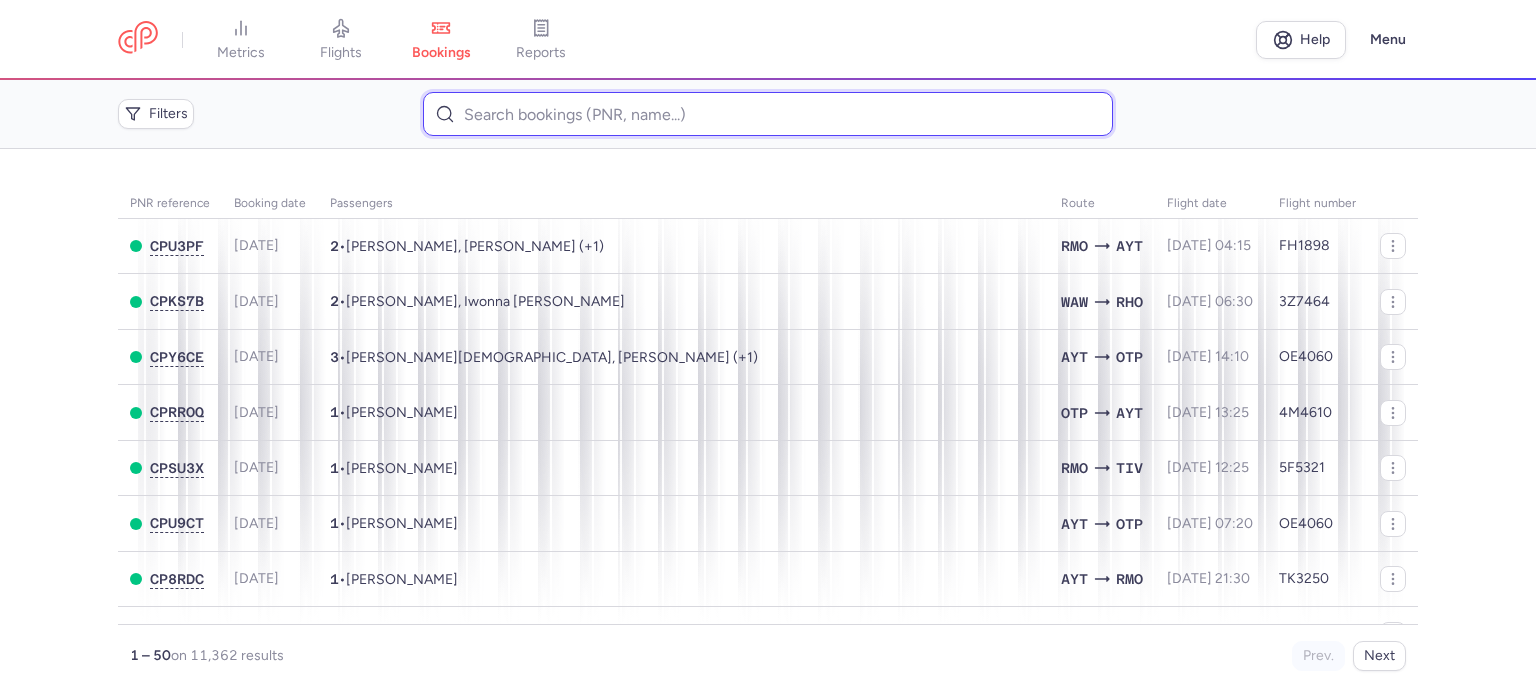 drag, startPoint x: 452, startPoint y: 121, endPoint x: 466, endPoint y: 106, distance: 20.518284 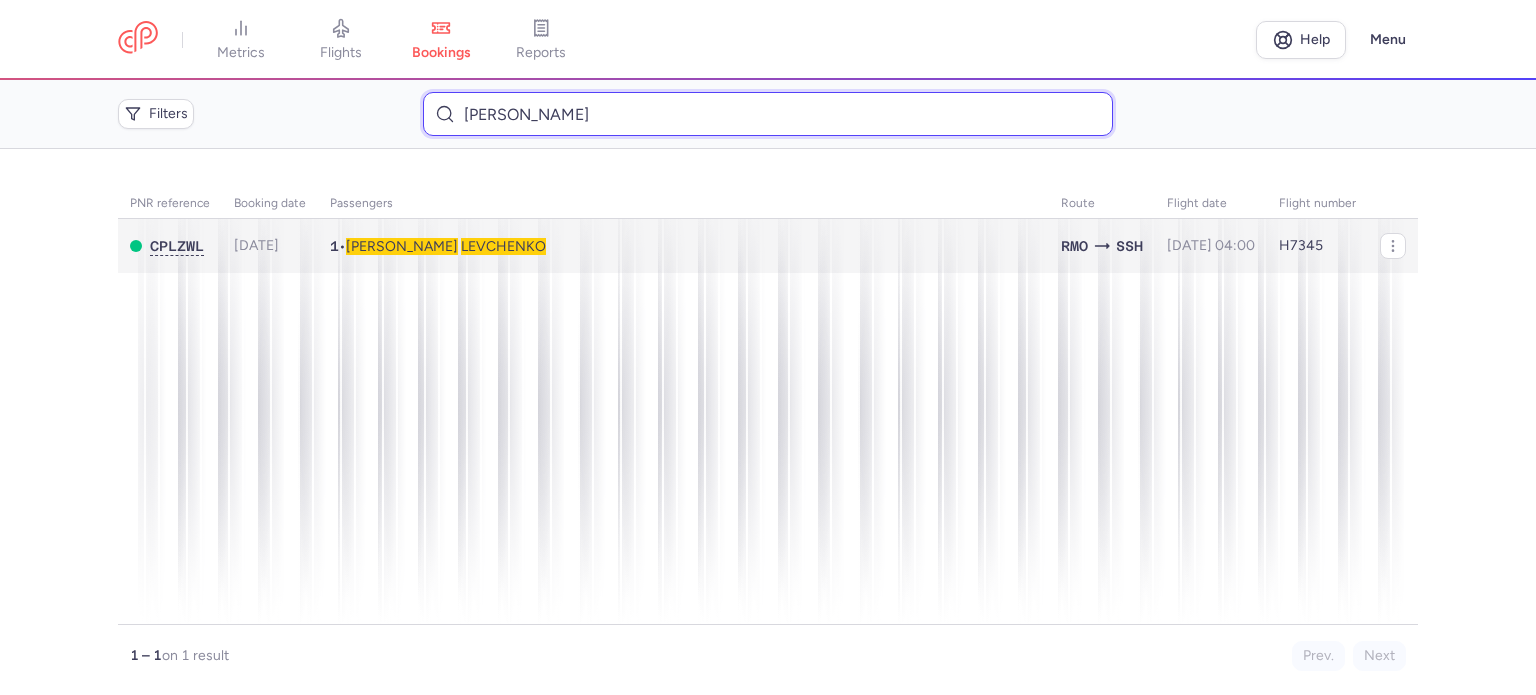 type on "[PERSON_NAME]" 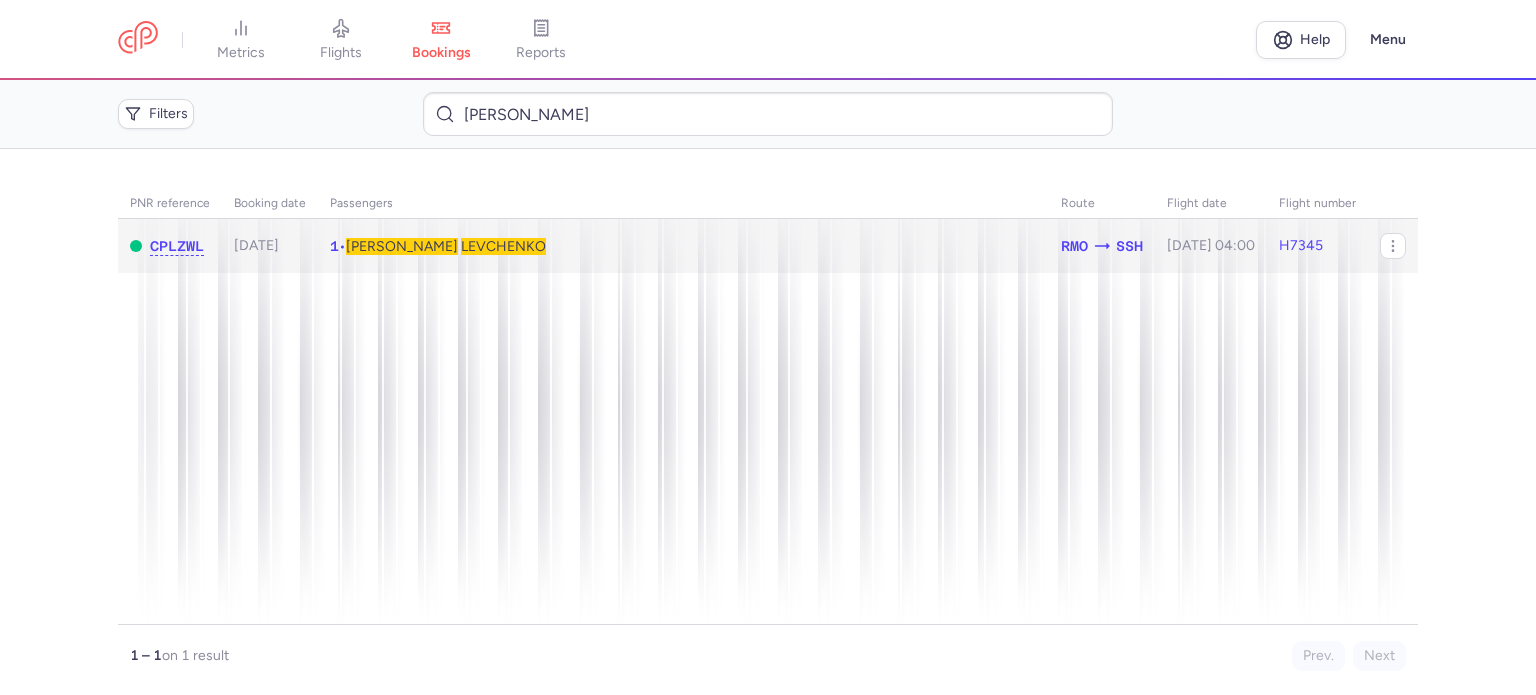 click on "LEVCHENKO" at bounding box center [503, 246] 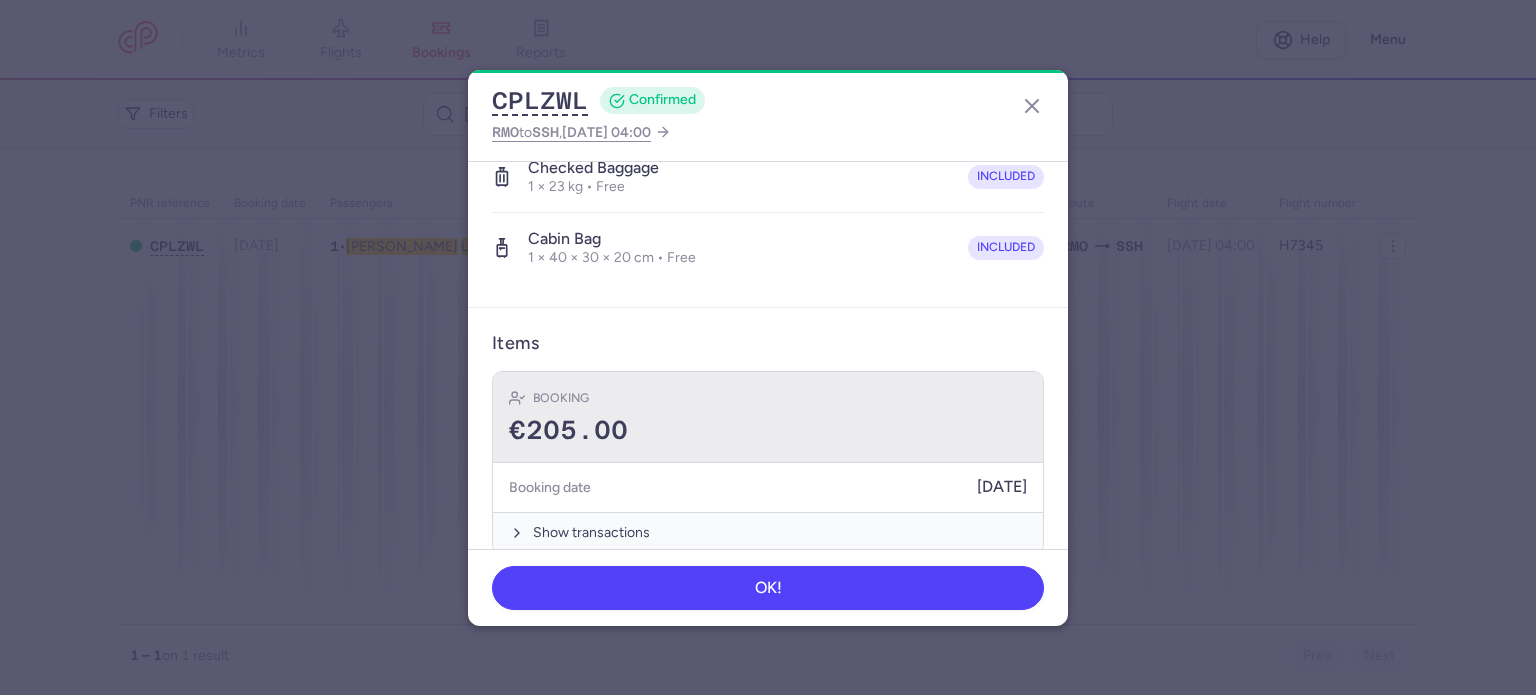 scroll, scrollTop: 423, scrollLeft: 0, axis: vertical 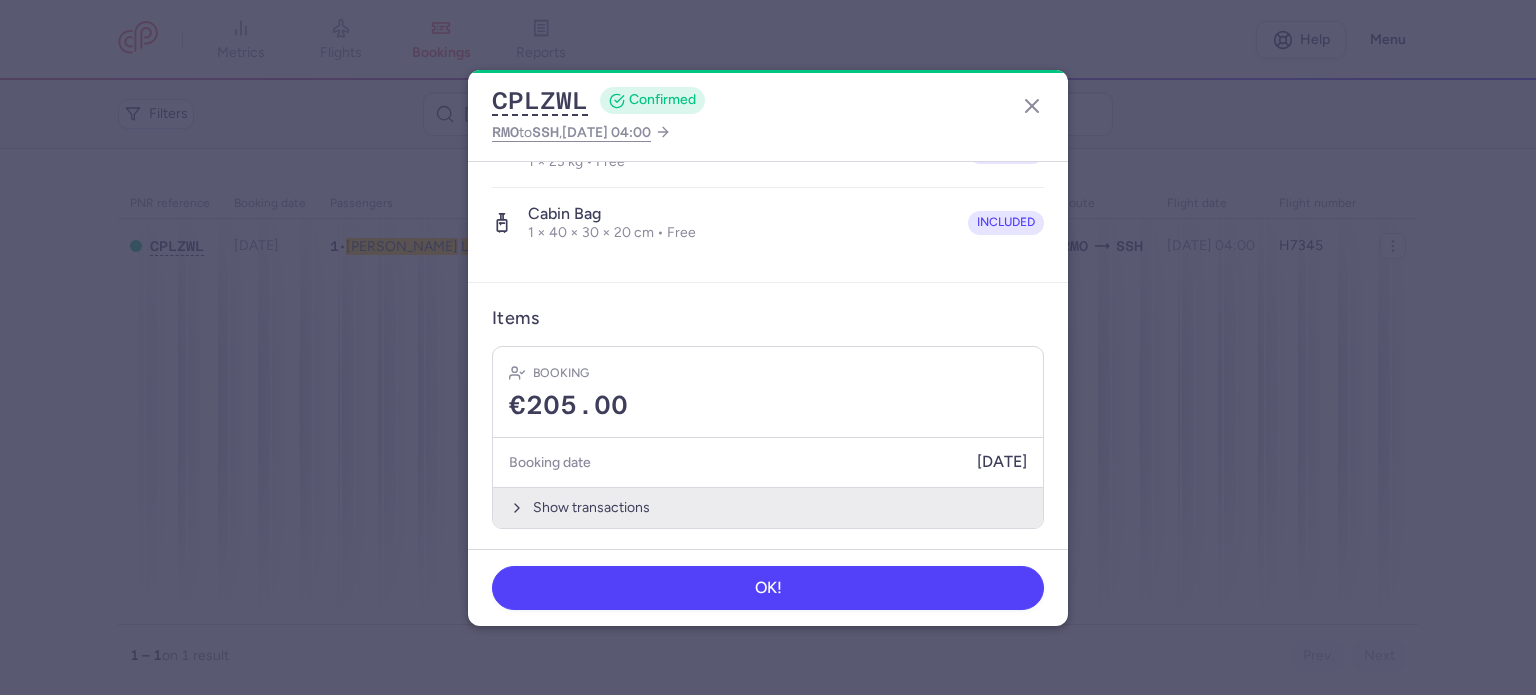 click on "Show transactions" at bounding box center [768, 507] 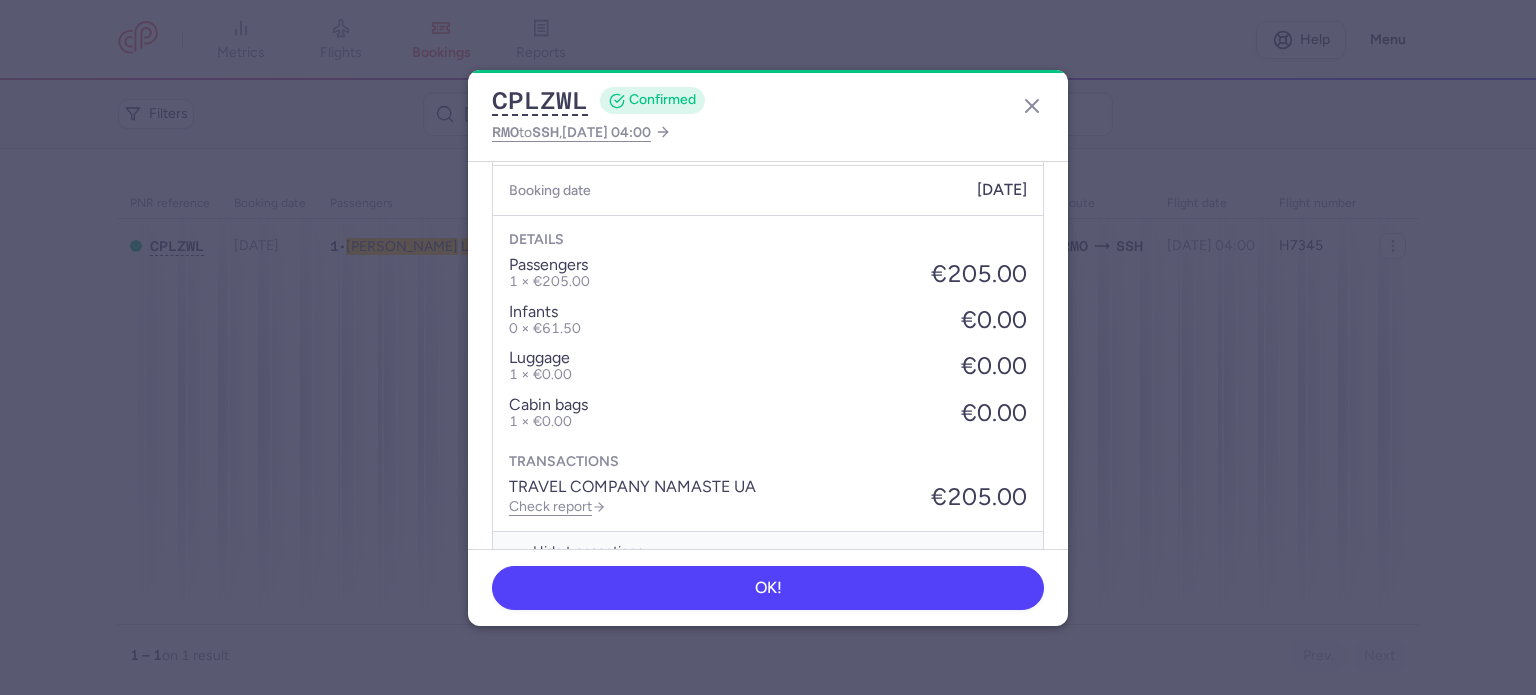 scroll, scrollTop: 739, scrollLeft: 0, axis: vertical 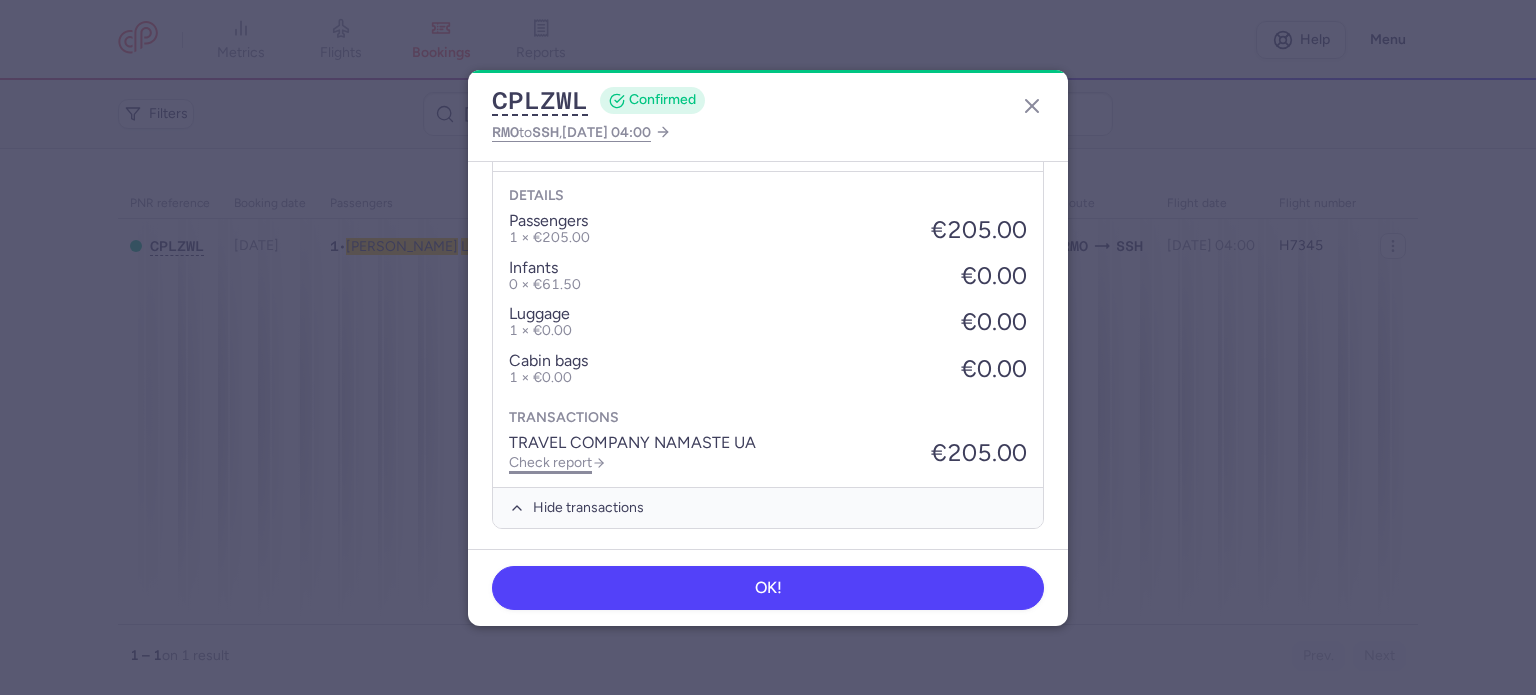 click on "Check report" 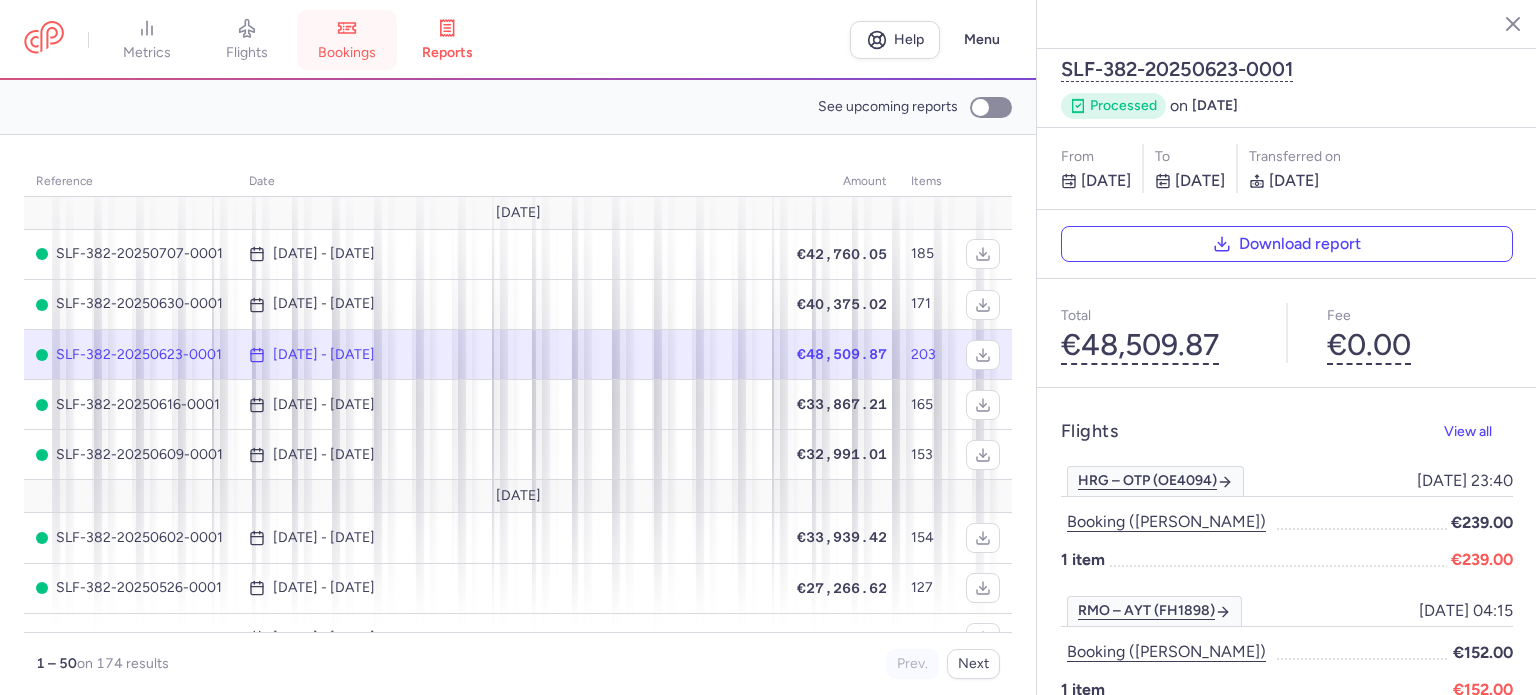 click on "bookings" at bounding box center (347, 40) 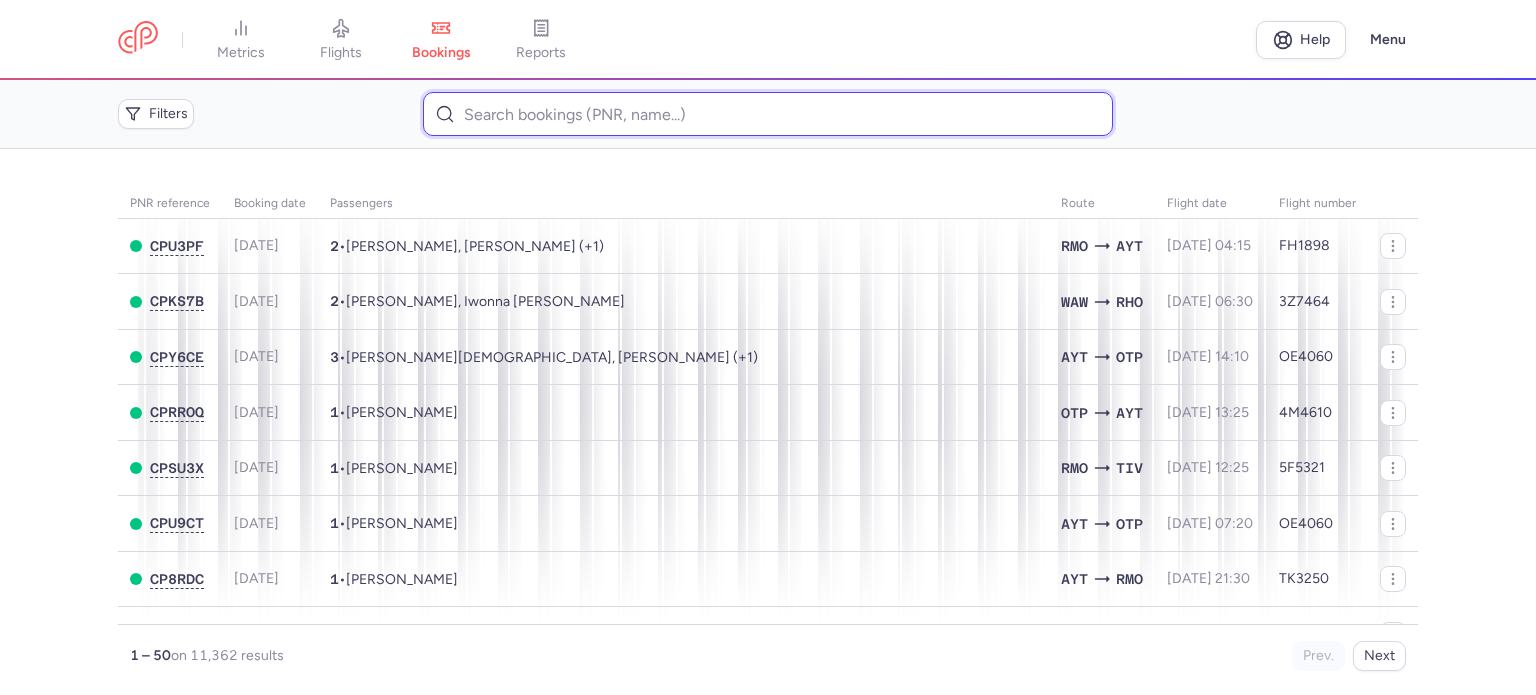 paste on "[PERSON_NAME]" 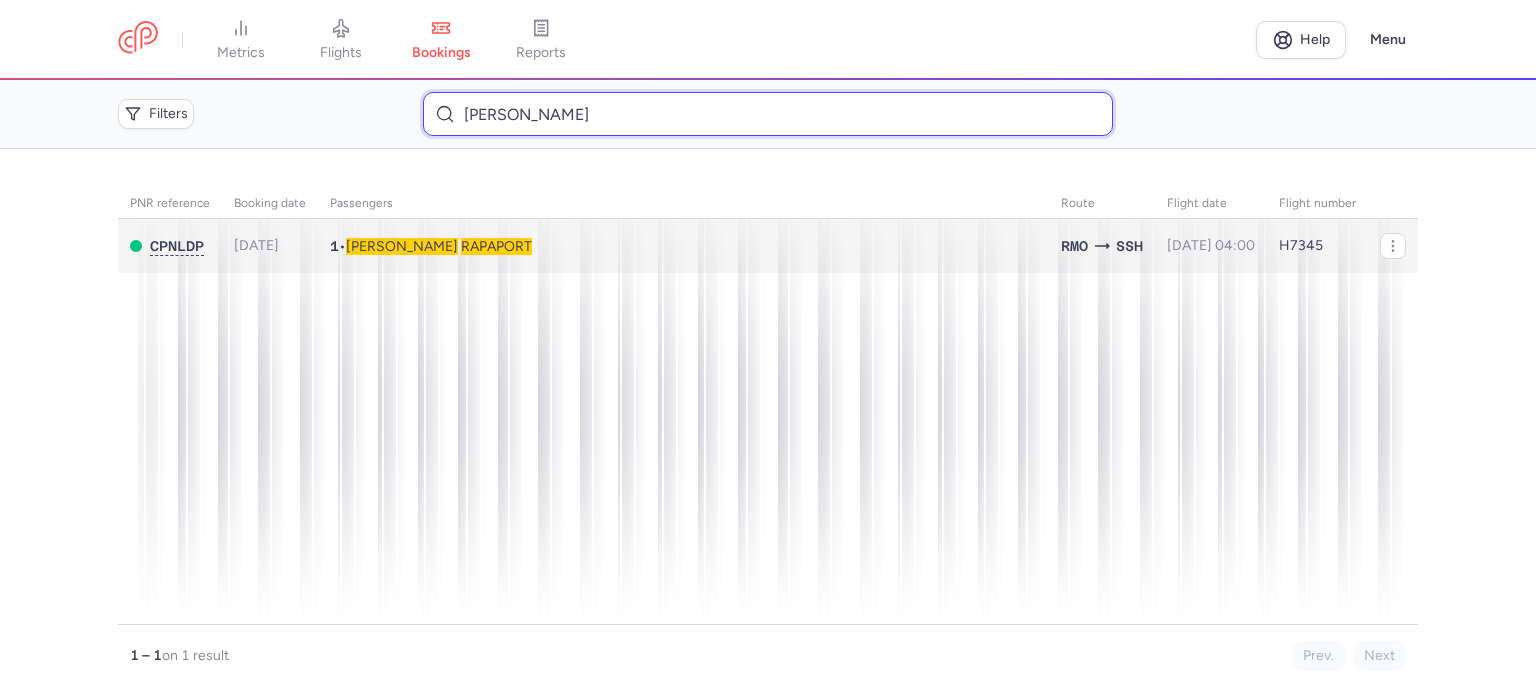 type on "[PERSON_NAME]" 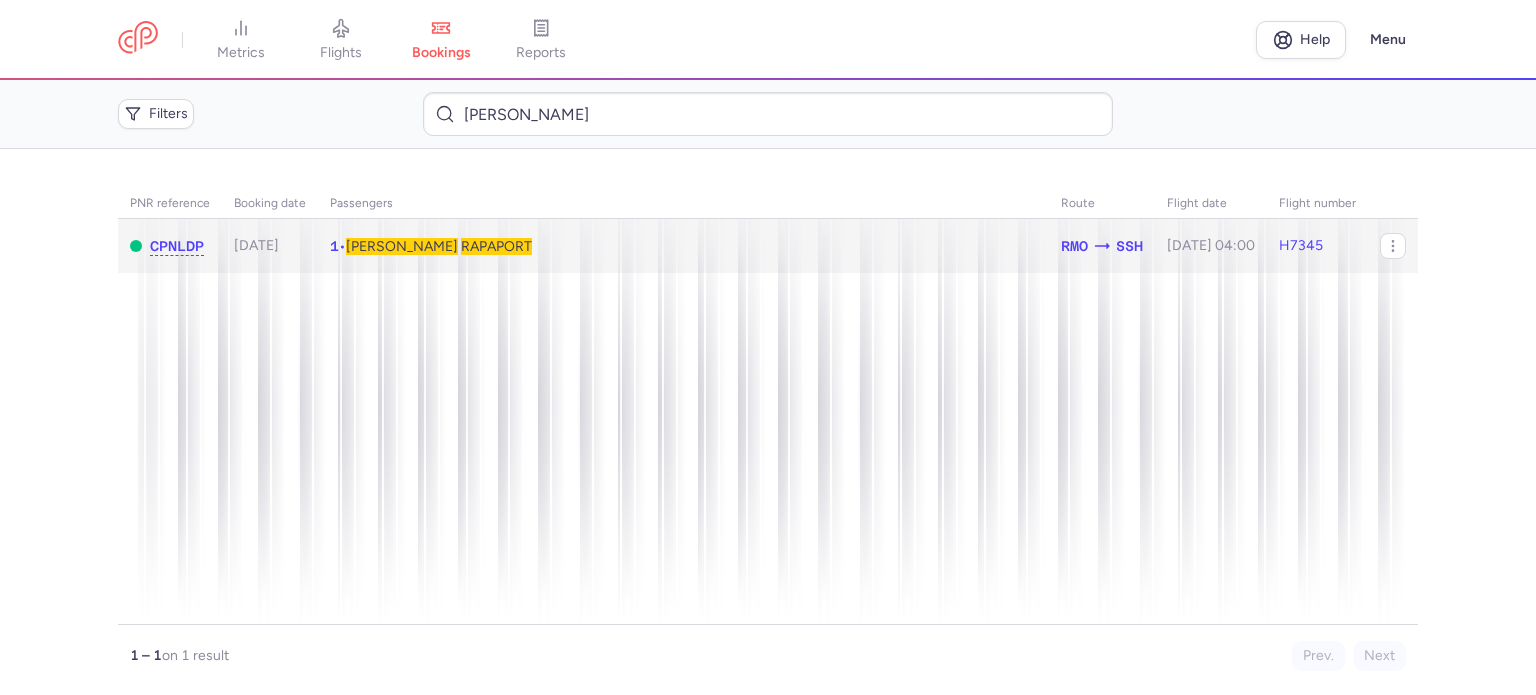 click on "RAPAPORT" at bounding box center [496, 246] 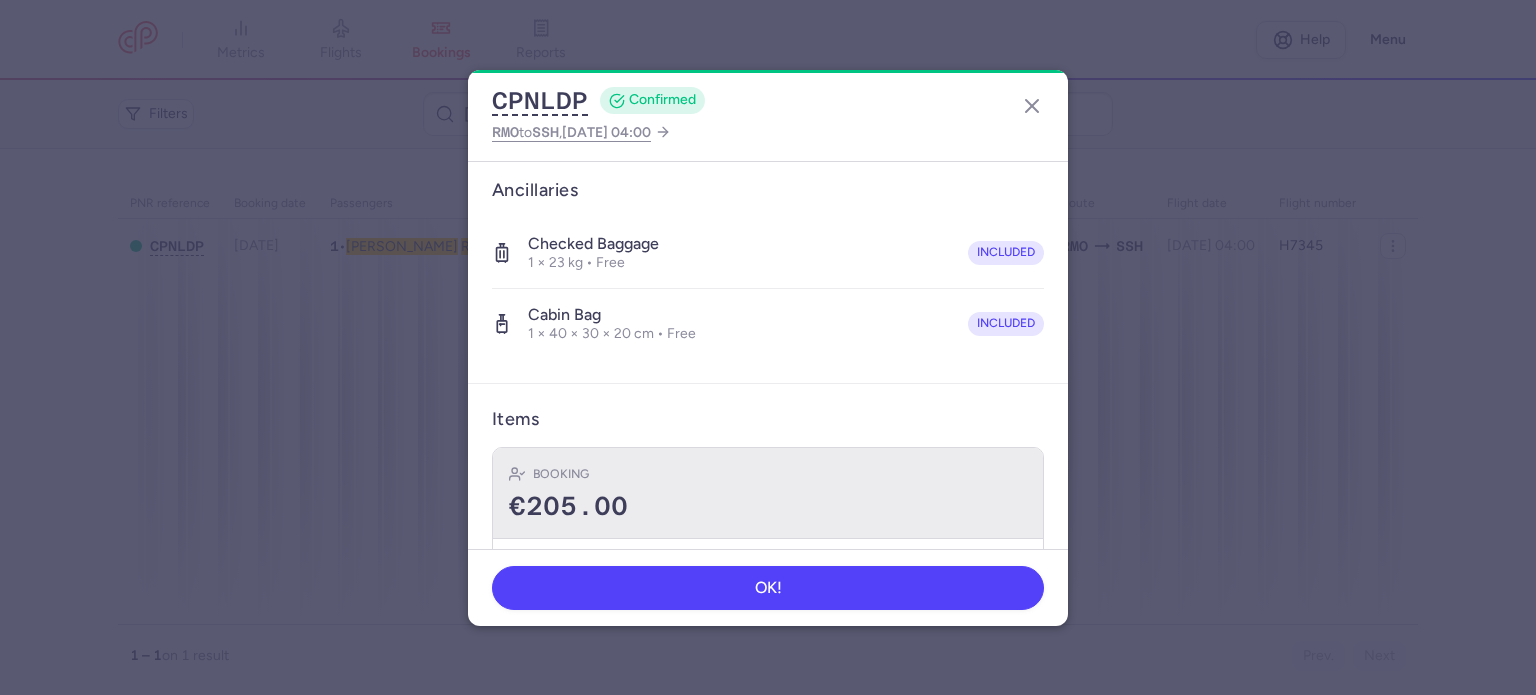 scroll, scrollTop: 423, scrollLeft: 0, axis: vertical 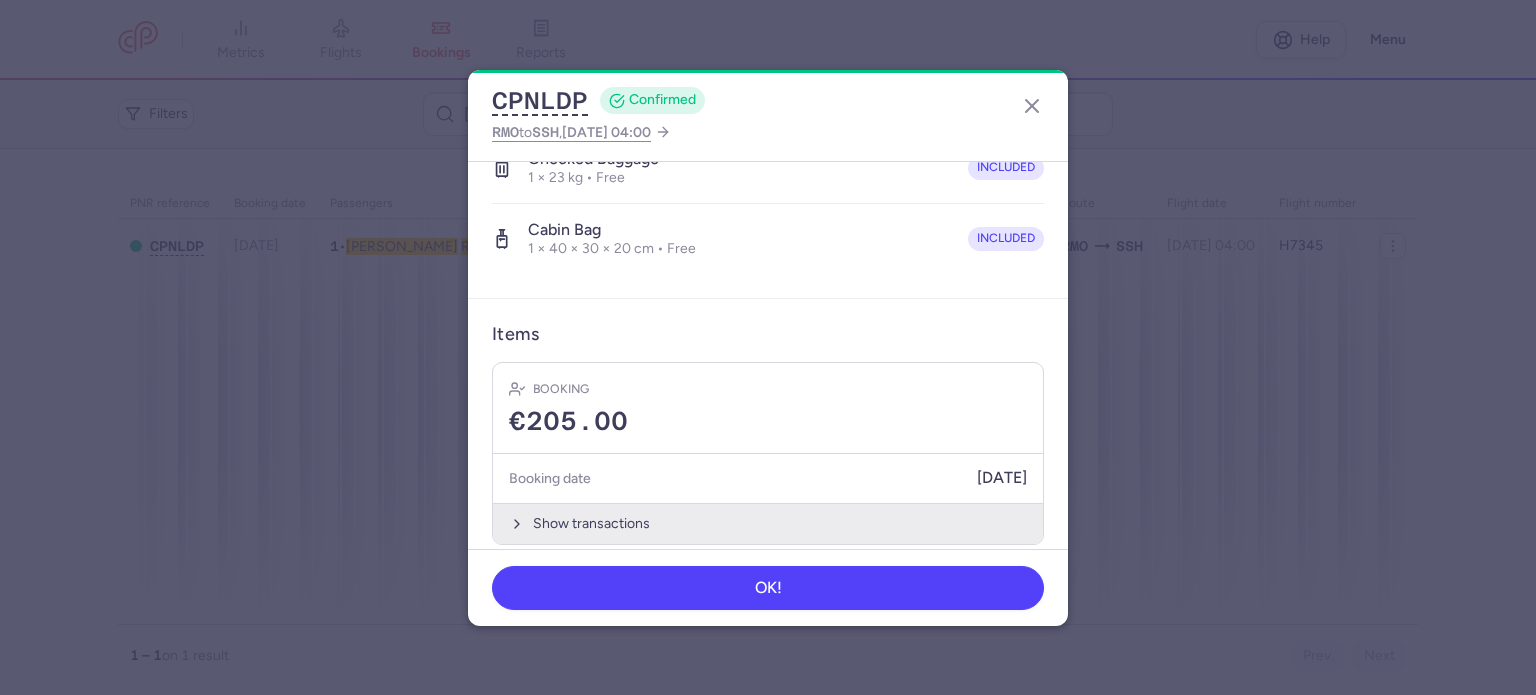click on "Show transactions" at bounding box center (768, 523) 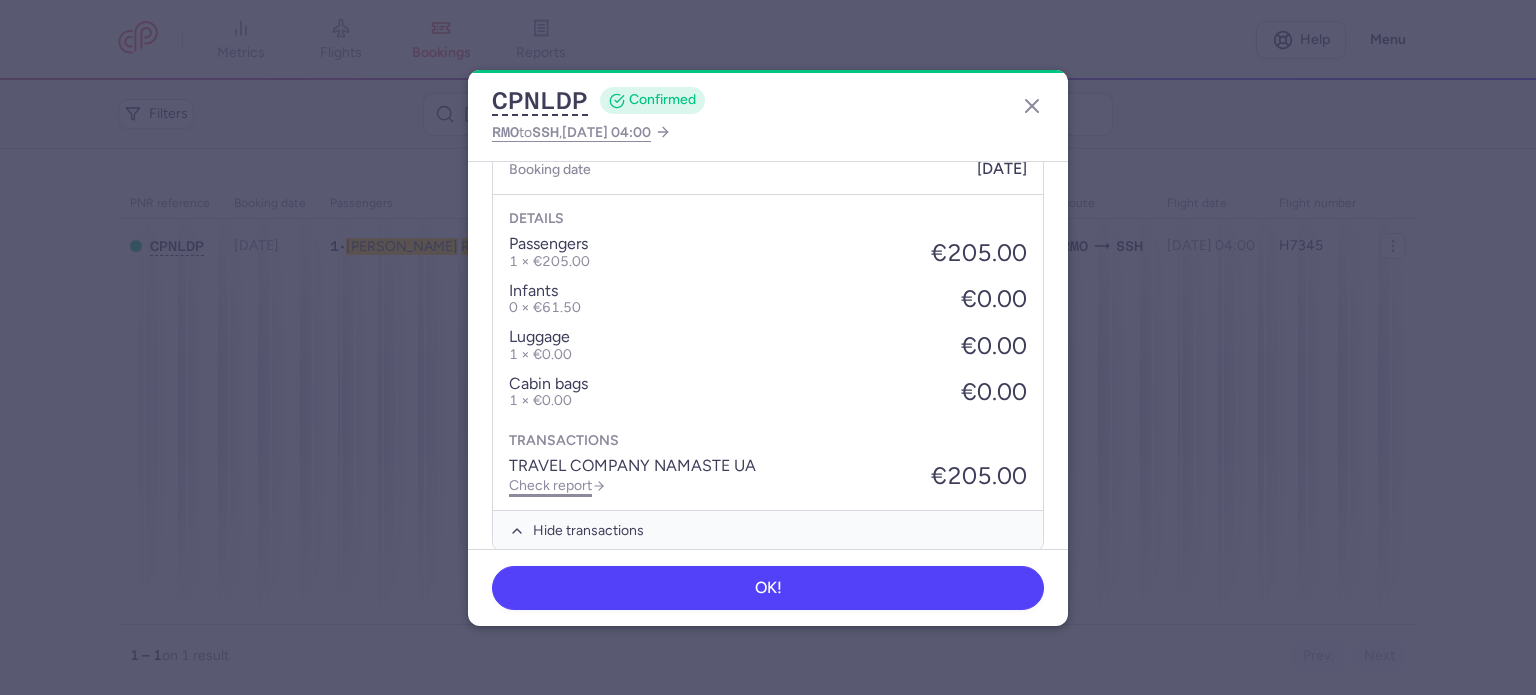 scroll, scrollTop: 739, scrollLeft: 0, axis: vertical 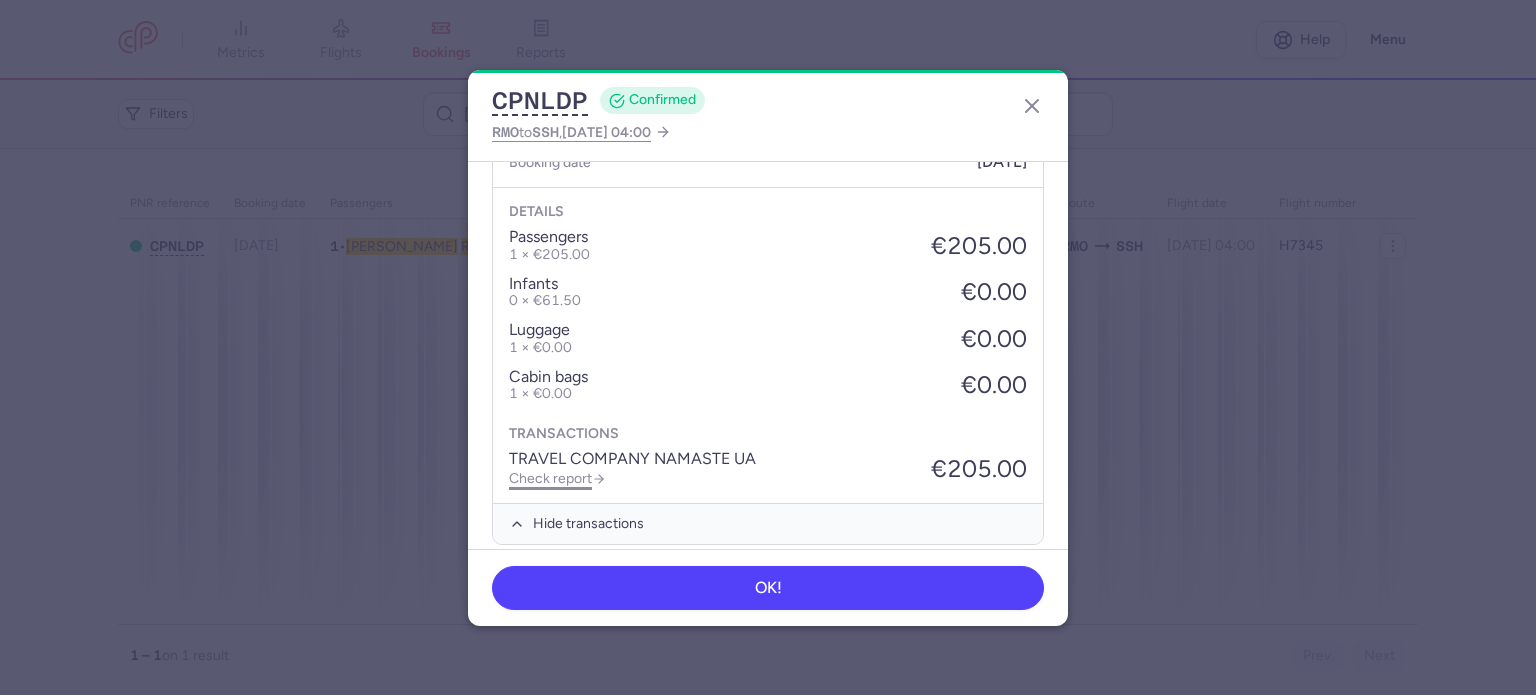 click on "Check report" 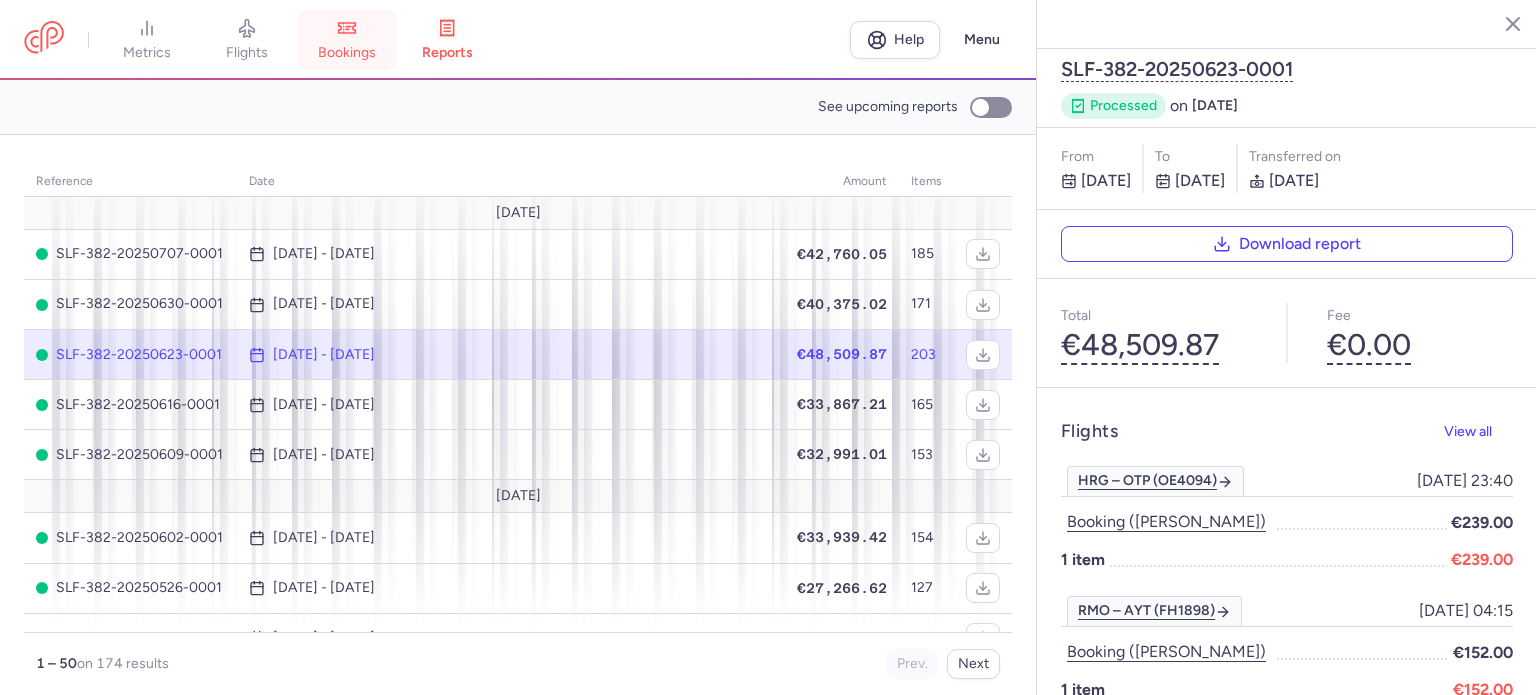 click 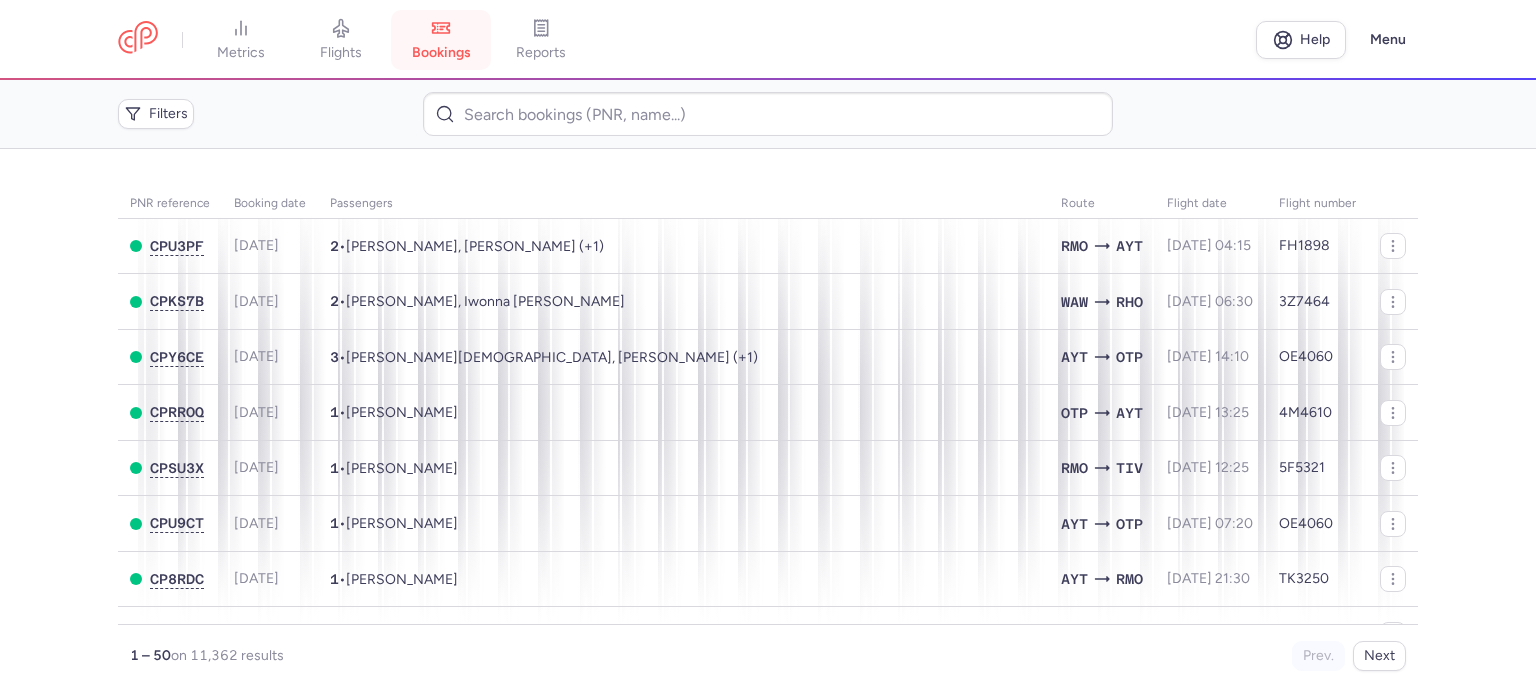 click on "bookings" at bounding box center [441, 53] 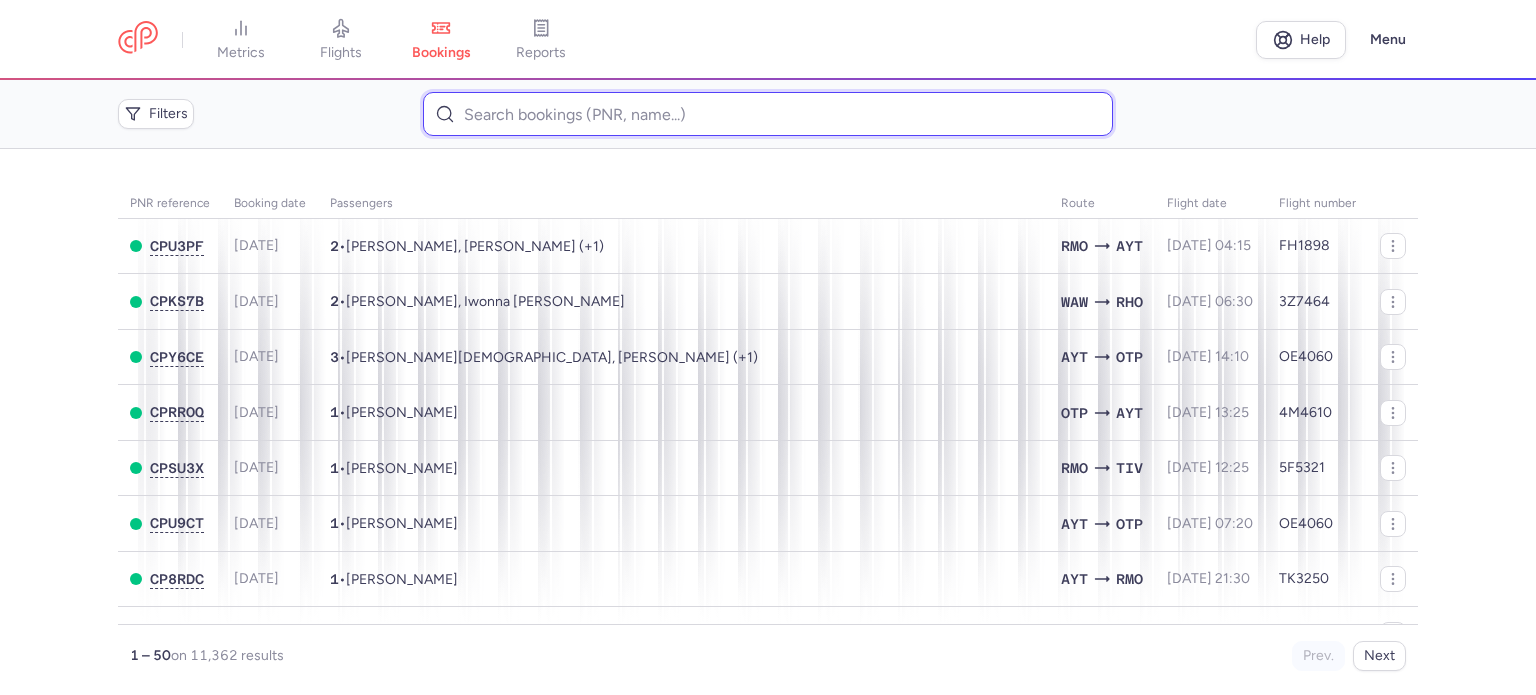 paste on "[PERSON_NAME]" 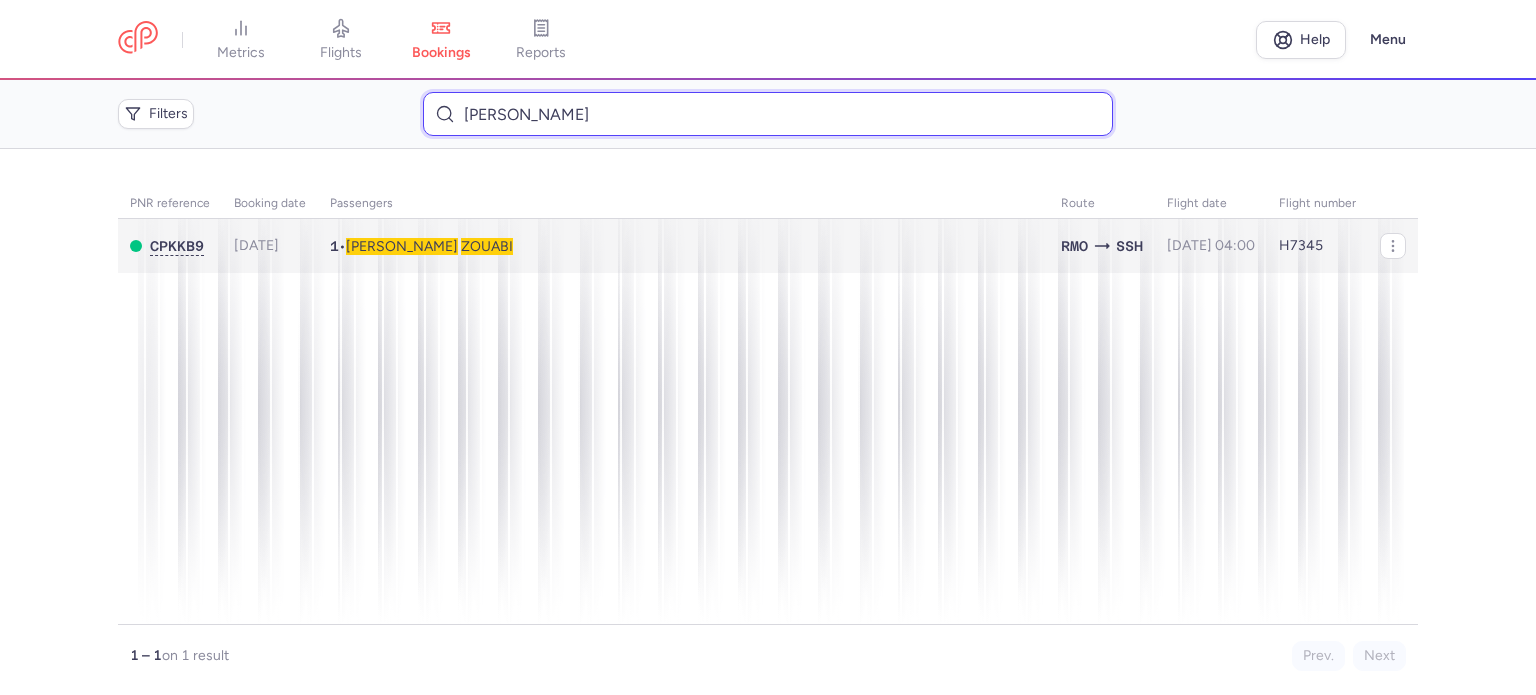 type on "[PERSON_NAME]" 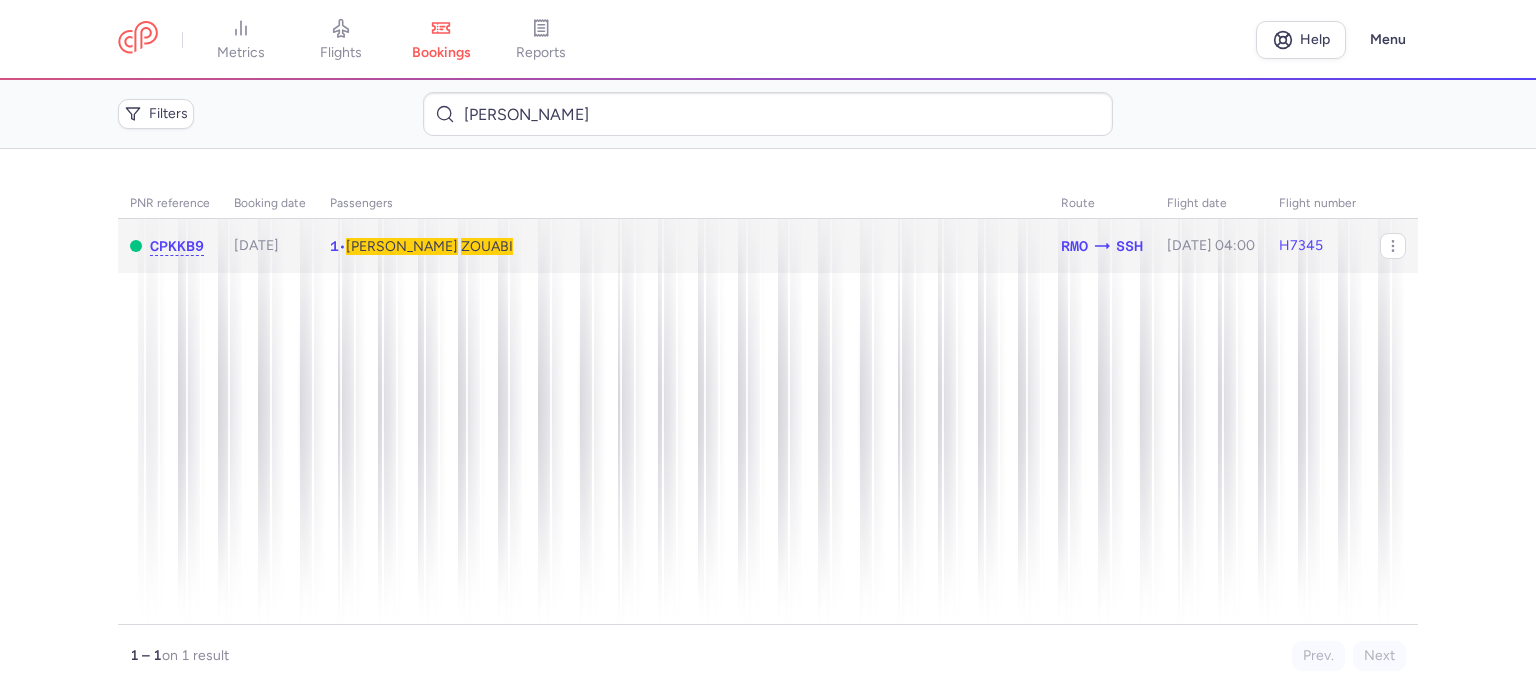 click on "ZOUABI" at bounding box center [487, 246] 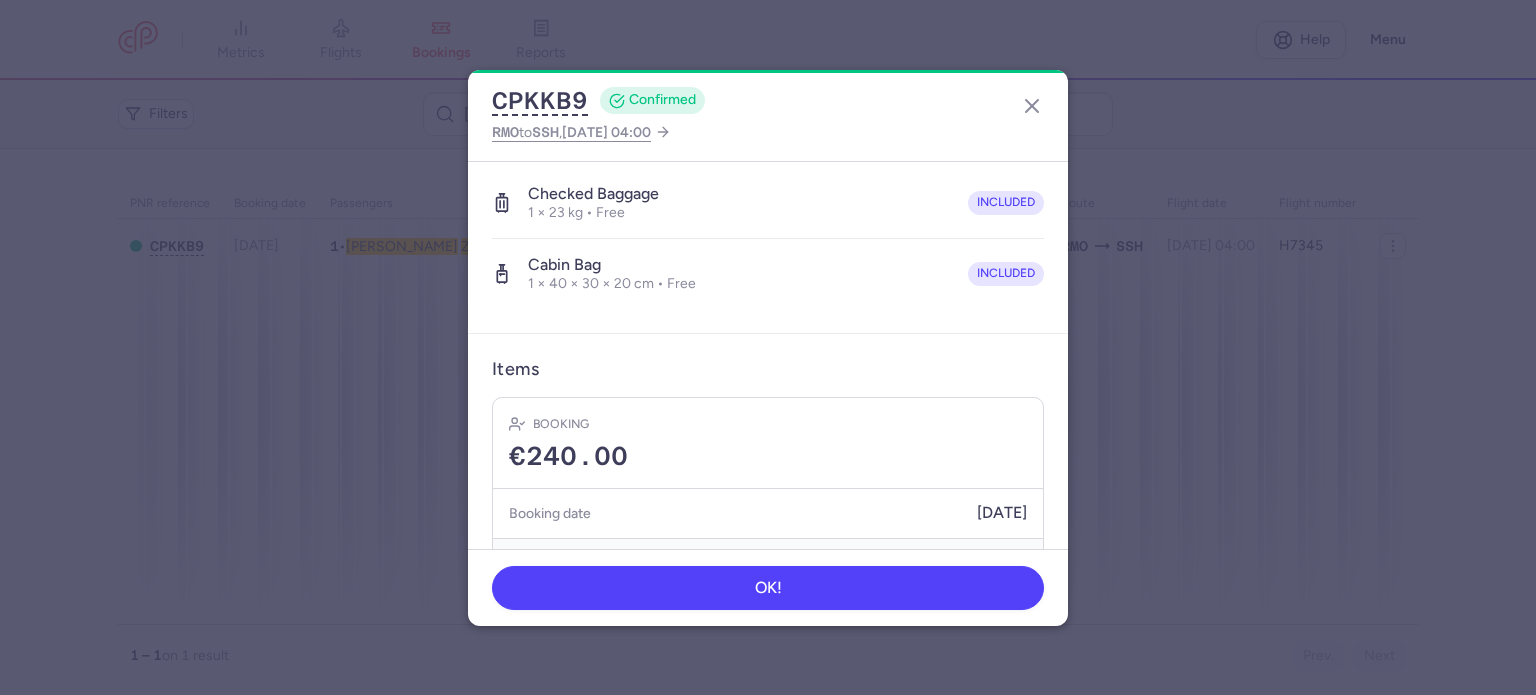 scroll, scrollTop: 400, scrollLeft: 0, axis: vertical 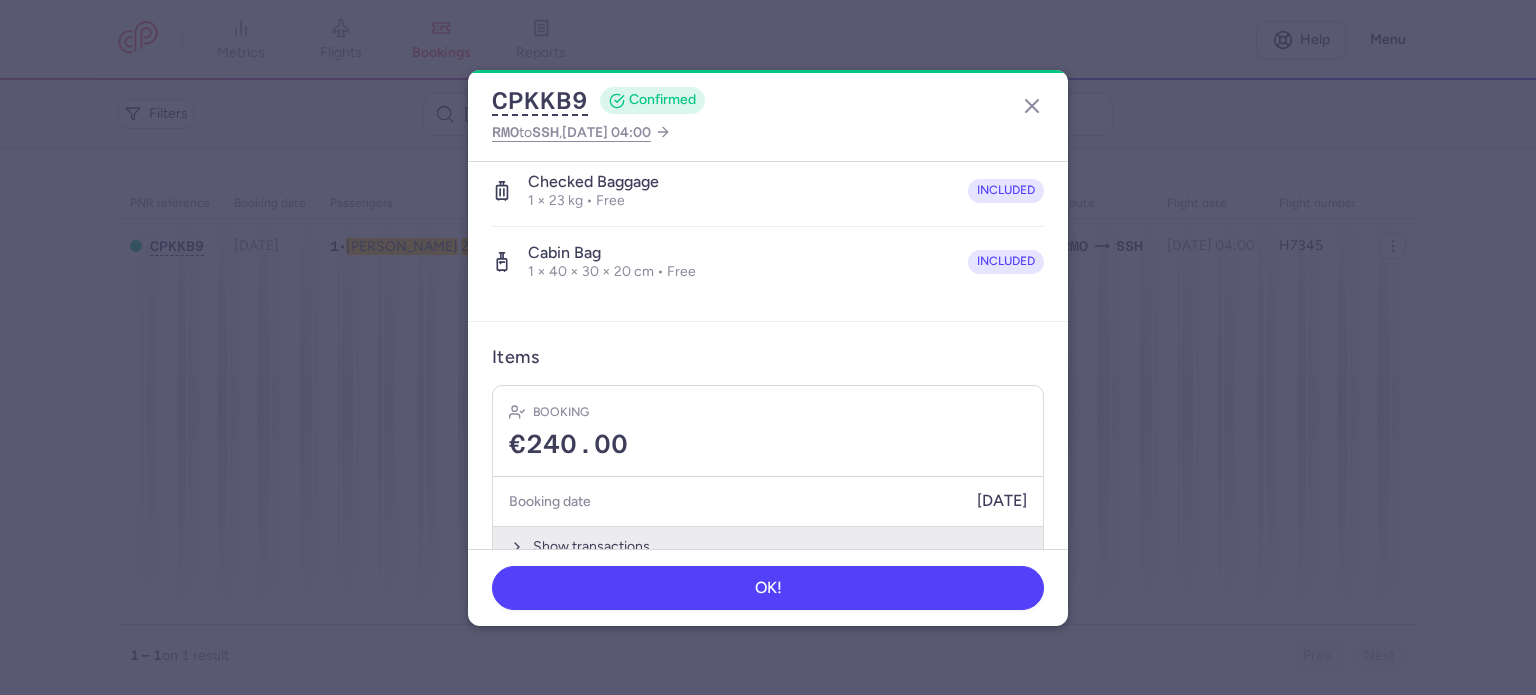 click on "Show transactions" at bounding box center [768, 546] 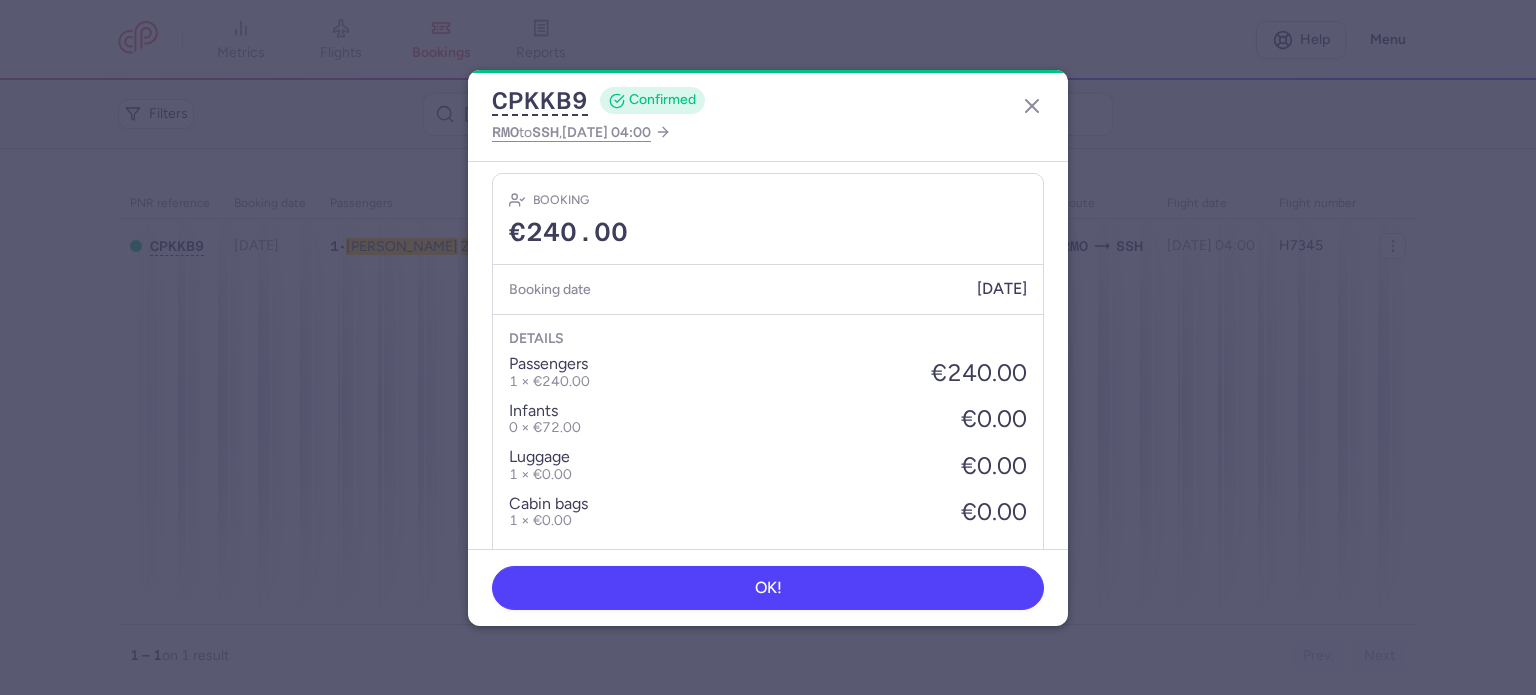 scroll, scrollTop: 700, scrollLeft: 0, axis: vertical 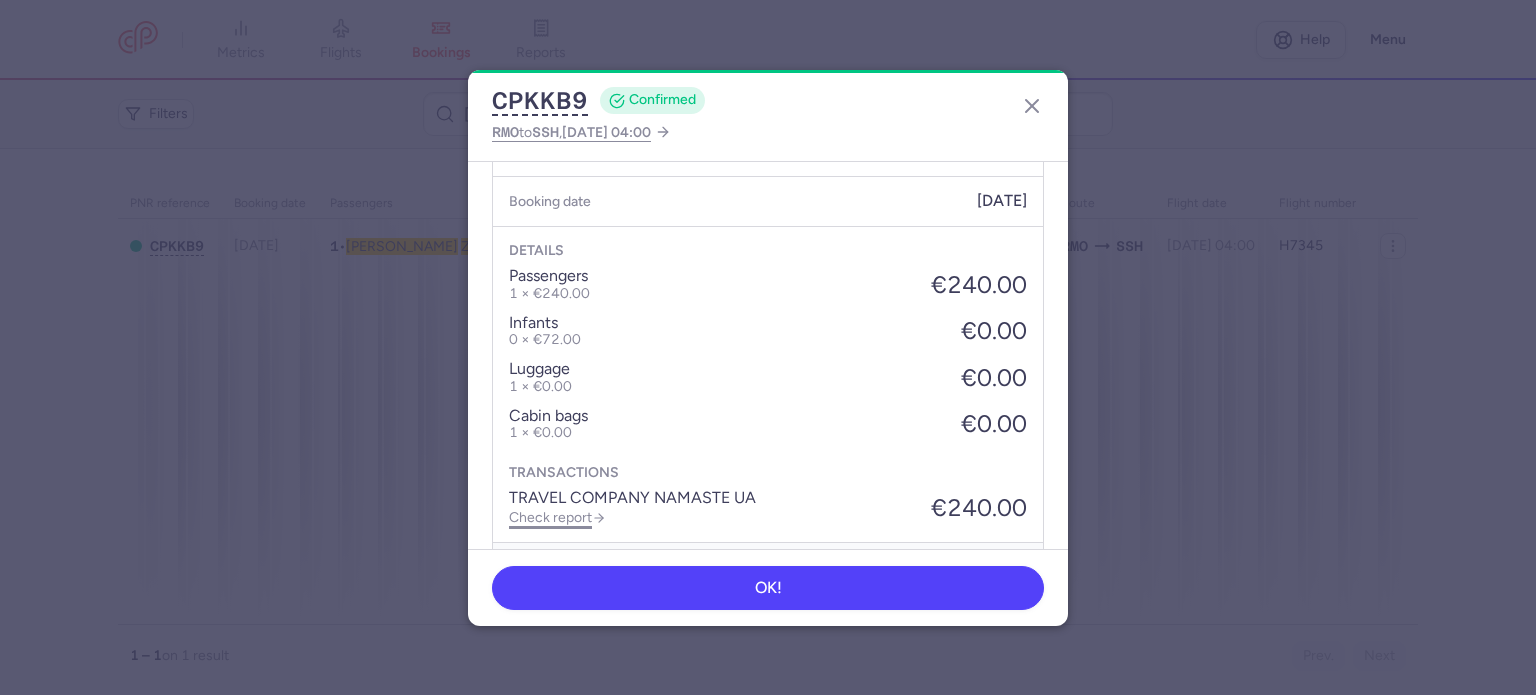 click on "Check report" 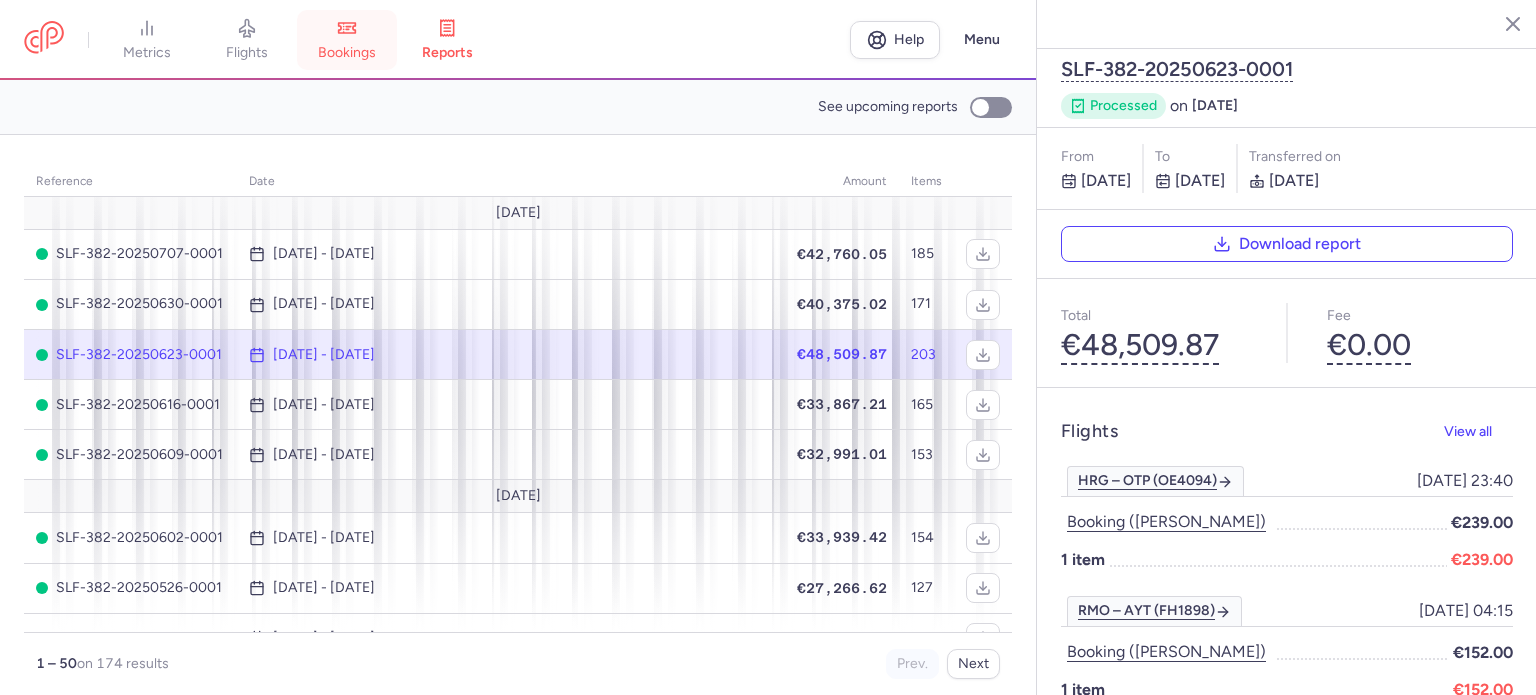 click on "bookings" at bounding box center [347, 40] 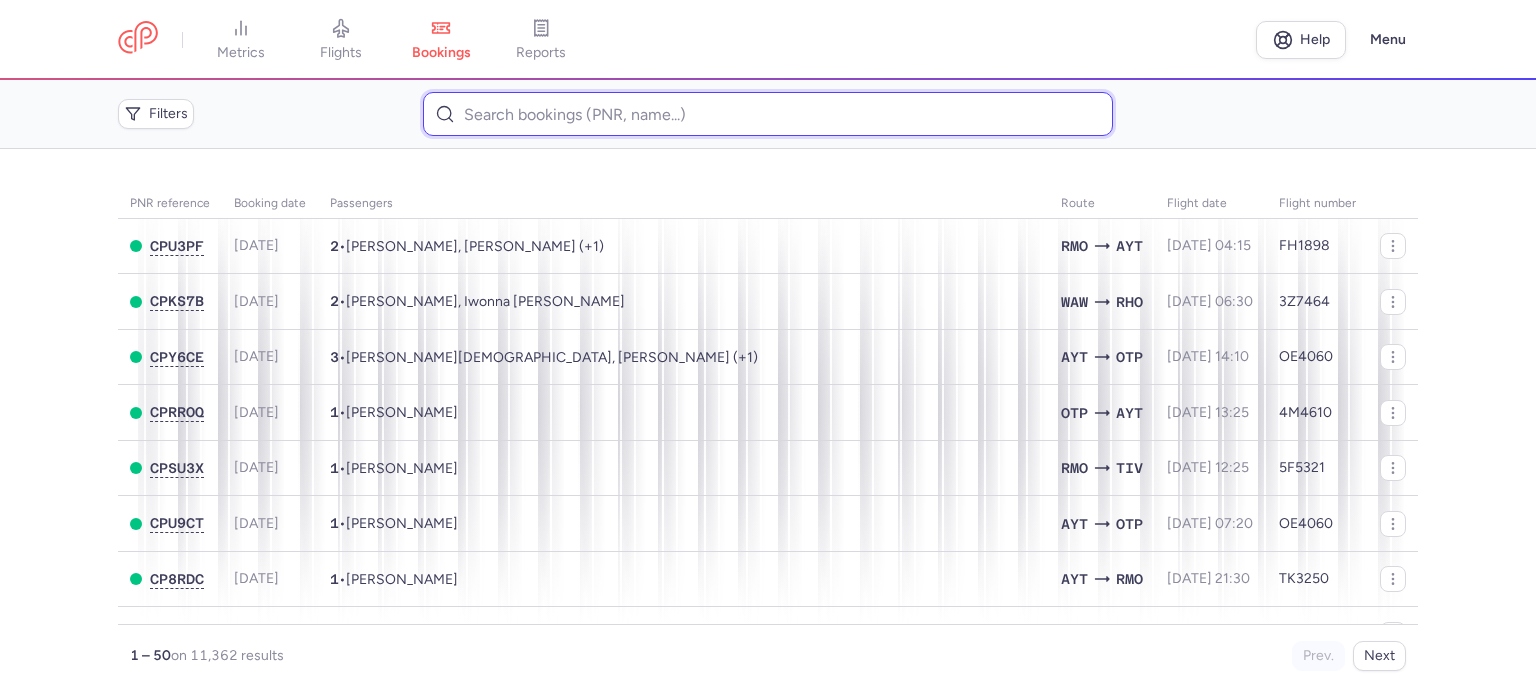 click at bounding box center [767, 114] 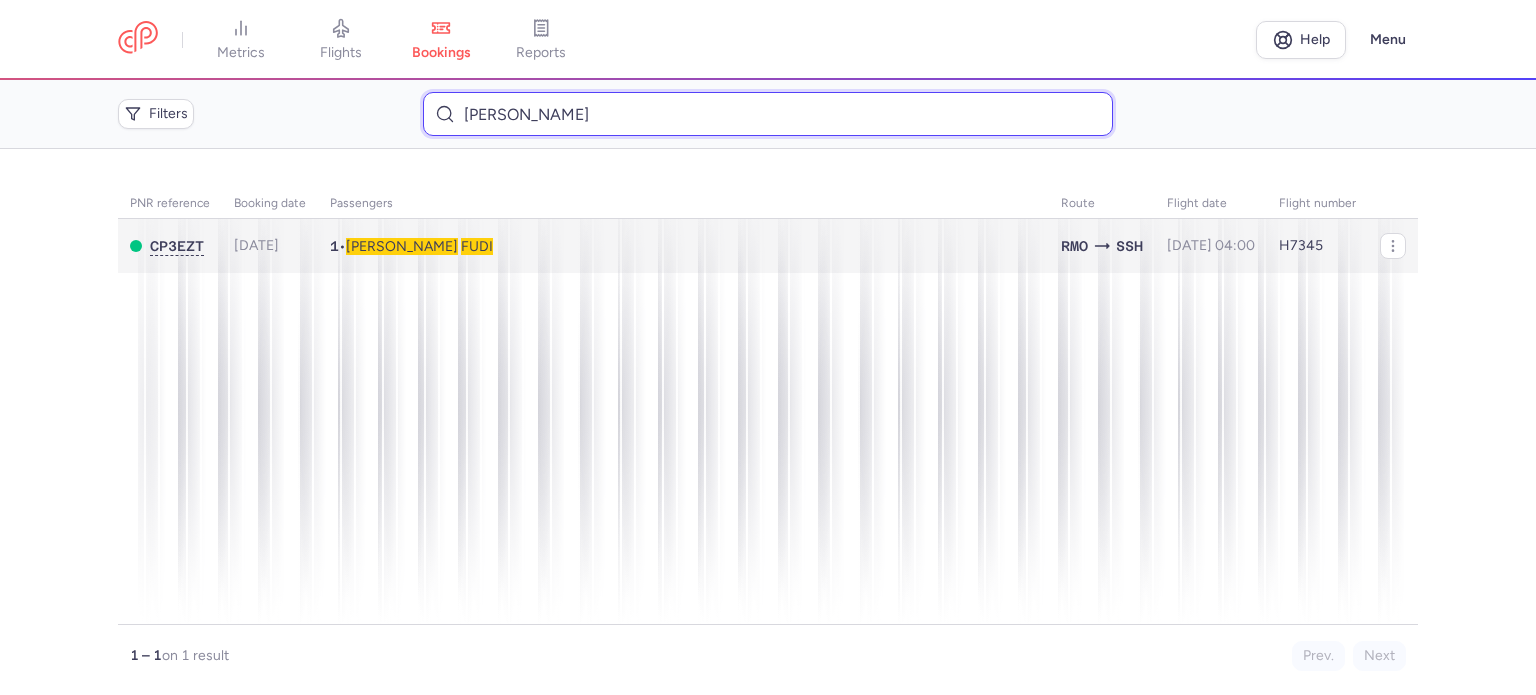 type on "[PERSON_NAME]" 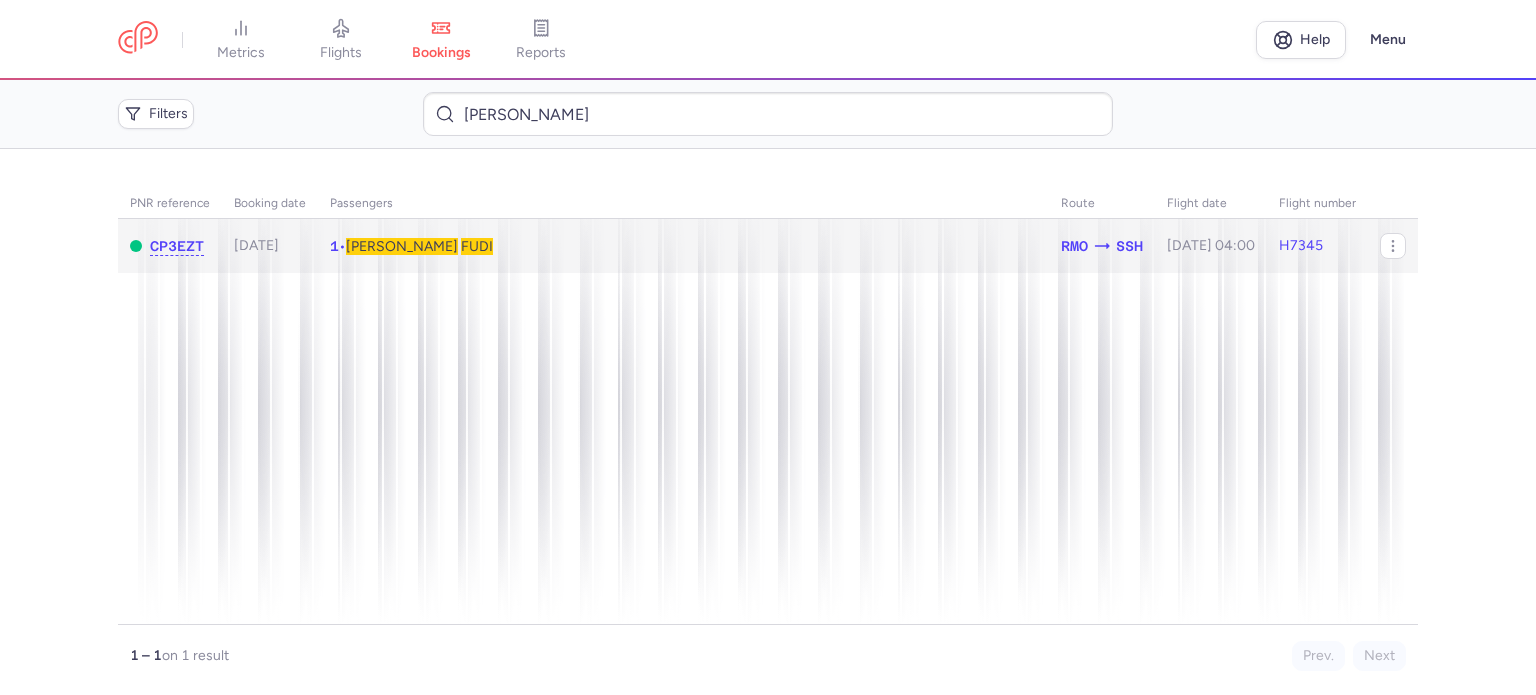 click on "FUDI" at bounding box center (477, 246) 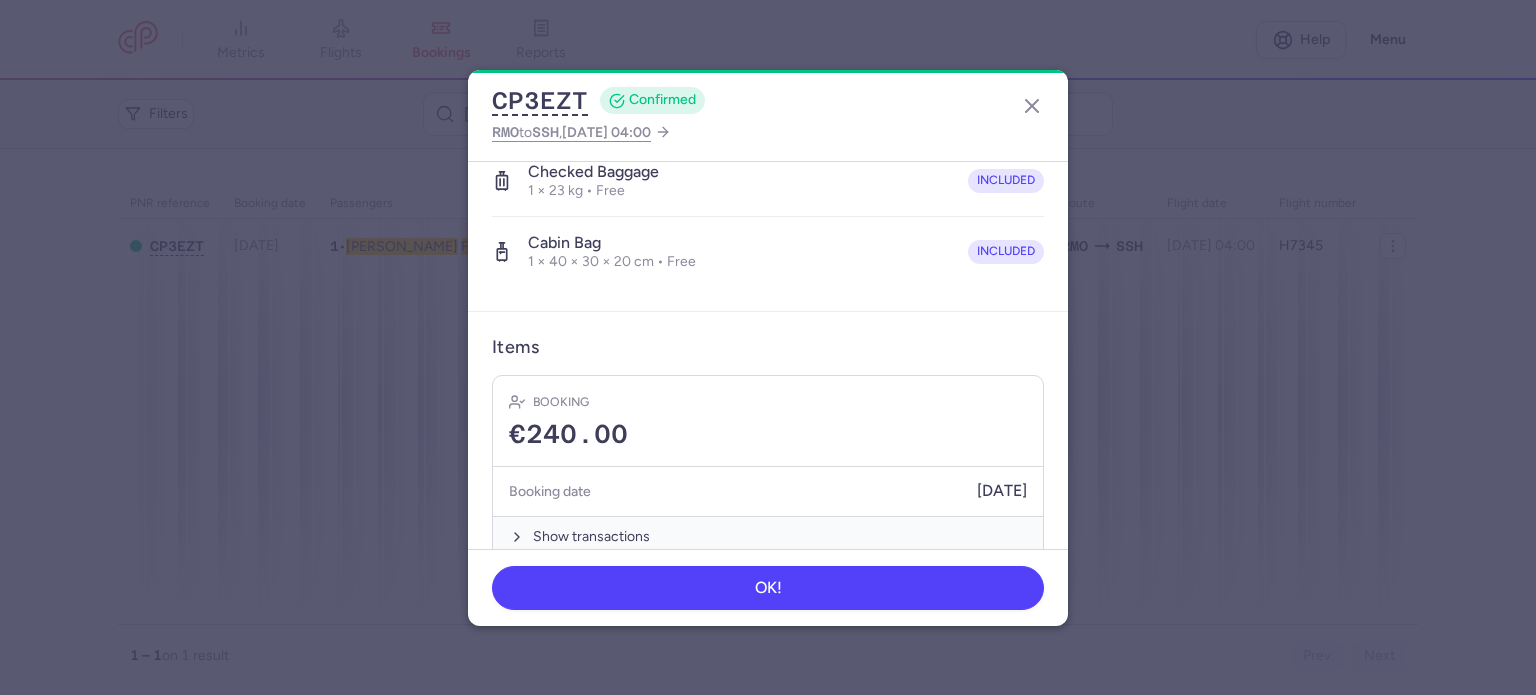 scroll, scrollTop: 423, scrollLeft: 0, axis: vertical 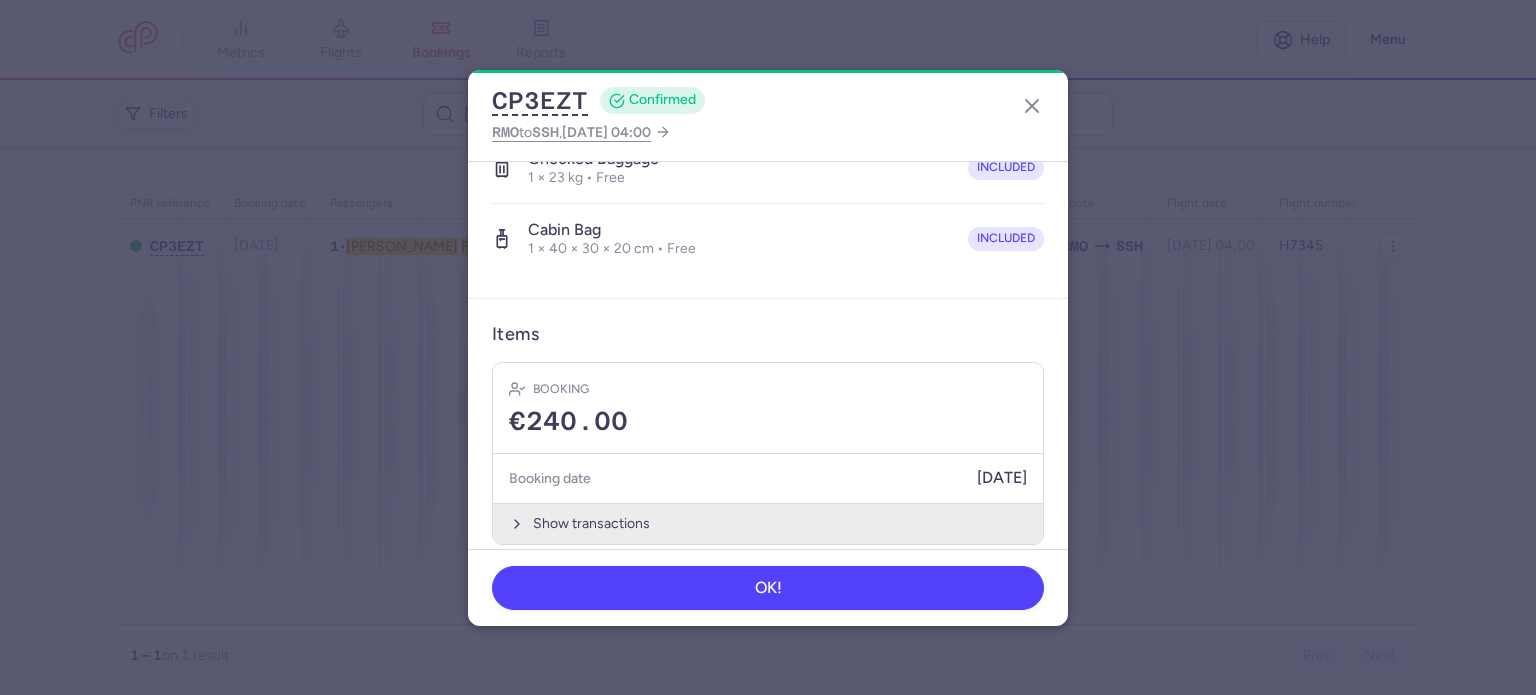 click on "Show transactions" at bounding box center (768, 523) 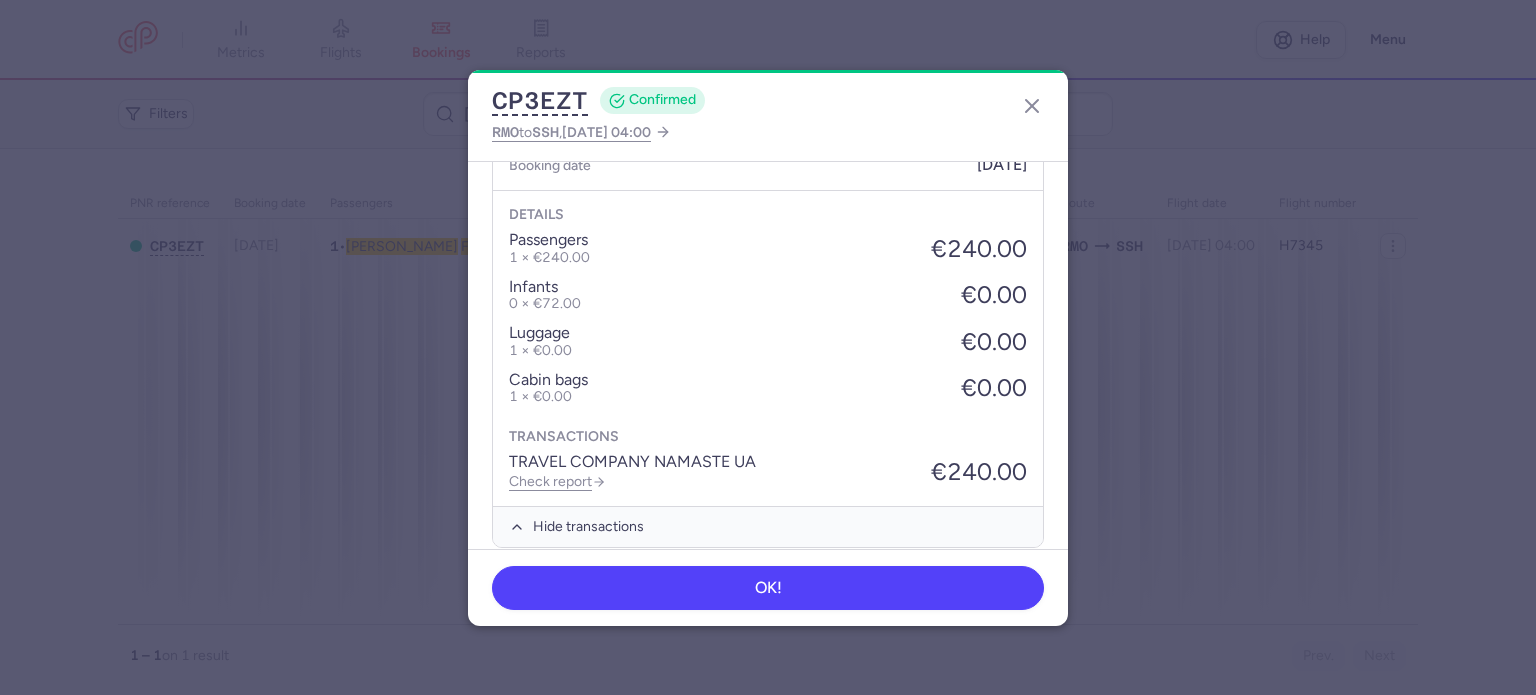 scroll, scrollTop: 739, scrollLeft: 0, axis: vertical 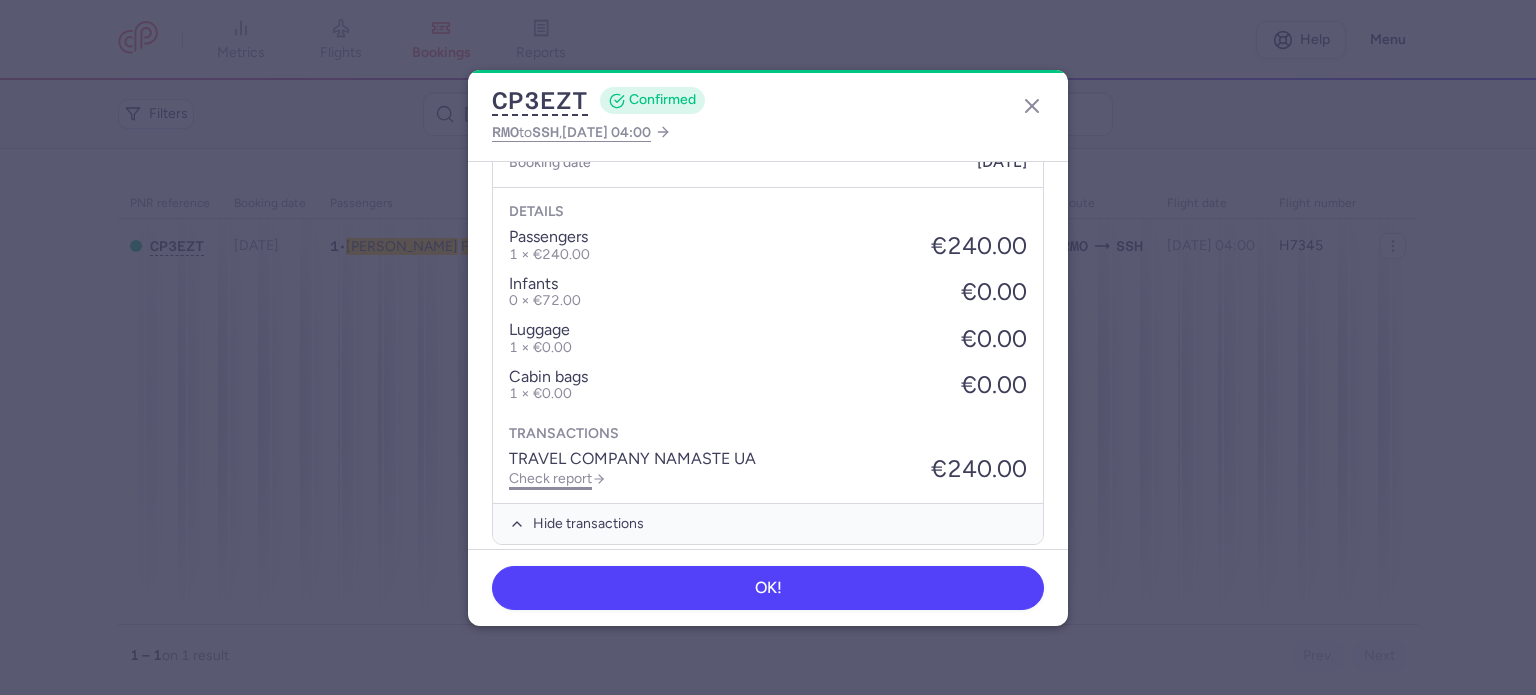 click on "Check report" 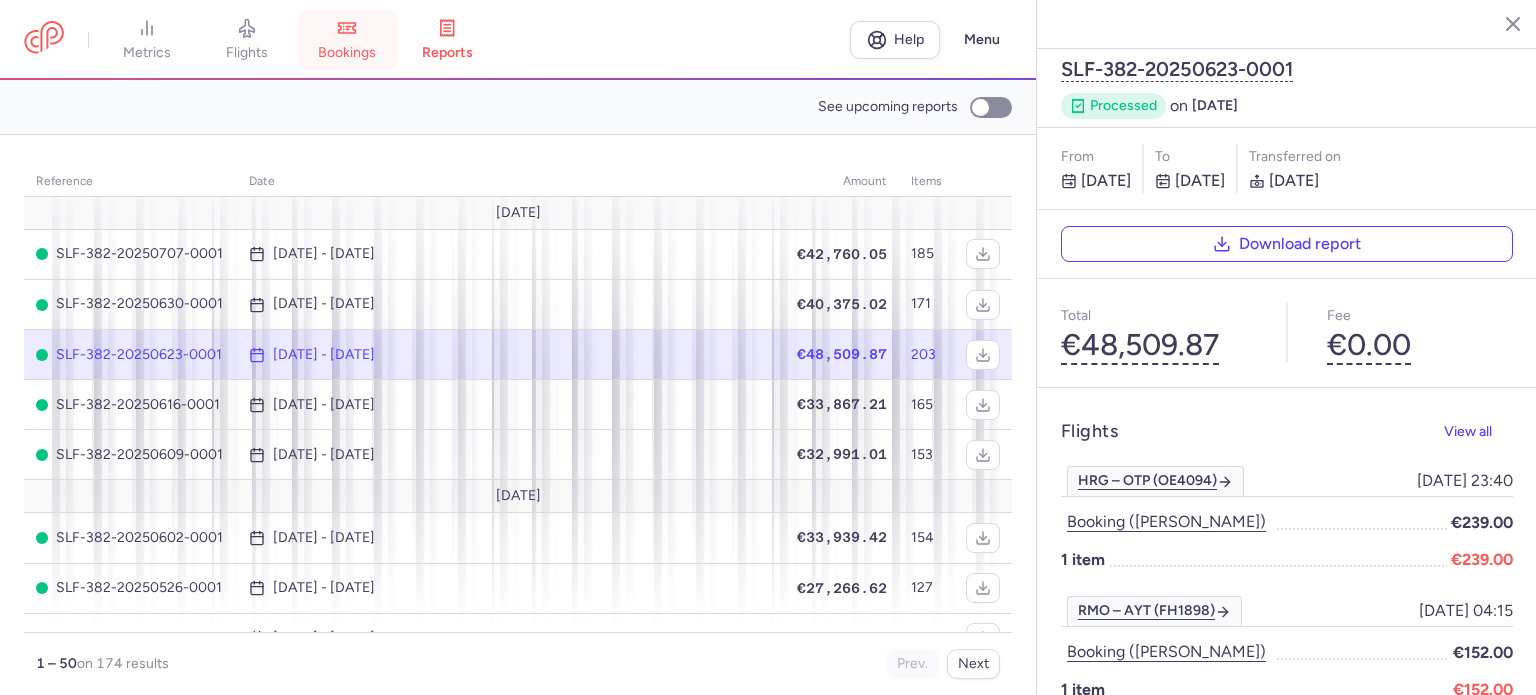 drag, startPoint x: 364, startPoint y: 47, endPoint x: 345, endPoint y: 57, distance: 21.470911 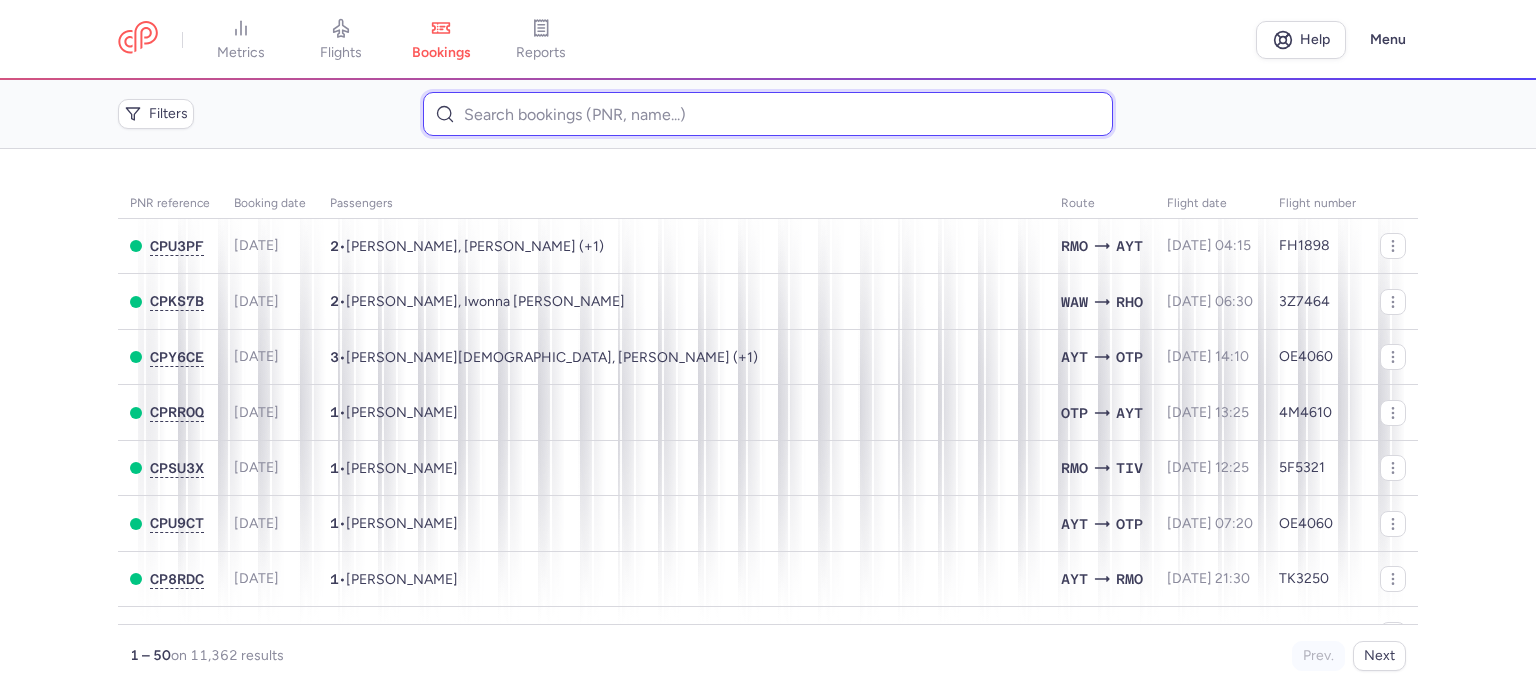 paste on "PISHCHANYI 	VIKTOR" 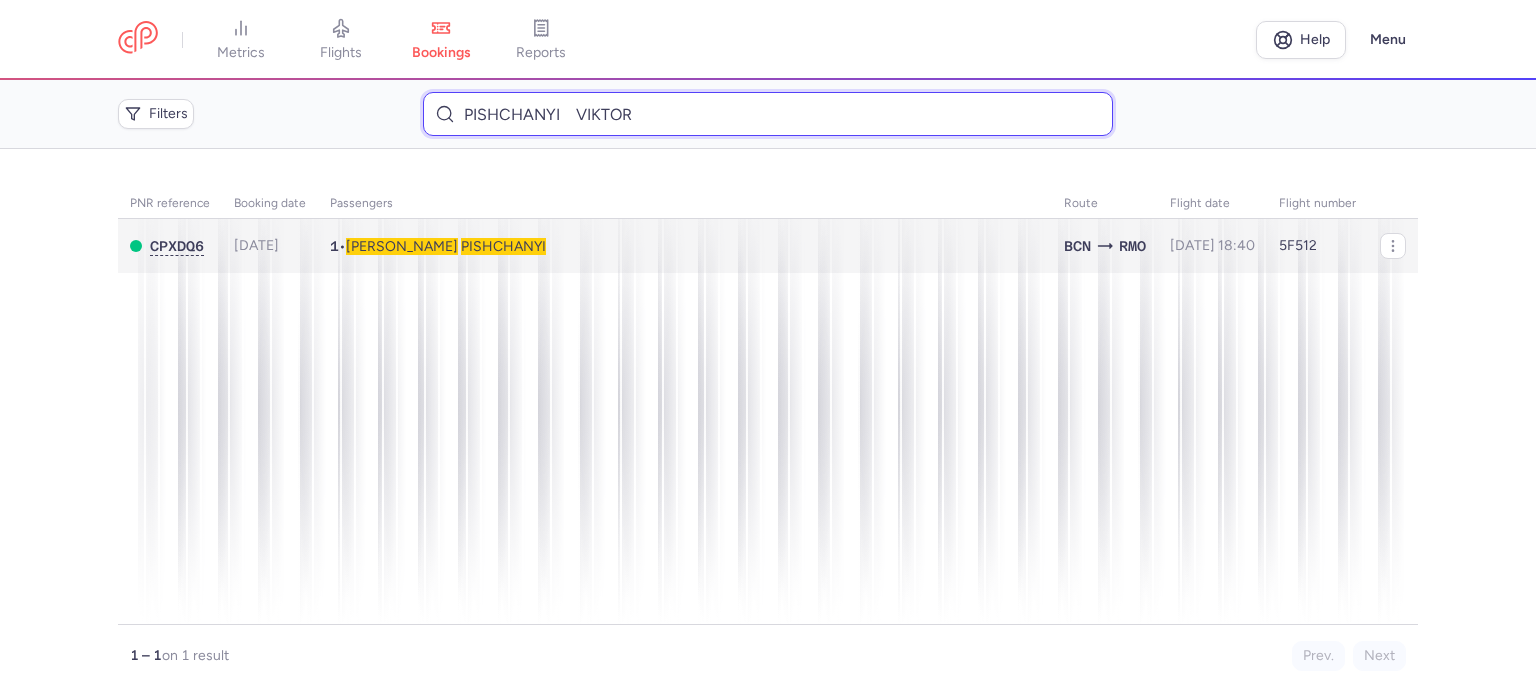 type on "PISHCHANYI 	VIKTOR" 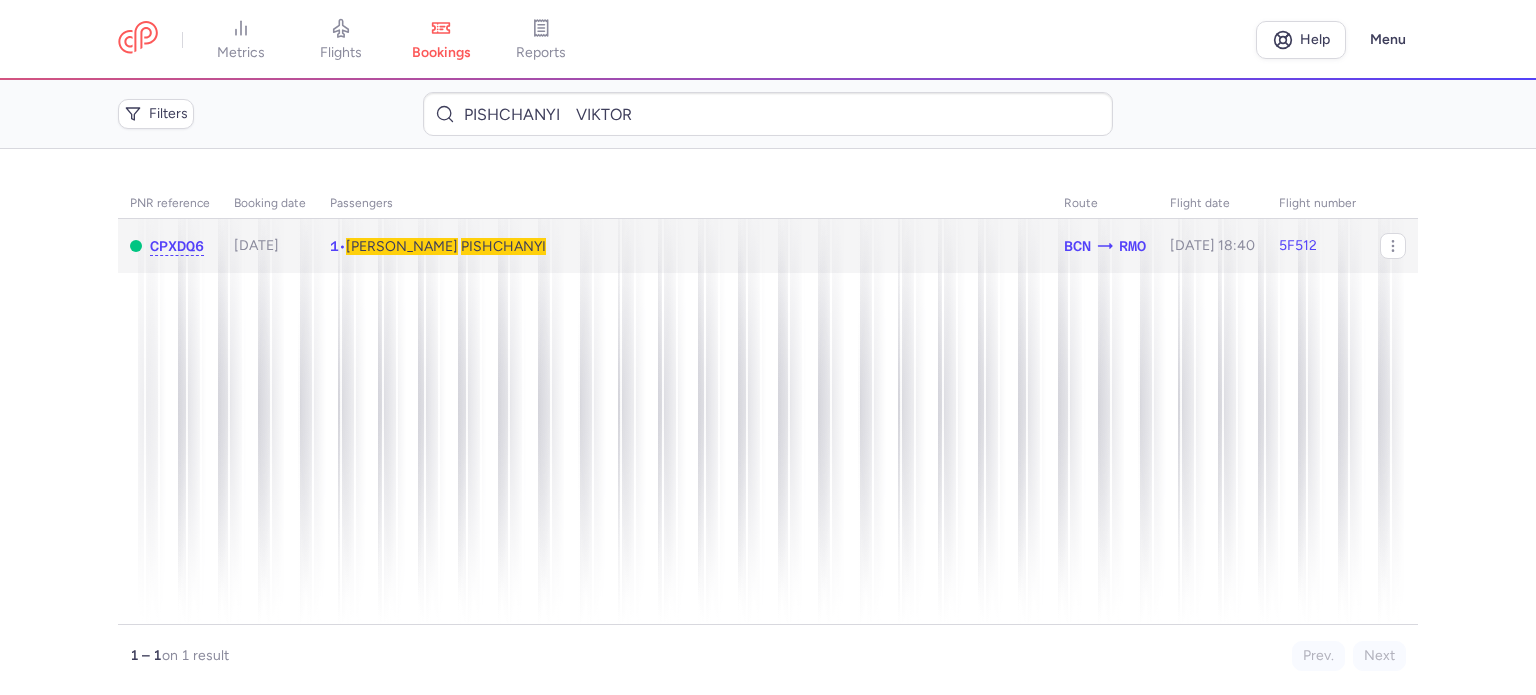 click on "PISHCHANYI" at bounding box center (503, 246) 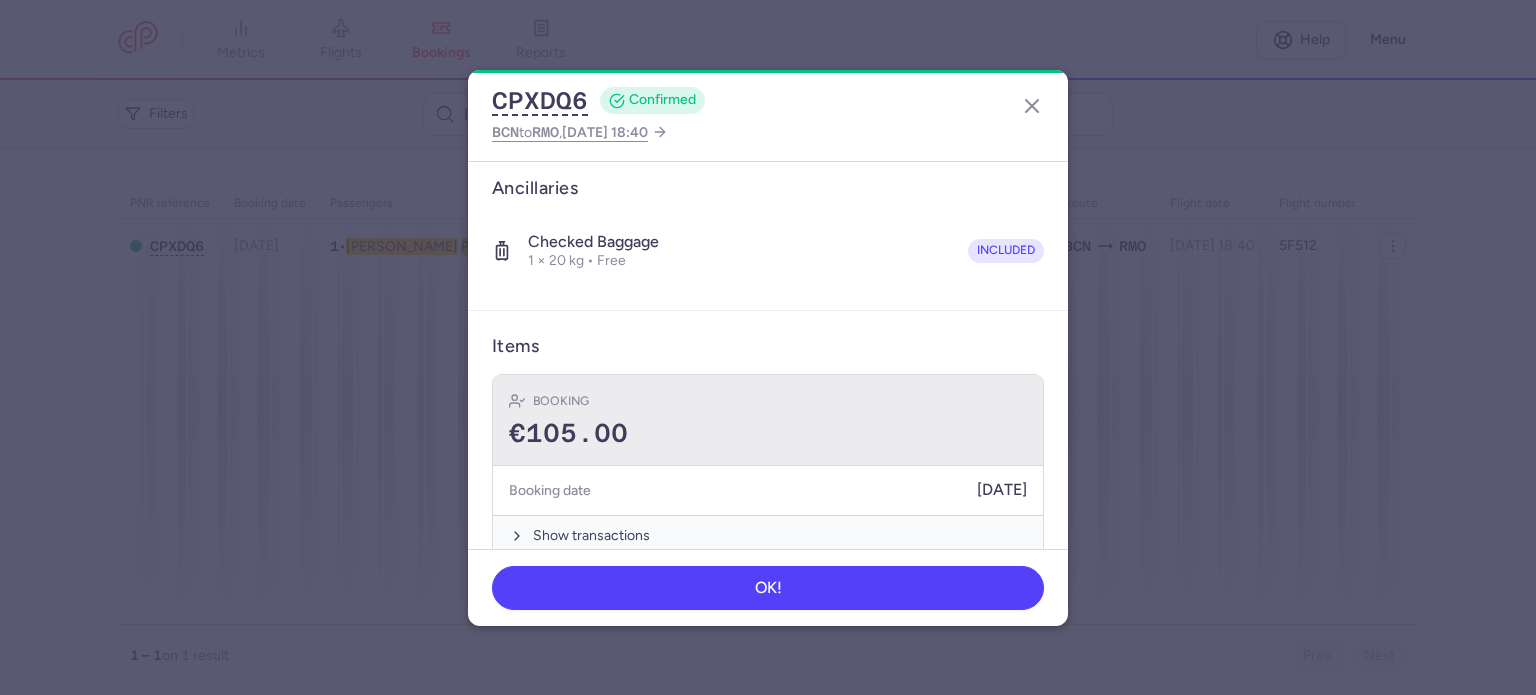 scroll, scrollTop: 352, scrollLeft: 0, axis: vertical 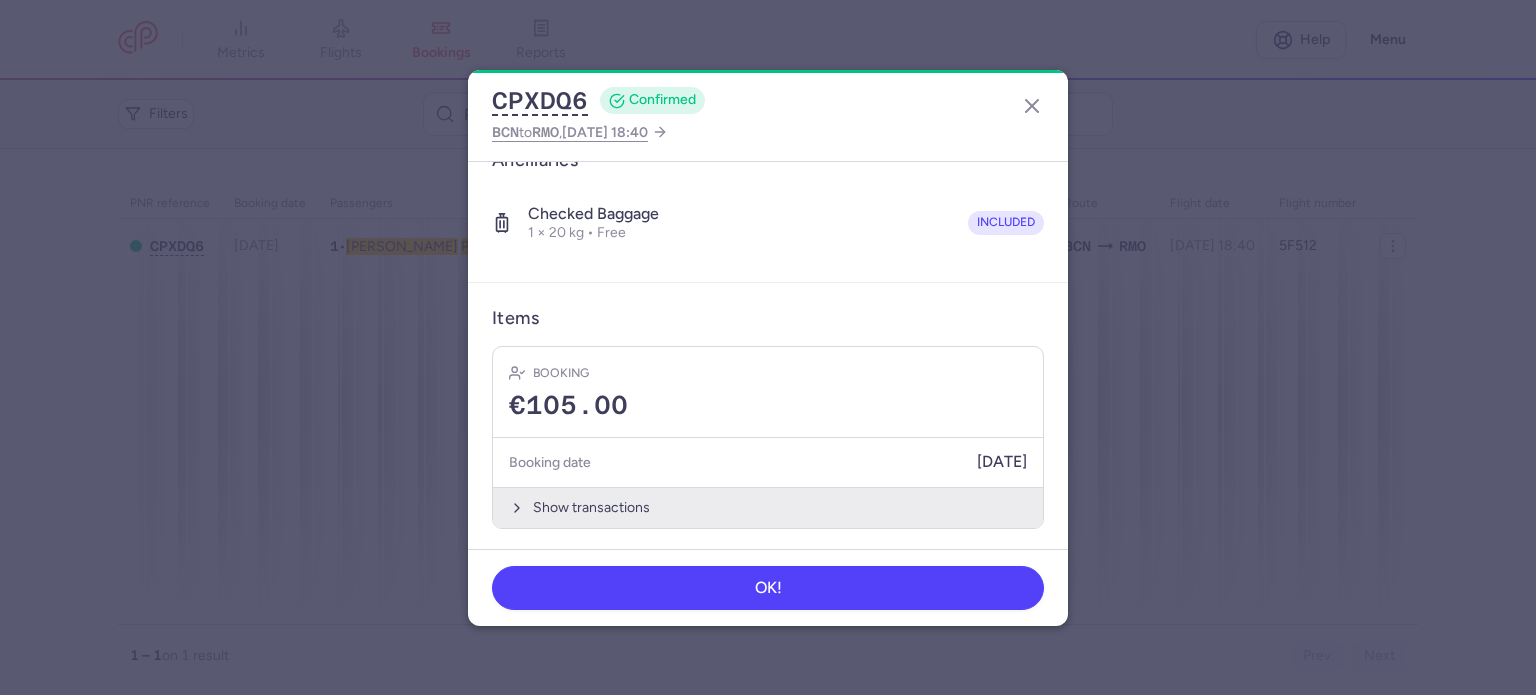 click on "Show transactions" at bounding box center (768, 507) 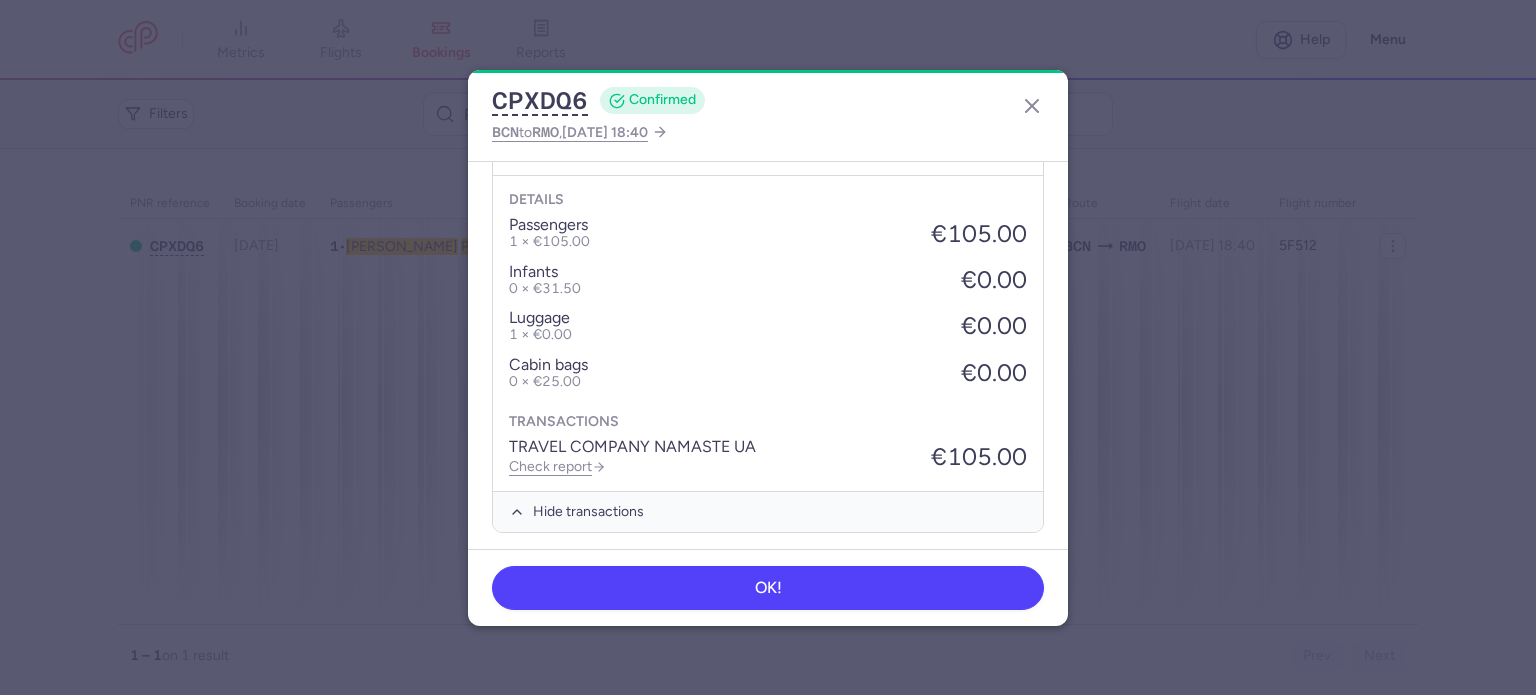 scroll, scrollTop: 668, scrollLeft: 0, axis: vertical 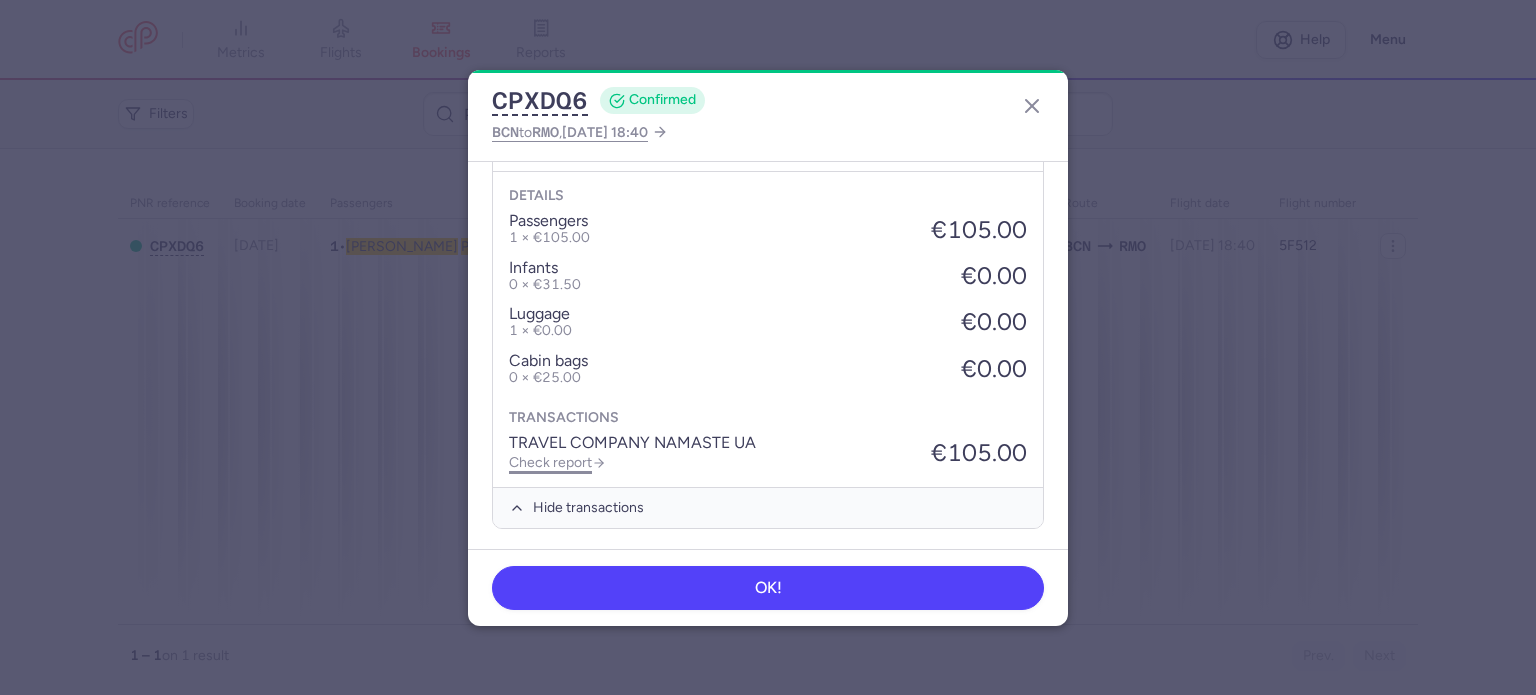click on "Check report" 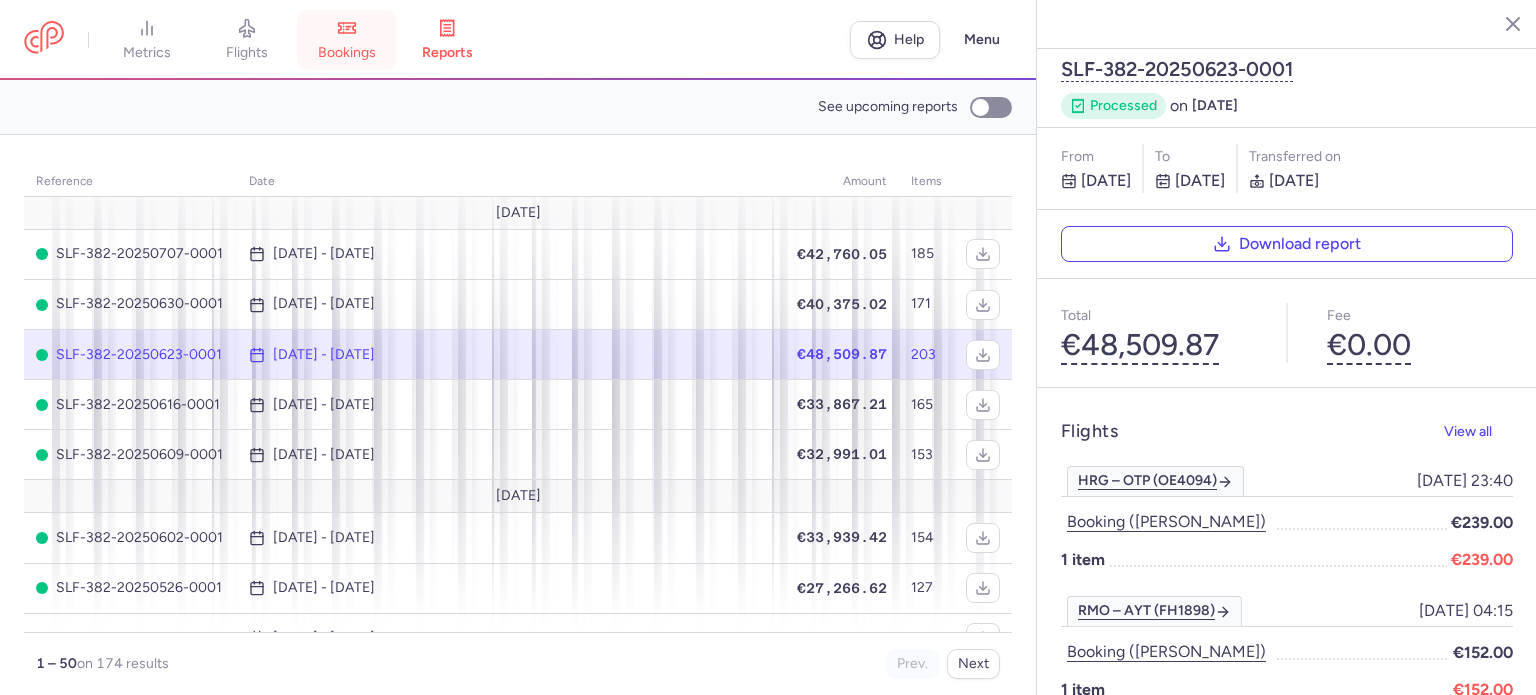 click on "bookings" at bounding box center [347, 53] 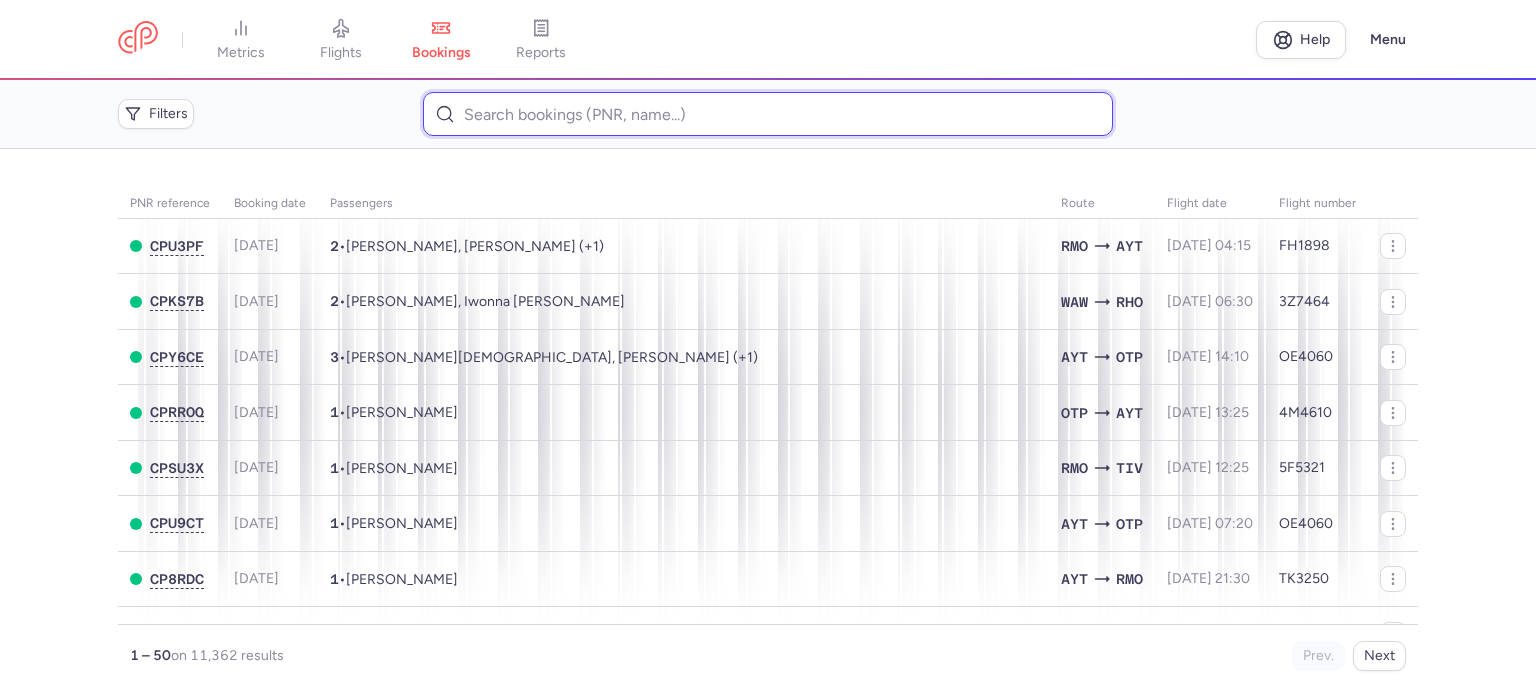 click at bounding box center (767, 114) 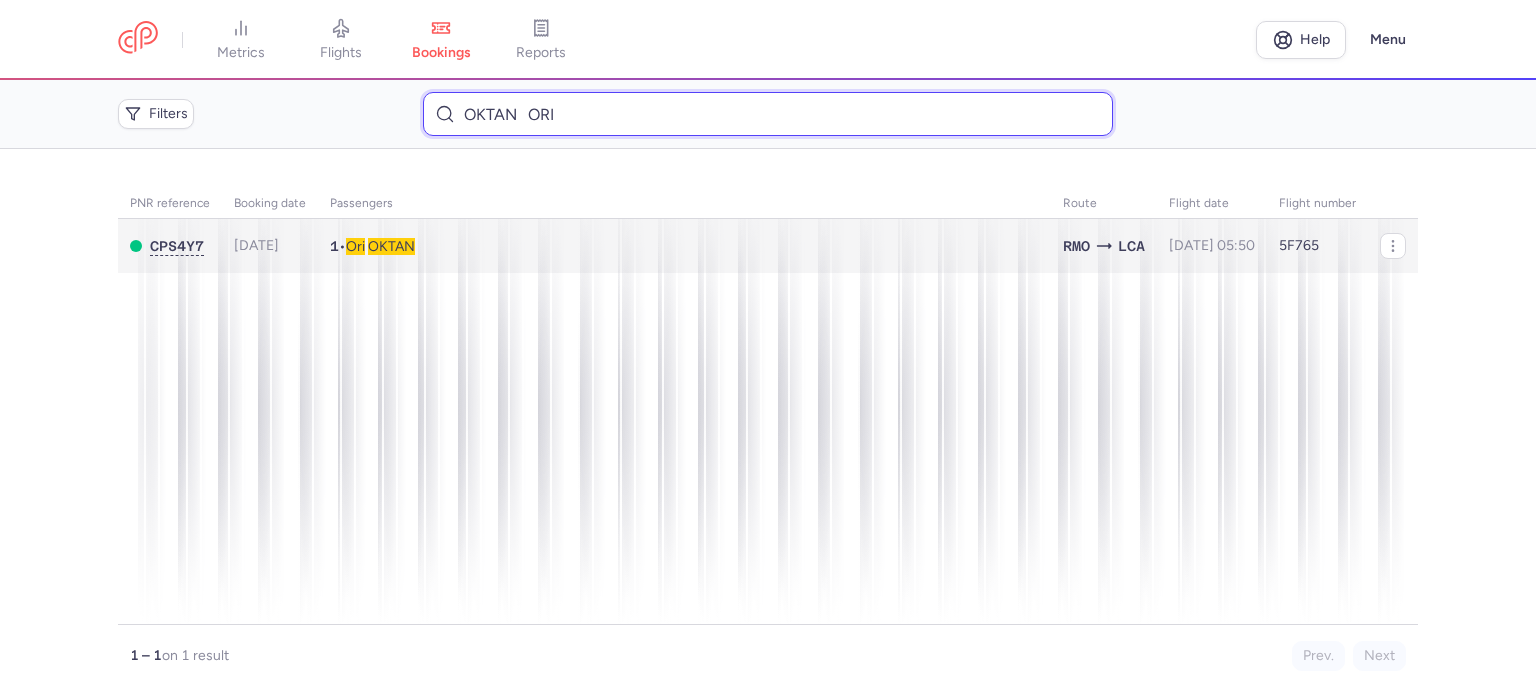 type on "OKTAN 	ORI" 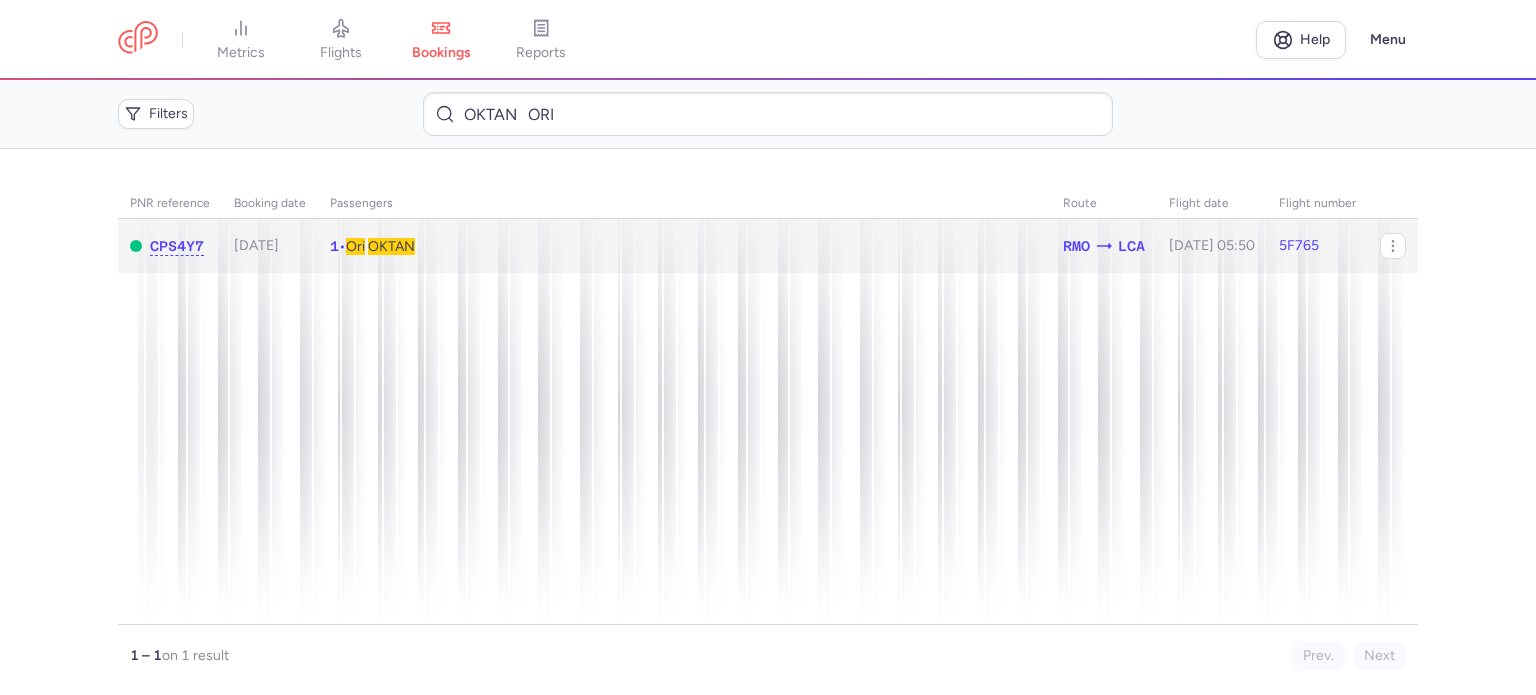click on "OKTAN" at bounding box center [391, 246] 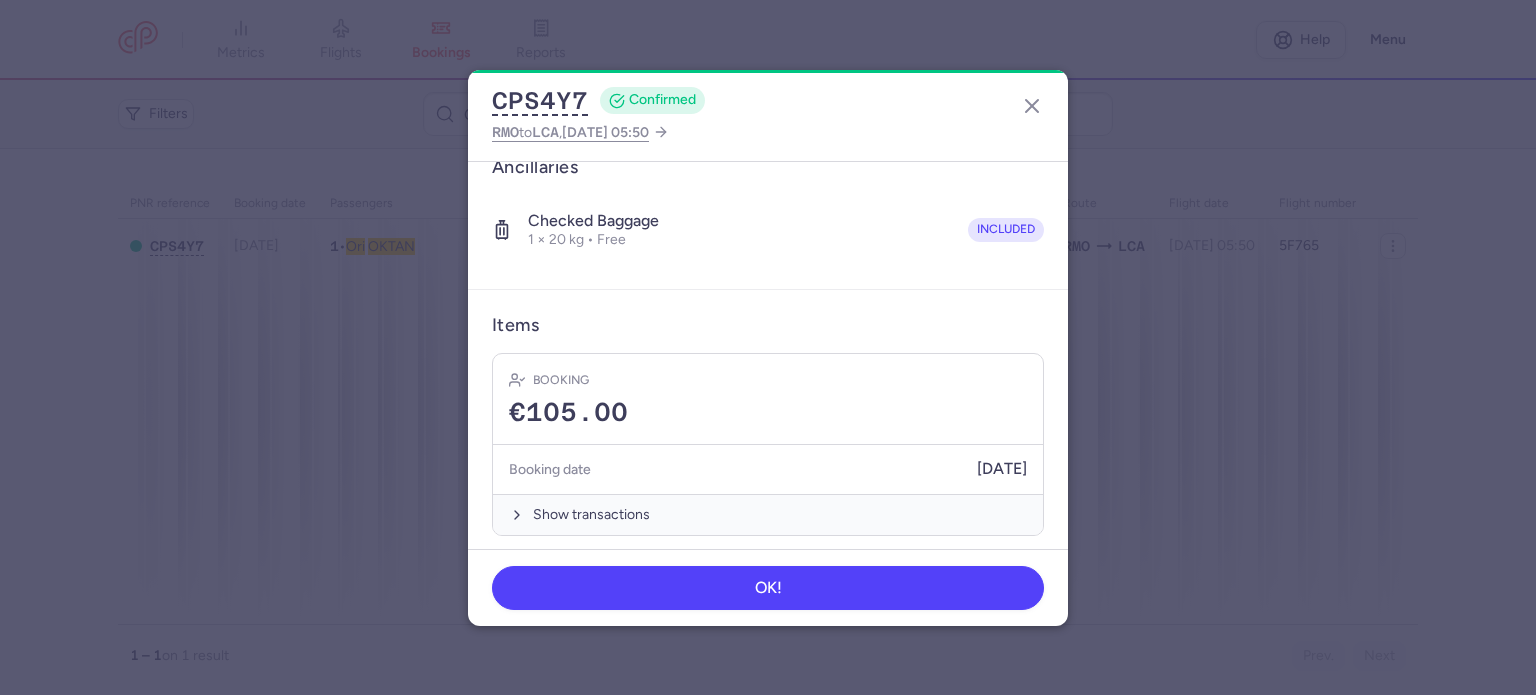 scroll, scrollTop: 352, scrollLeft: 0, axis: vertical 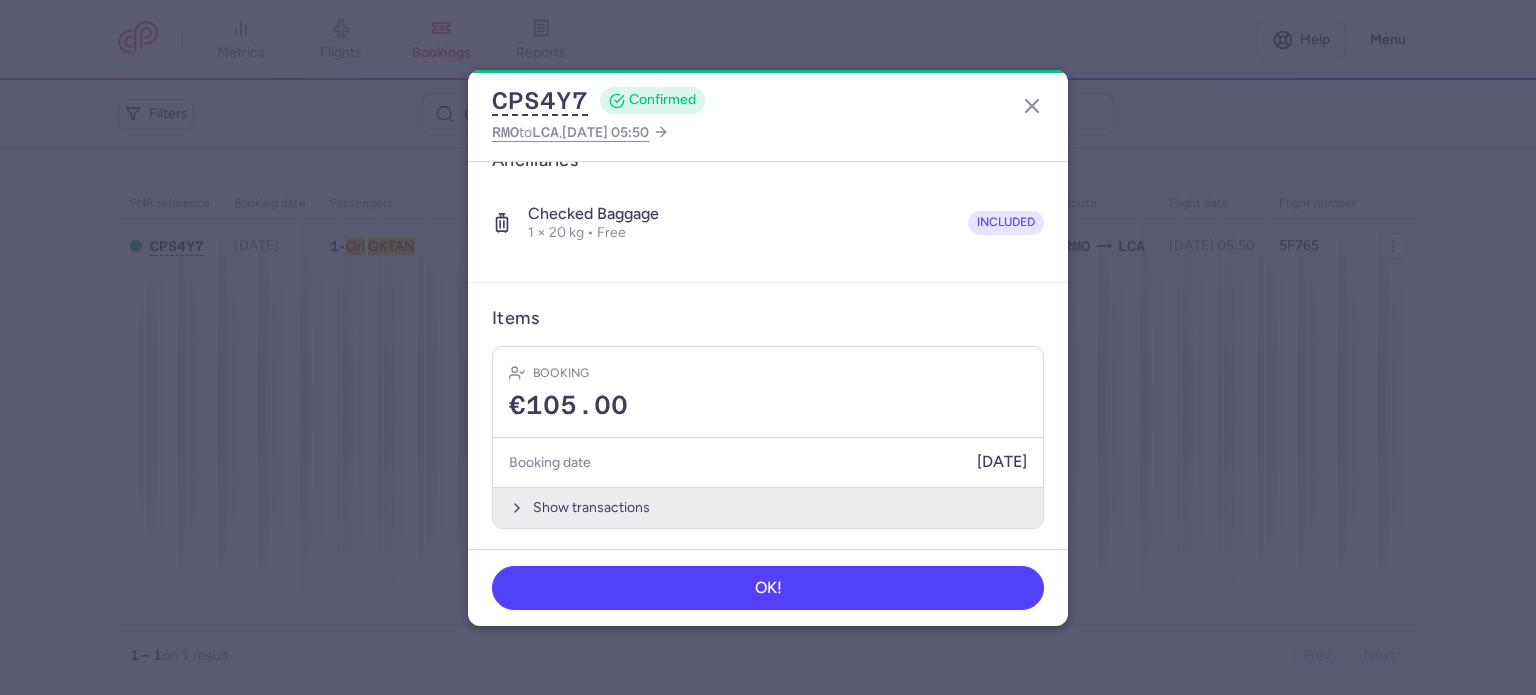 click on "Show transactions" at bounding box center [768, 507] 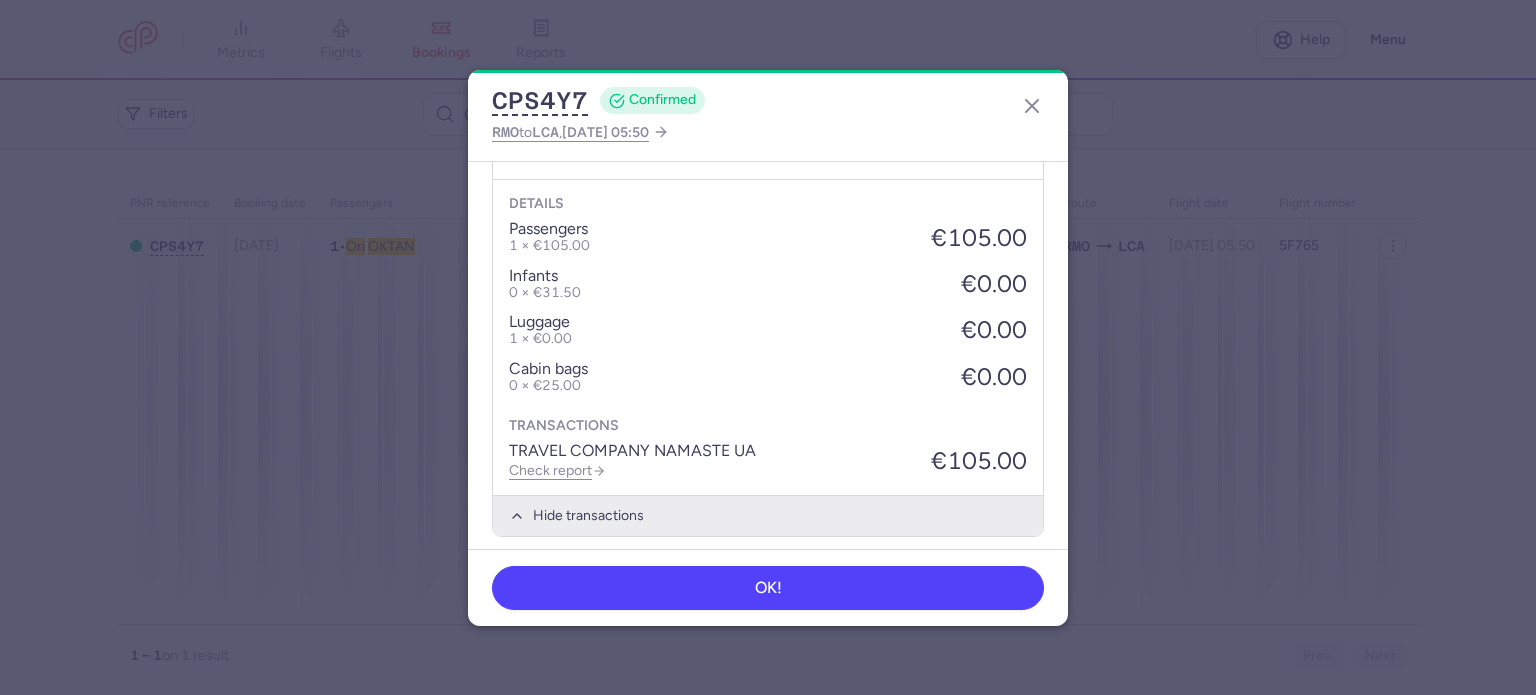 scroll, scrollTop: 668, scrollLeft: 0, axis: vertical 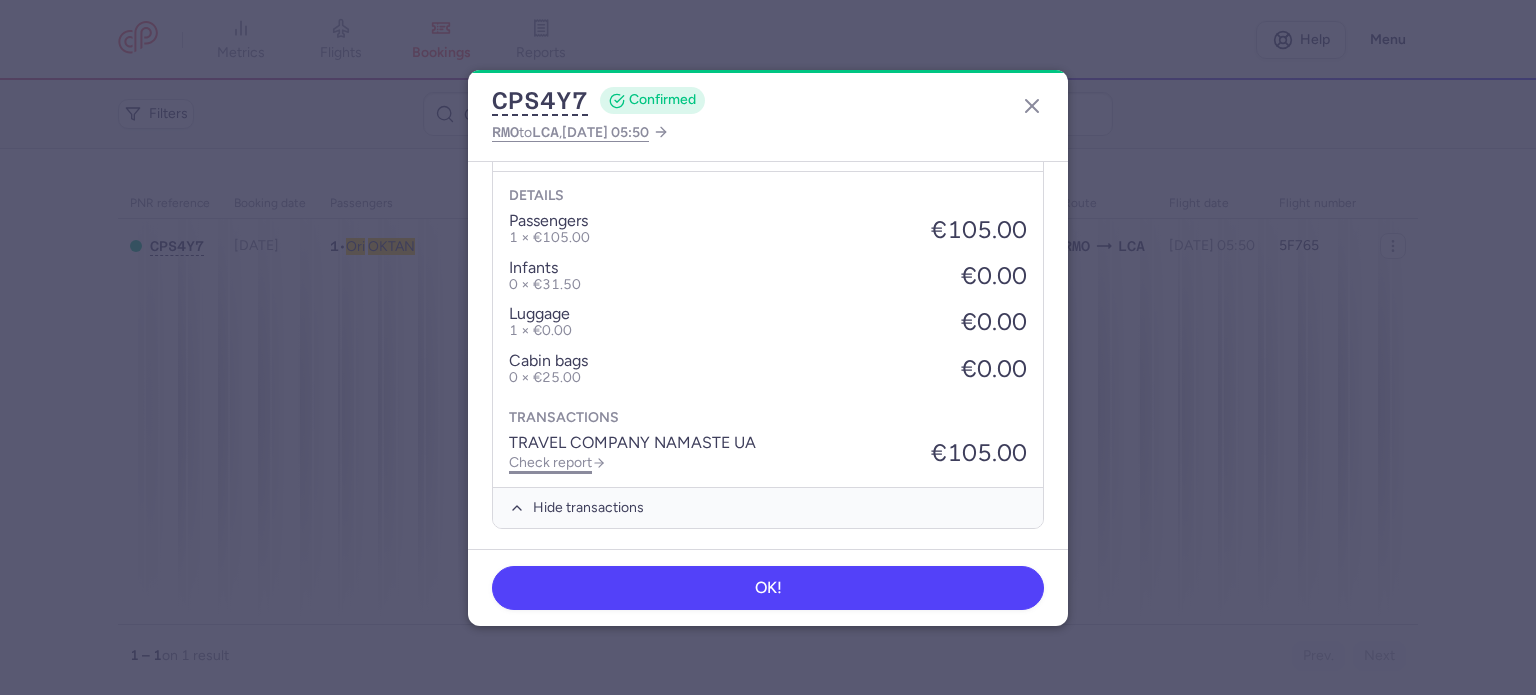 click on "Check report" 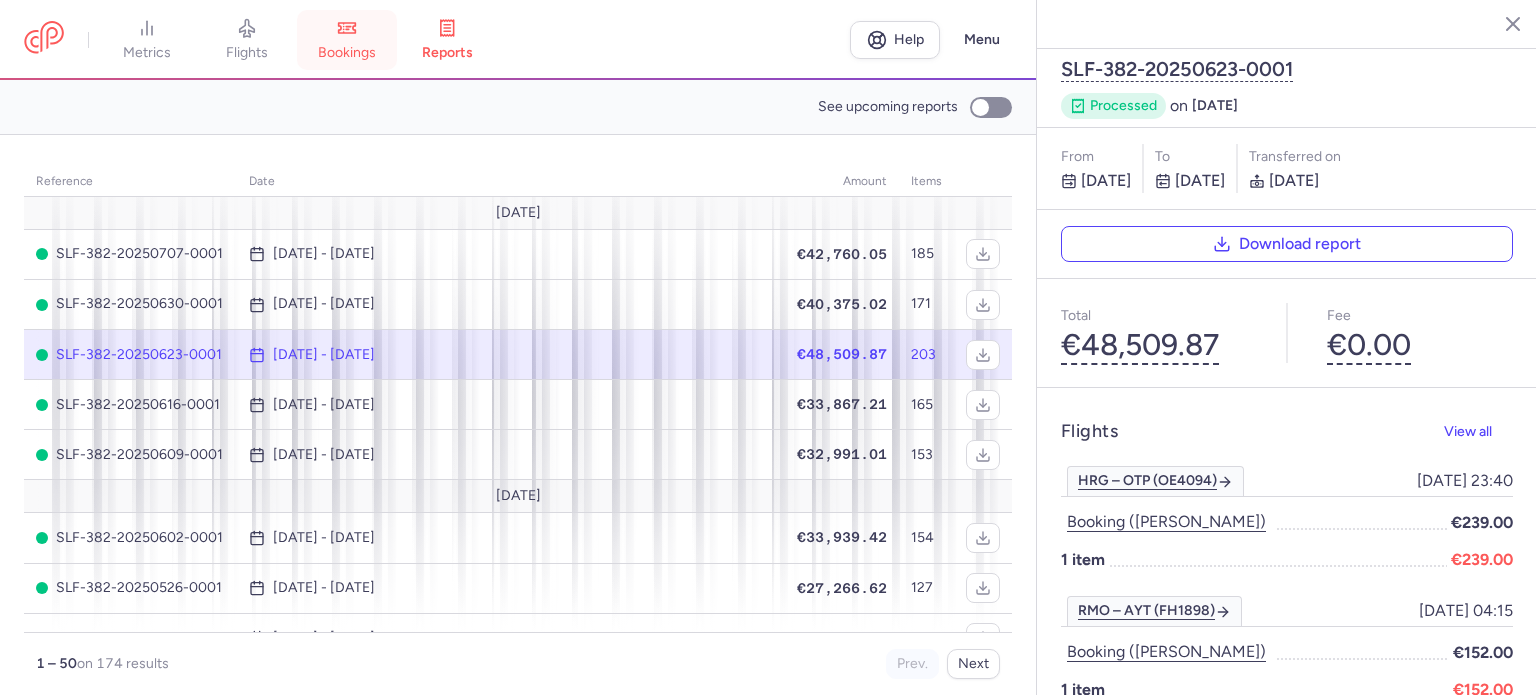 click on "bookings" at bounding box center (347, 40) 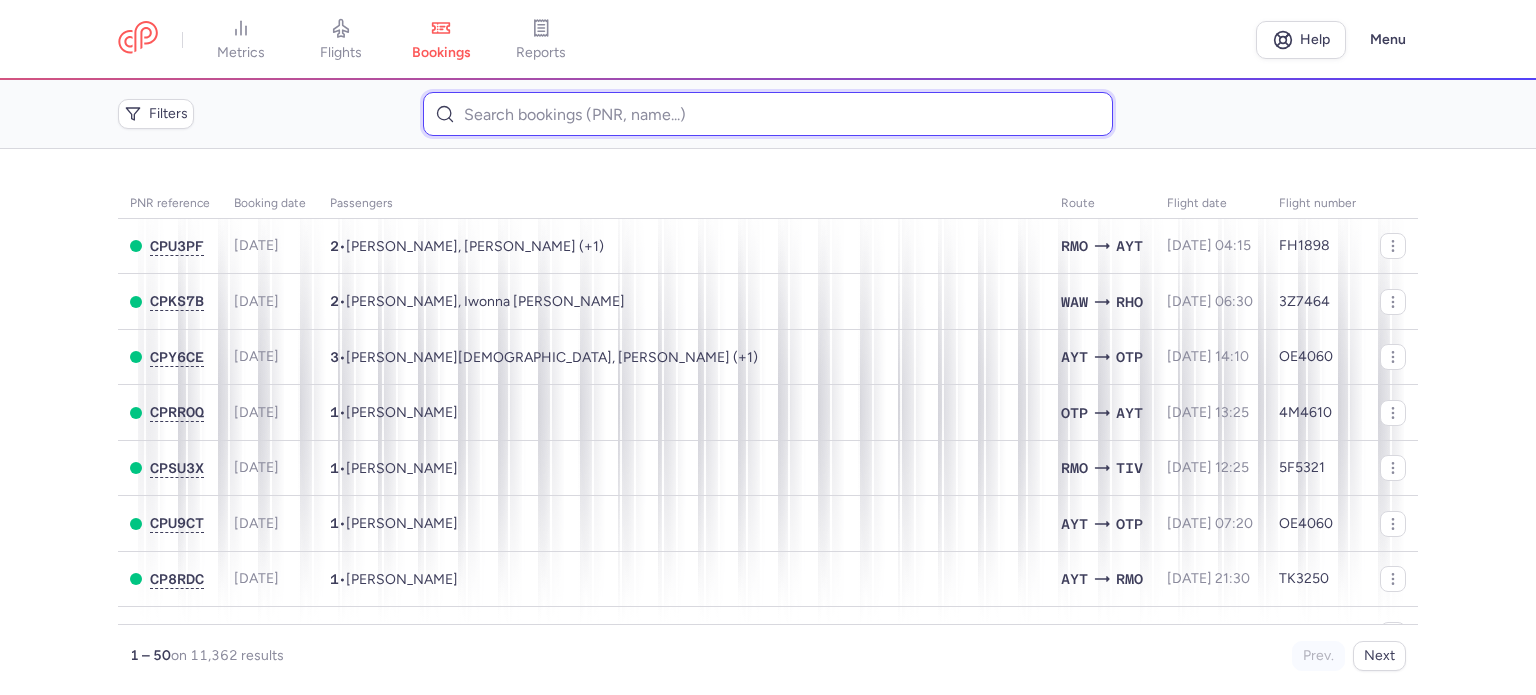 paste on "[PERSON_NAME]" 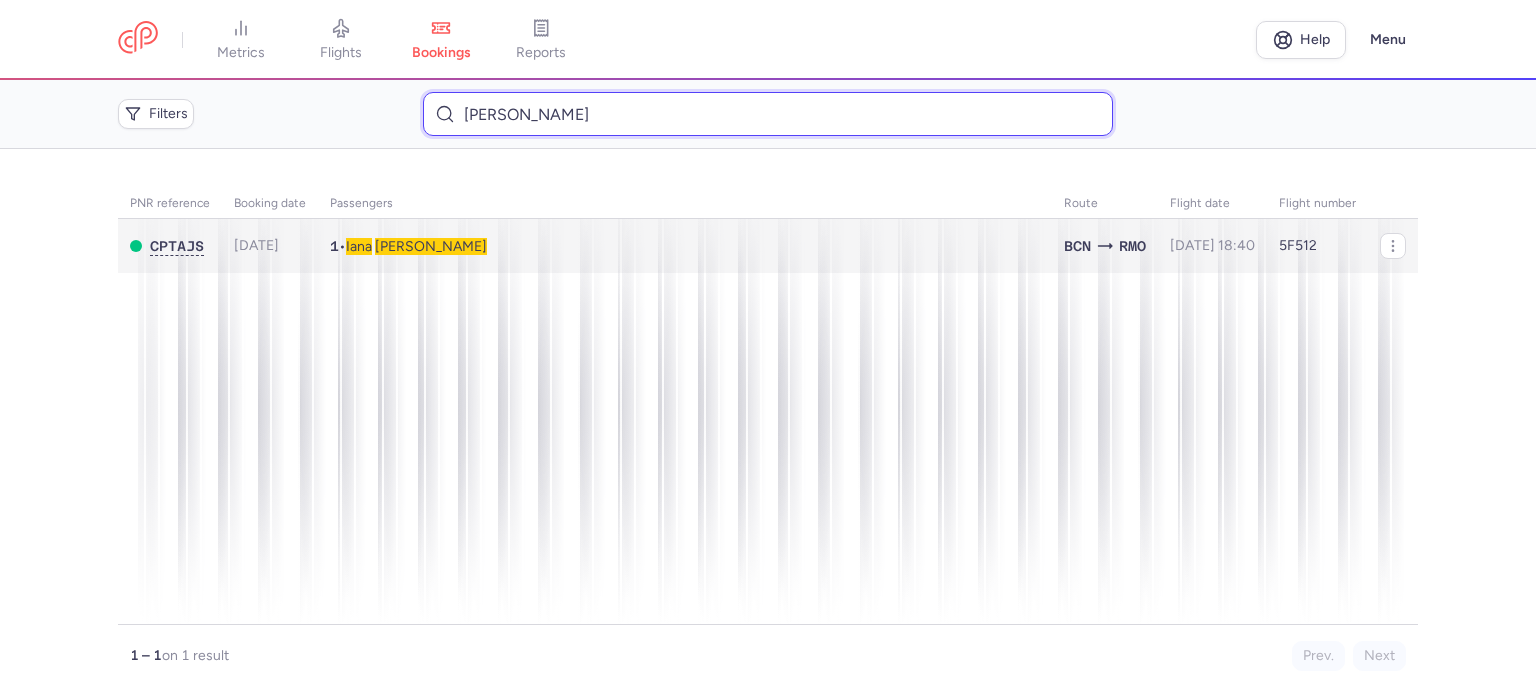 type on "[PERSON_NAME]" 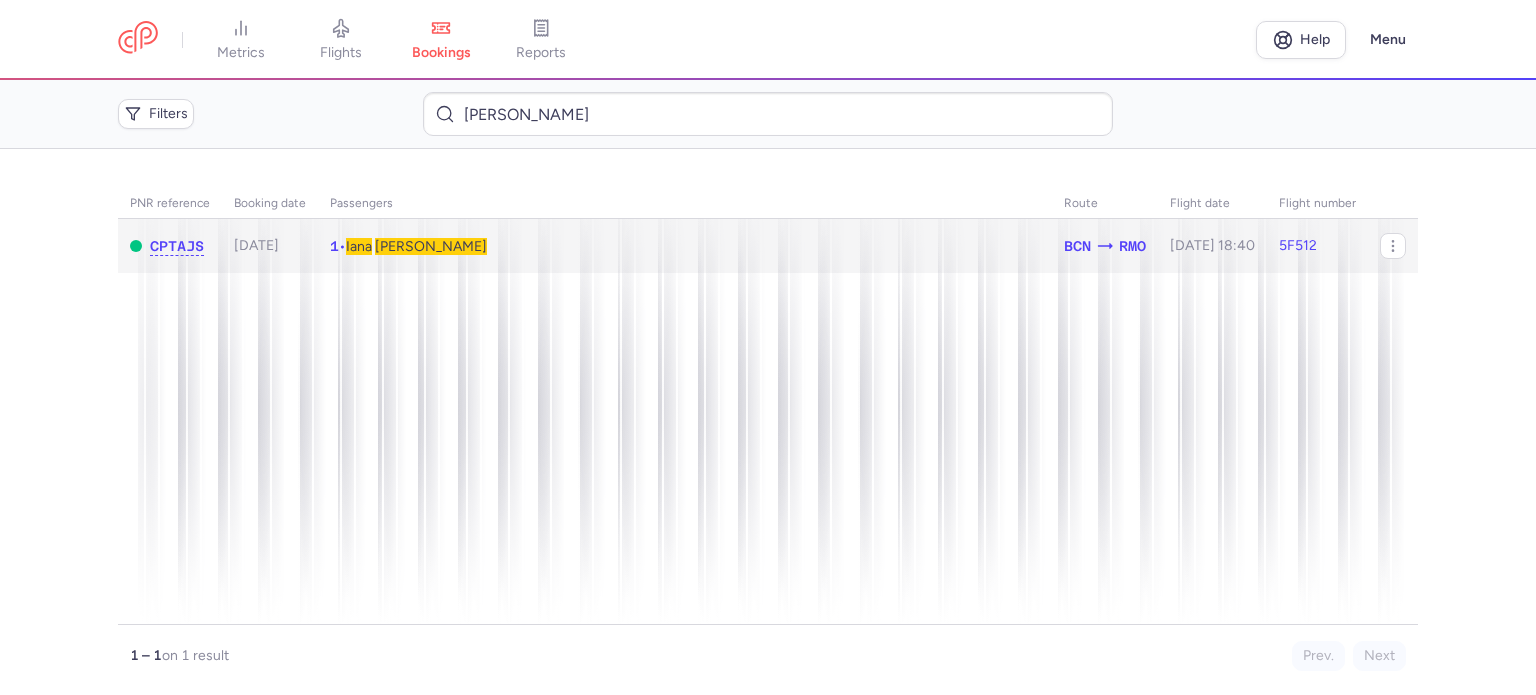 click on "[PERSON_NAME]" at bounding box center (431, 246) 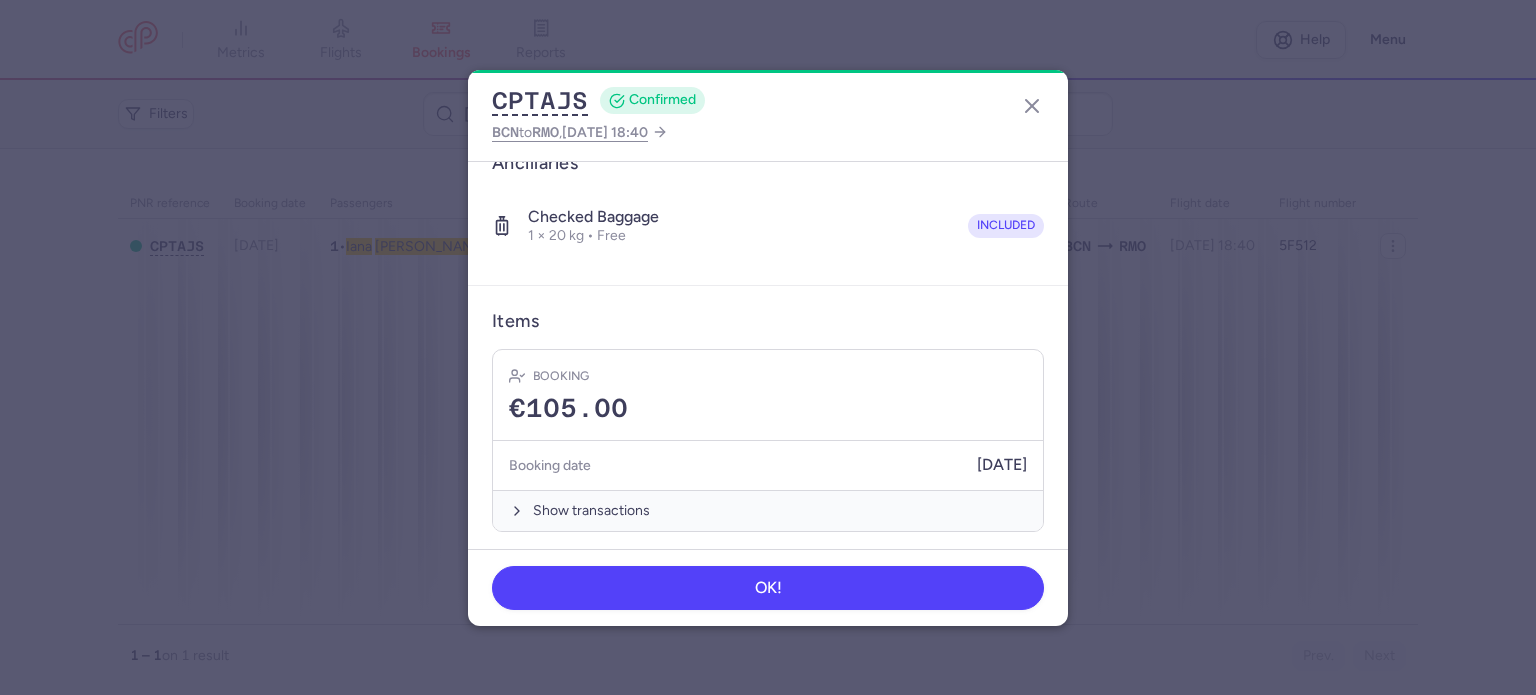 scroll, scrollTop: 352, scrollLeft: 0, axis: vertical 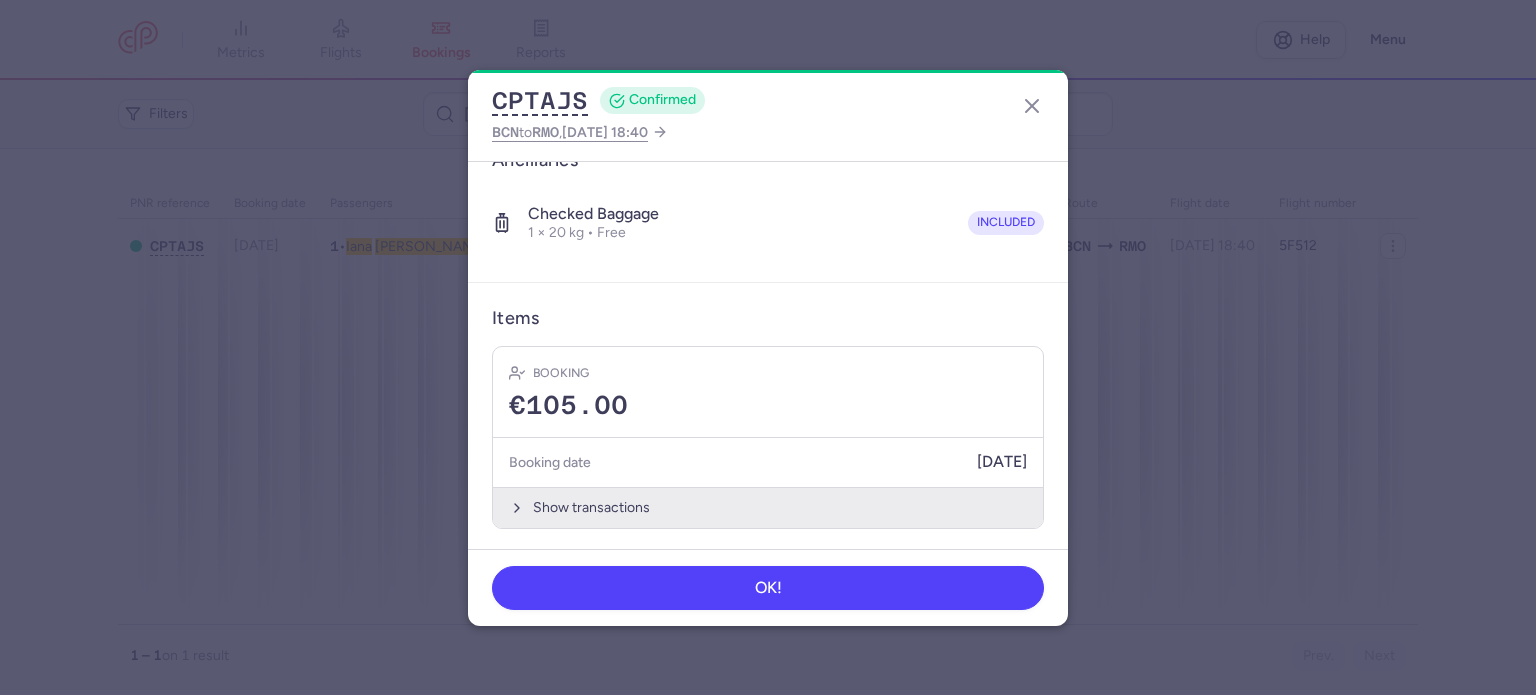 click on "Show transactions" at bounding box center (768, 507) 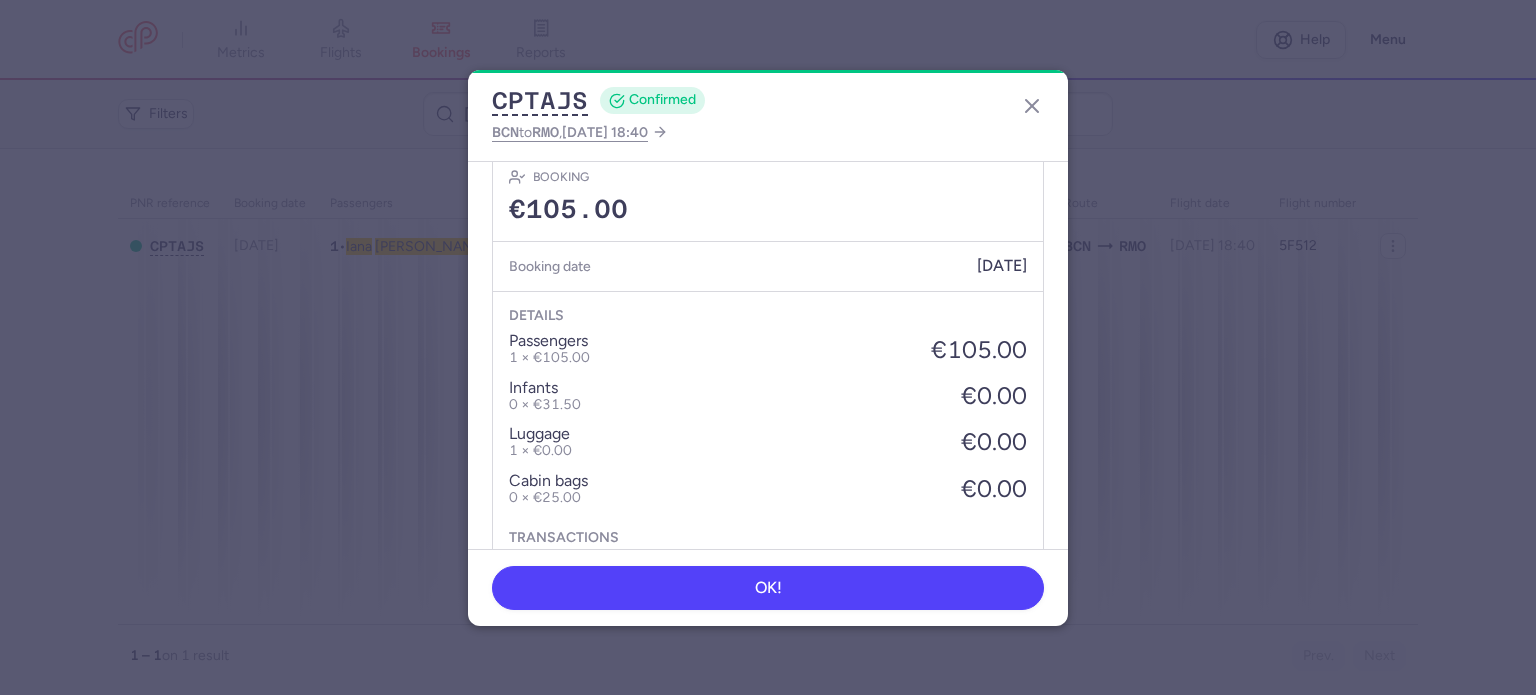 scroll, scrollTop: 668, scrollLeft: 0, axis: vertical 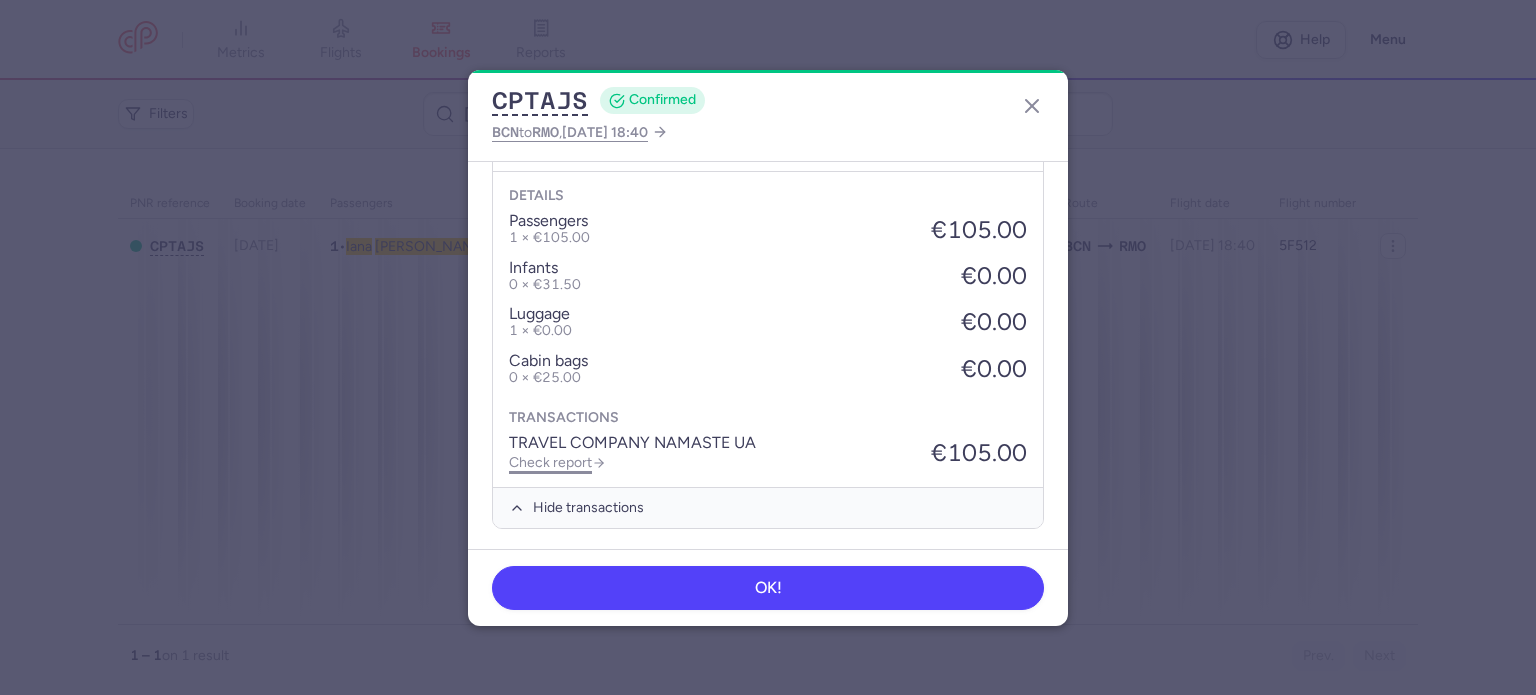 click on "Check report" 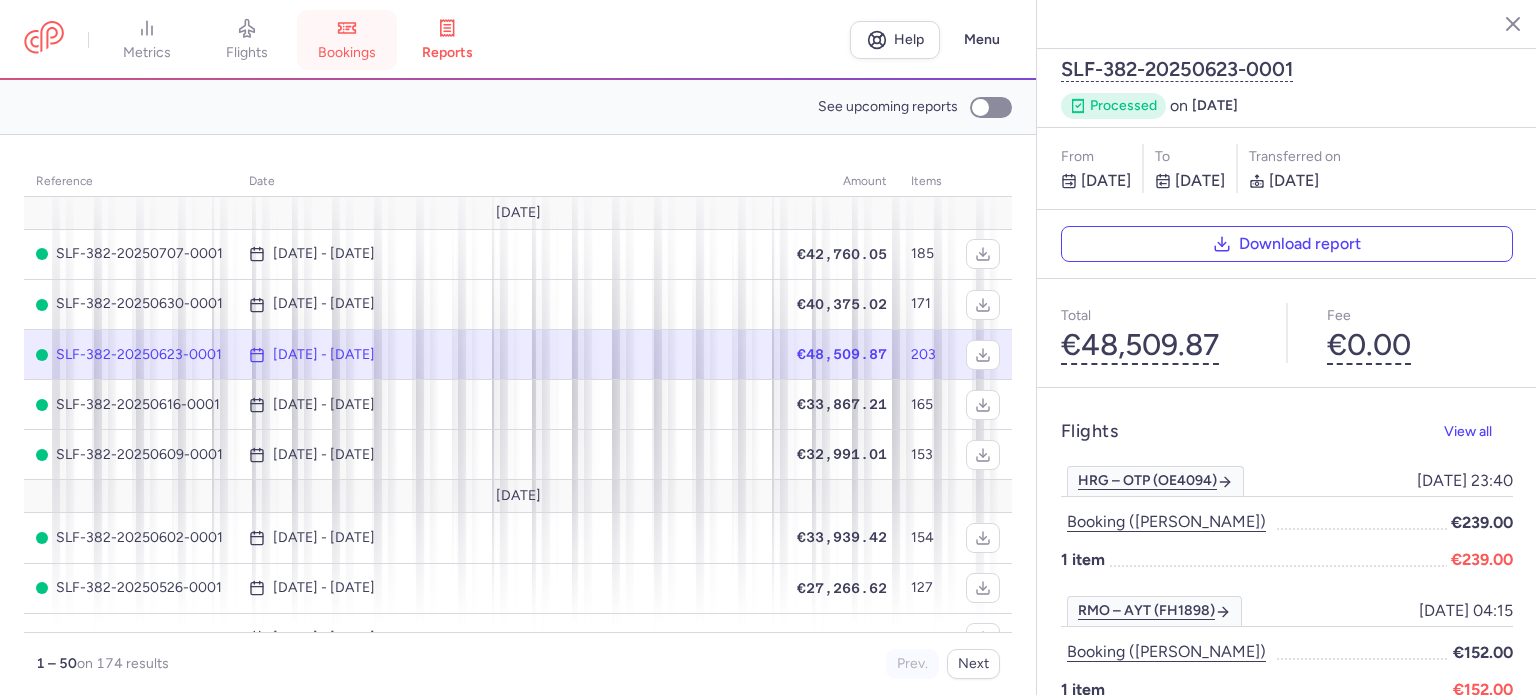 click on "bookings" at bounding box center [347, 40] 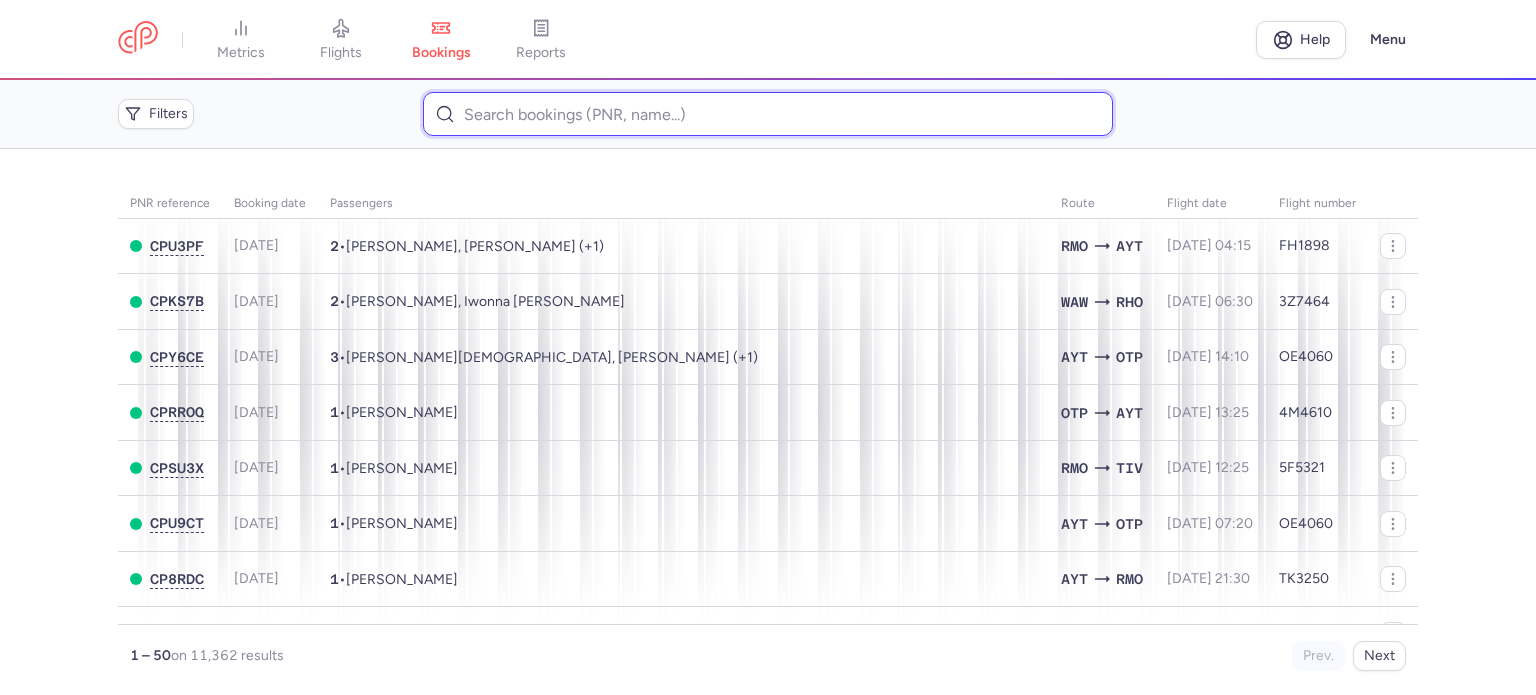 paste on "SKRYNNYK 	[PERSON_NAME]" 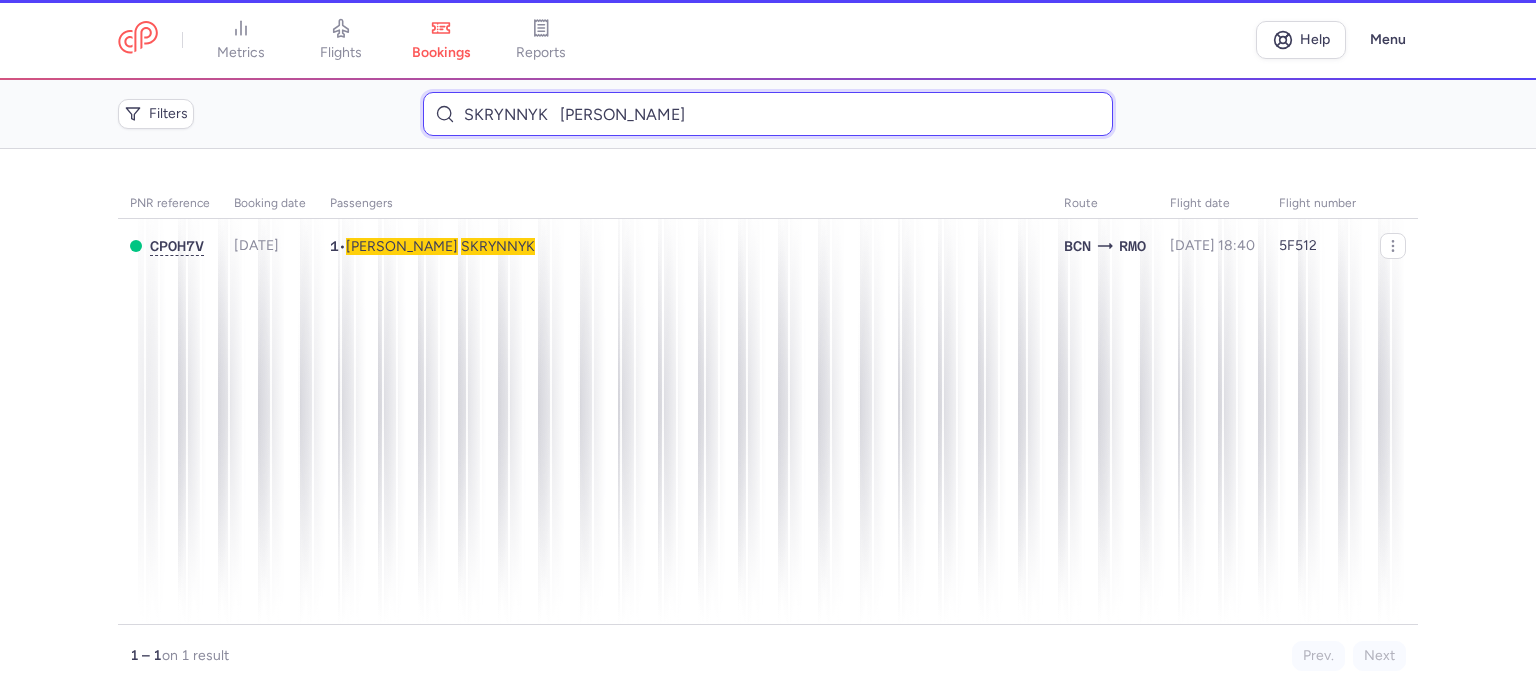 type on "SKRYNNYK 	[PERSON_NAME]" 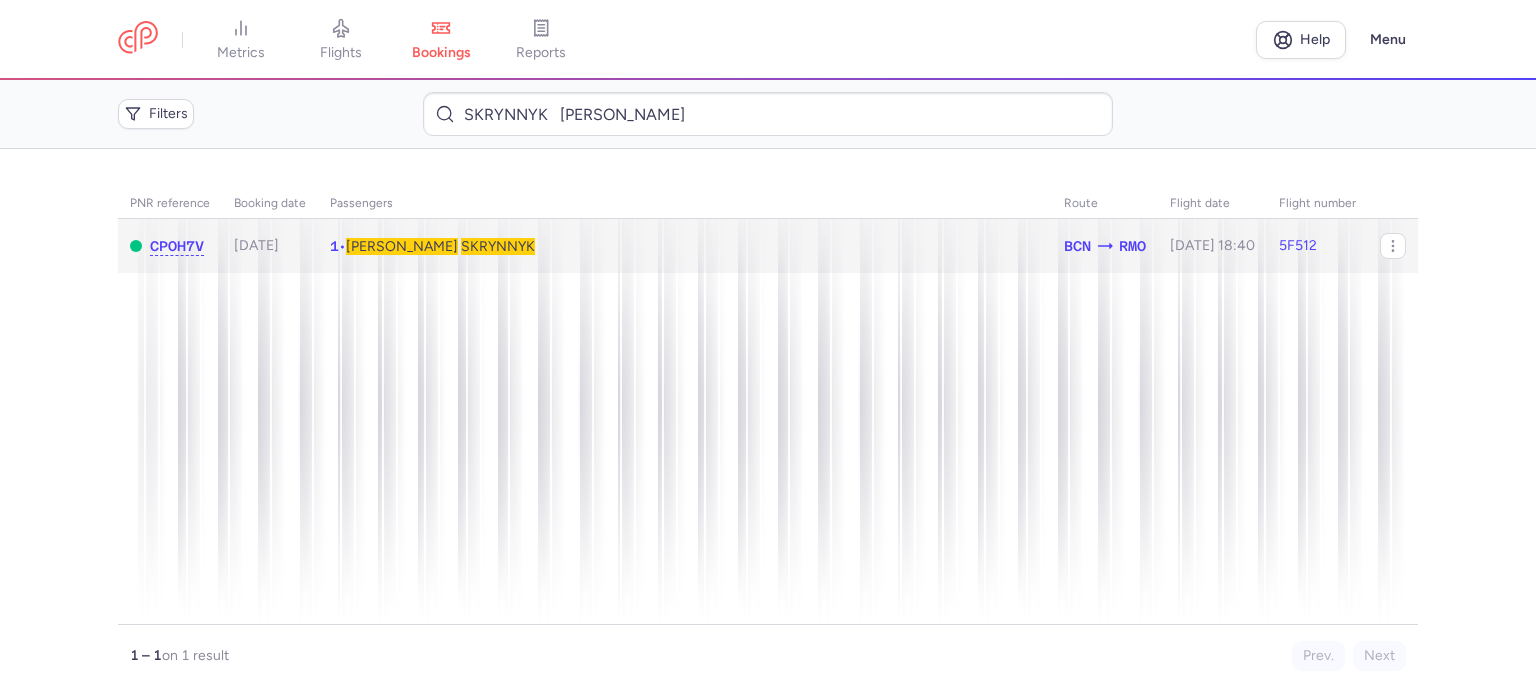 click on "SKRYNNYK" at bounding box center [498, 246] 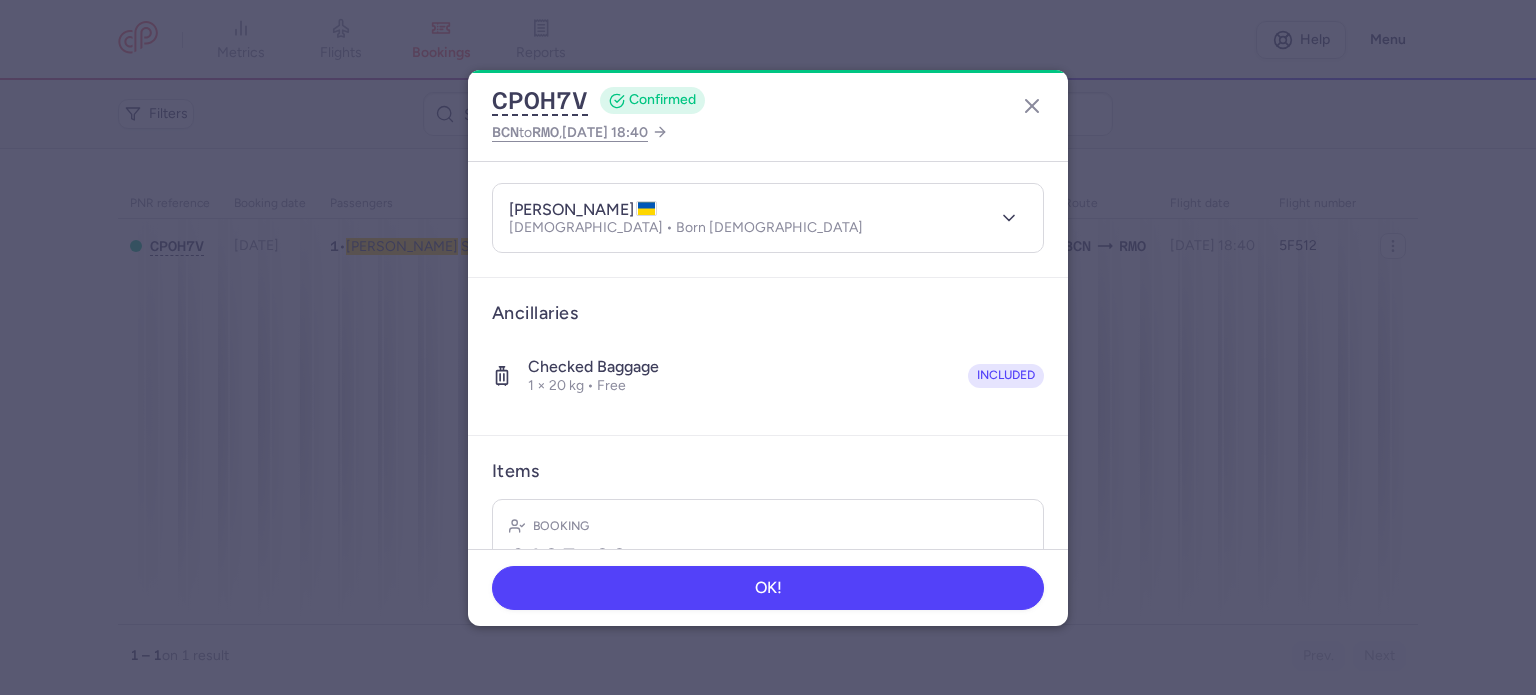 scroll, scrollTop: 352, scrollLeft: 0, axis: vertical 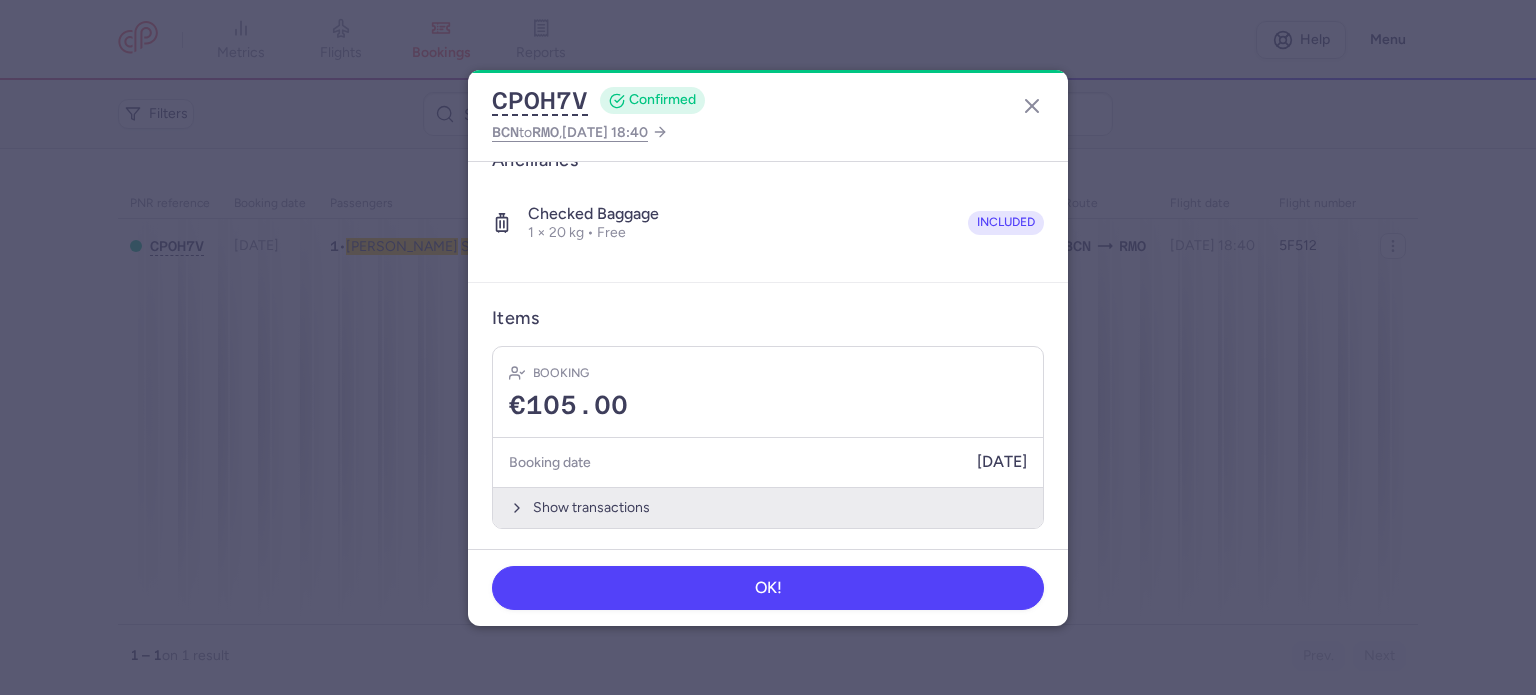 click on "Show transactions" at bounding box center [768, 507] 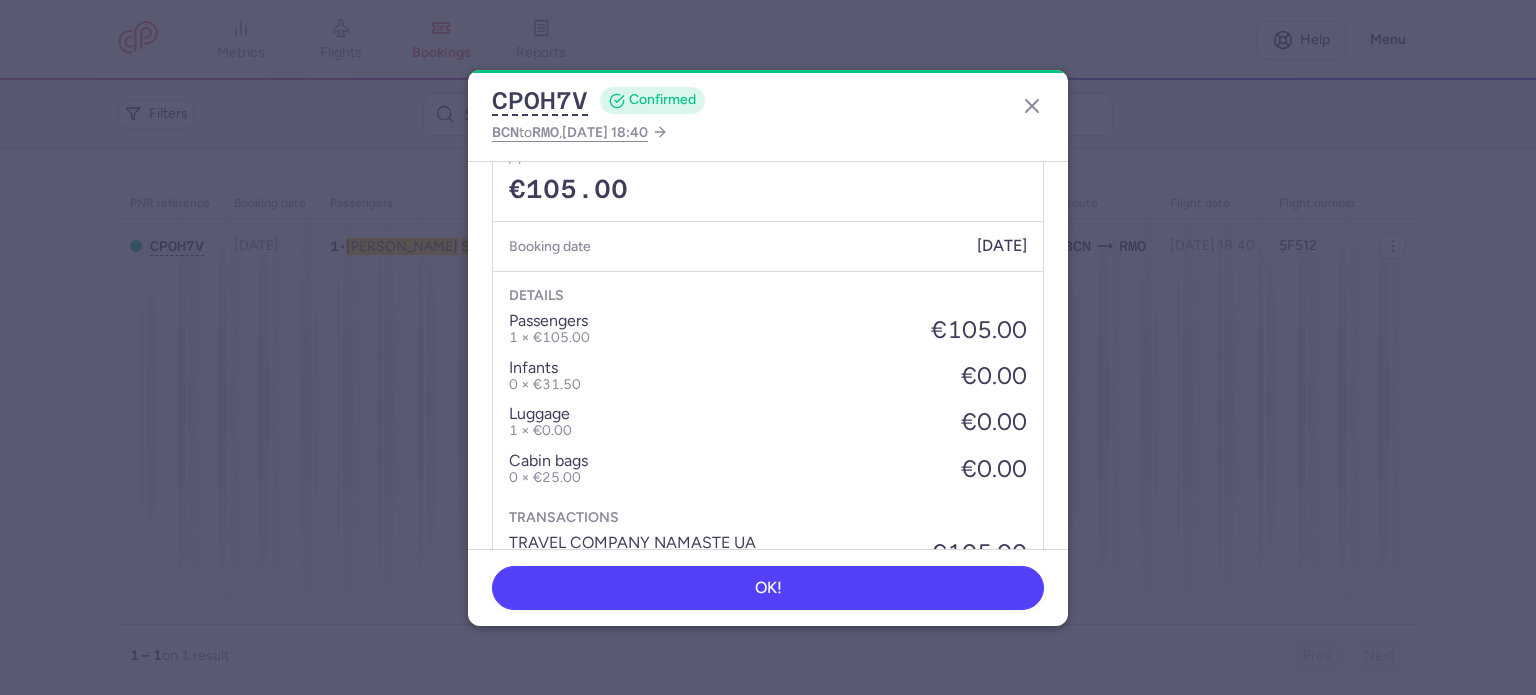 scroll, scrollTop: 668, scrollLeft: 0, axis: vertical 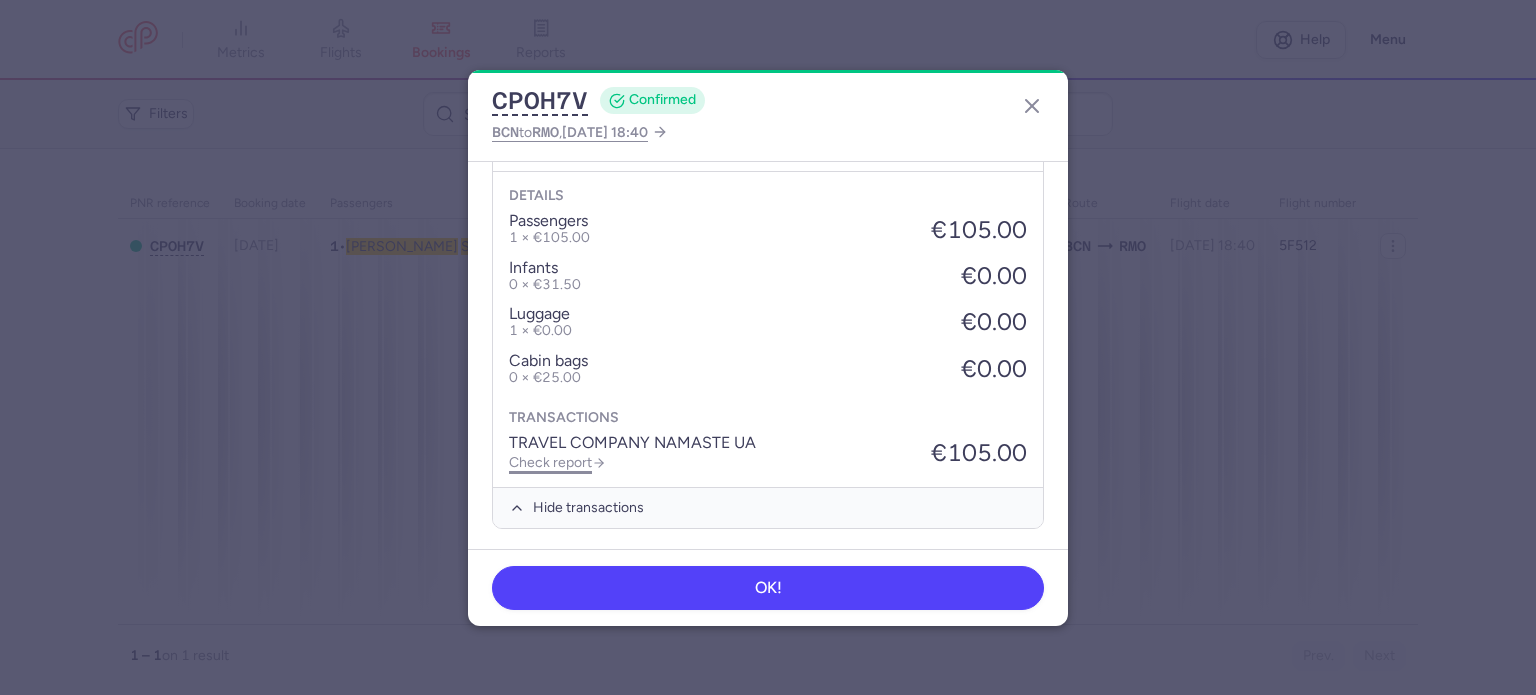 click on "Check report" 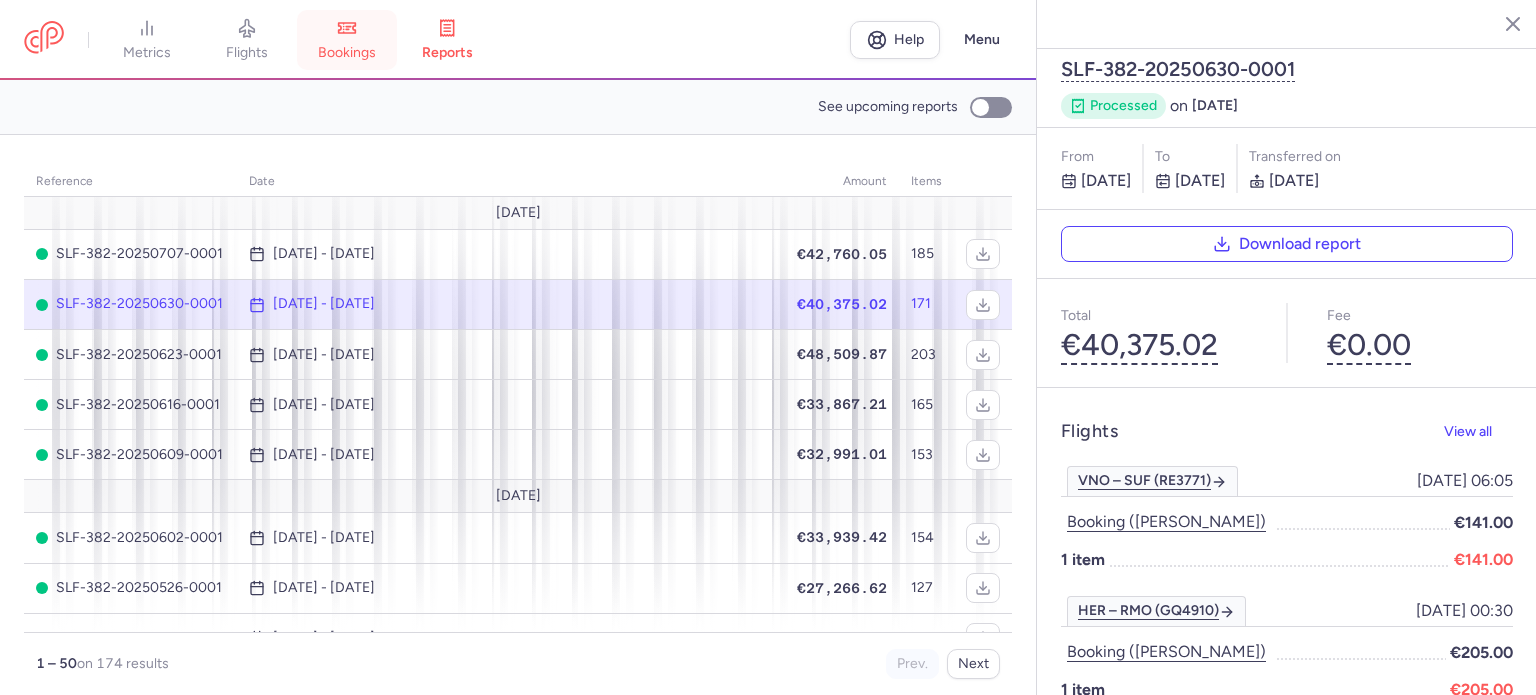 click on "bookings" at bounding box center (347, 53) 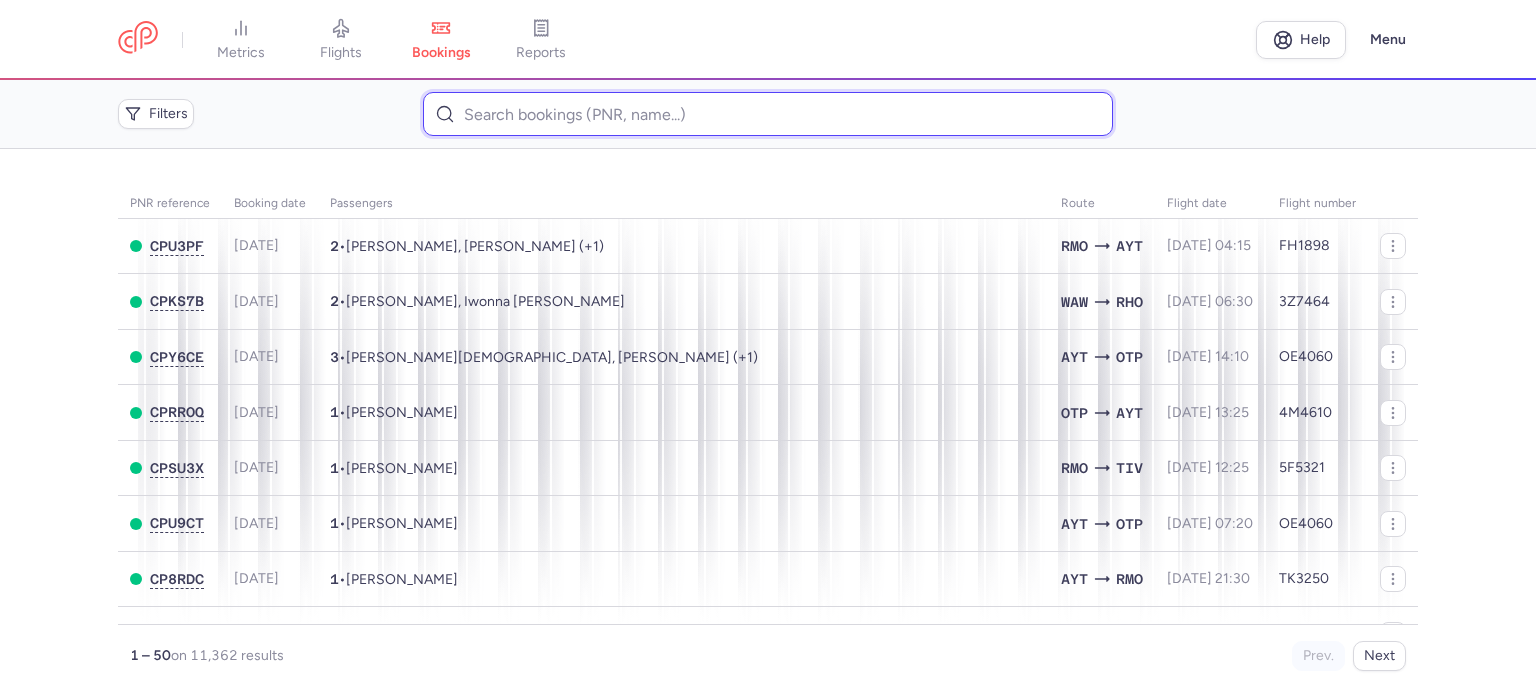 paste on "[PERSON_NAME]" 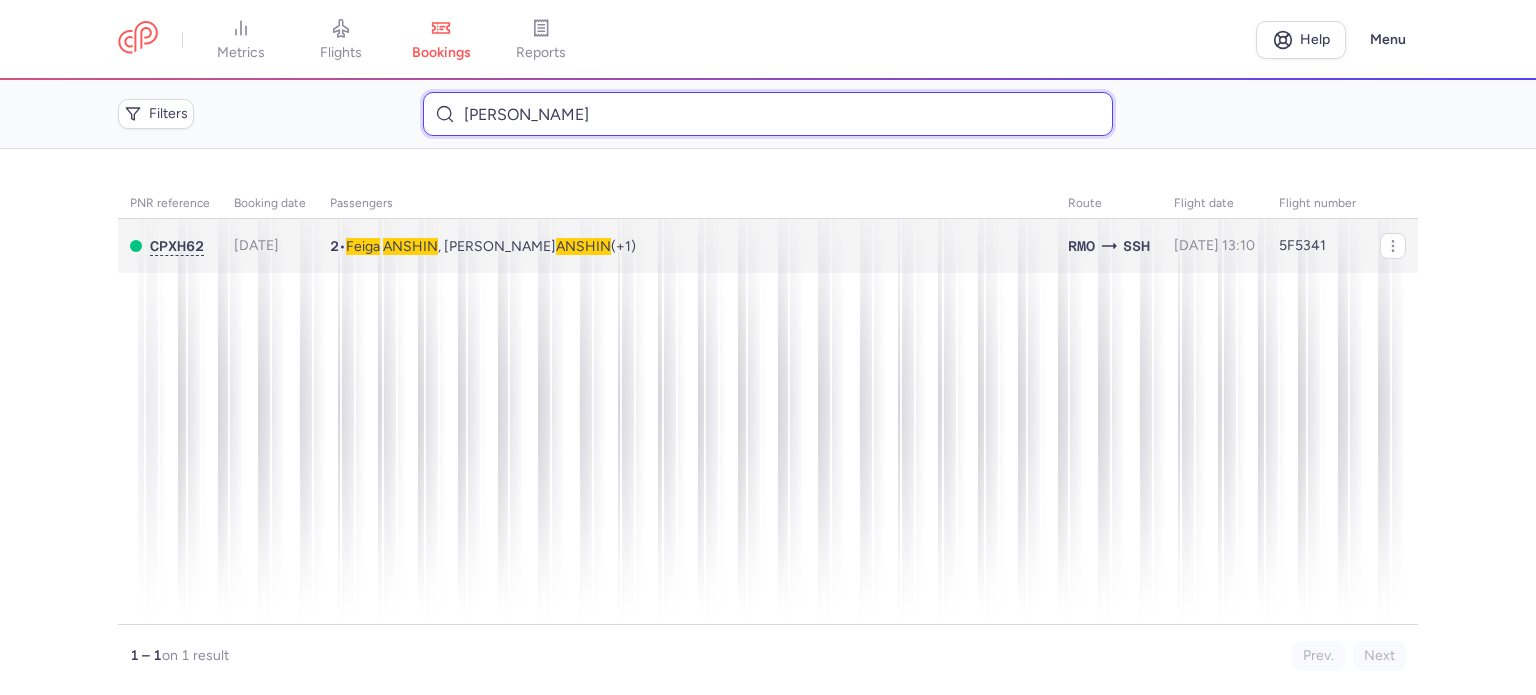 type on "[PERSON_NAME]" 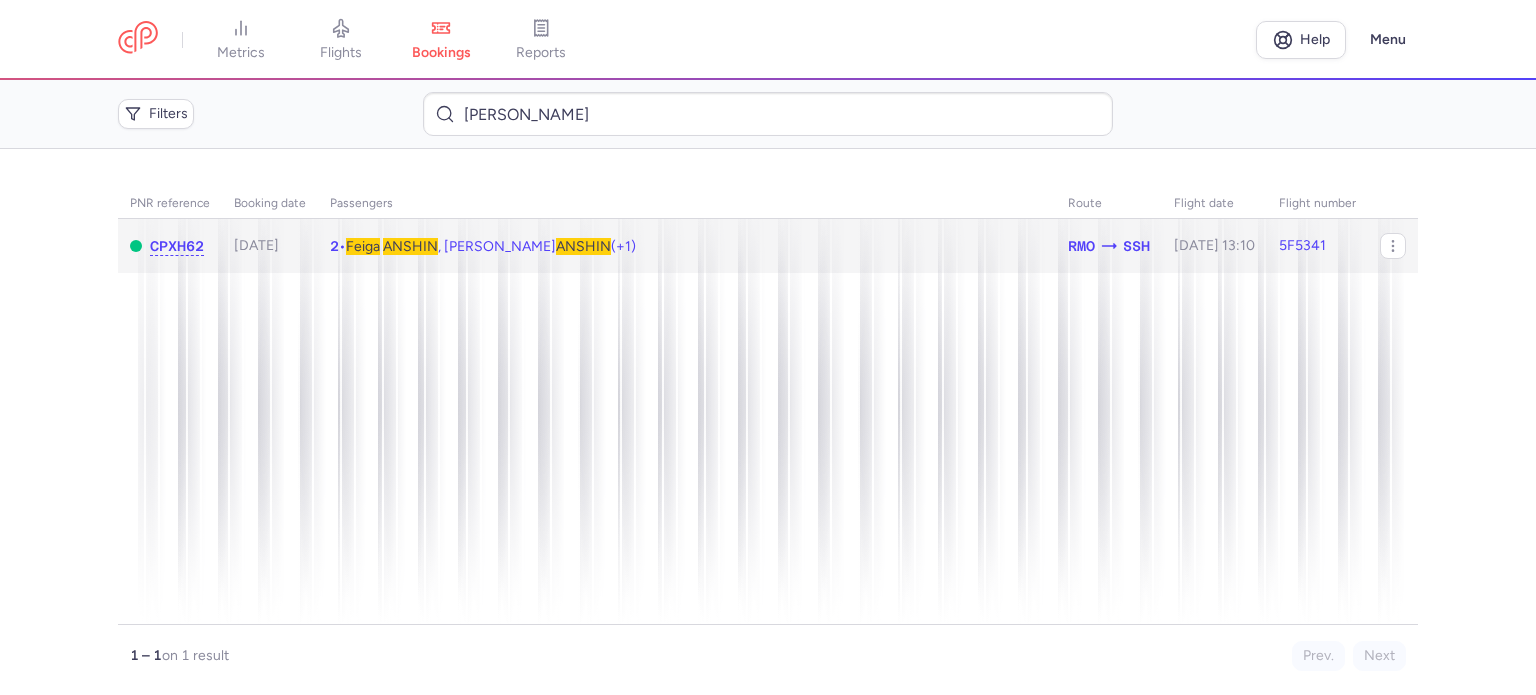click on "ANSHIN" at bounding box center [410, 246] 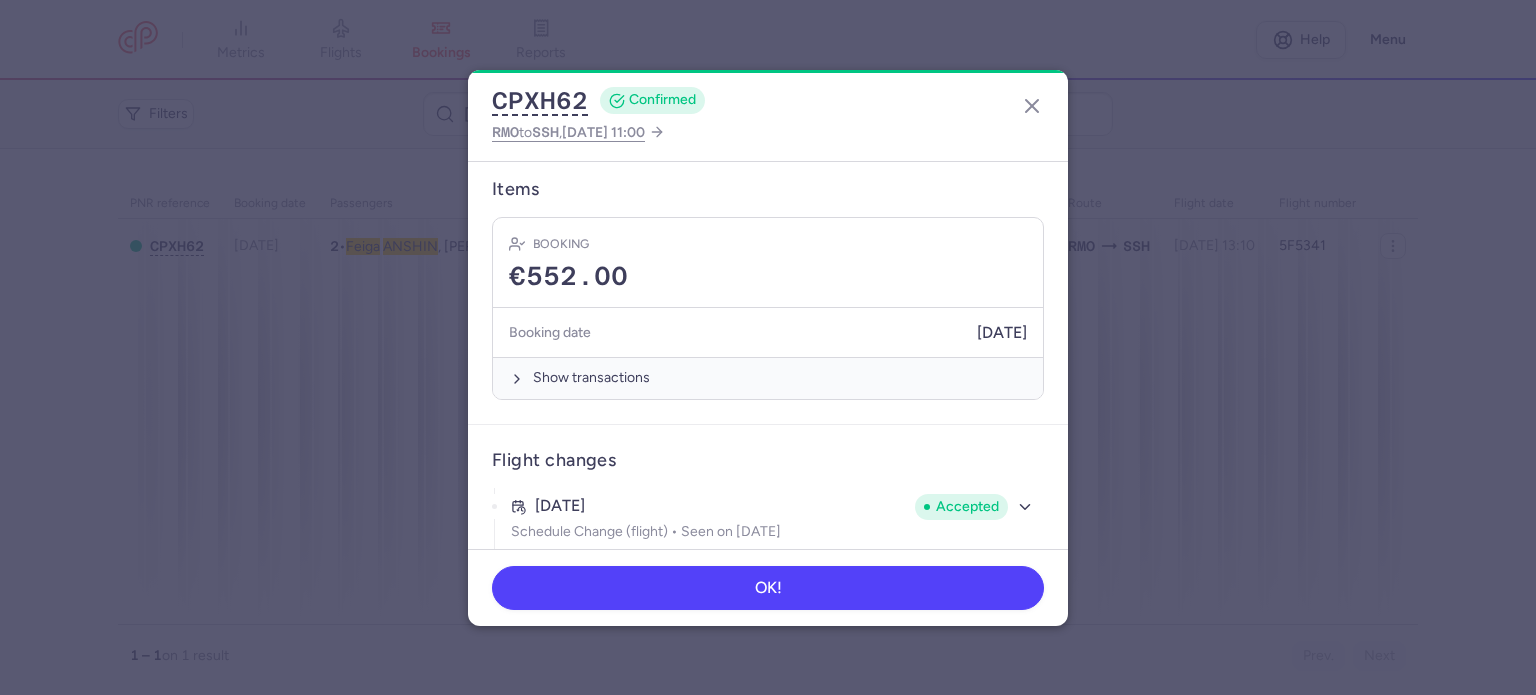 scroll, scrollTop: 800, scrollLeft: 0, axis: vertical 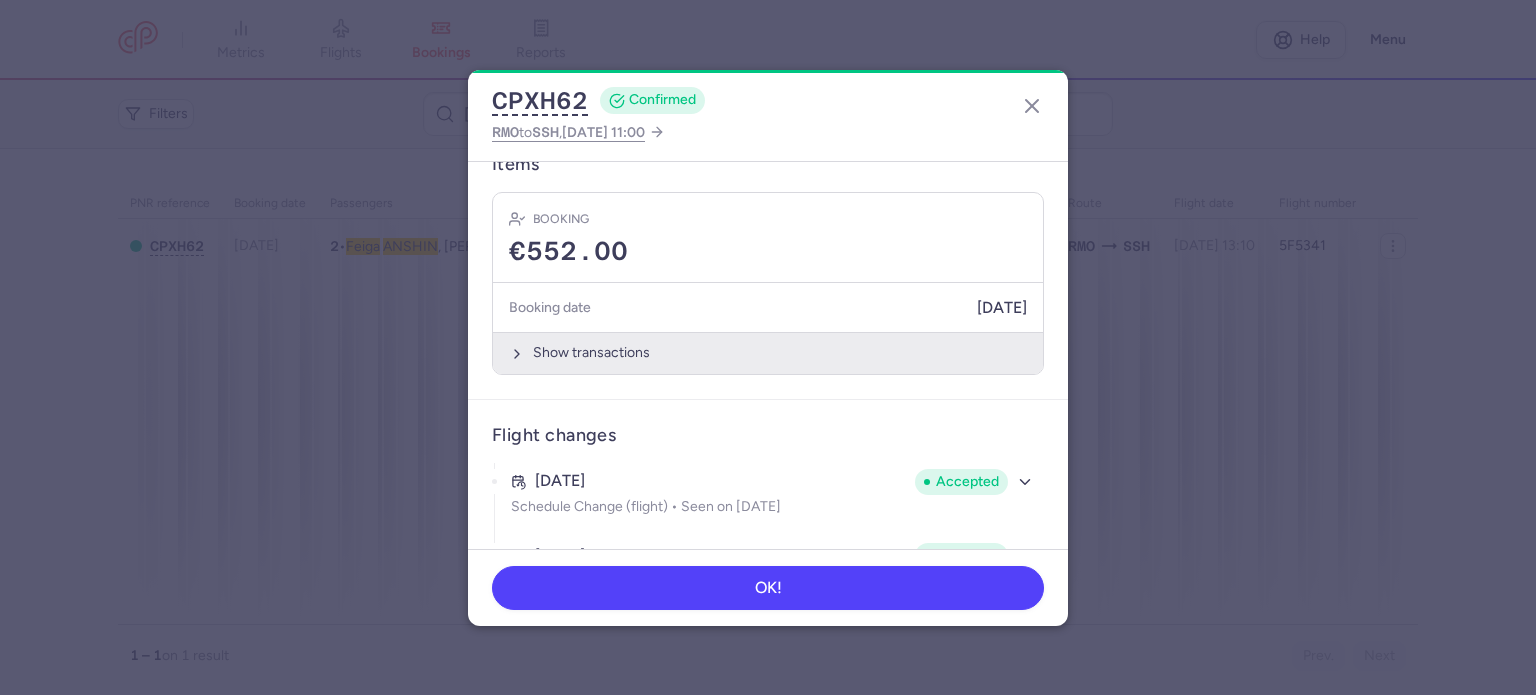 click on "Show transactions" at bounding box center (768, 352) 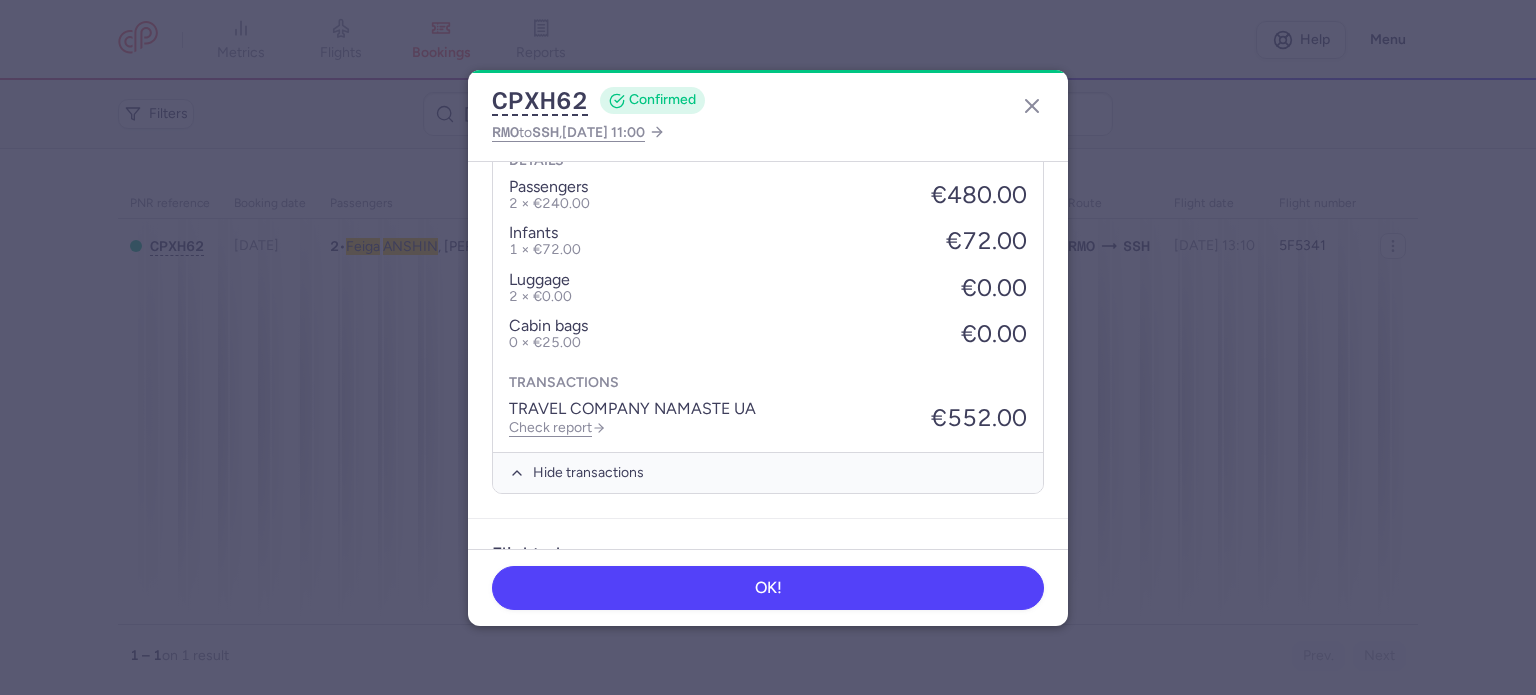 scroll, scrollTop: 1200, scrollLeft: 0, axis: vertical 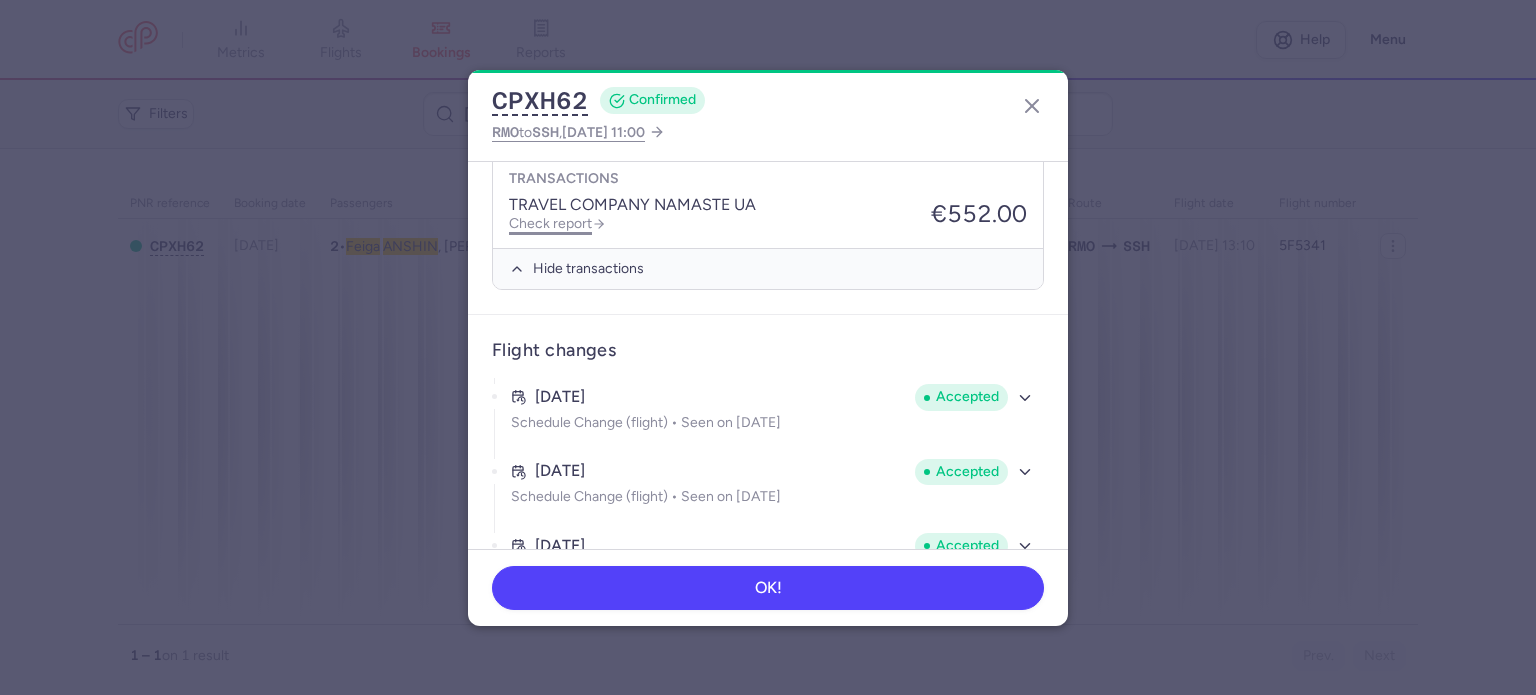 click on "Check report" 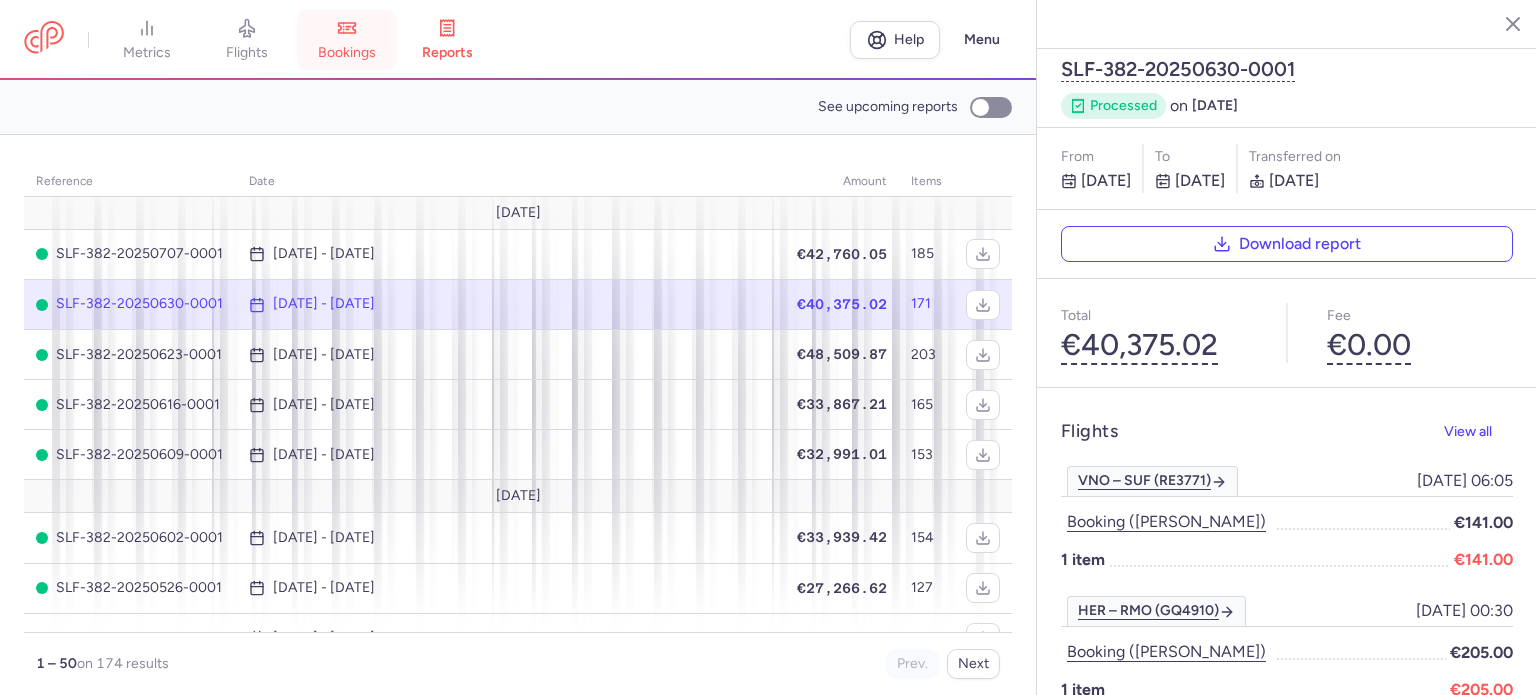 click on "bookings" at bounding box center [347, 40] 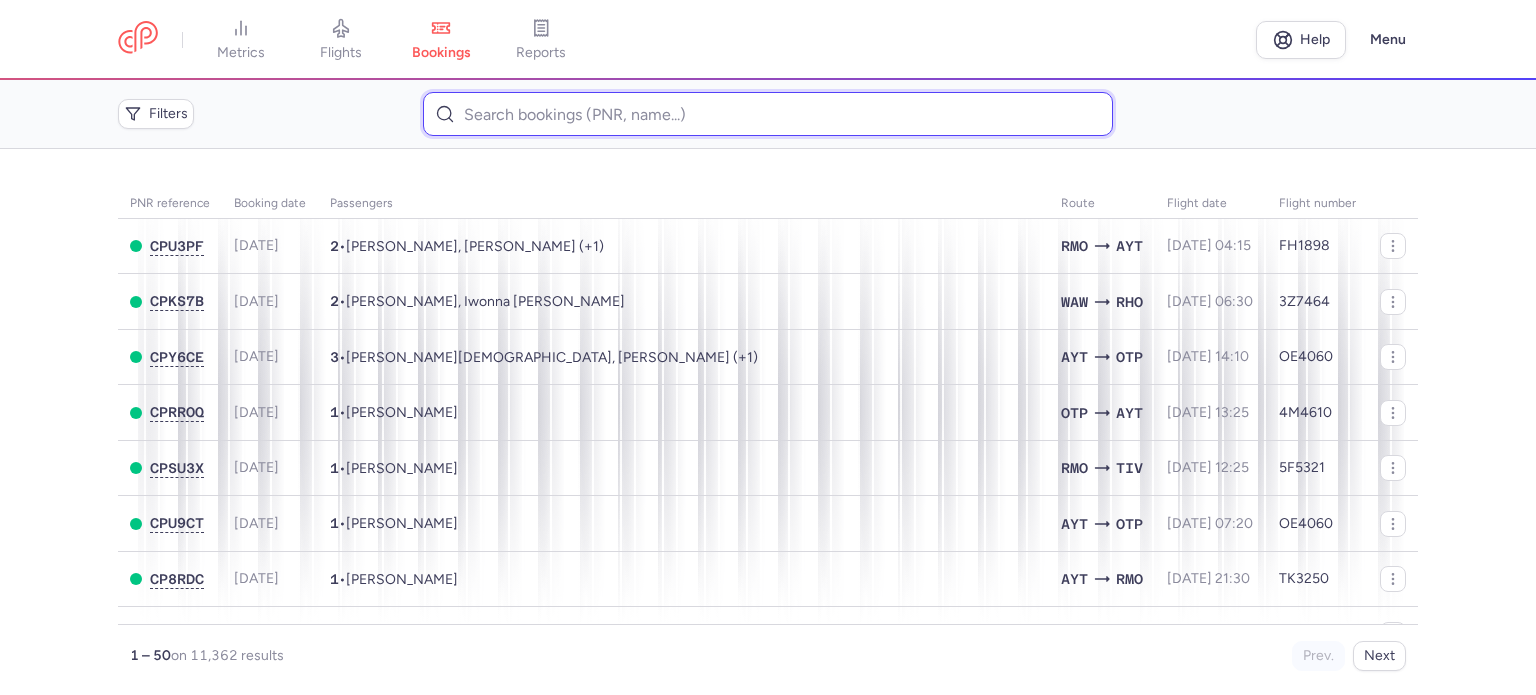 paste on "[PERSON_NAME]" 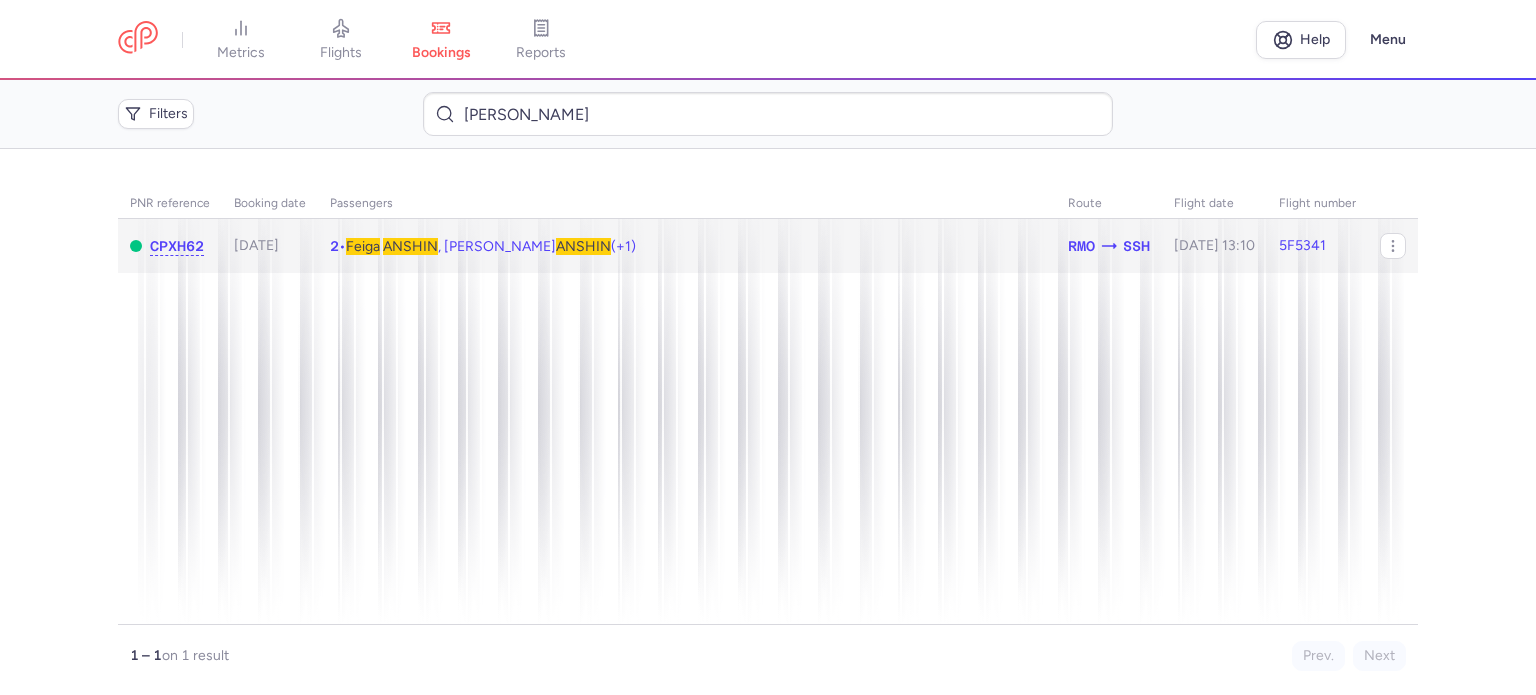 click on "2  •  [PERSON_NAME] , [PERSON_NAME]  ANSHIN  (+1)" 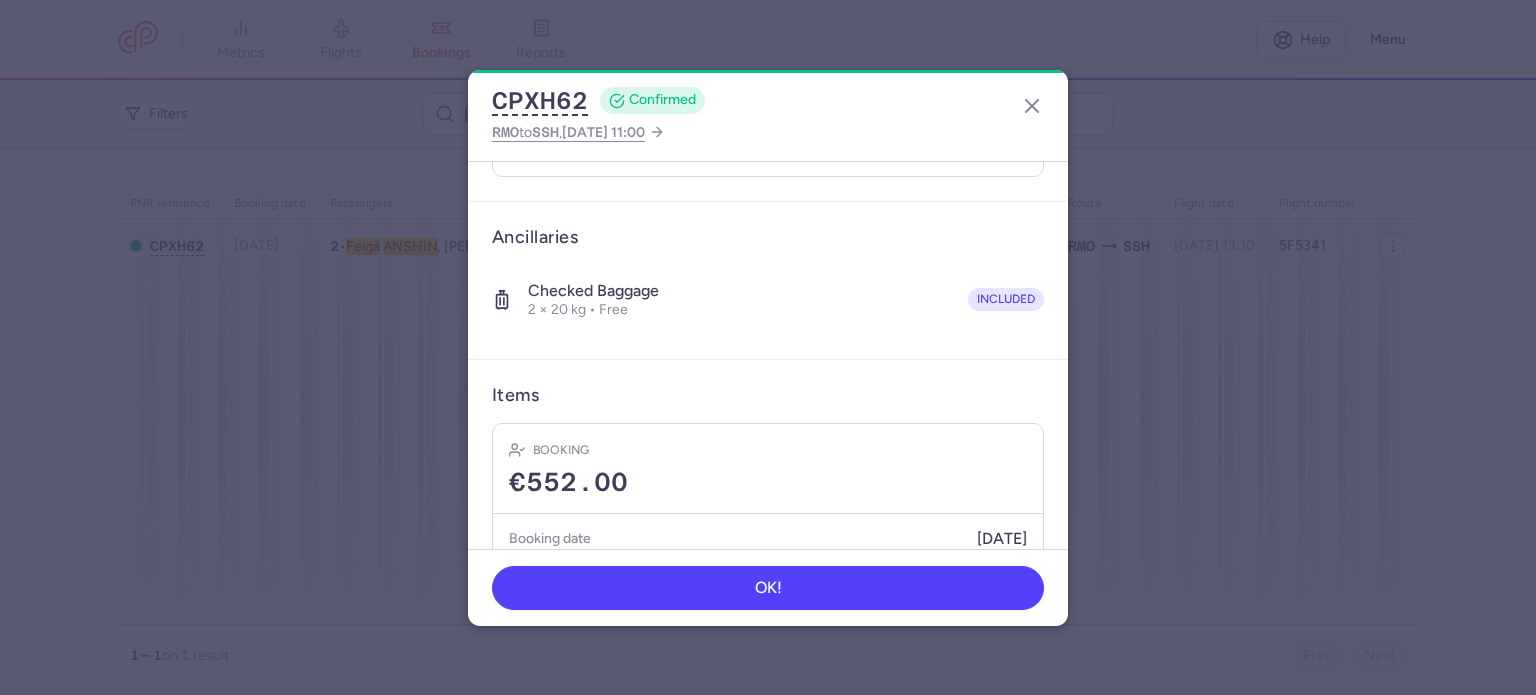 scroll, scrollTop: 600, scrollLeft: 0, axis: vertical 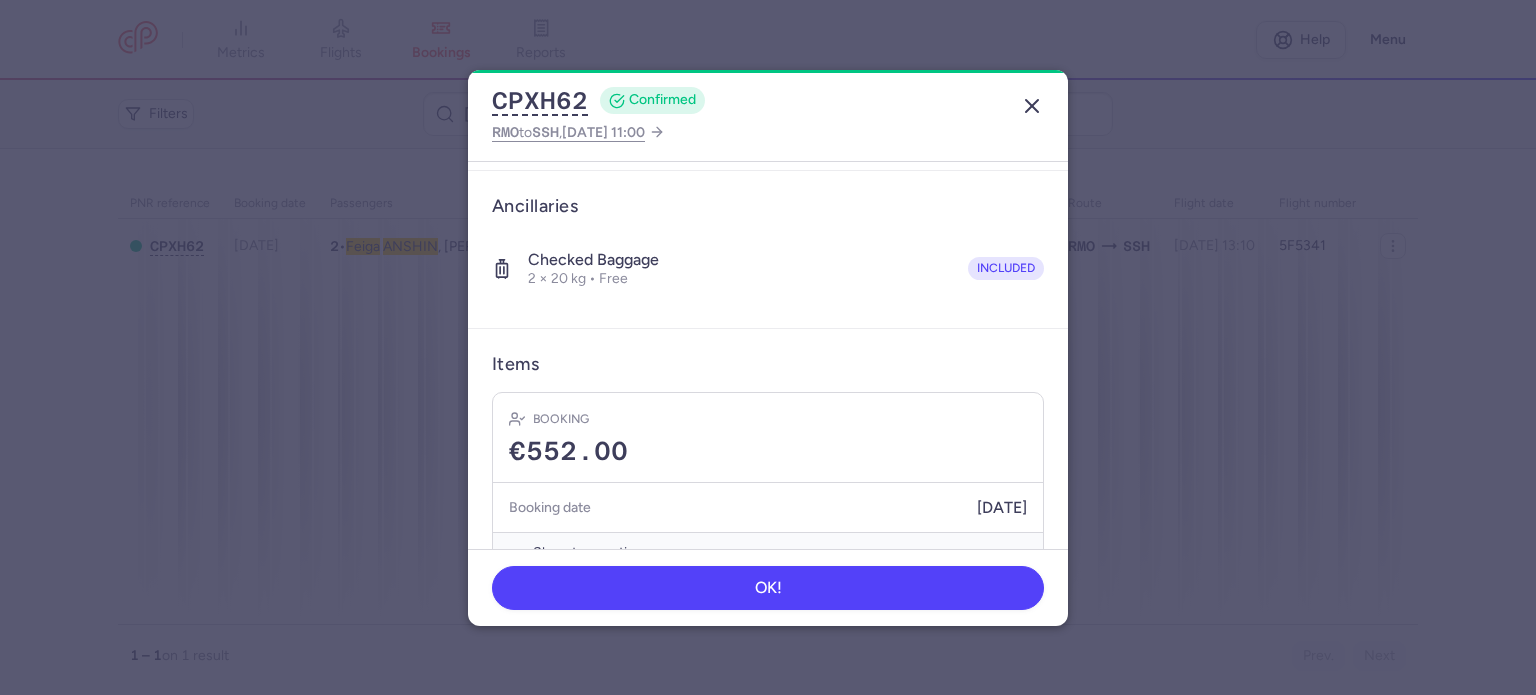 click 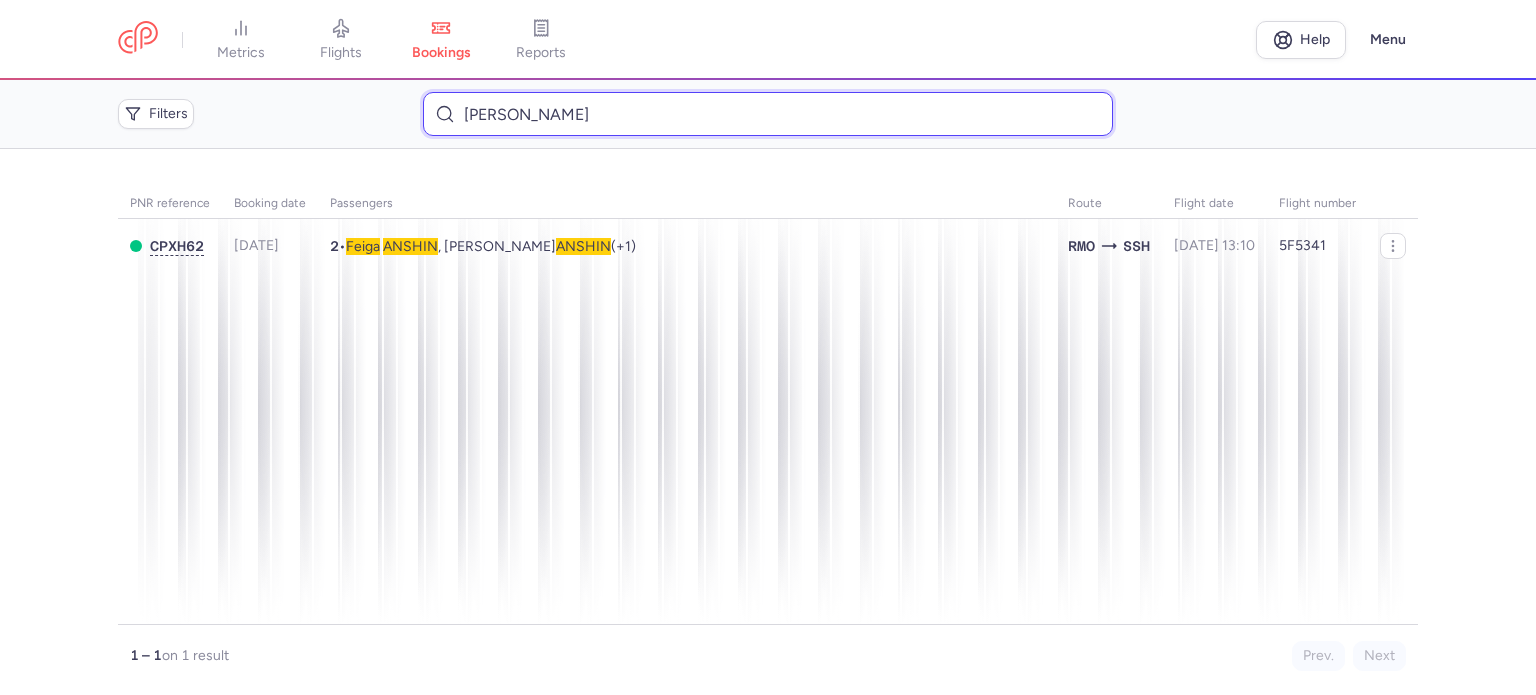 drag, startPoint x: 609, startPoint y: 107, endPoint x: 462, endPoint y: 107, distance: 147 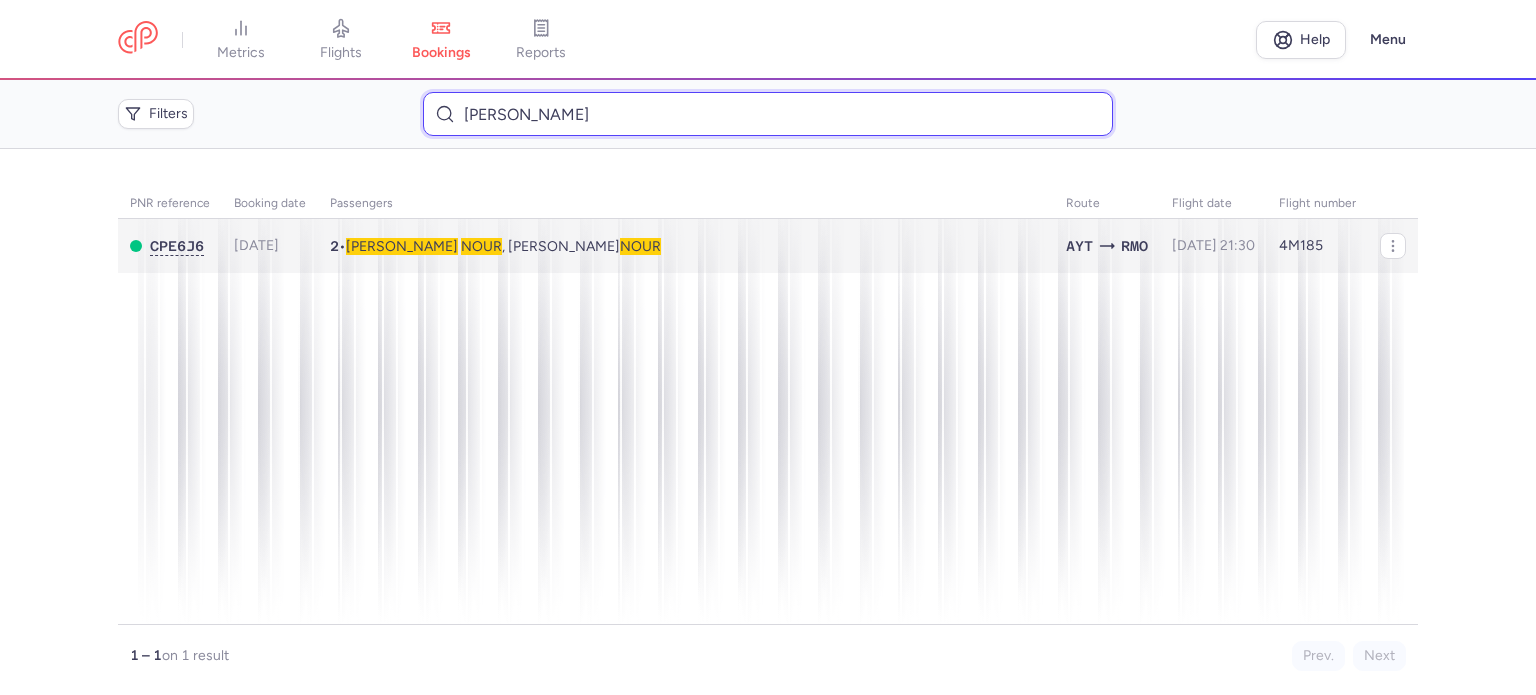 type on "[PERSON_NAME]" 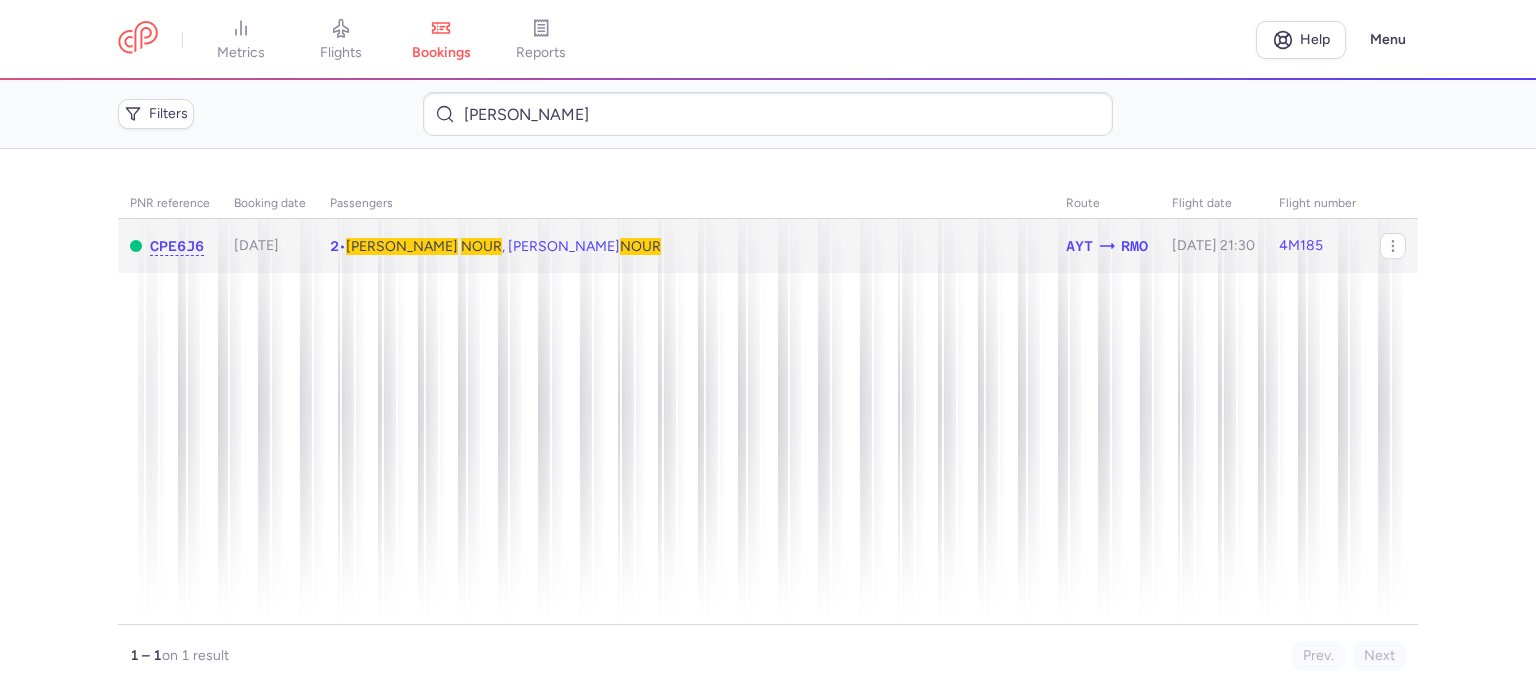 click on "NOUR" at bounding box center [481, 246] 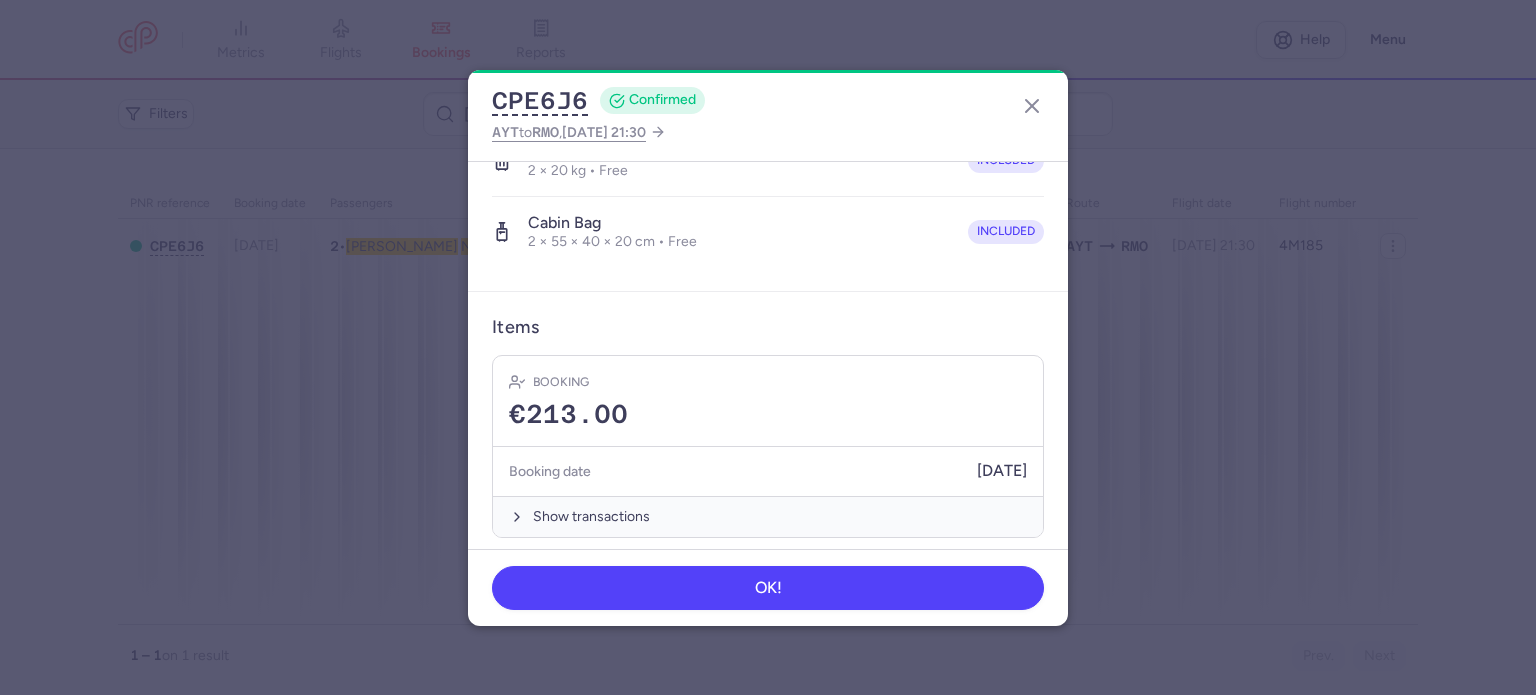 scroll, scrollTop: 492, scrollLeft: 0, axis: vertical 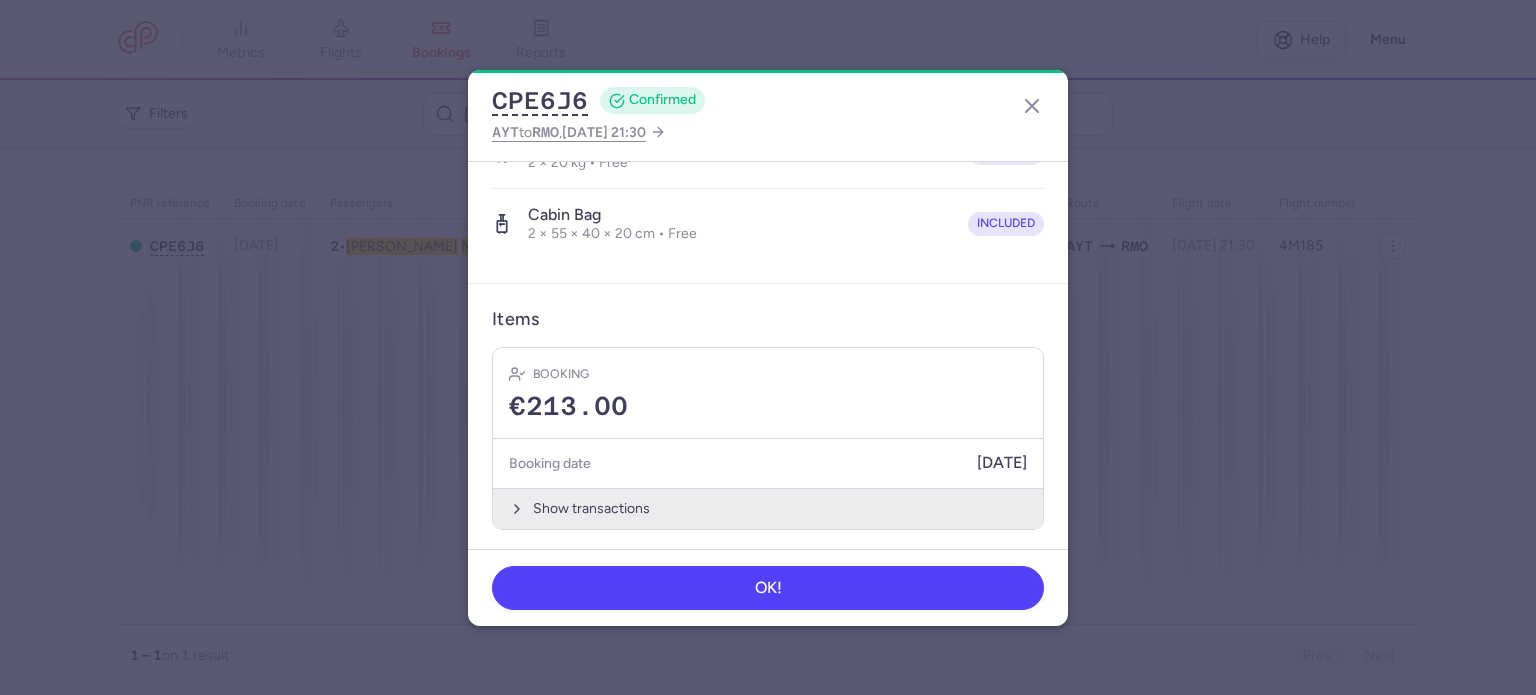 click on "Show transactions" at bounding box center (768, 508) 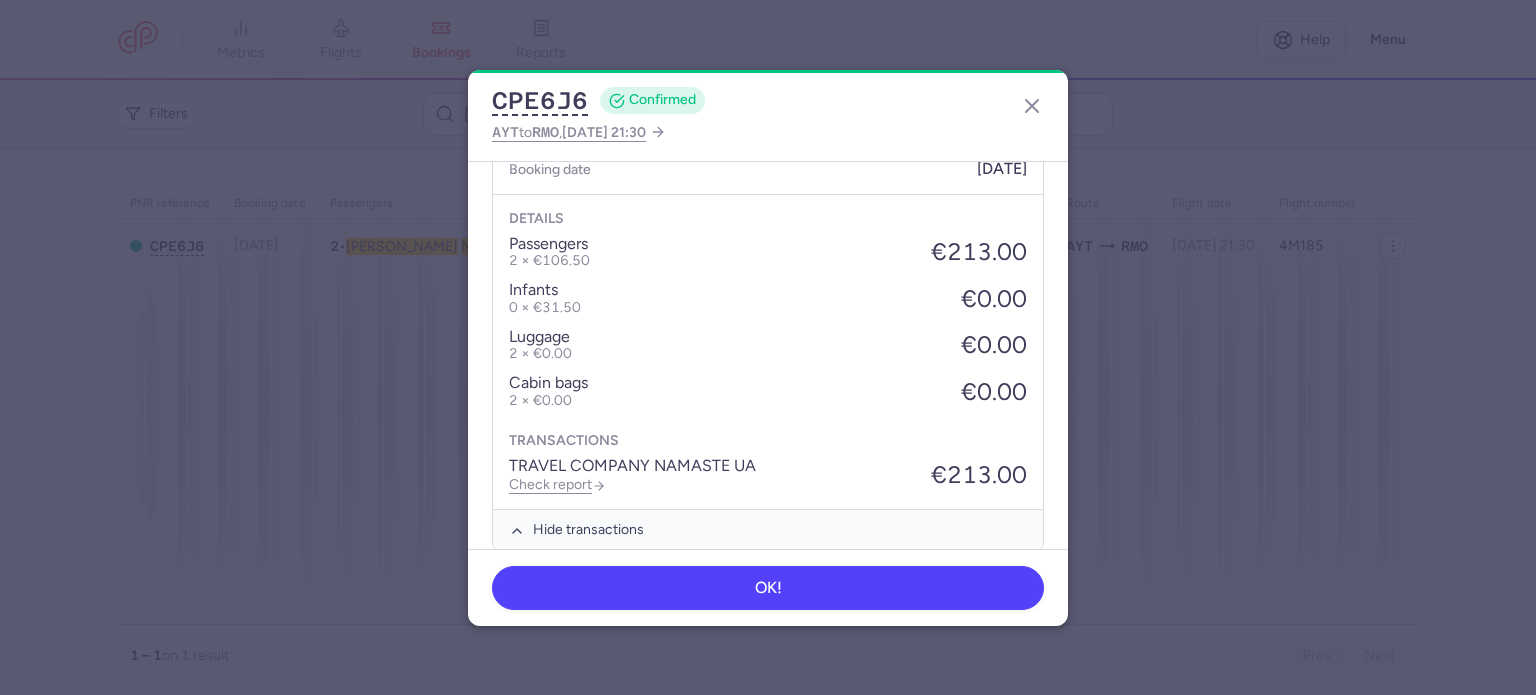 scroll, scrollTop: 808, scrollLeft: 0, axis: vertical 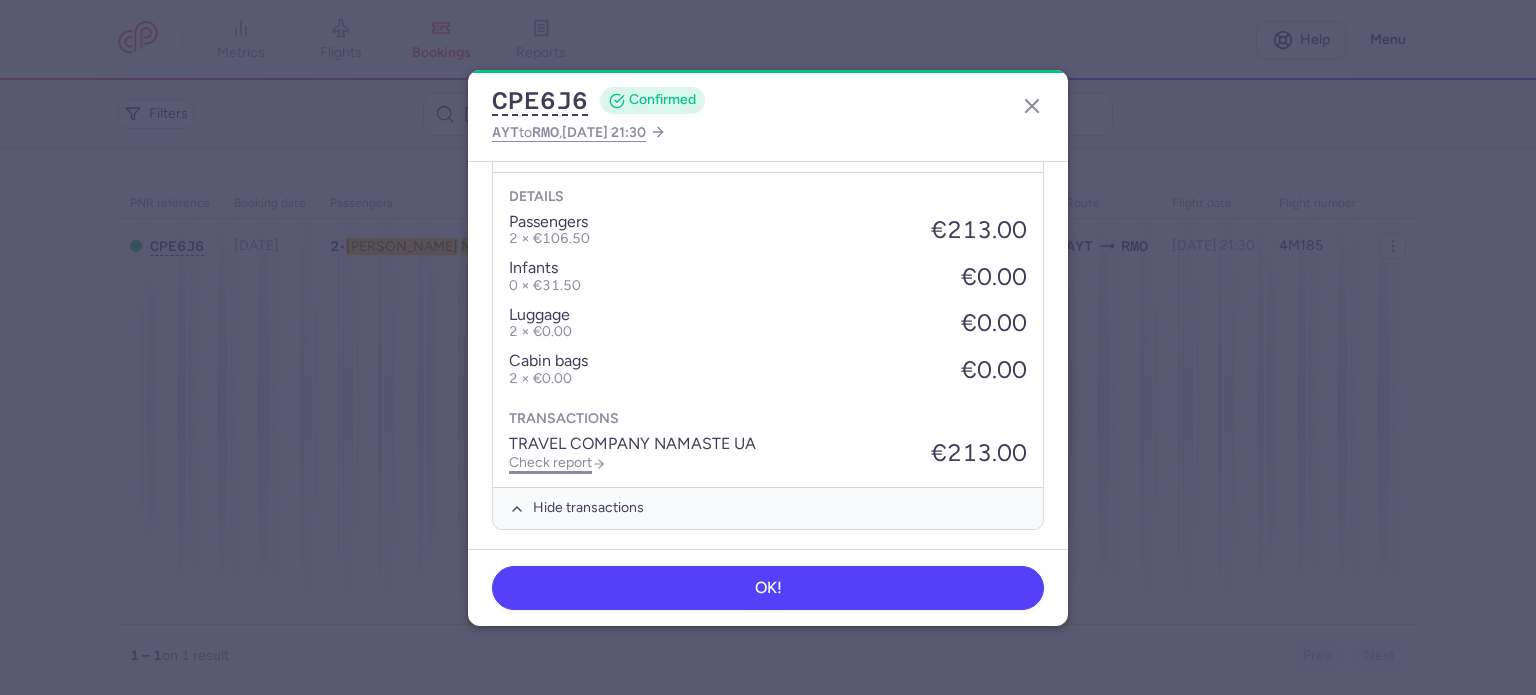 click on "Check report" 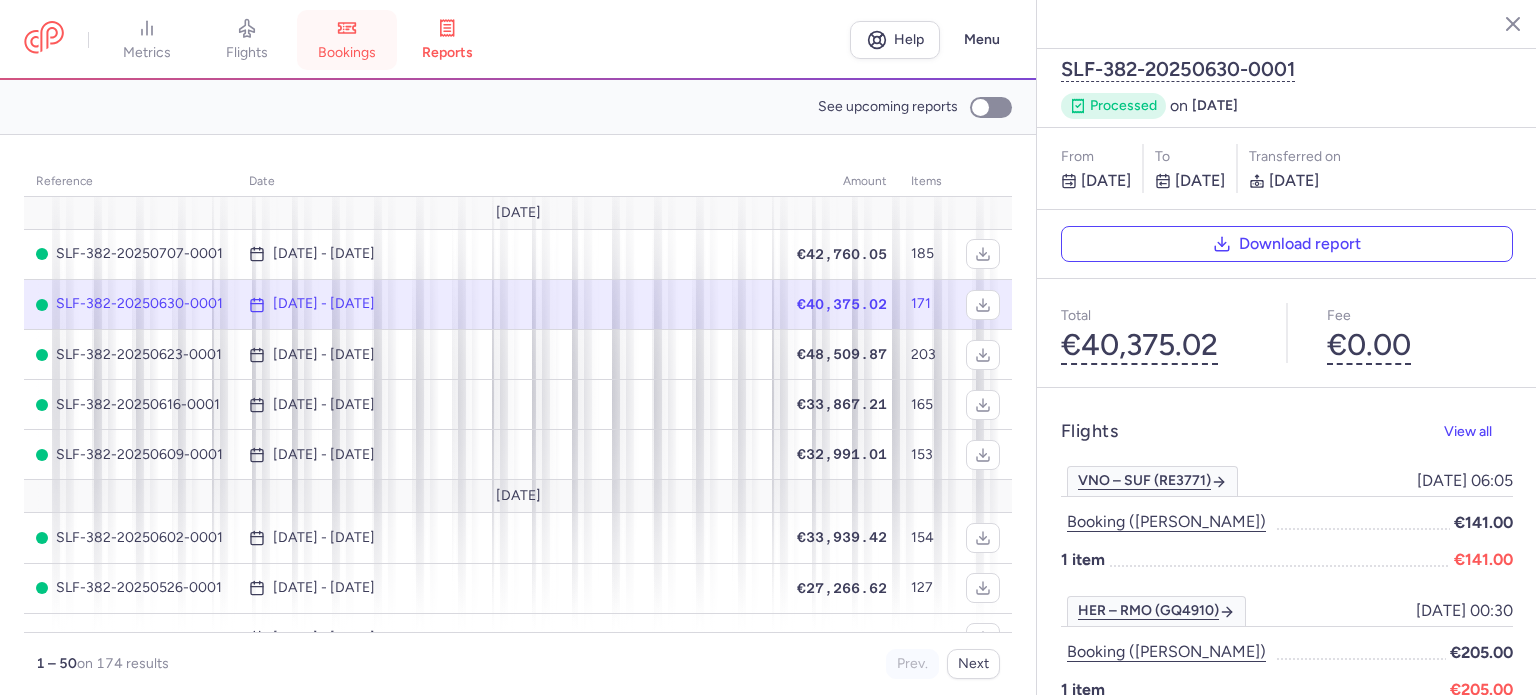 click on "bookings" at bounding box center [347, 53] 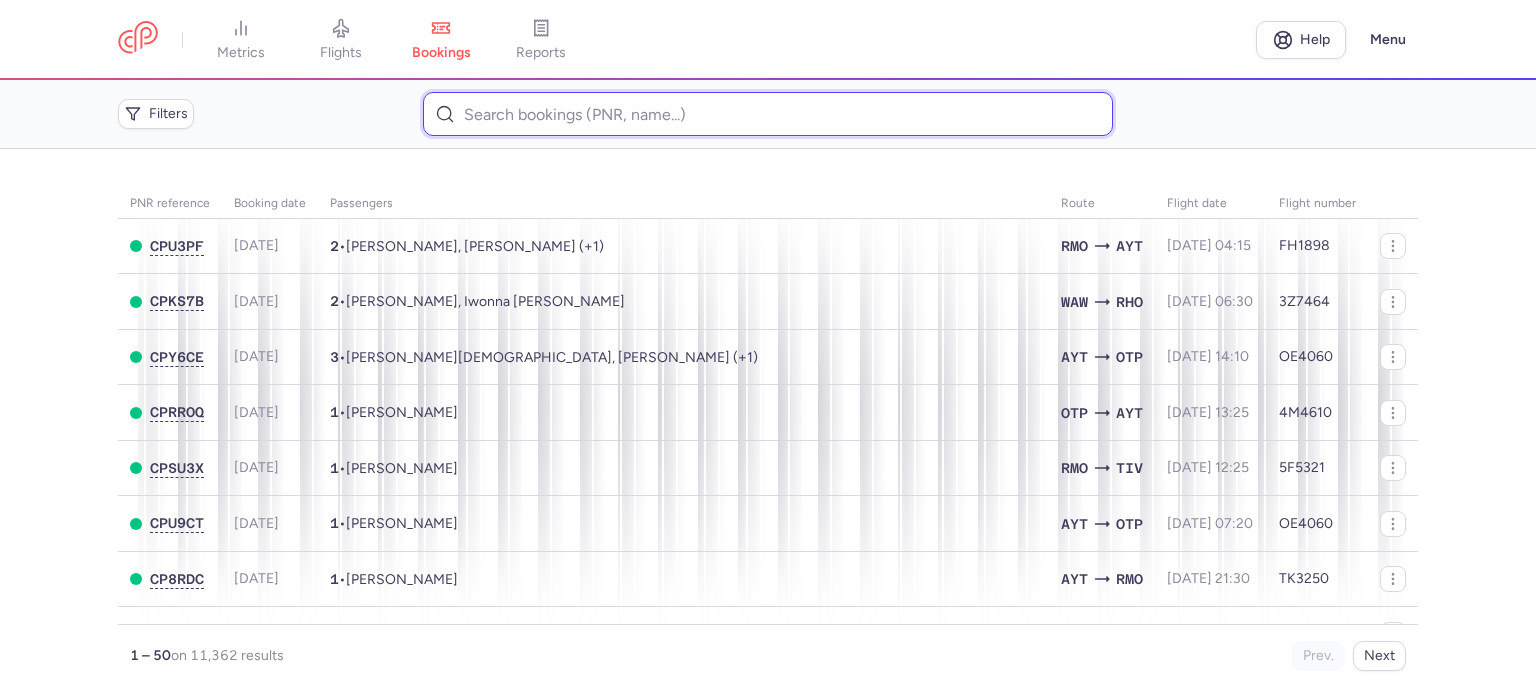 paste on "[PERSON_NAME]" 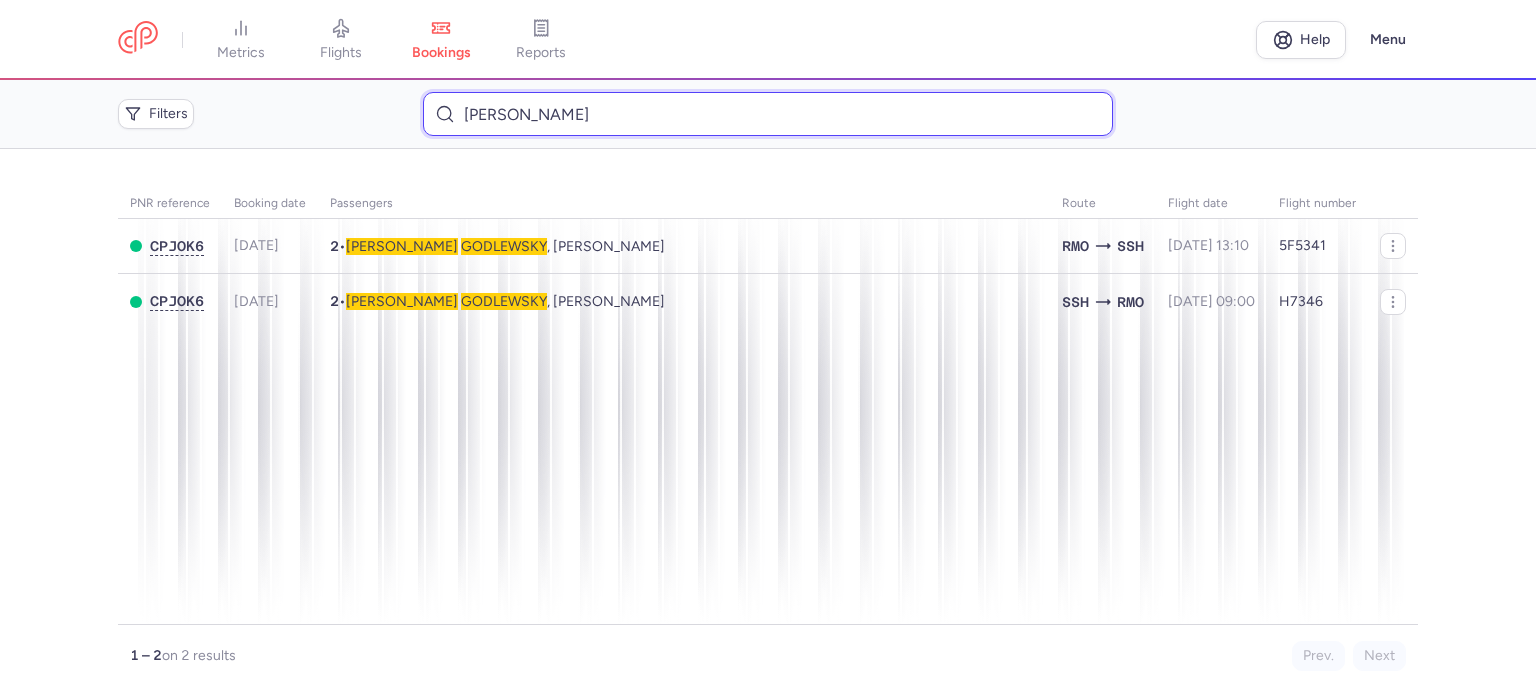 type on "[PERSON_NAME]" 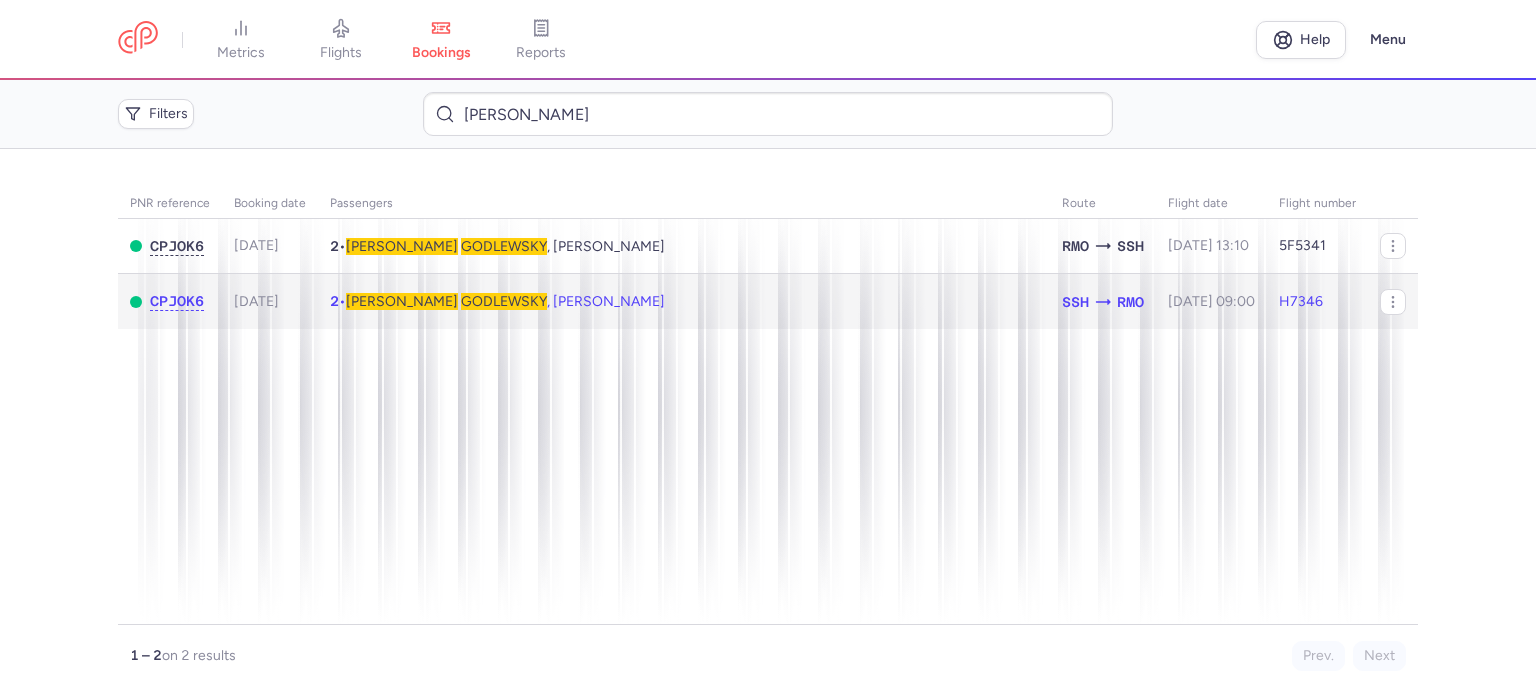 click on "GODLEWSKY" at bounding box center [504, 301] 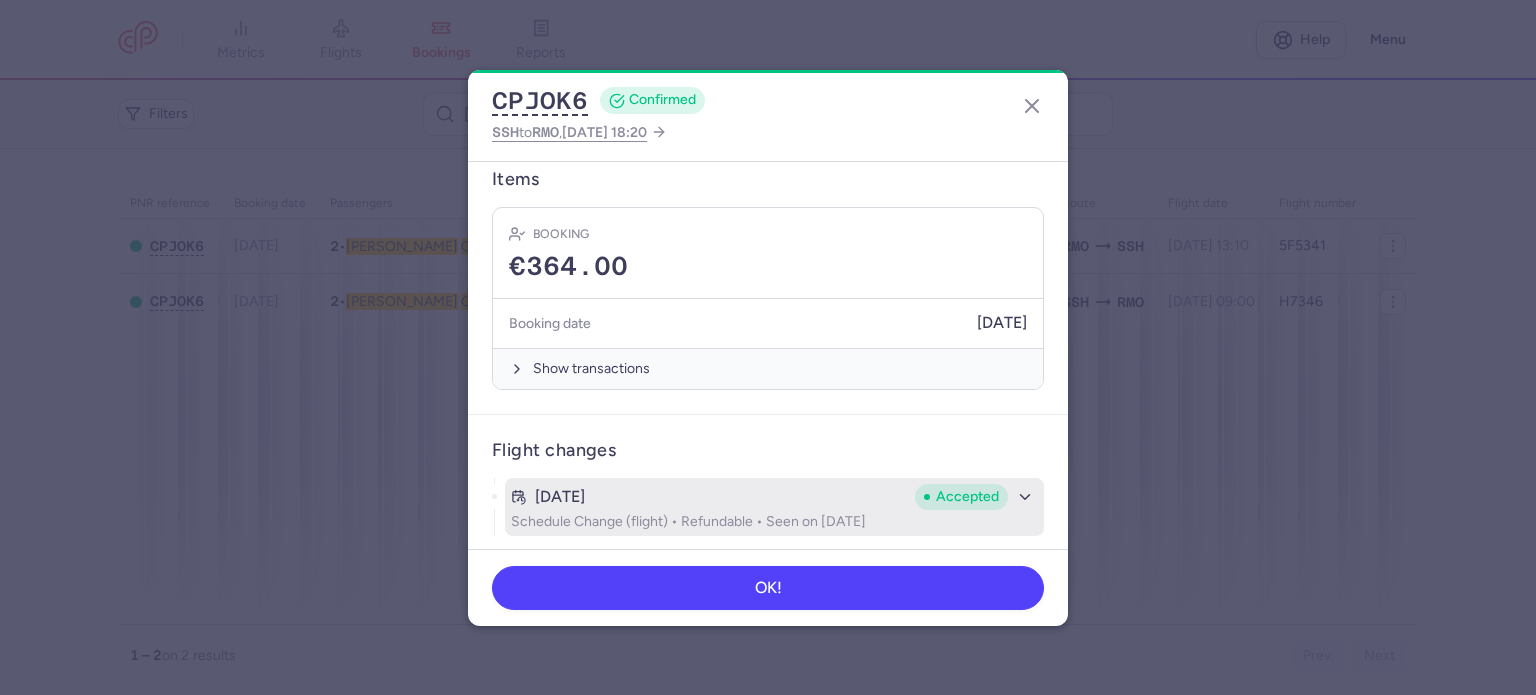 scroll, scrollTop: 638, scrollLeft: 0, axis: vertical 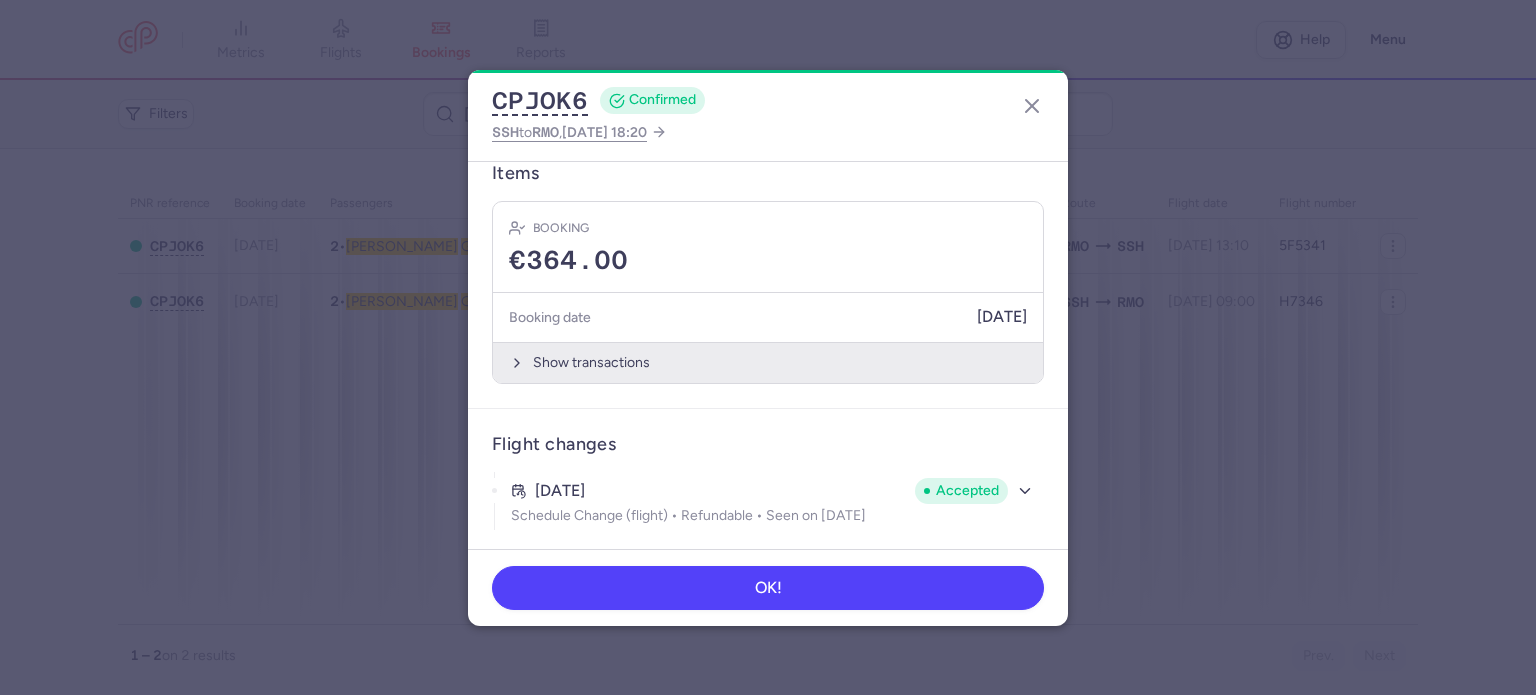 click on "Show transactions" at bounding box center (768, 362) 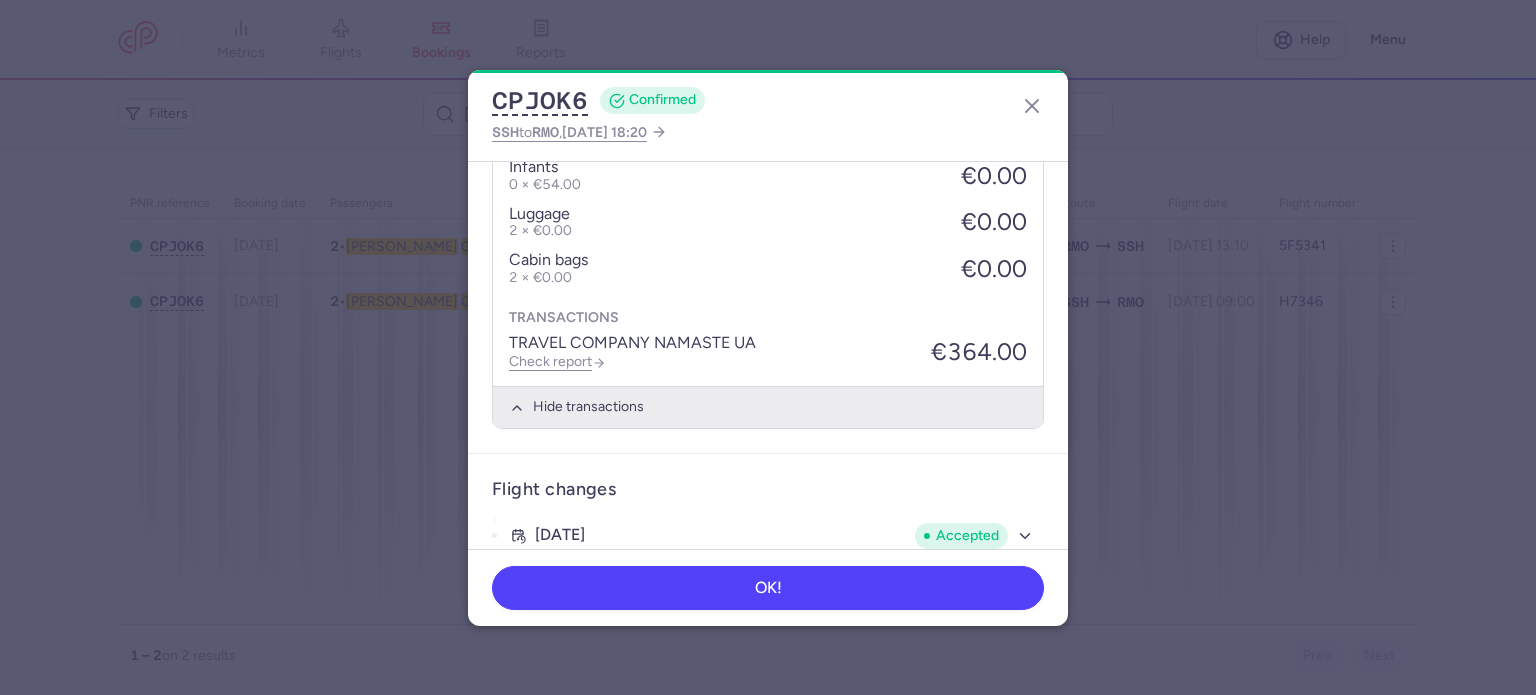 scroll, scrollTop: 954, scrollLeft: 0, axis: vertical 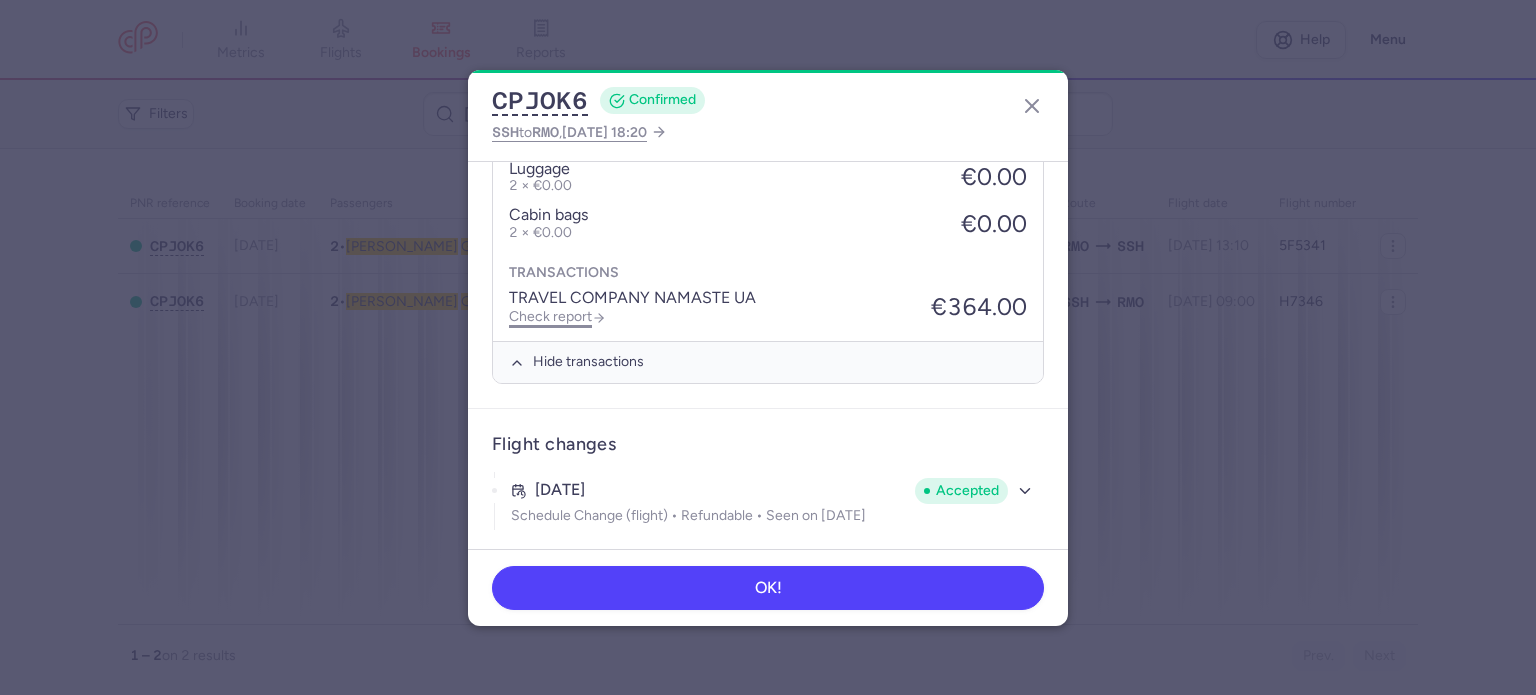 click on "Check report" 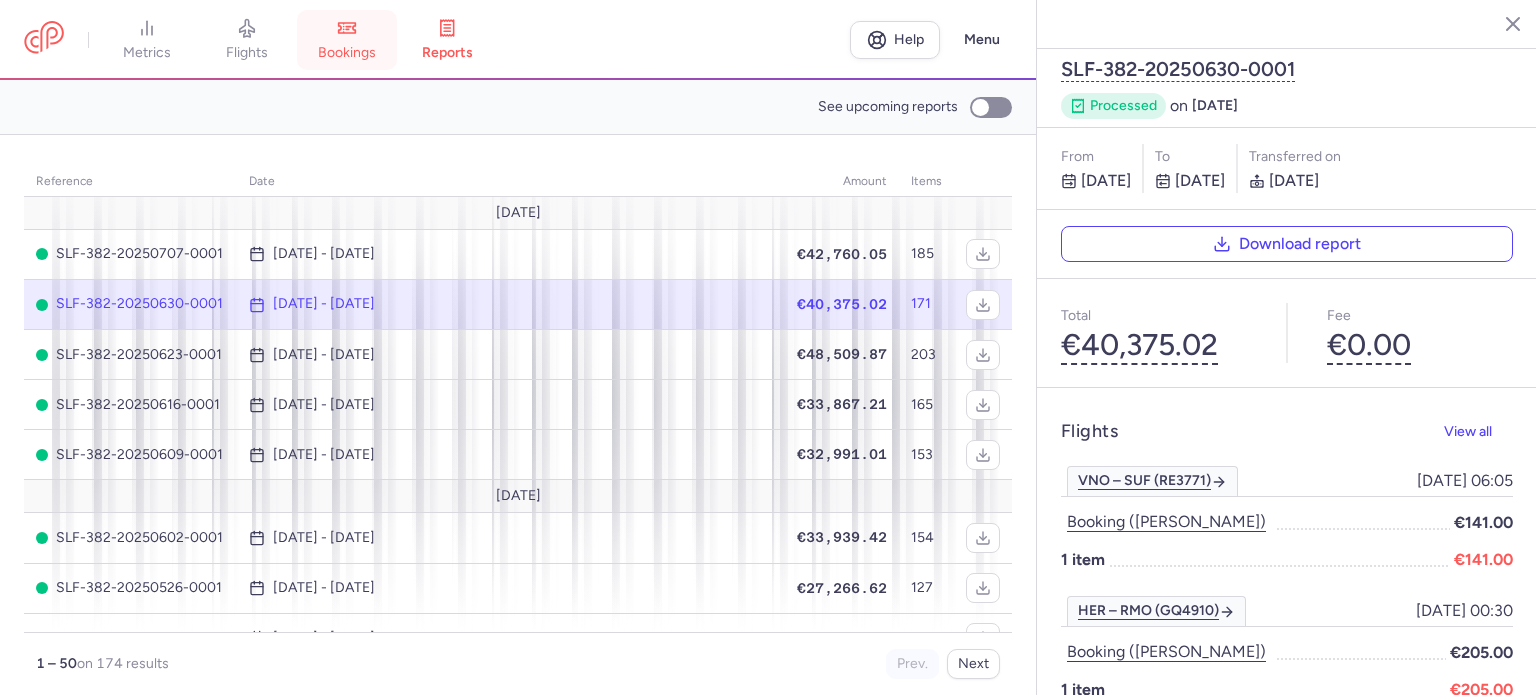 click 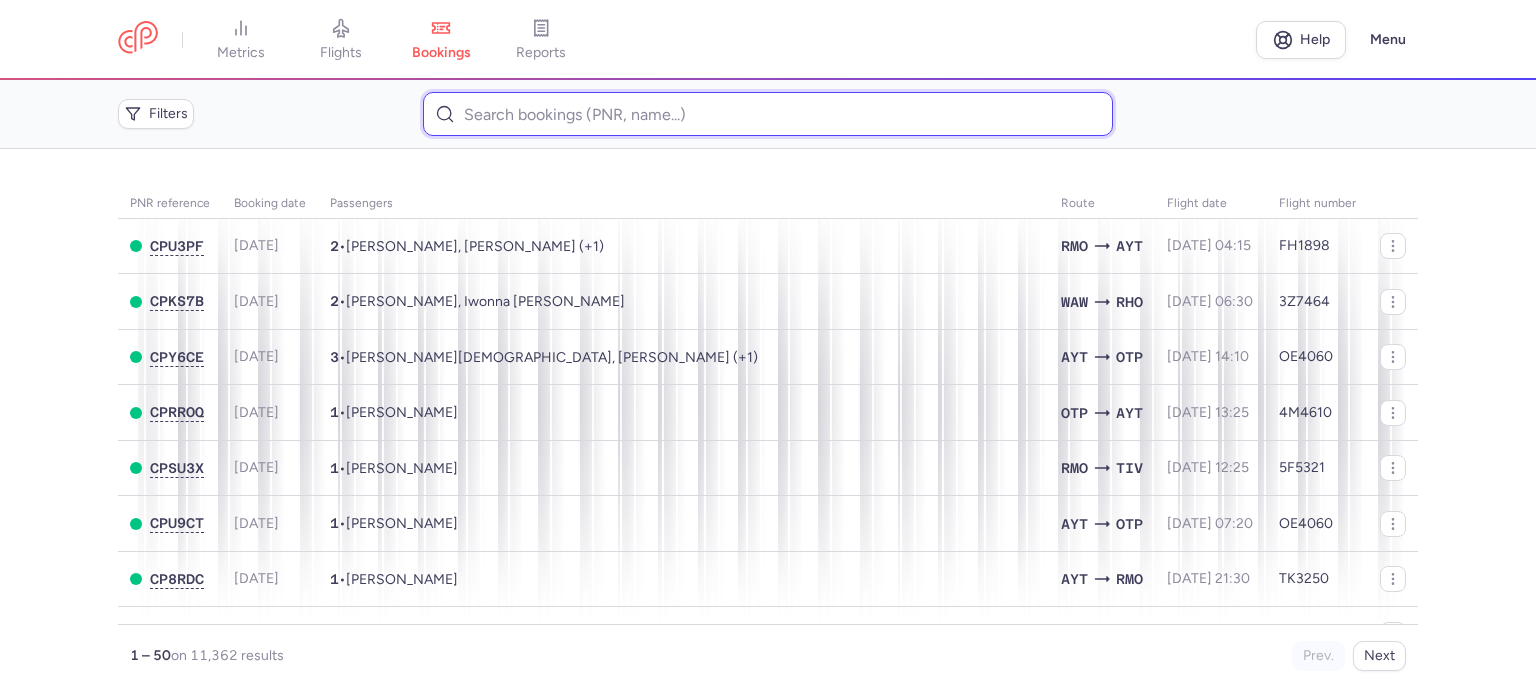 paste on "[PERSON_NAME]" 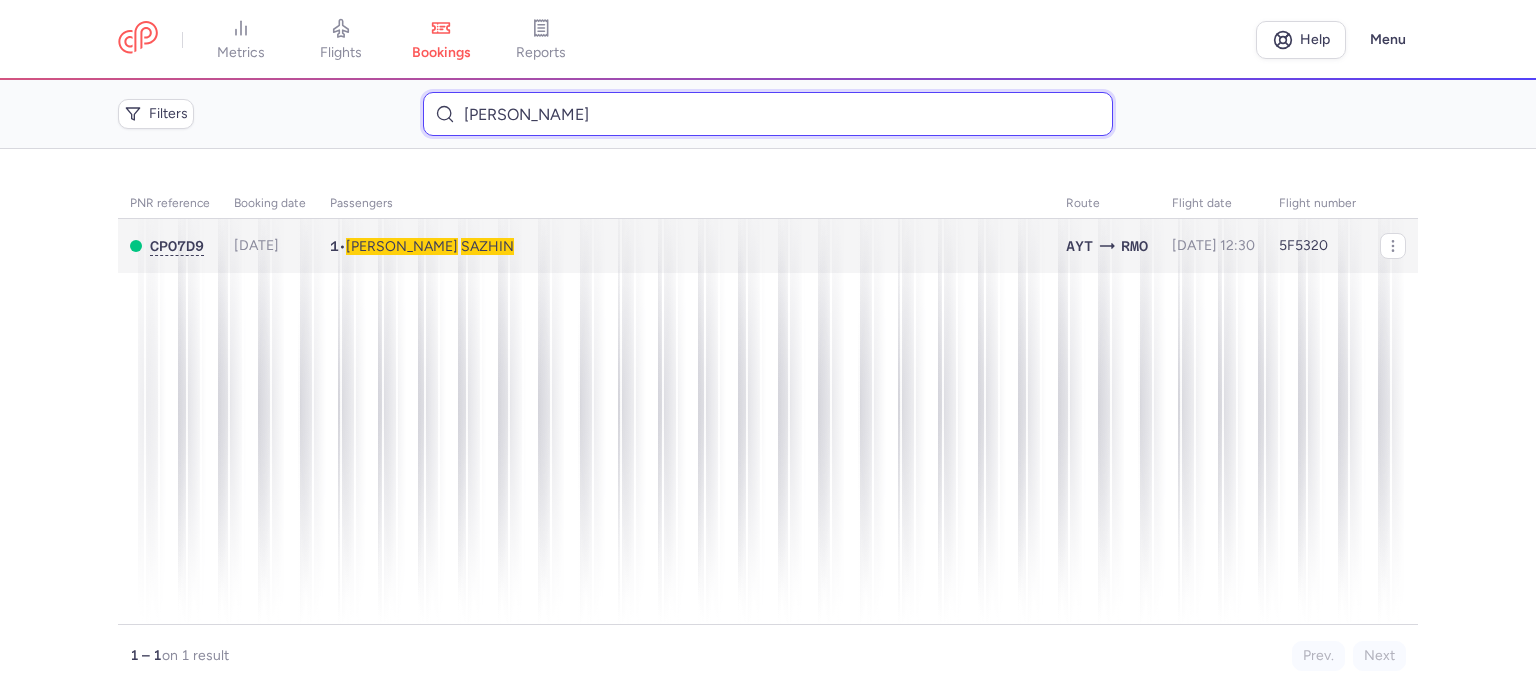 type on "[PERSON_NAME]" 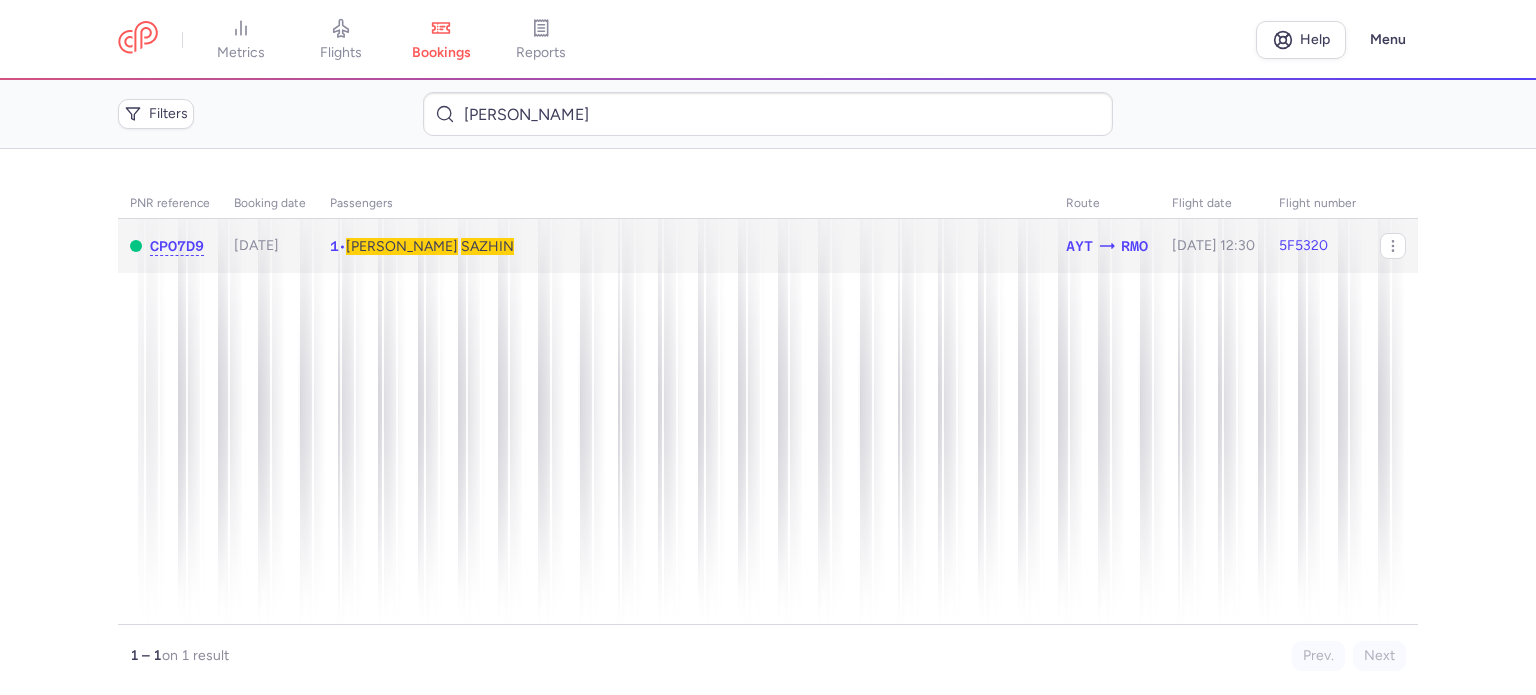 click on "SAZHIN" at bounding box center [487, 246] 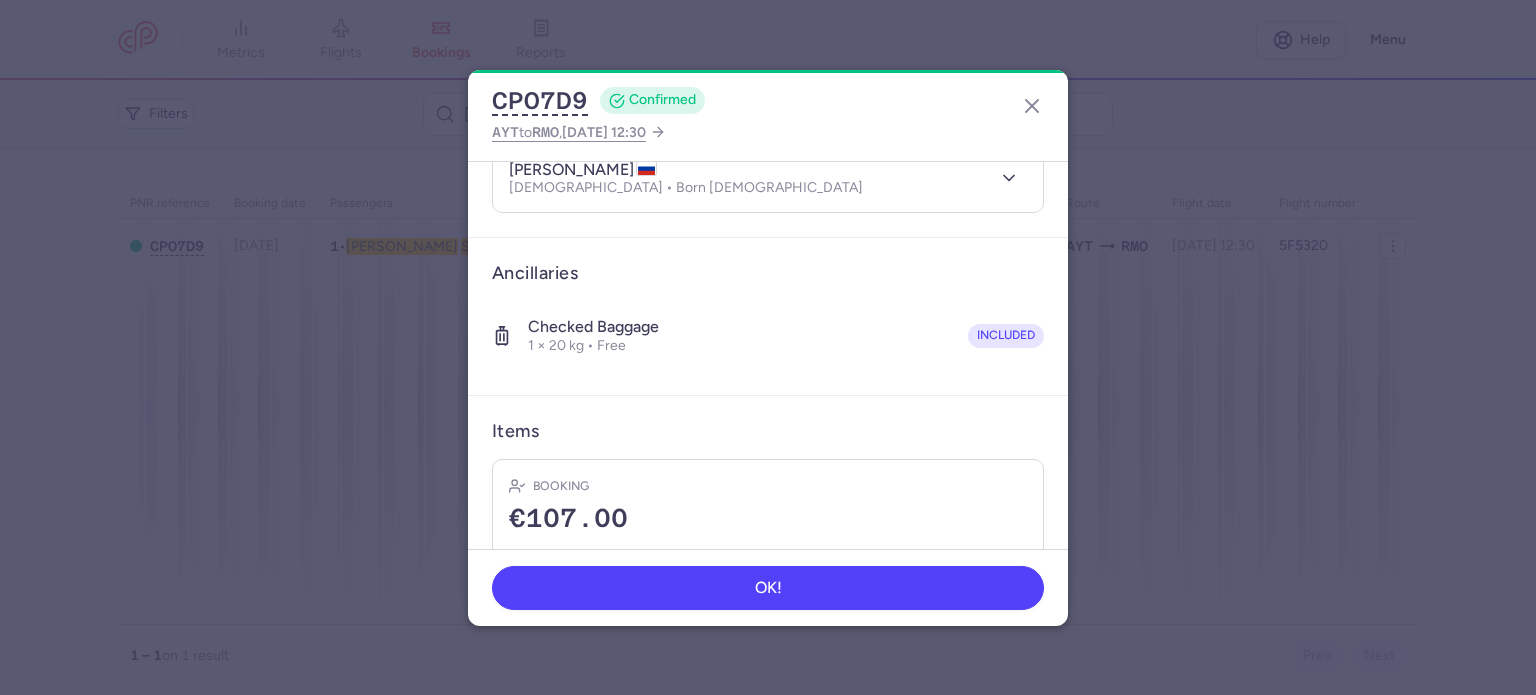 scroll, scrollTop: 352, scrollLeft: 0, axis: vertical 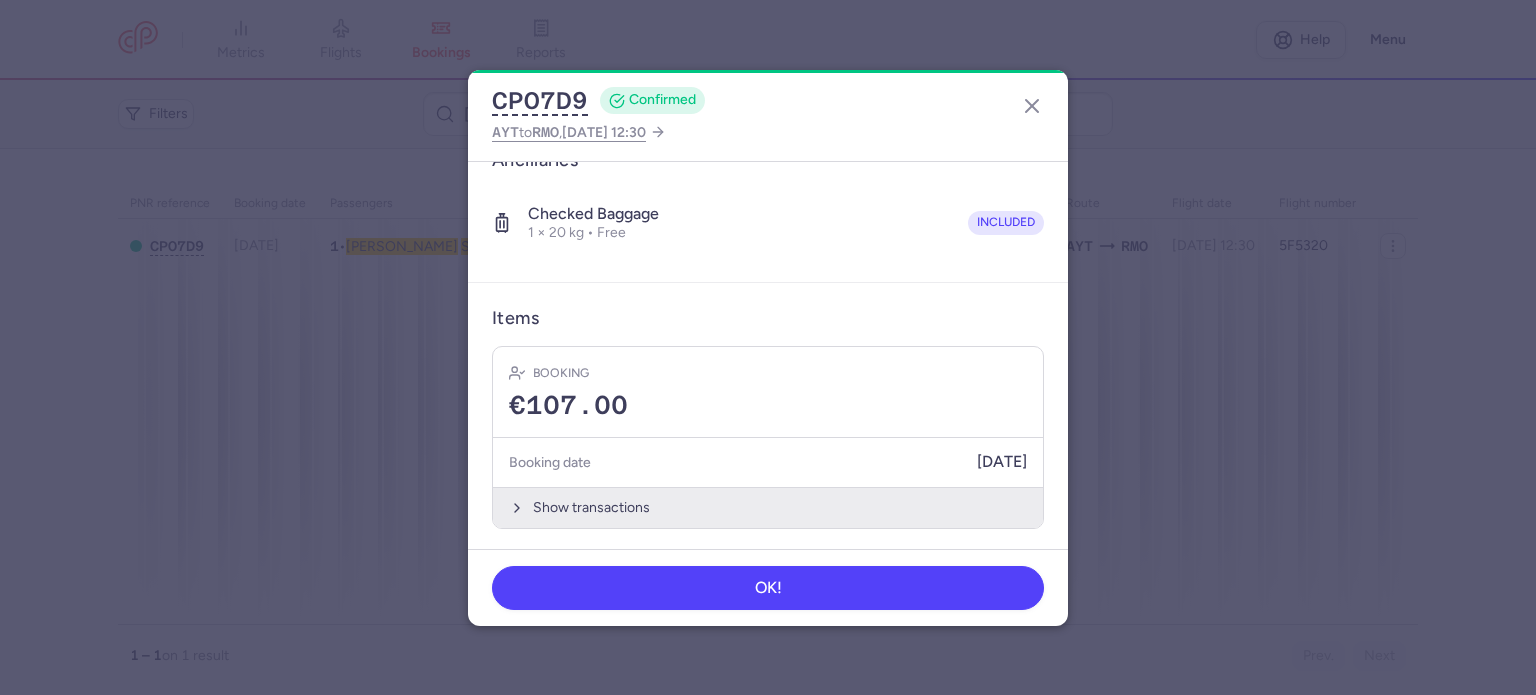 click on "Show transactions" at bounding box center (768, 507) 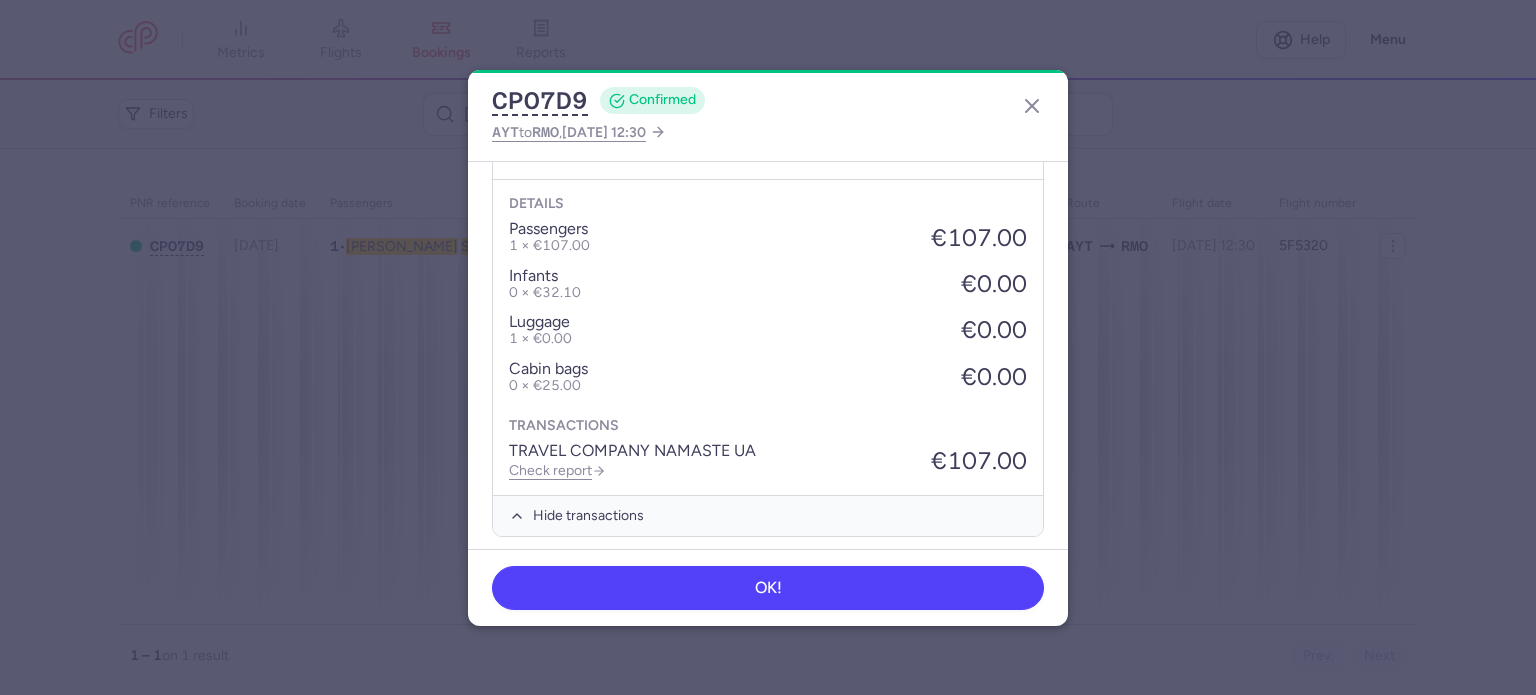 scroll, scrollTop: 668, scrollLeft: 0, axis: vertical 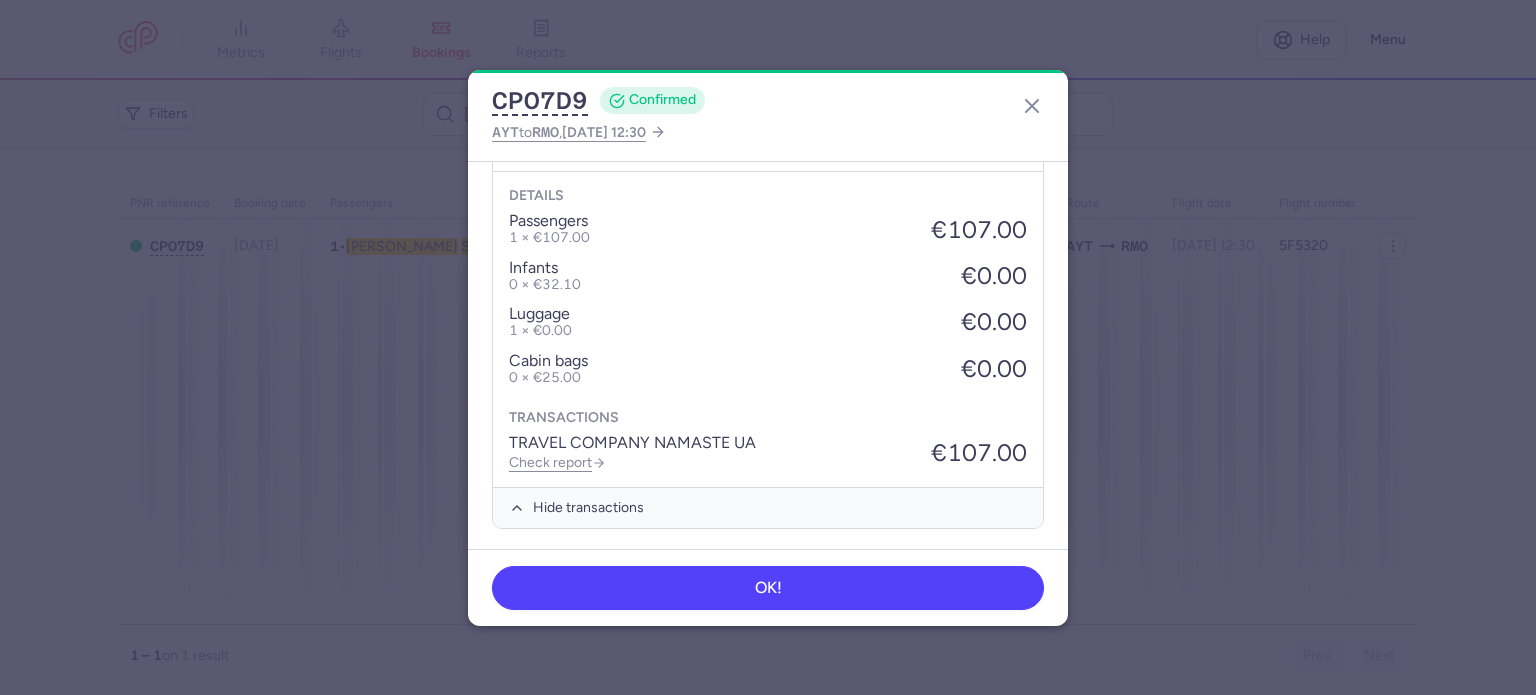 drag, startPoint x: 548, startPoint y: 459, endPoint x: 557, endPoint y: 427, distance: 33.24154 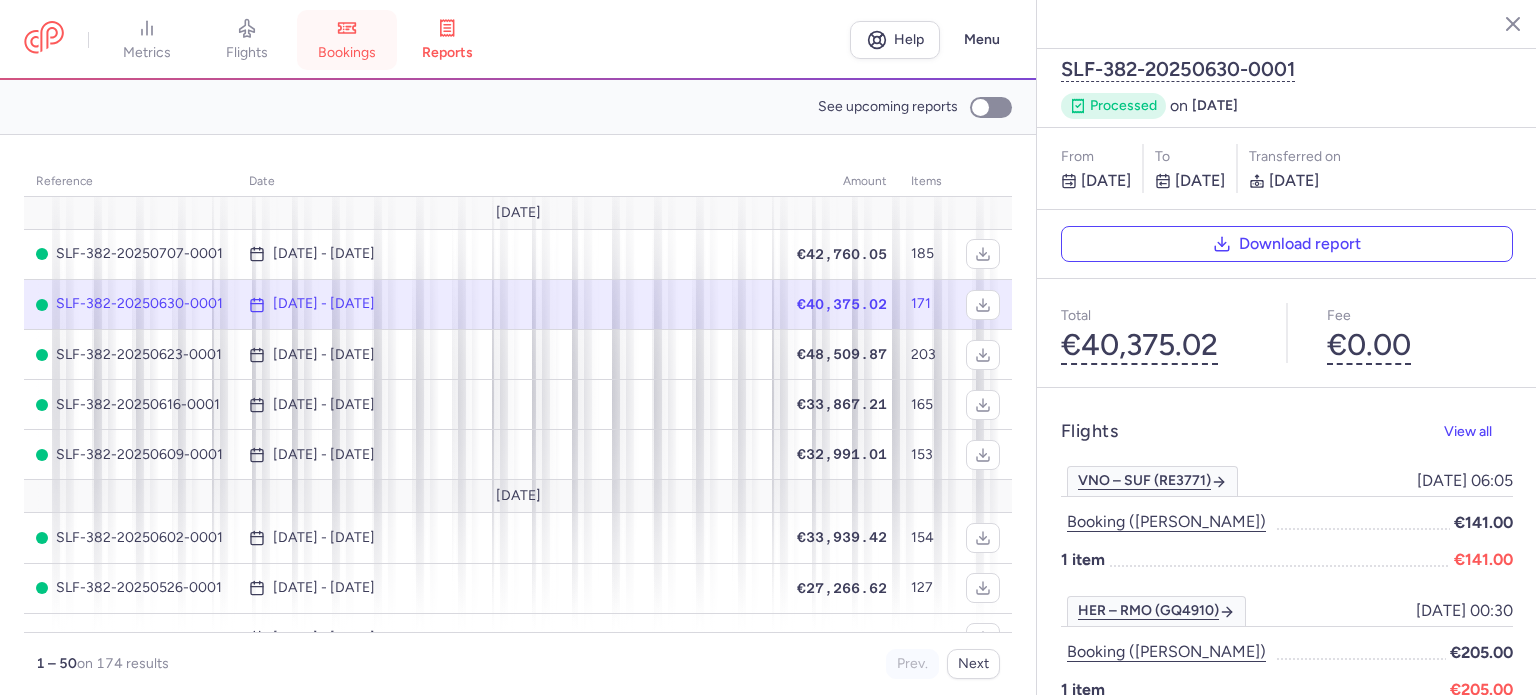 click on "bookings" at bounding box center [347, 53] 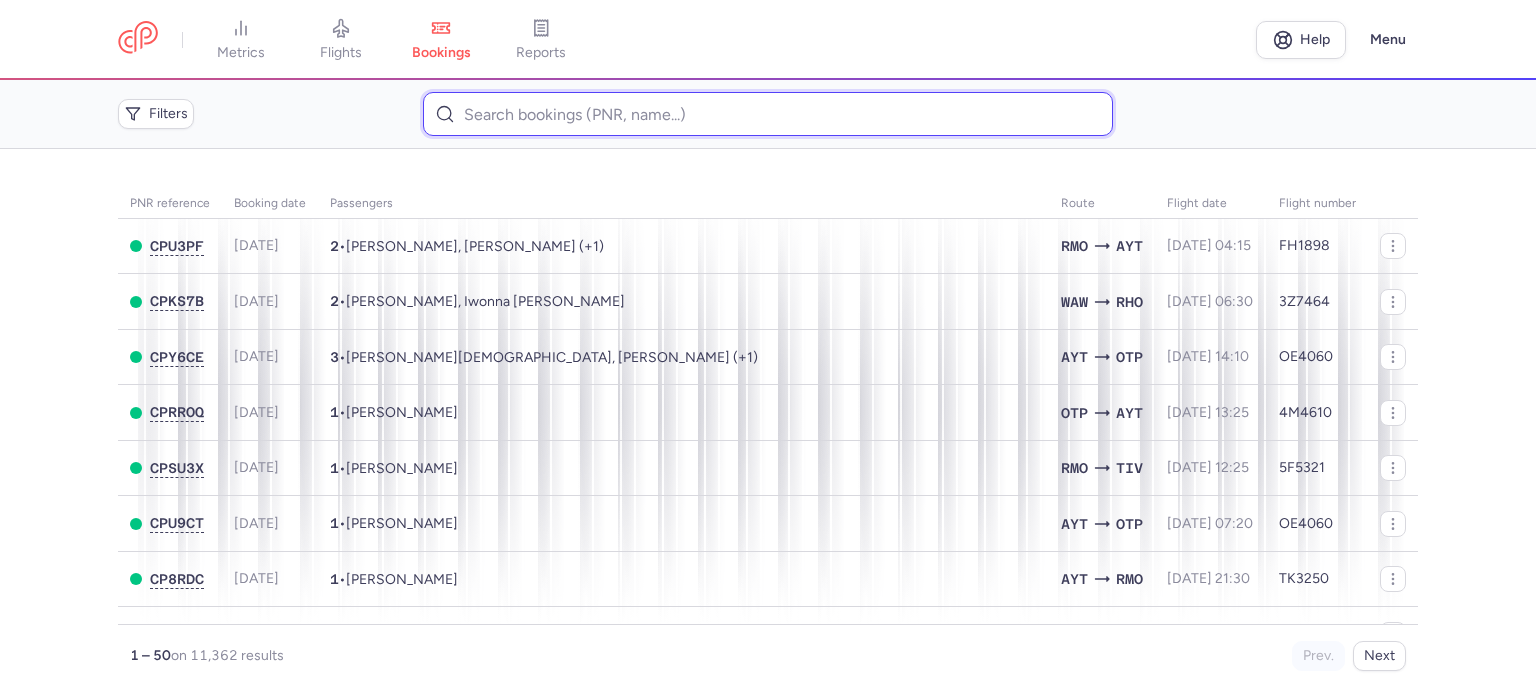 click at bounding box center (767, 114) 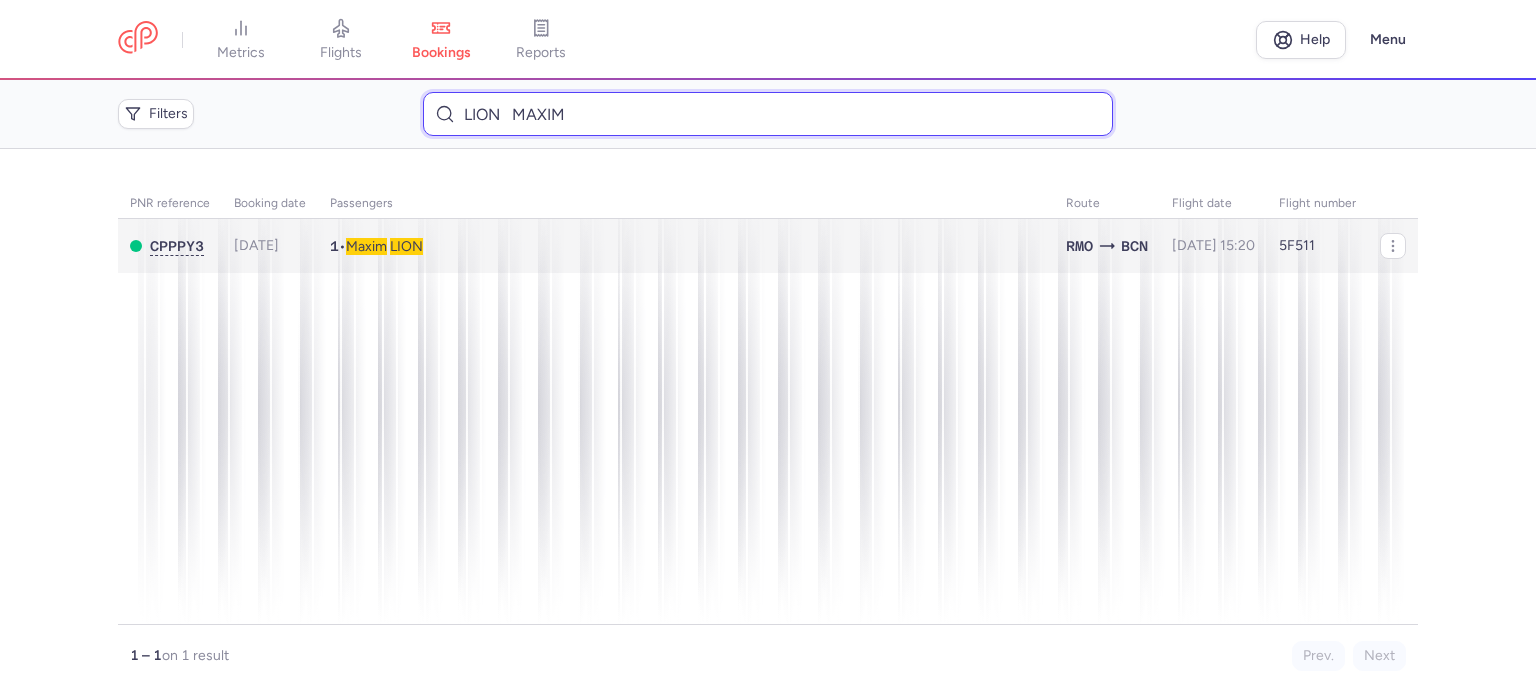 type on "LION 	MAXIM" 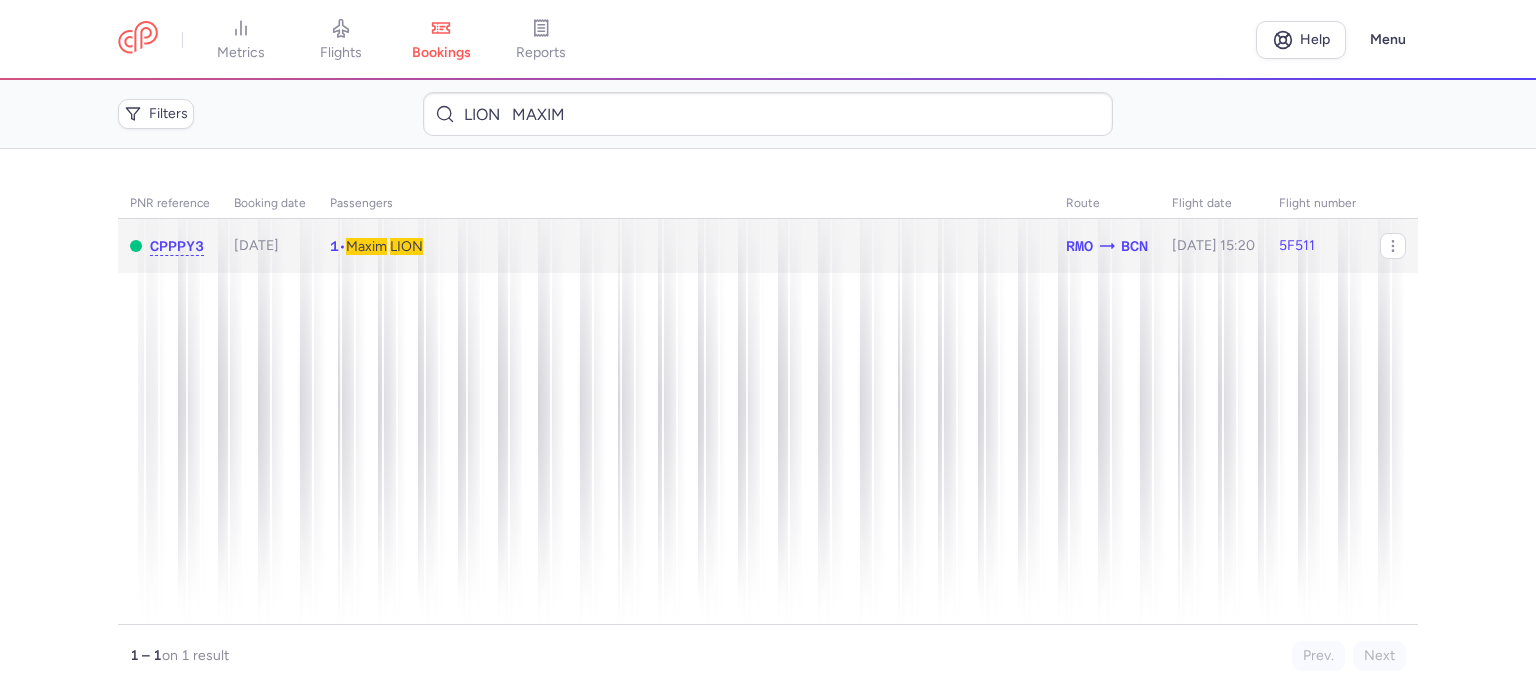 click on "1  •  Maxim   LION" 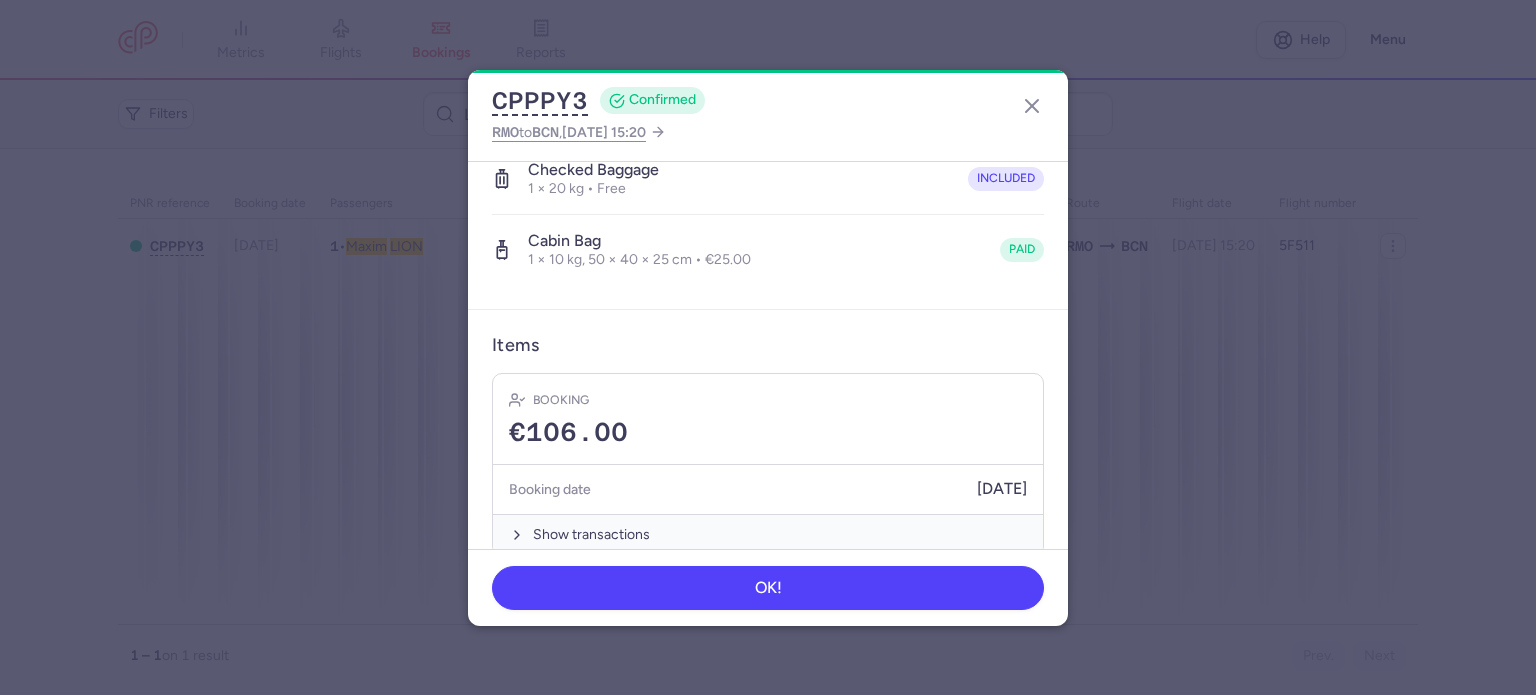 scroll, scrollTop: 423, scrollLeft: 0, axis: vertical 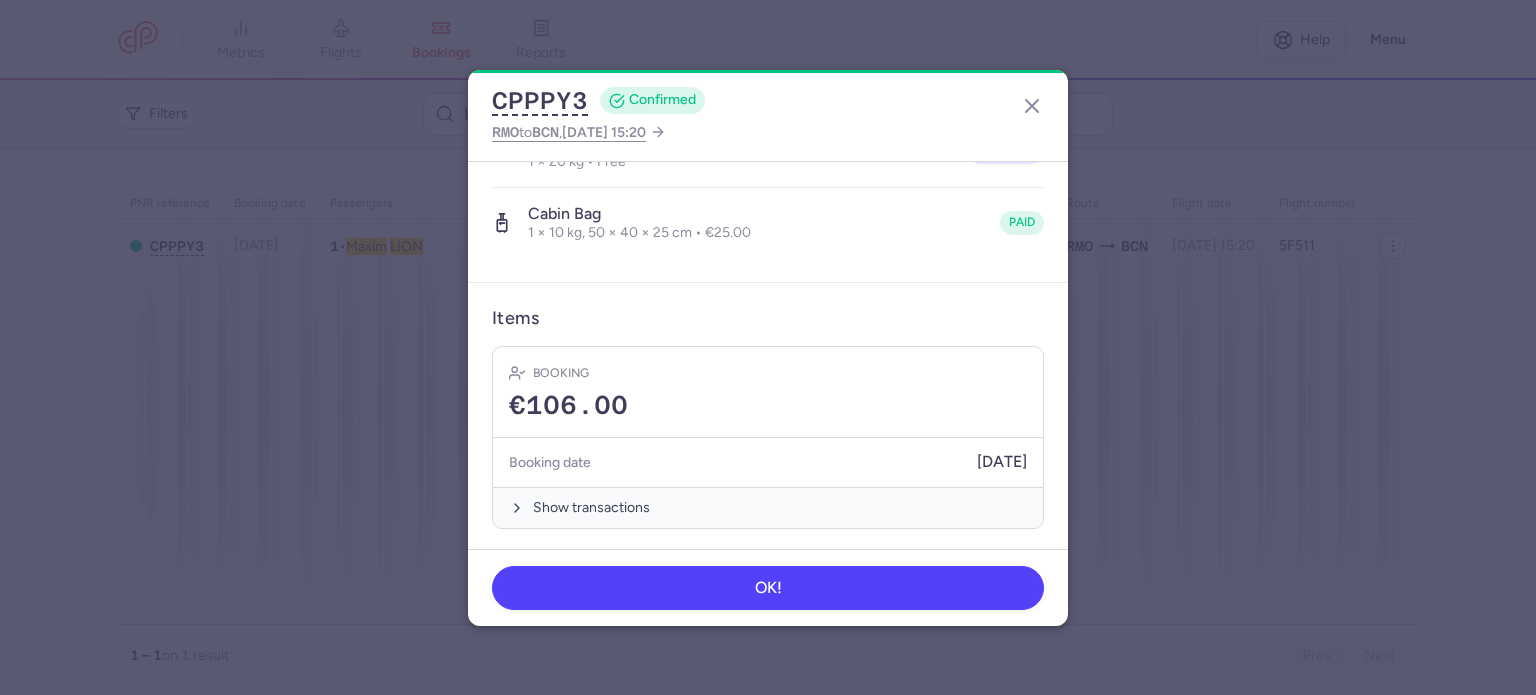 drag, startPoint x: 1037, startPoint y: 103, endPoint x: 840, endPoint y: 113, distance: 197.25365 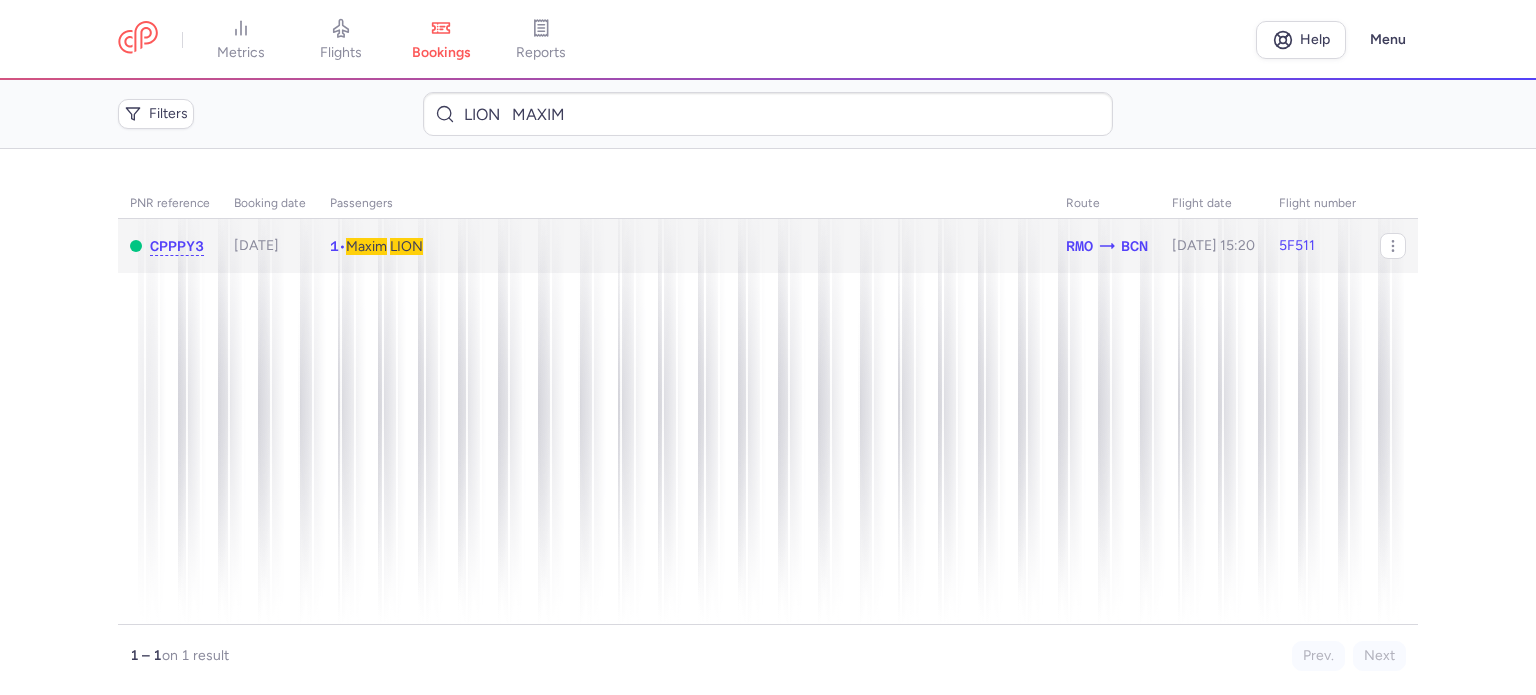 click on "Maxim" at bounding box center (366, 246) 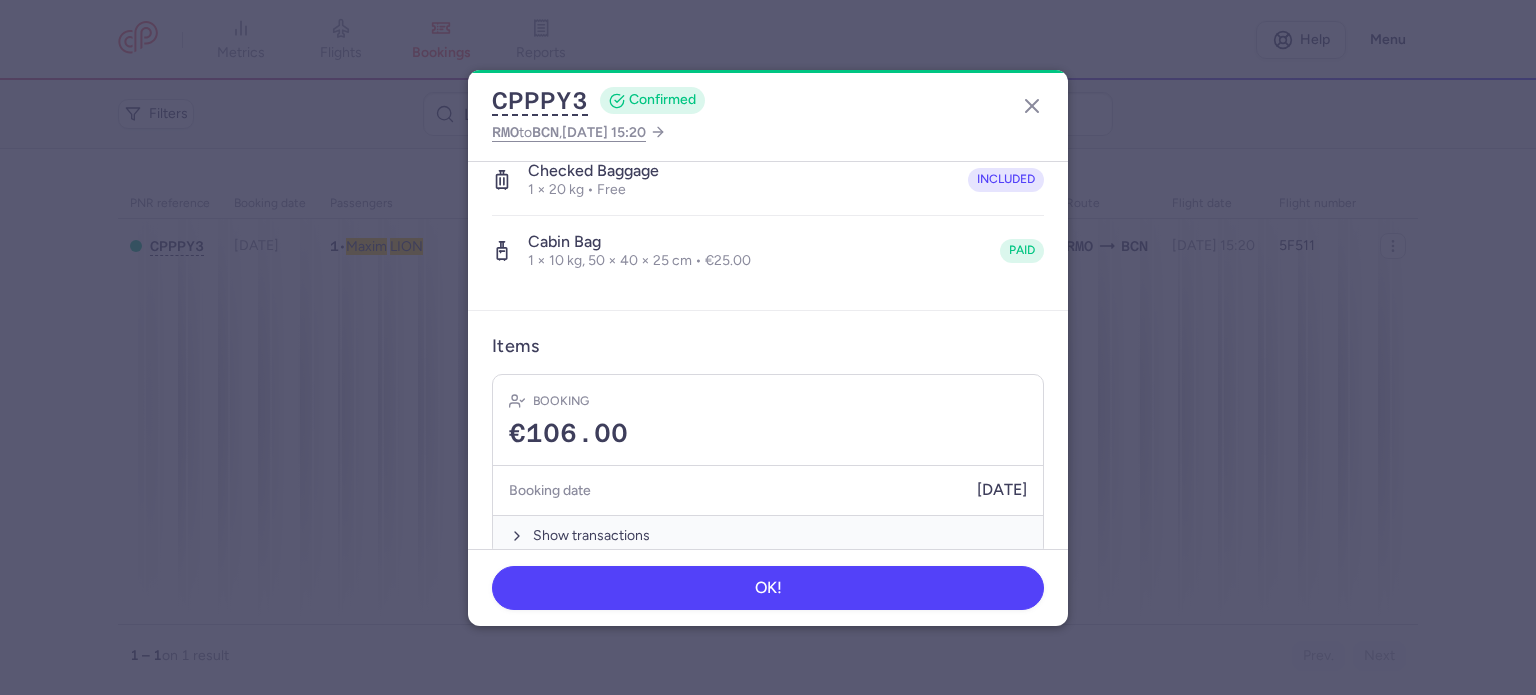 scroll, scrollTop: 400, scrollLeft: 0, axis: vertical 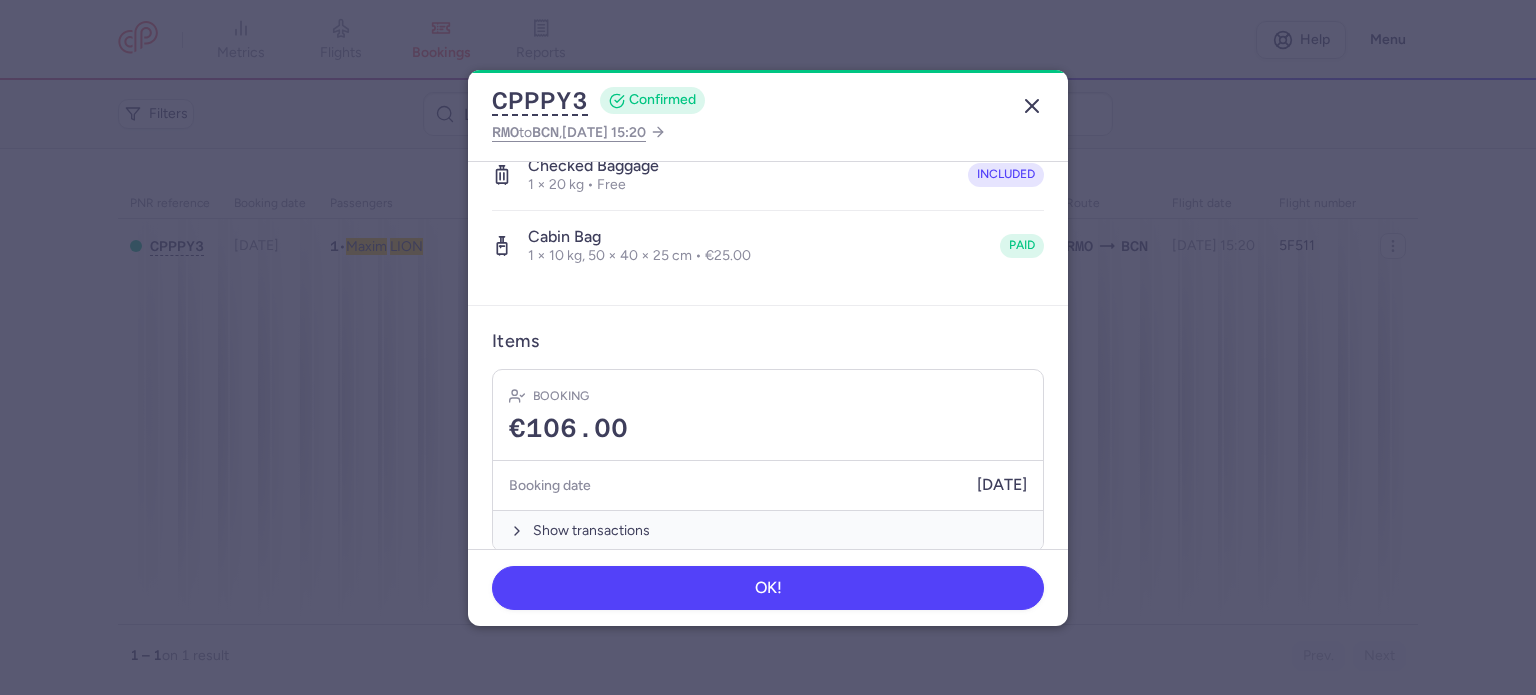 click 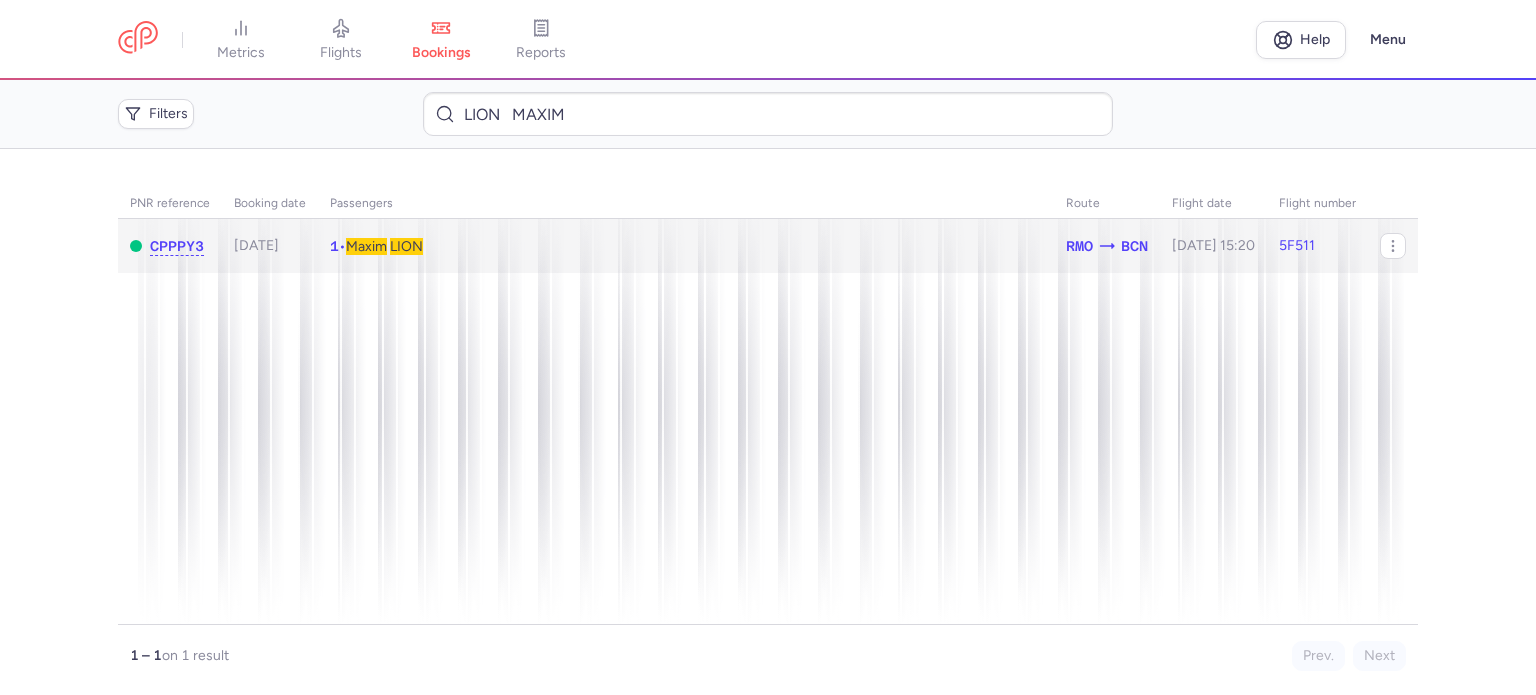 click on "Maxim" at bounding box center [366, 246] 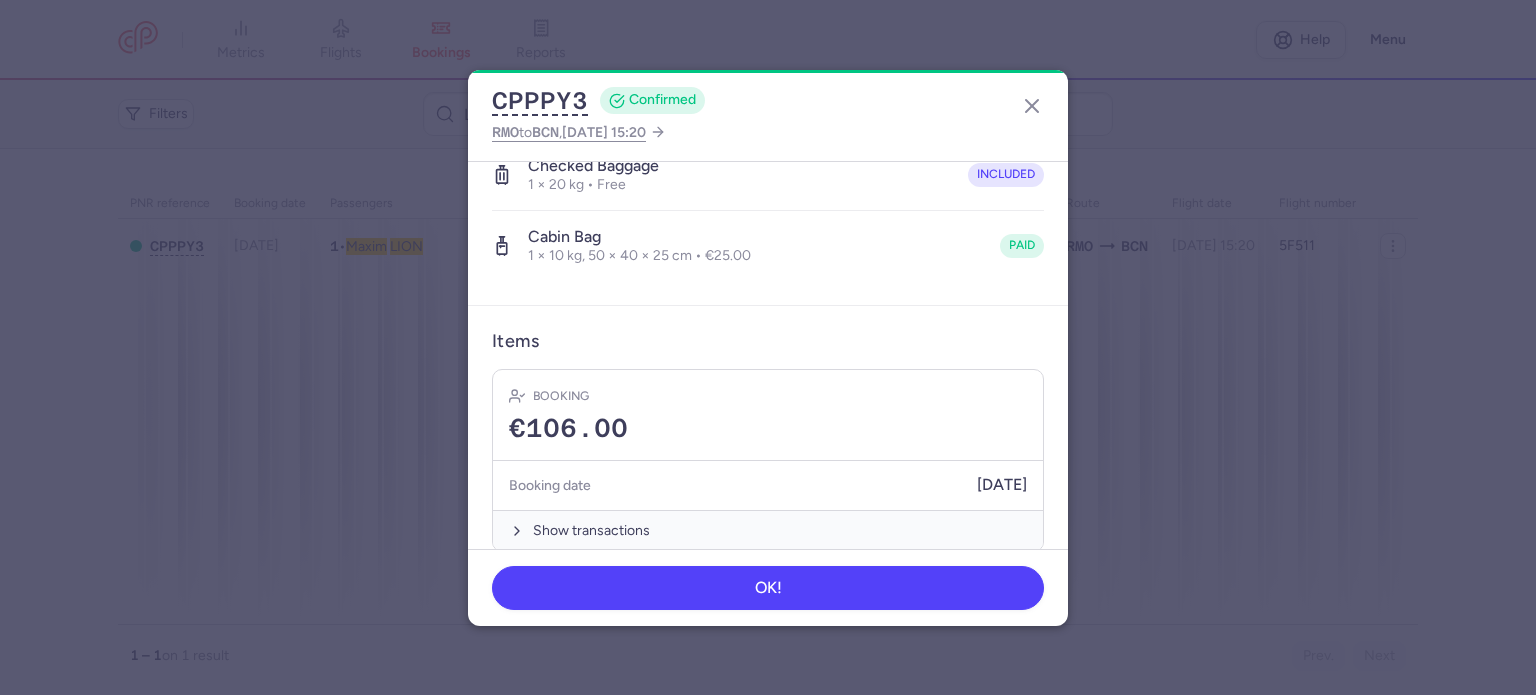 scroll, scrollTop: 423, scrollLeft: 0, axis: vertical 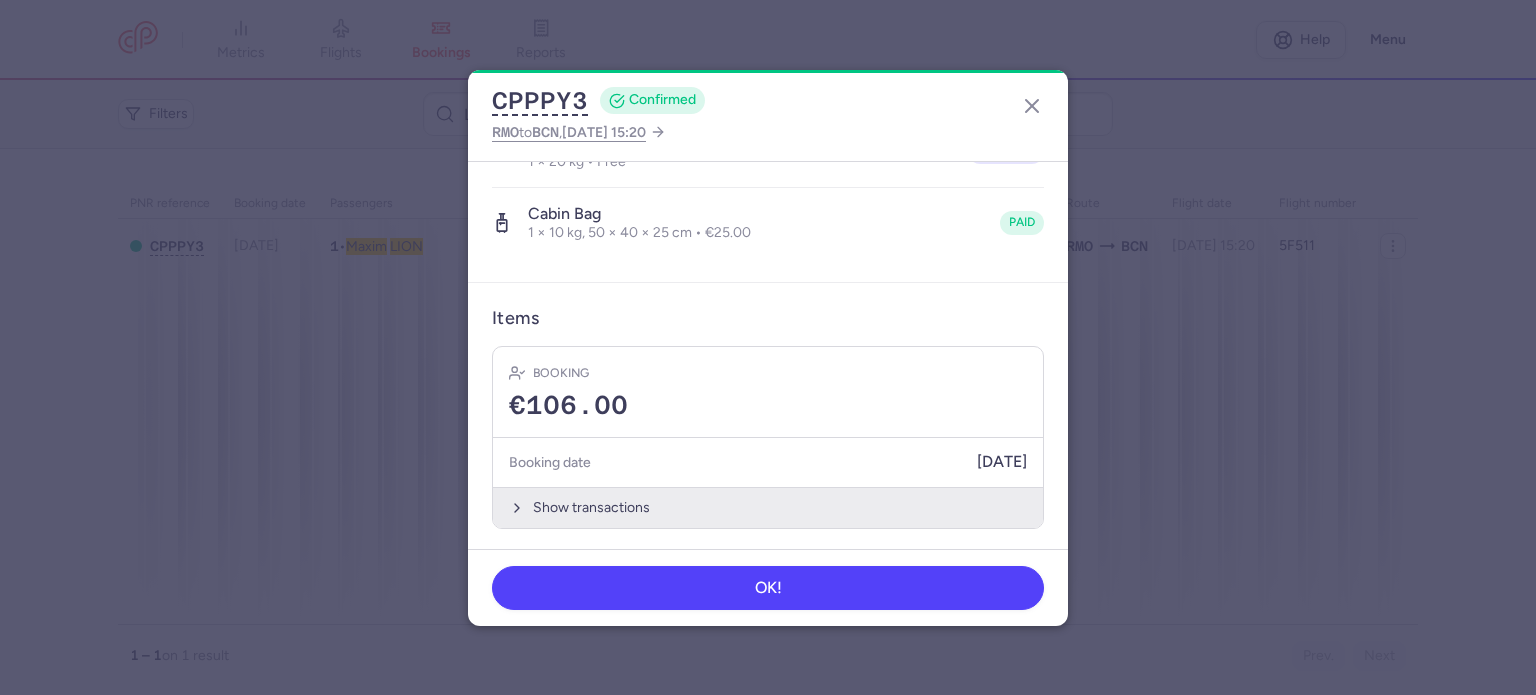 click on "Show transactions" at bounding box center [768, 507] 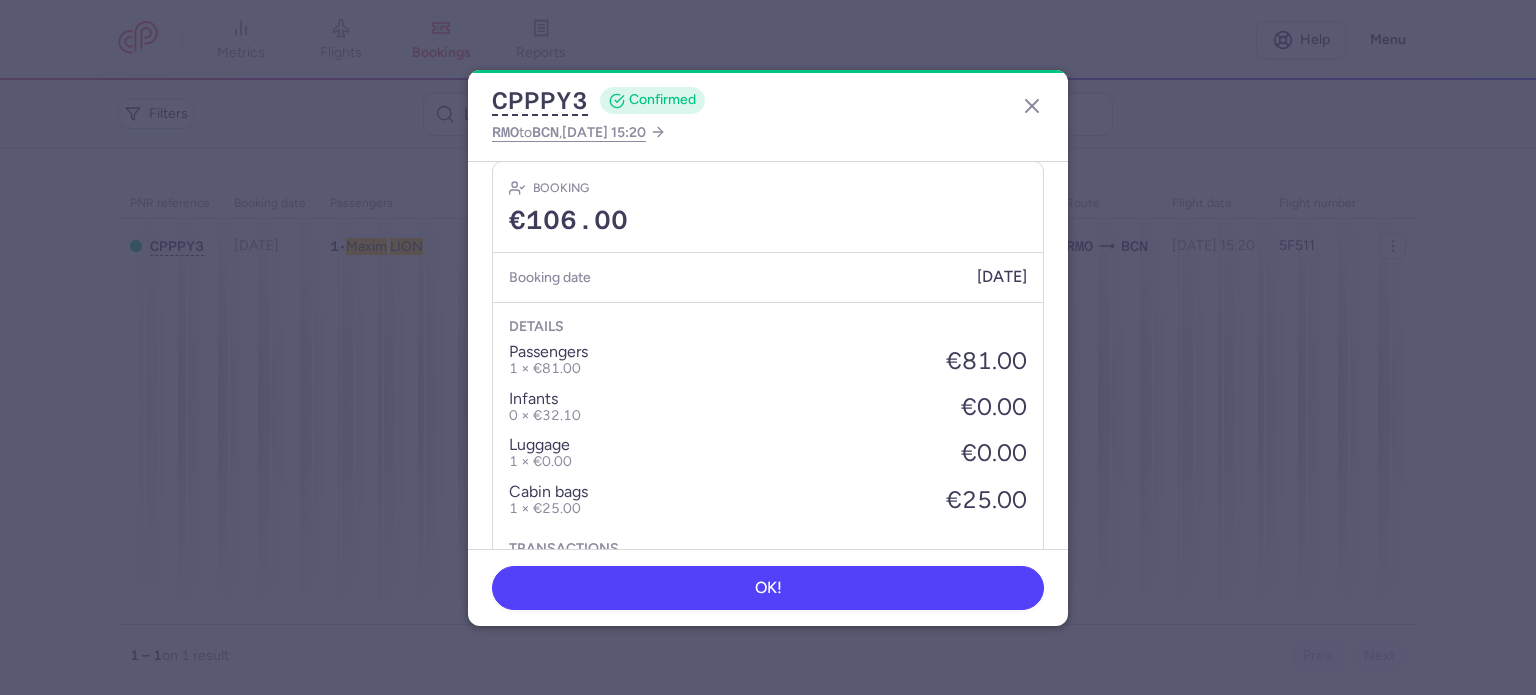 scroll, scrollTop: 739, scrollLeft: 0, axis: vertical 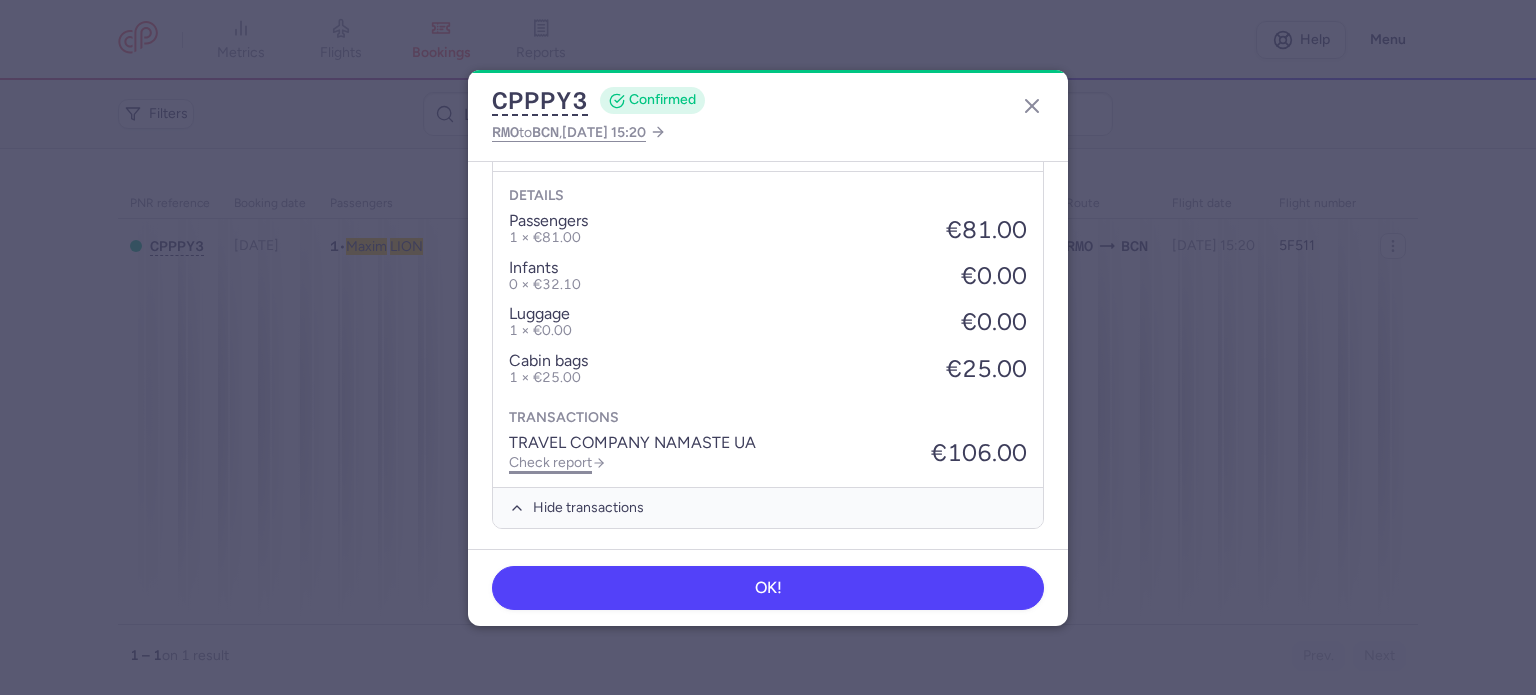 click on "Check report" 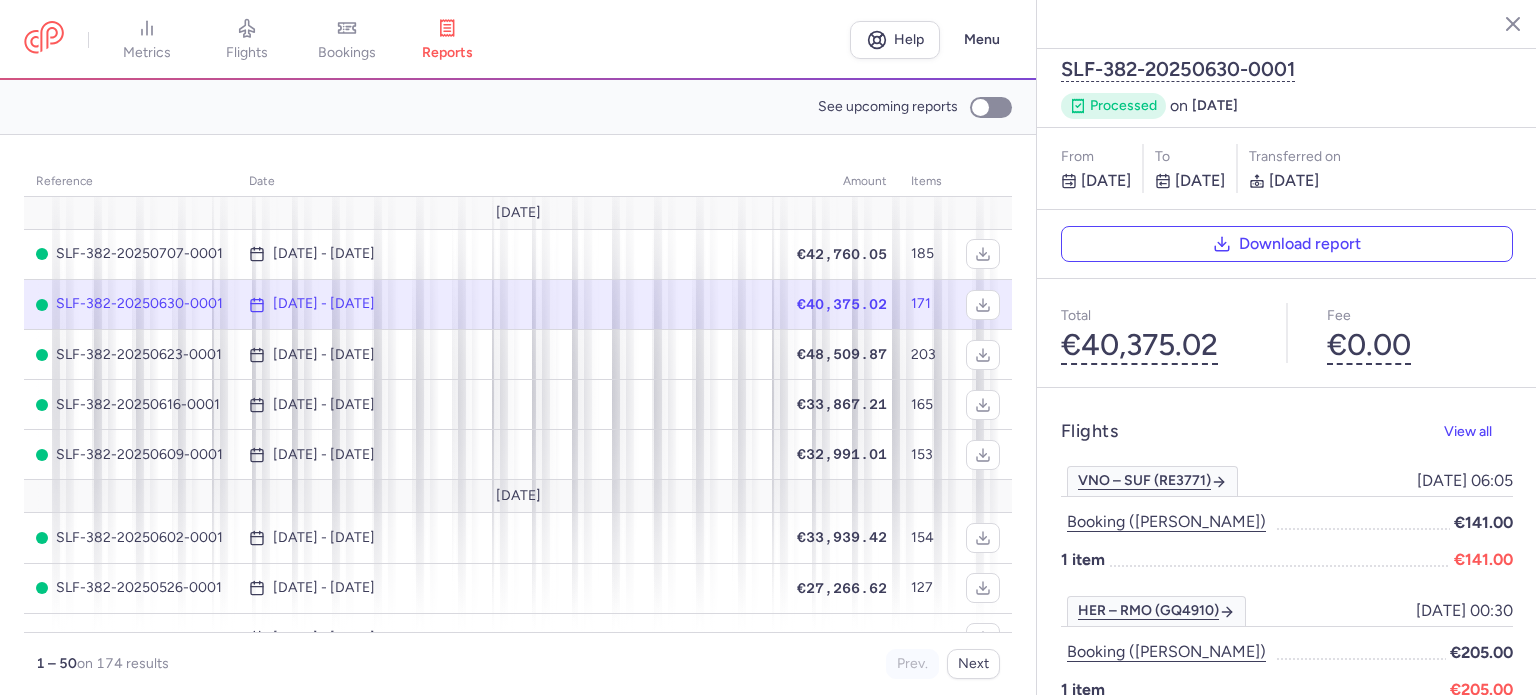 click on "bookings" at bounding box center [347, 53] 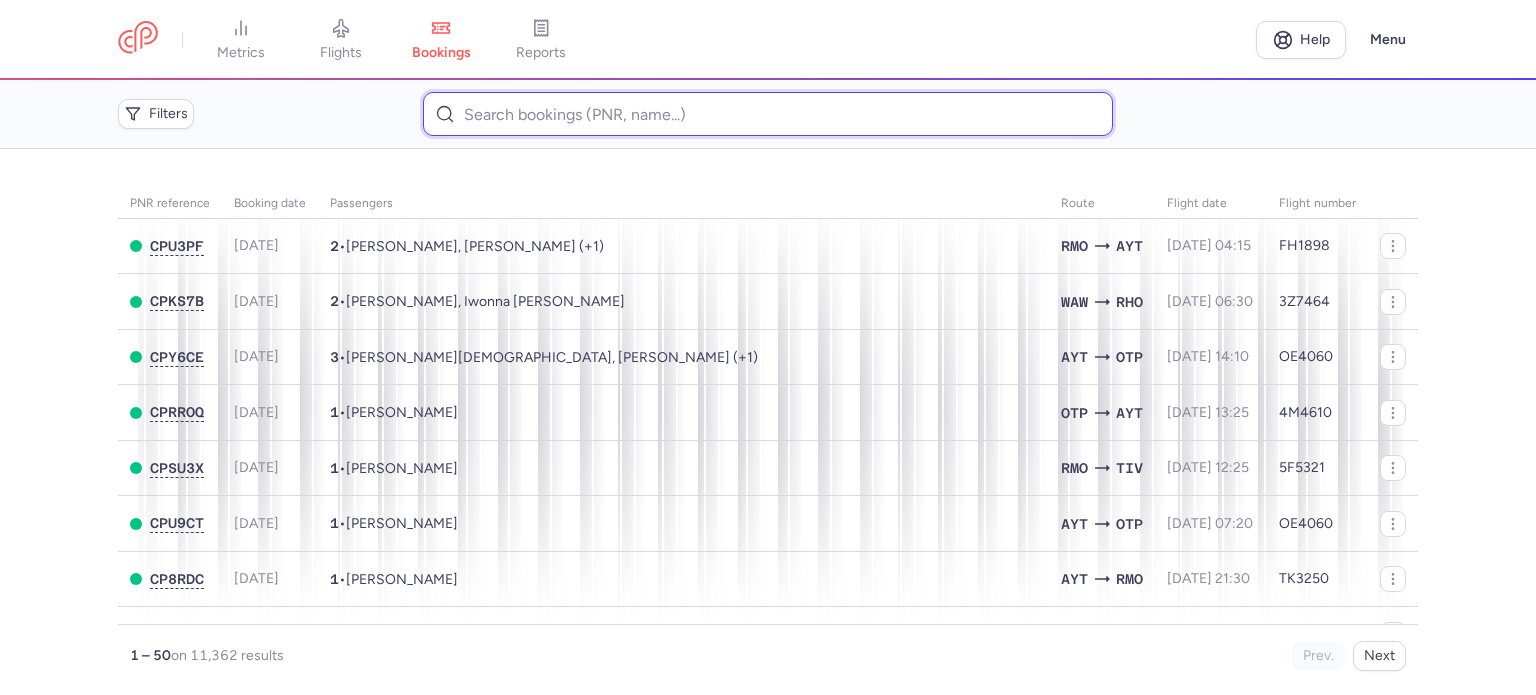 click at bounding box center [767, 114] 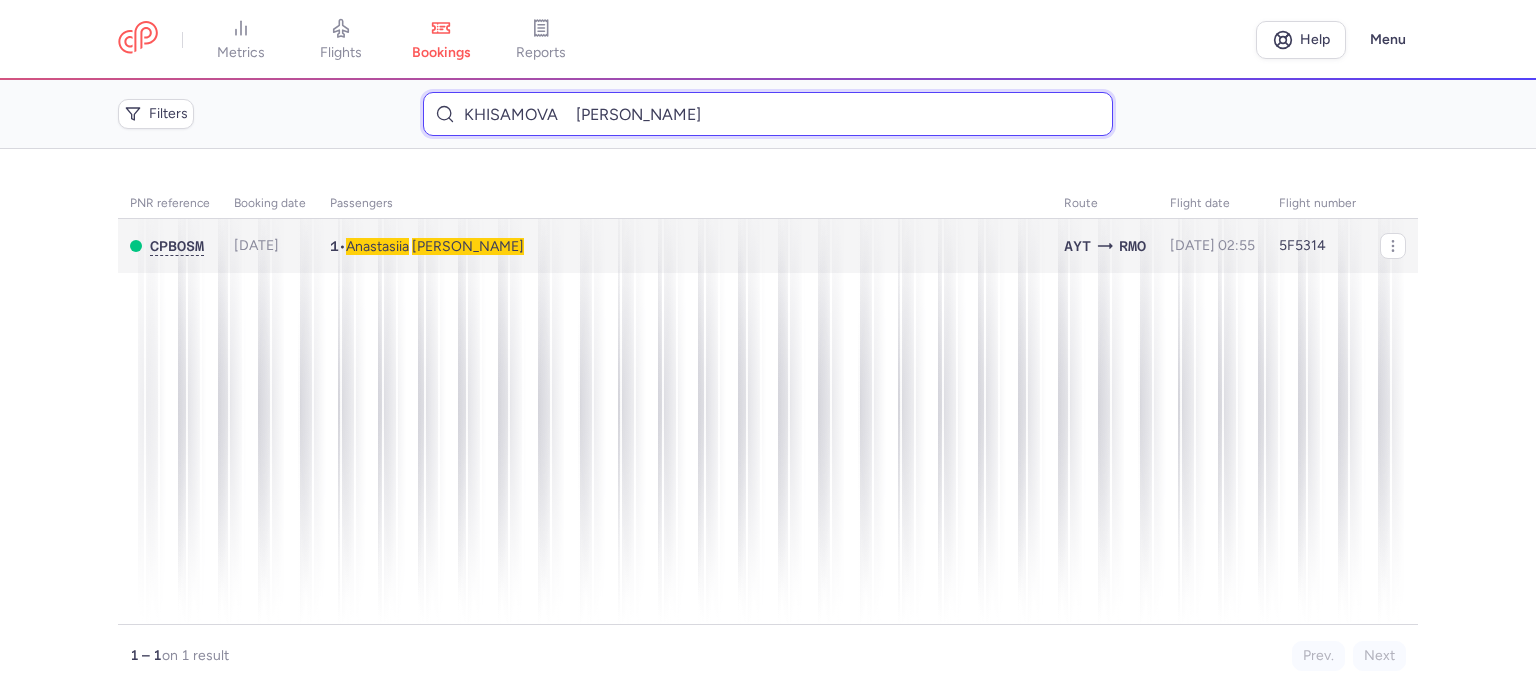 type on "KHISAMOVA 	[PERSON_NAME]" 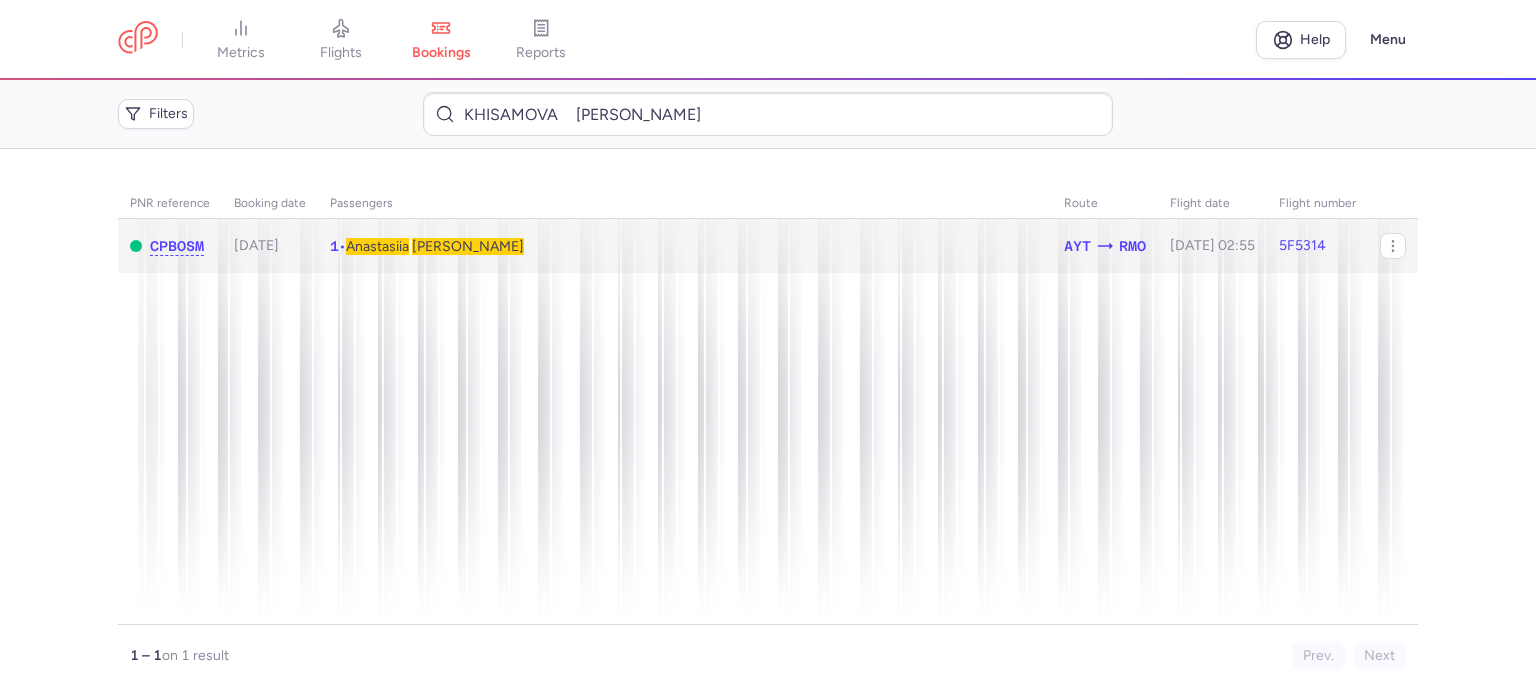 click on "[PERSON_NAME]" at bounding box center [468, 246] 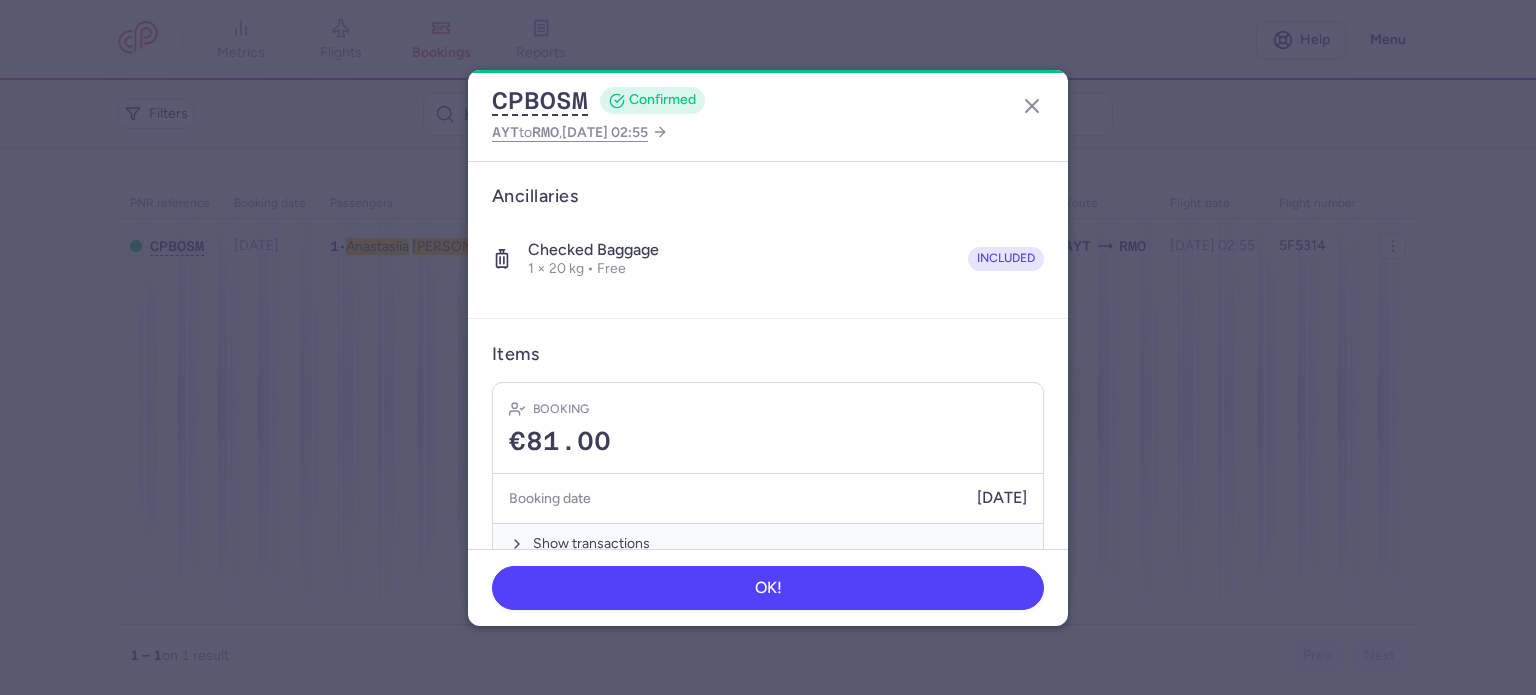 scroll, scrollTop: 352, scrollLeft: 0, axis: vertical 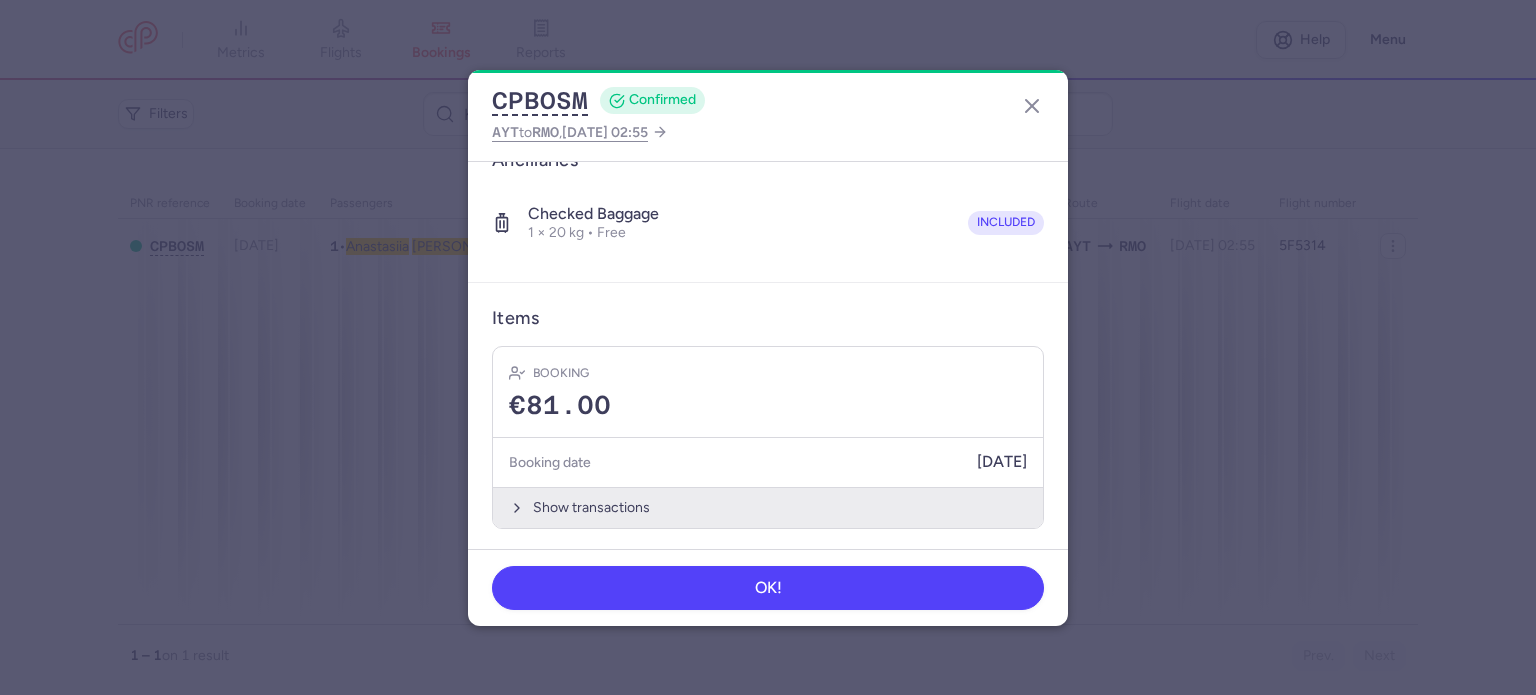 click on "Show transactions" at bounding box center (768, 507) 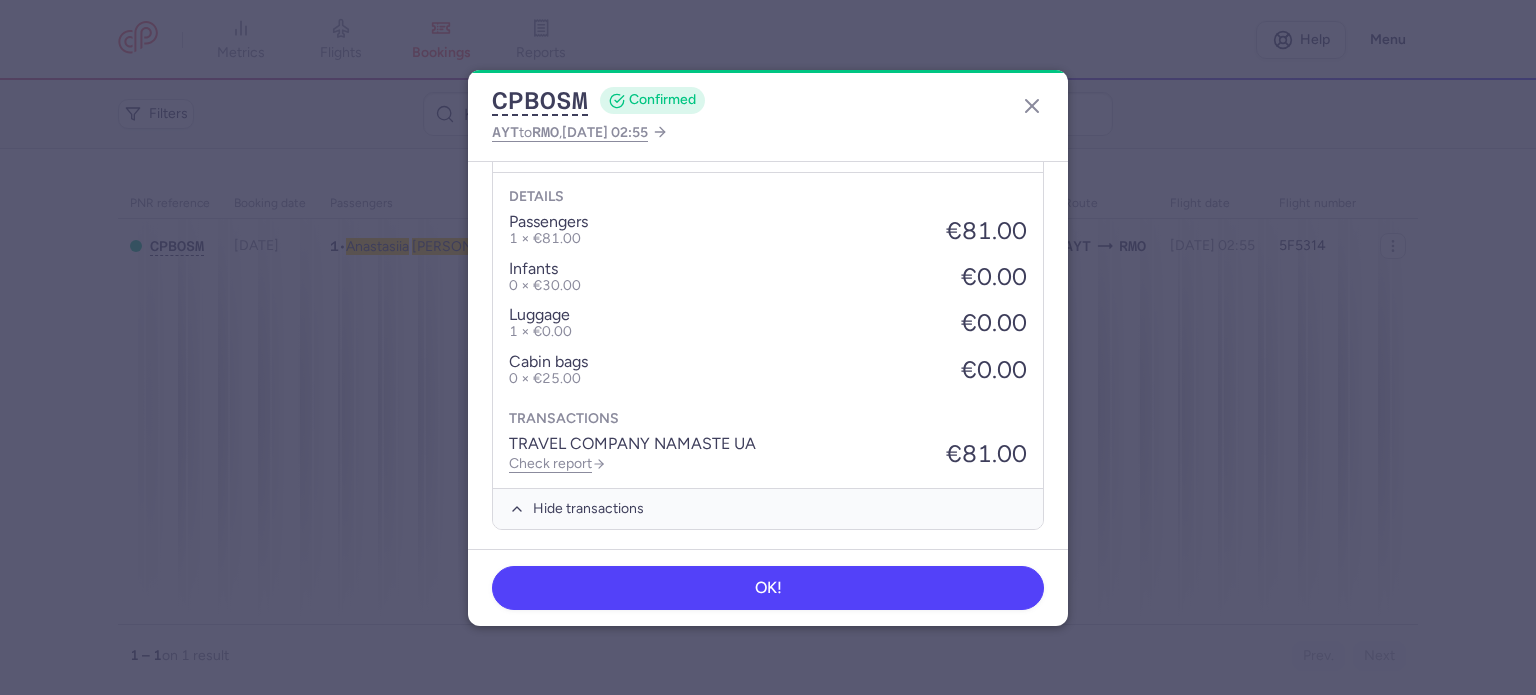 scroll, scrollTop: 668, scrollLeft: 0, axis: vertical 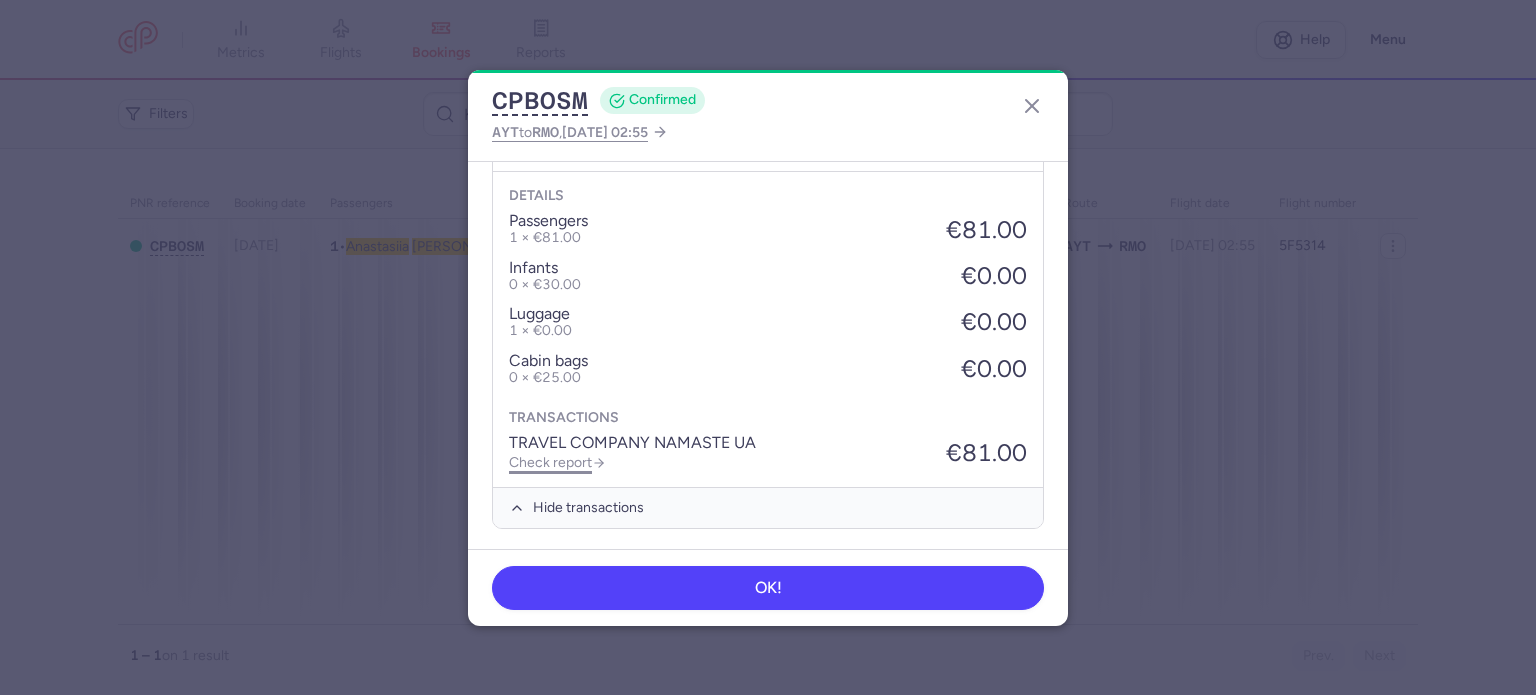 click on "Check report" 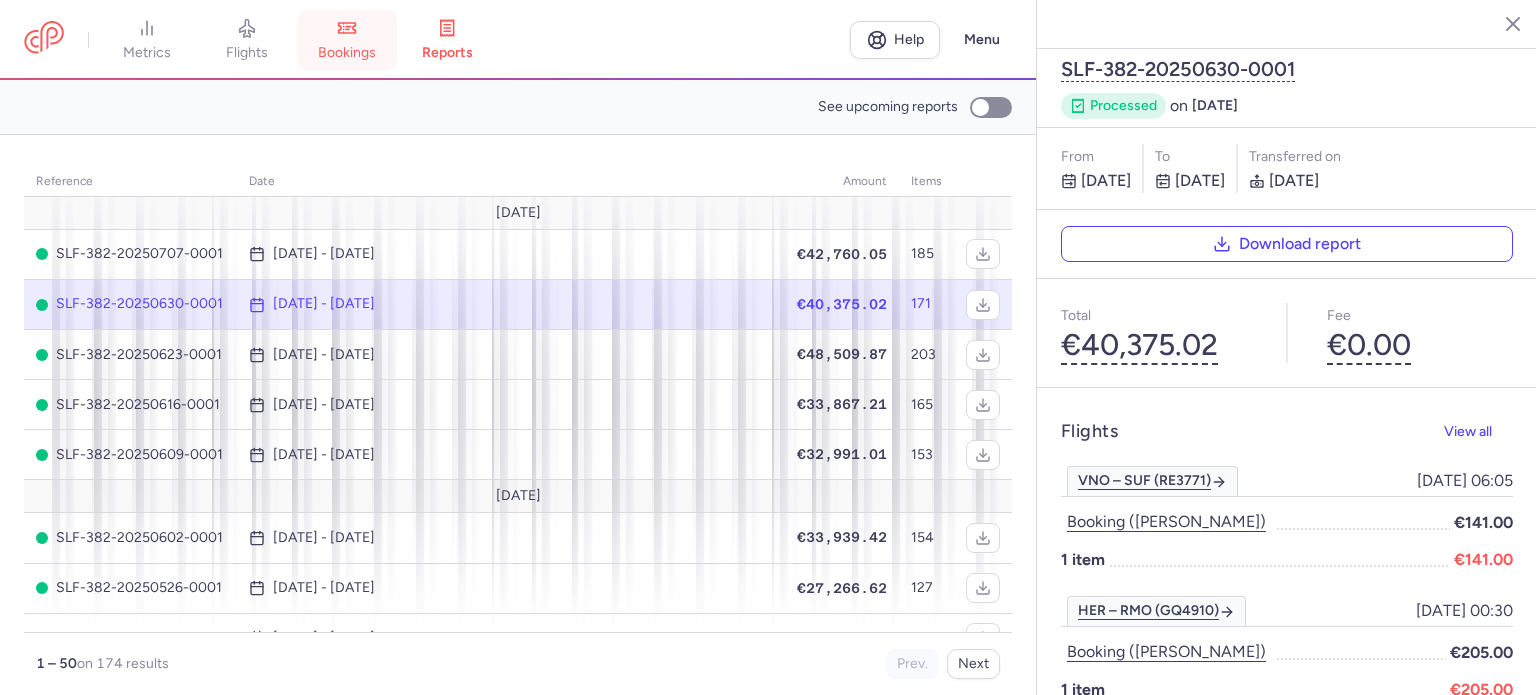 click on "bookings" at bounding box center [347, 40] 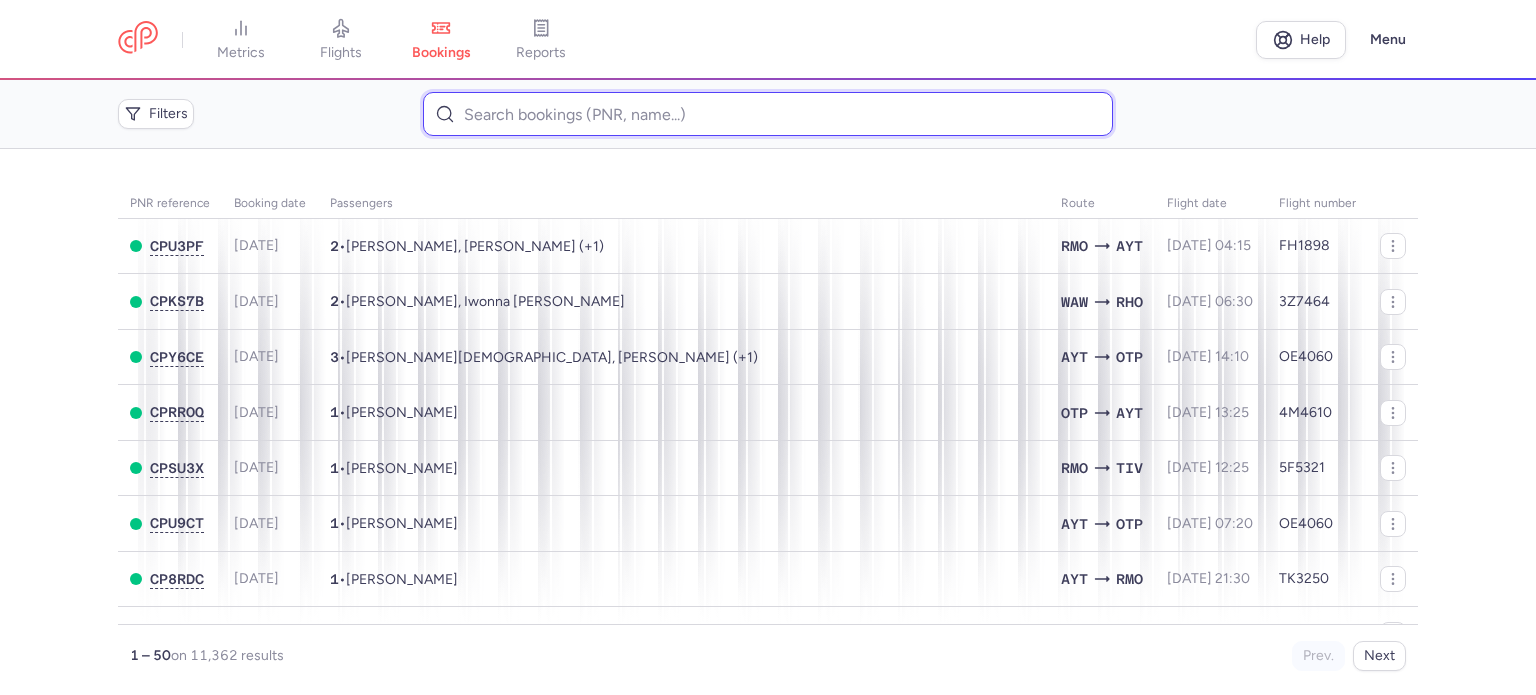 paste on "KHISAMOVA 	[PERSON_NAME]" 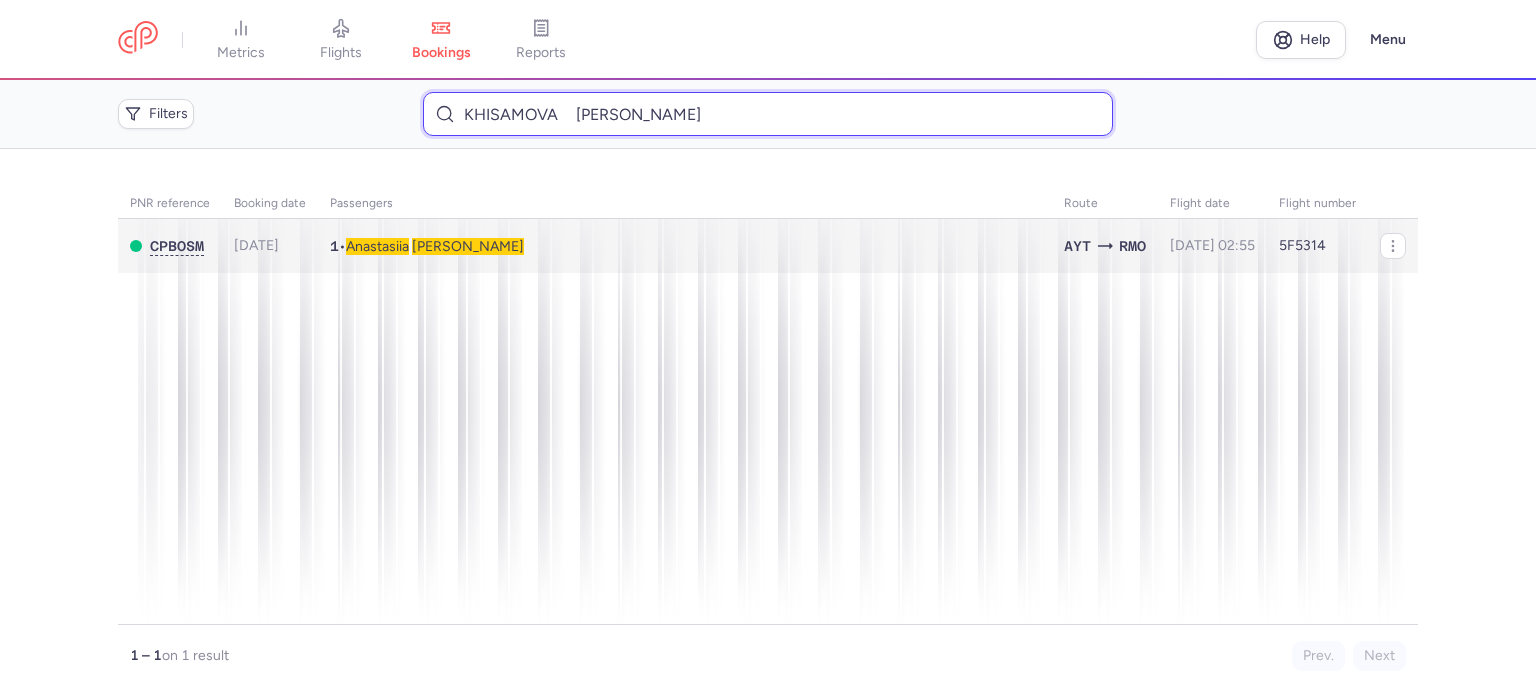 type on "KHISAMOVA 	[PERSON_NAME]" 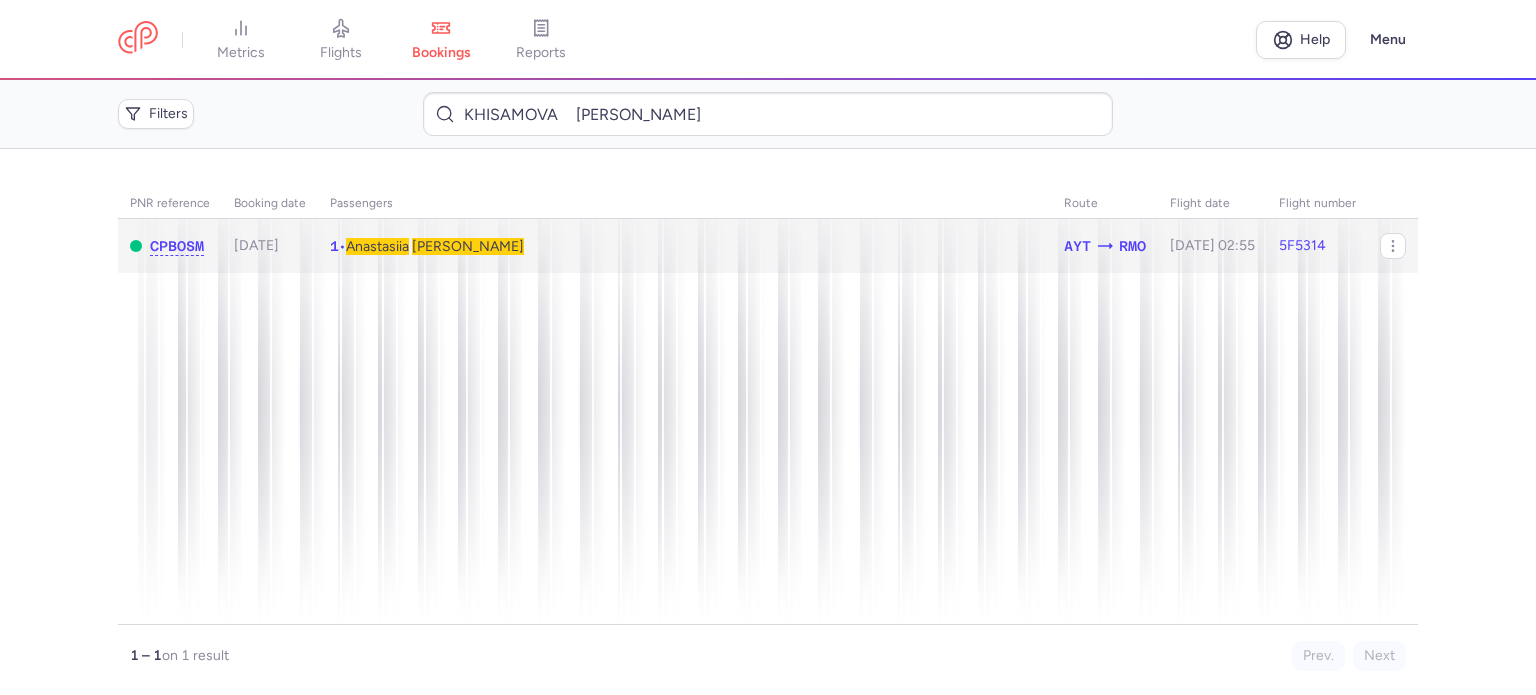 click on "[PERSON_NAME]" at bounding box center (468, 246) 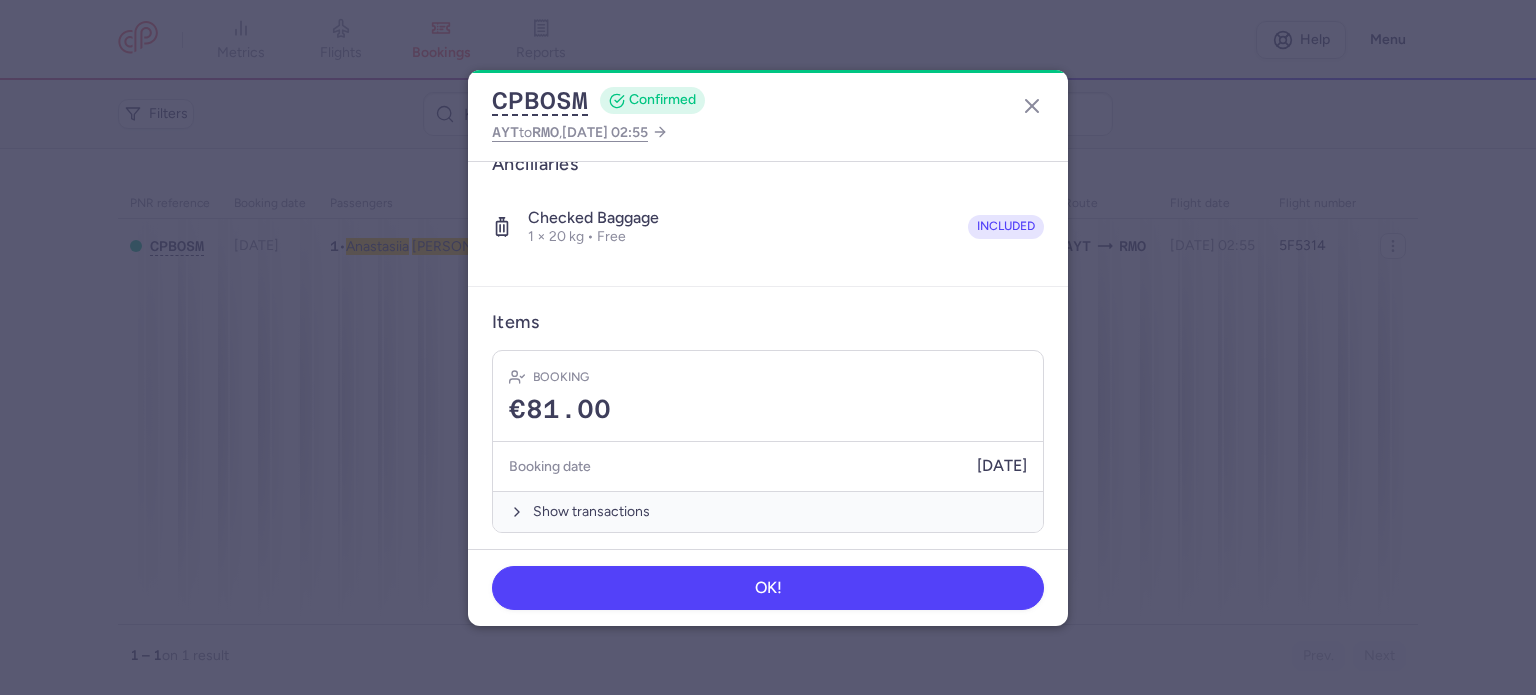 scroll, scrollTop: 352, scrollLeft: 0, axis: vertical 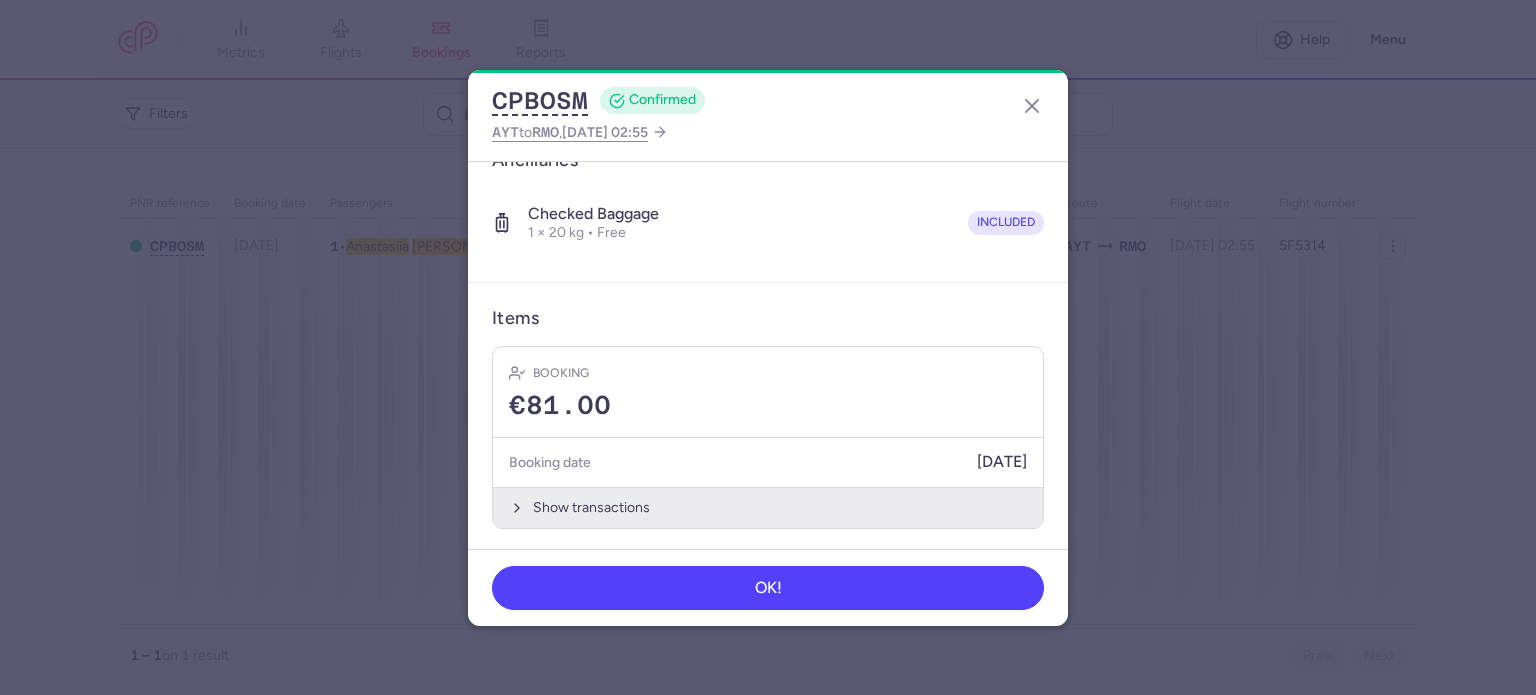click on "Show transactions" at bounding box center [768, 507] 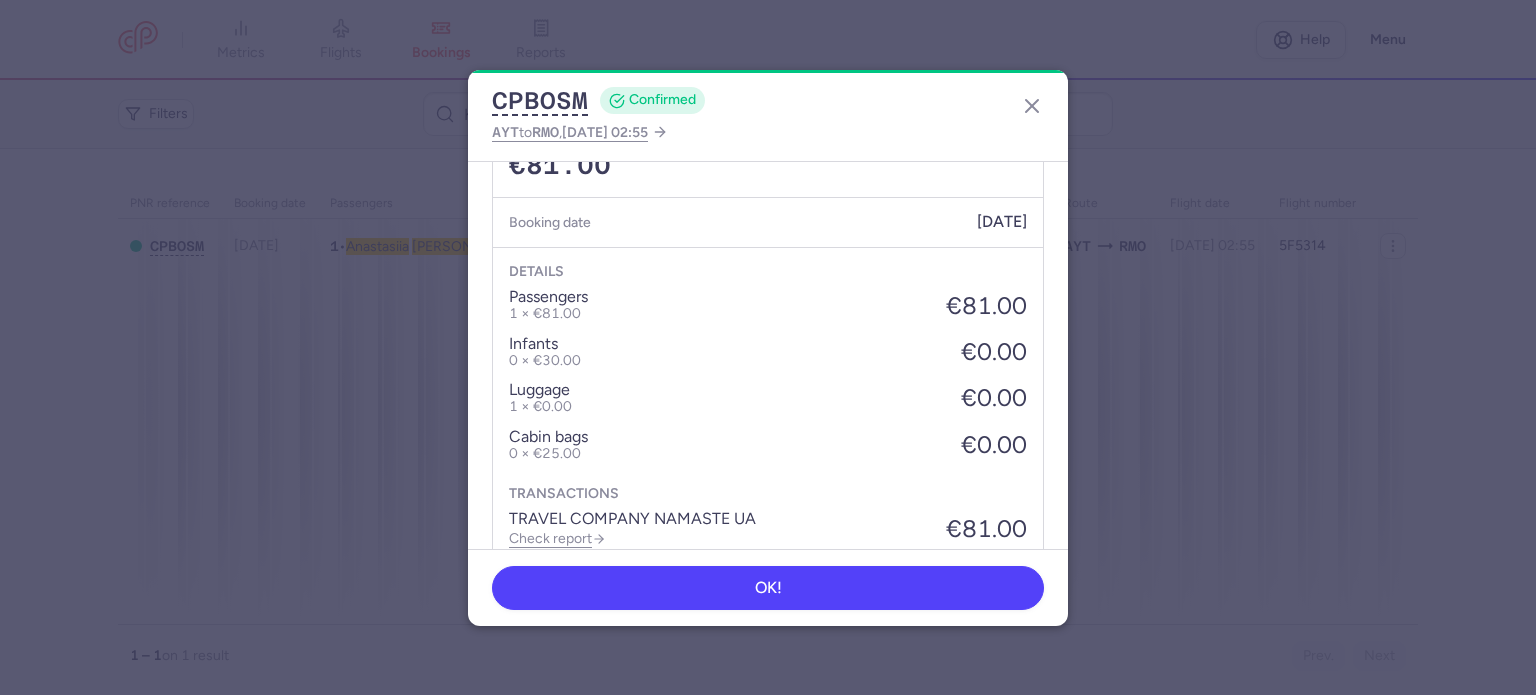 scroll, scrollTop: 652, scrollLeft: 0, axis: vertical 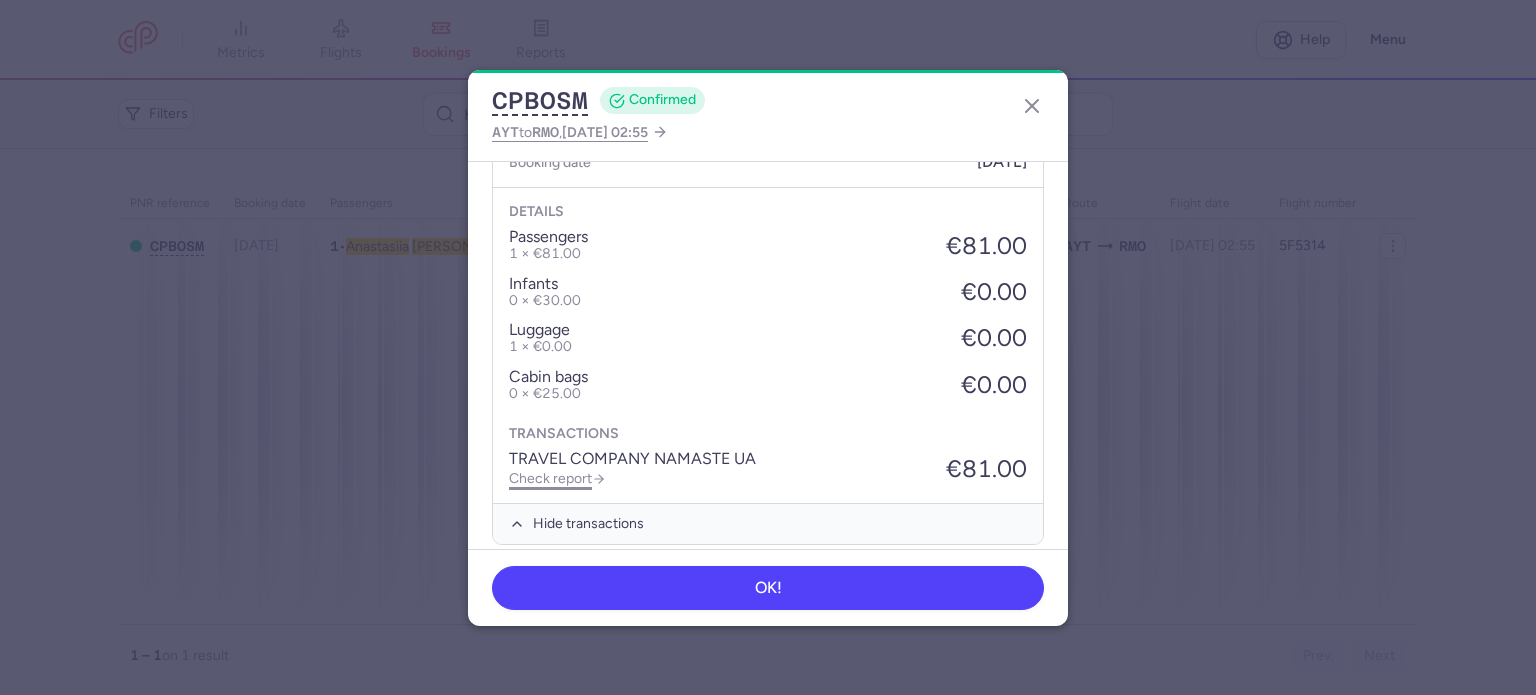 click on "Check report" 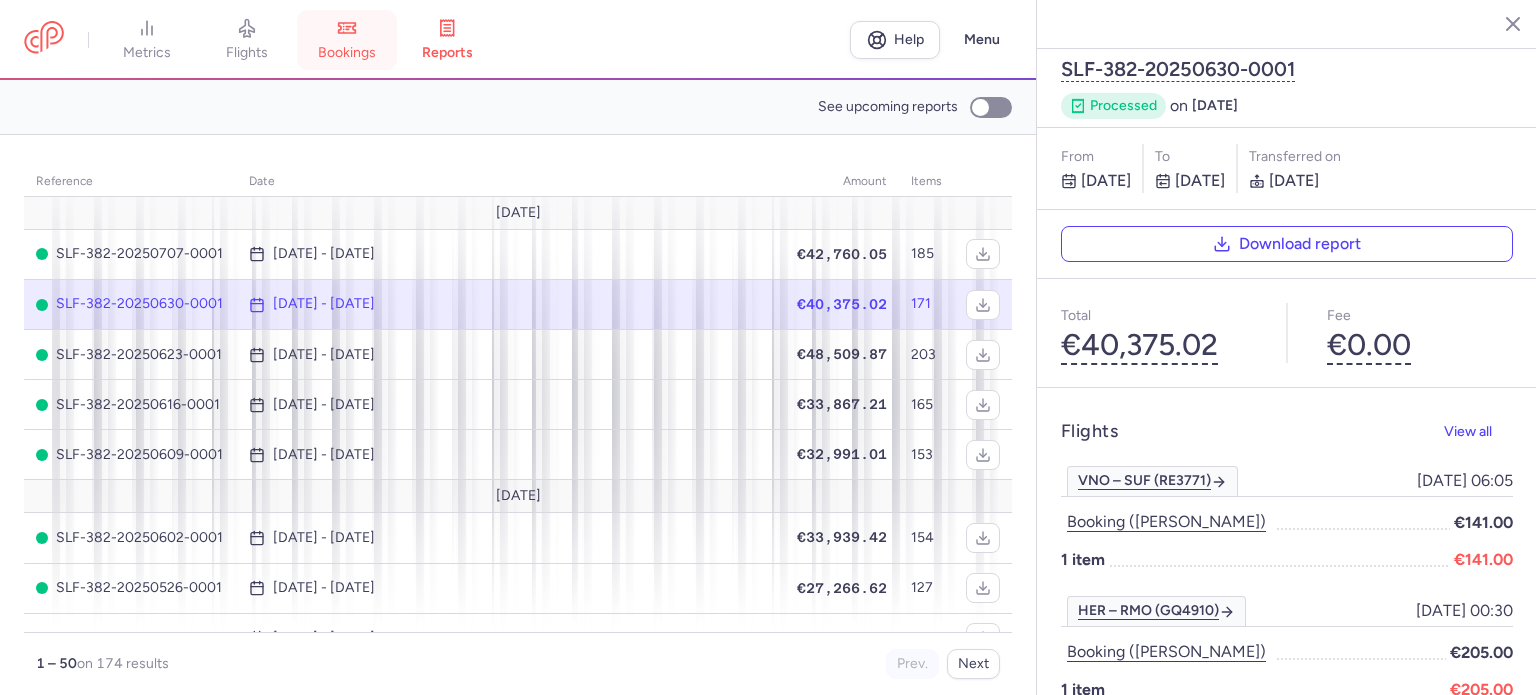 click on "bookings" at bounding box center [347, 53] 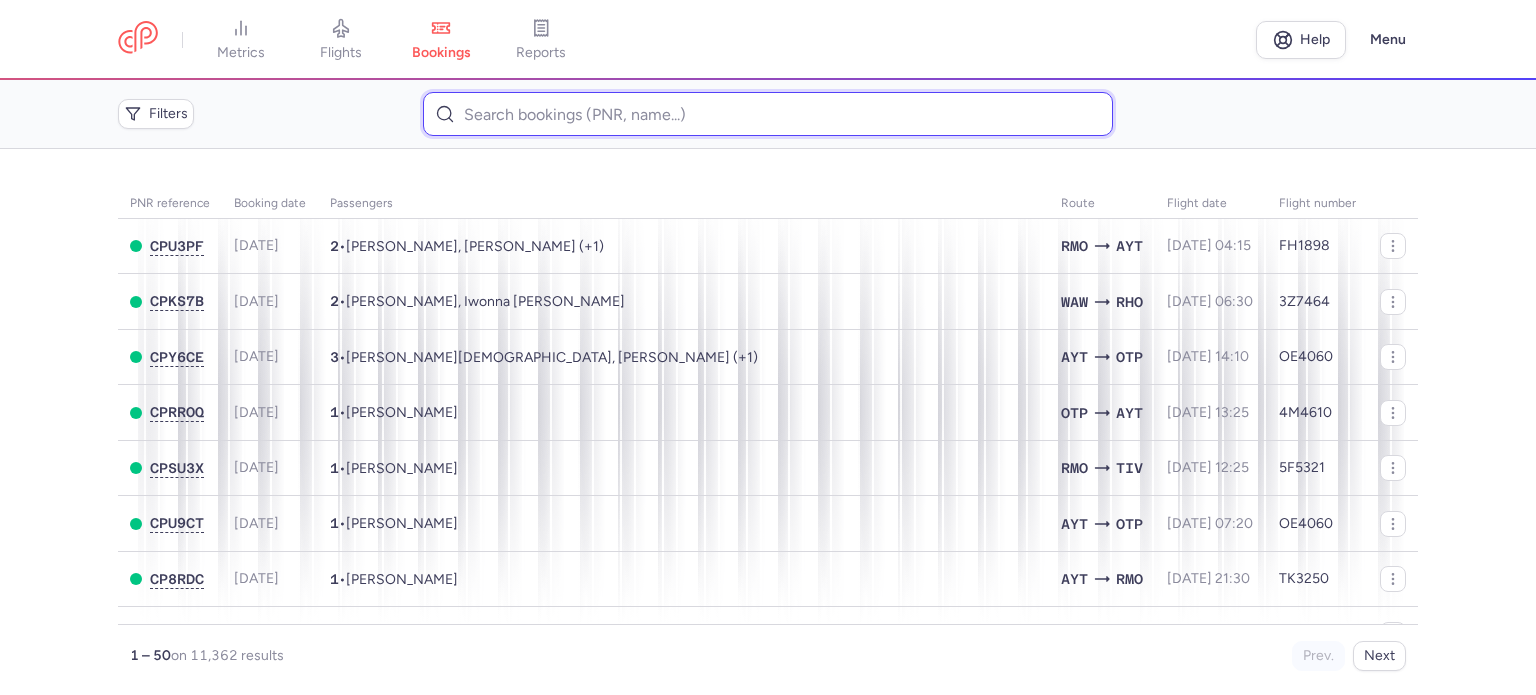 click at bounding box center (767, 114) 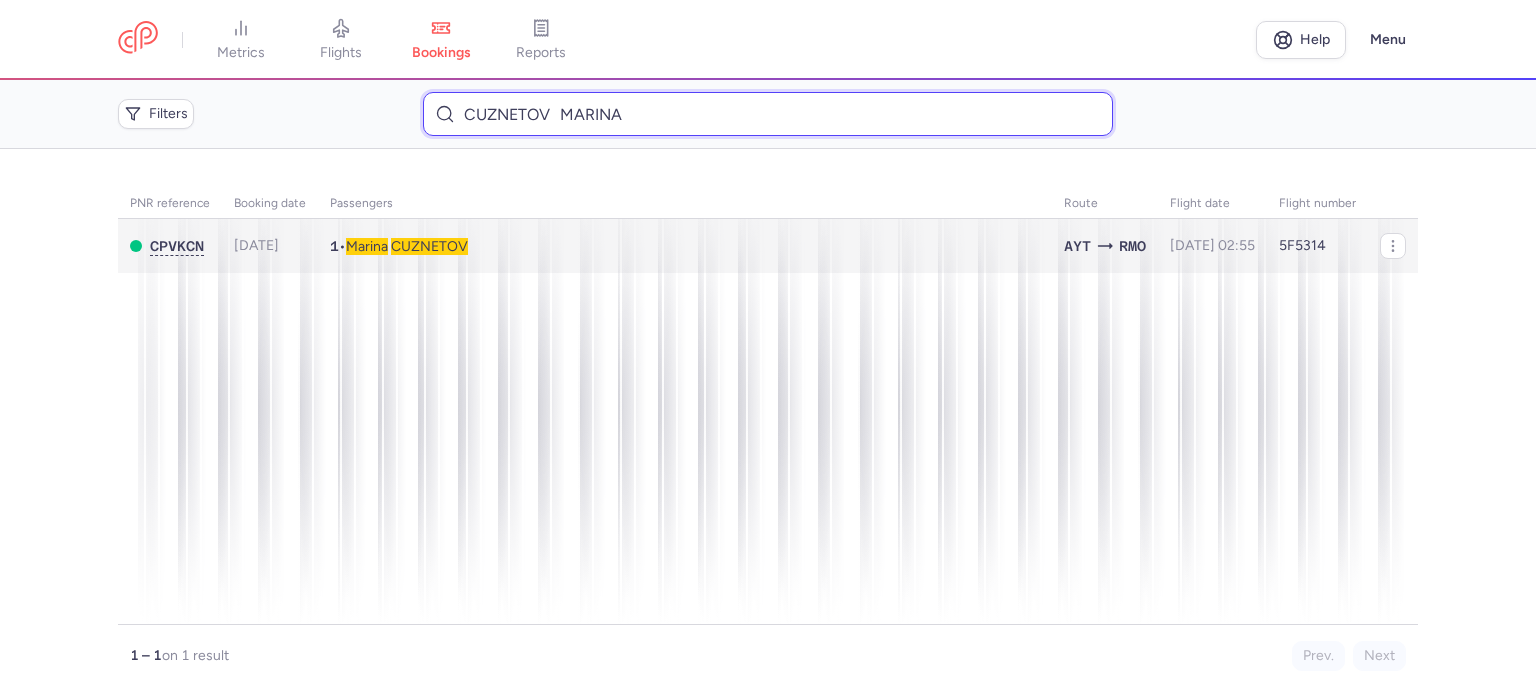 type on "CUZNETOV 	MARINA" 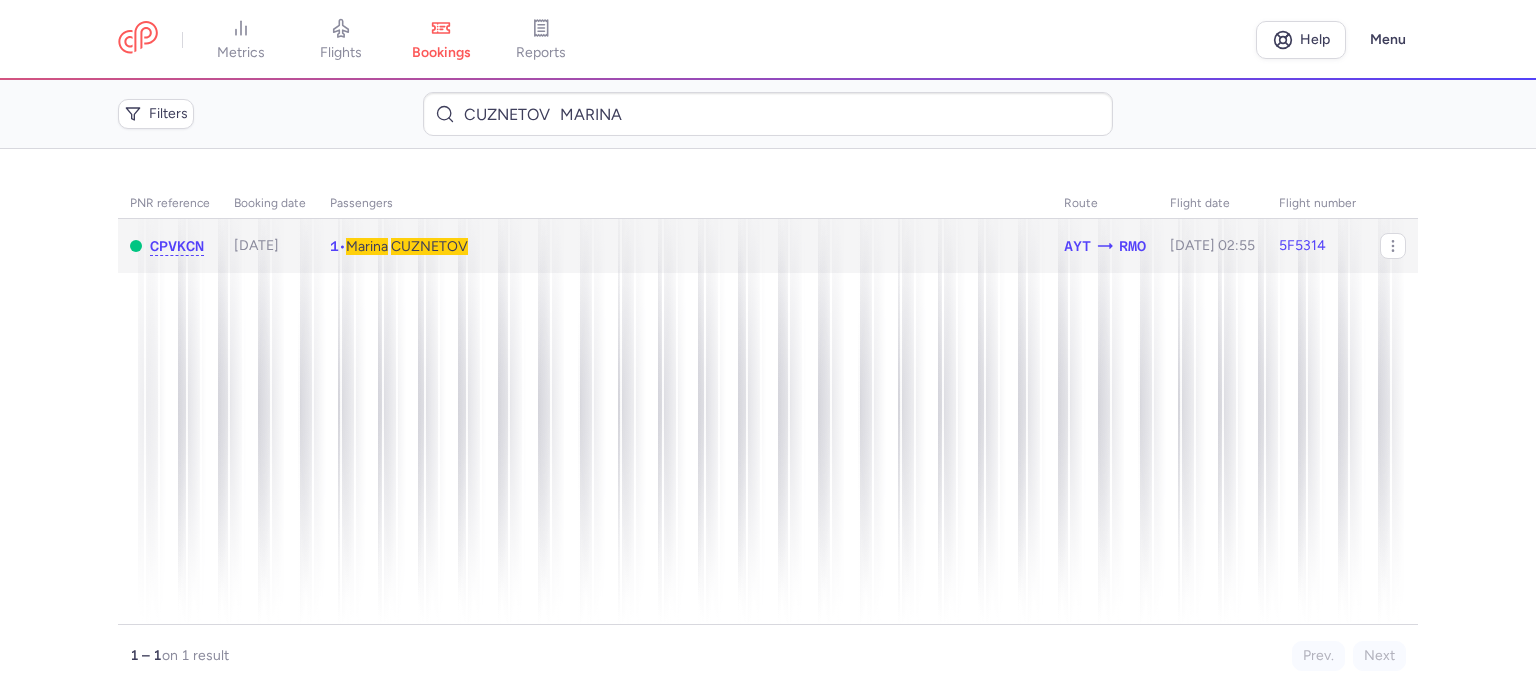 click on "CUZNETOV" at bounding box center [429, 246] 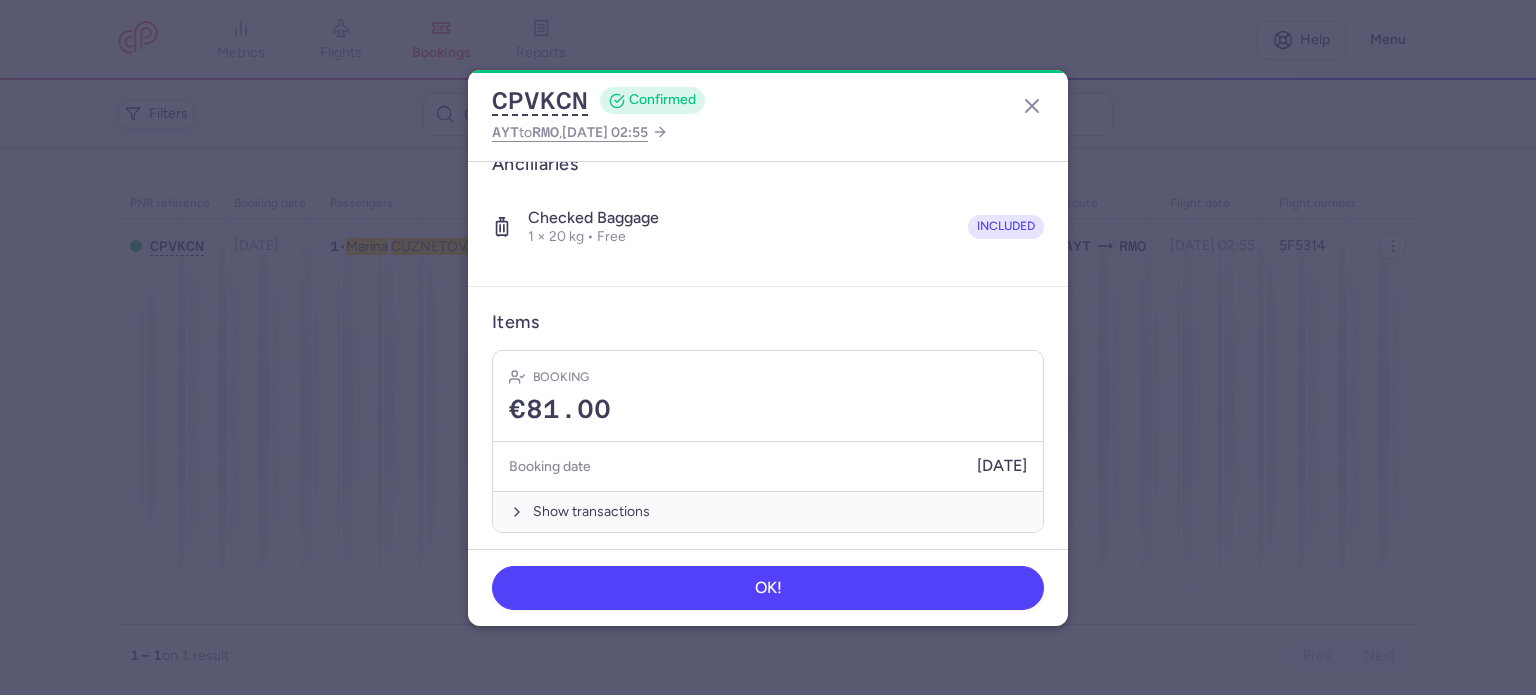 scroll, scrollTop: 352, scrollLeft: 0, axis: vertical 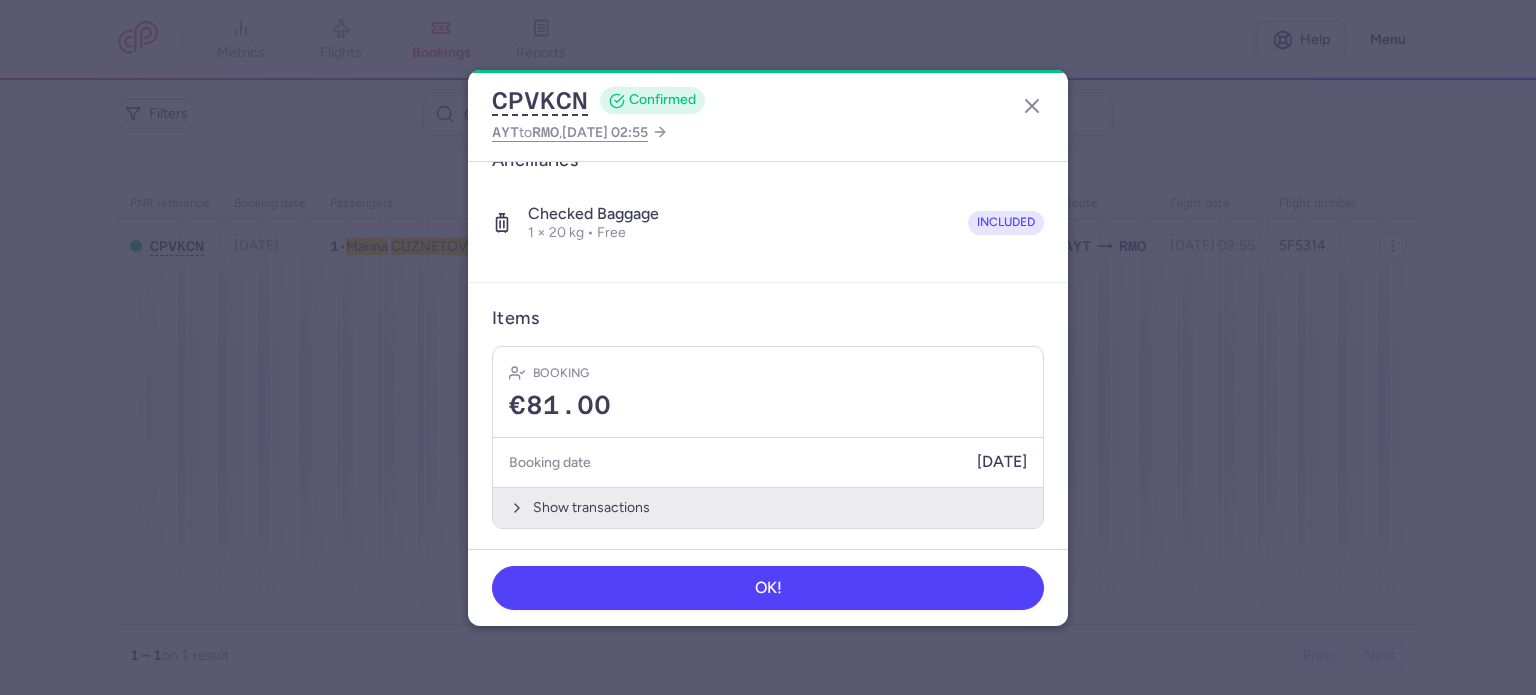 click on "Show transactions" at bounding box center (768, 507) 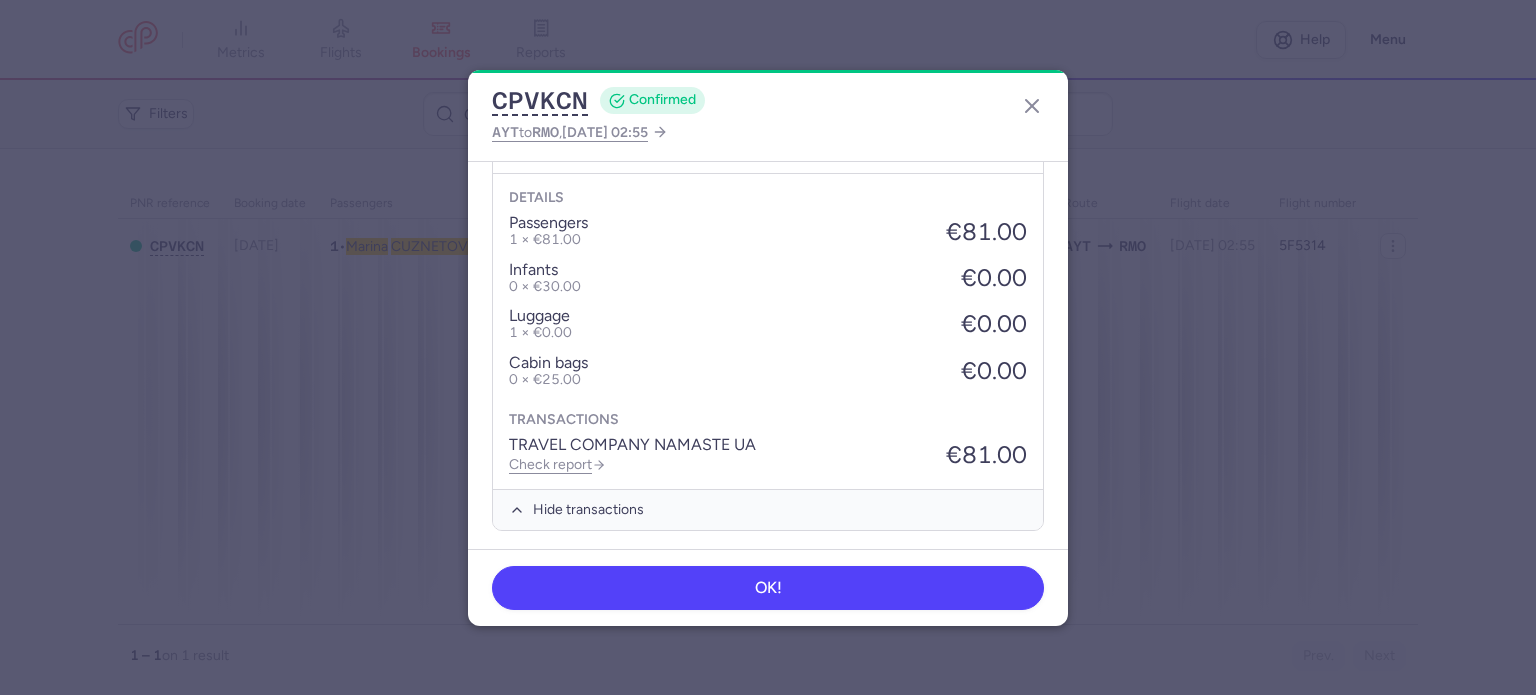 scroll, scrollTop: 668, scrollLeft: 0, axis: vertical 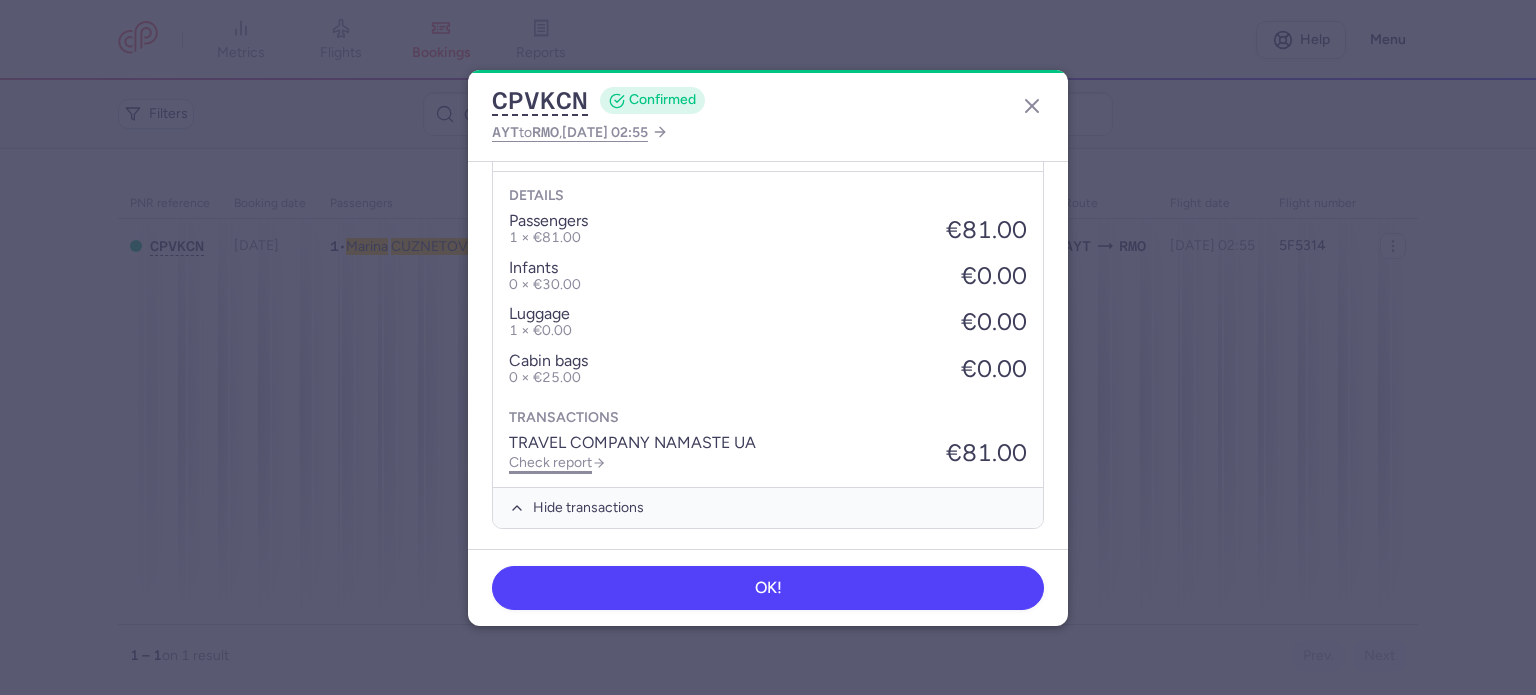click on "Check report" 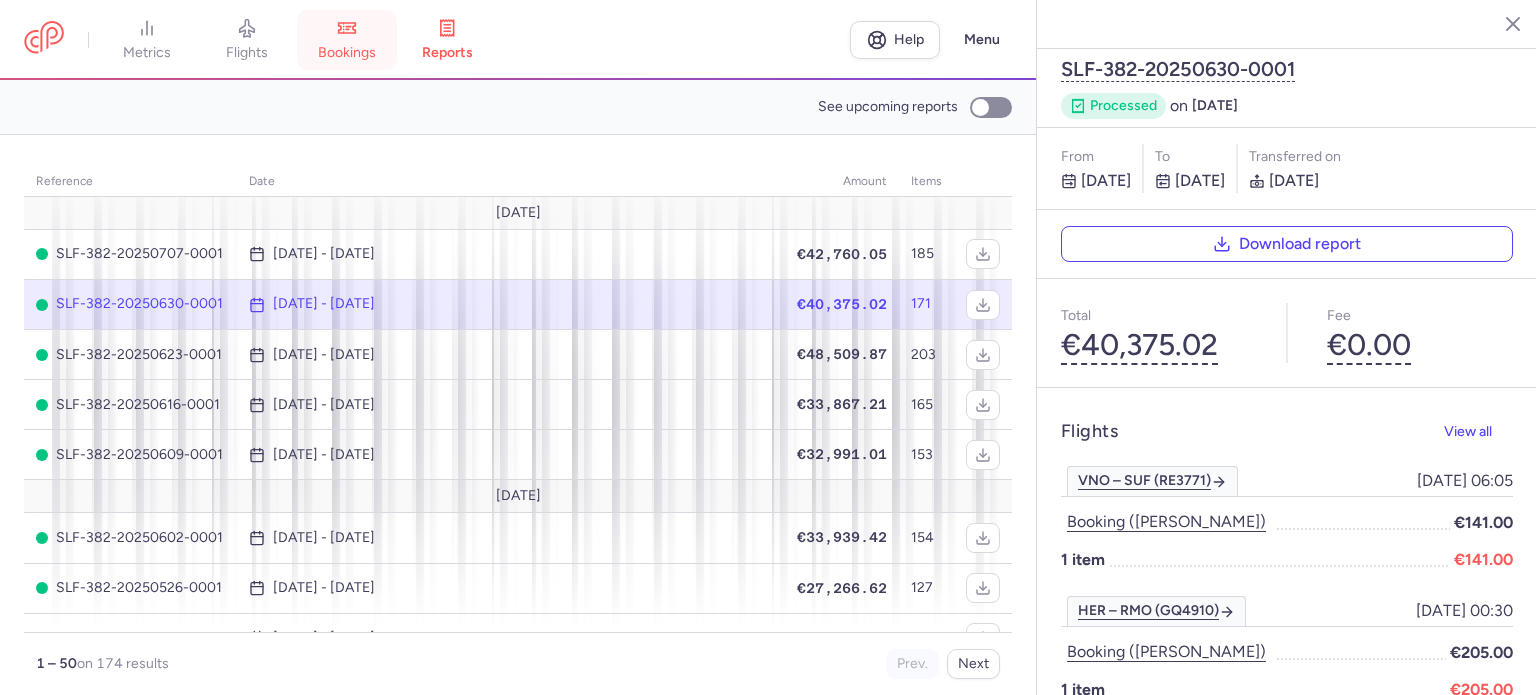 click on "bookings" at bounding box center [347, 40] 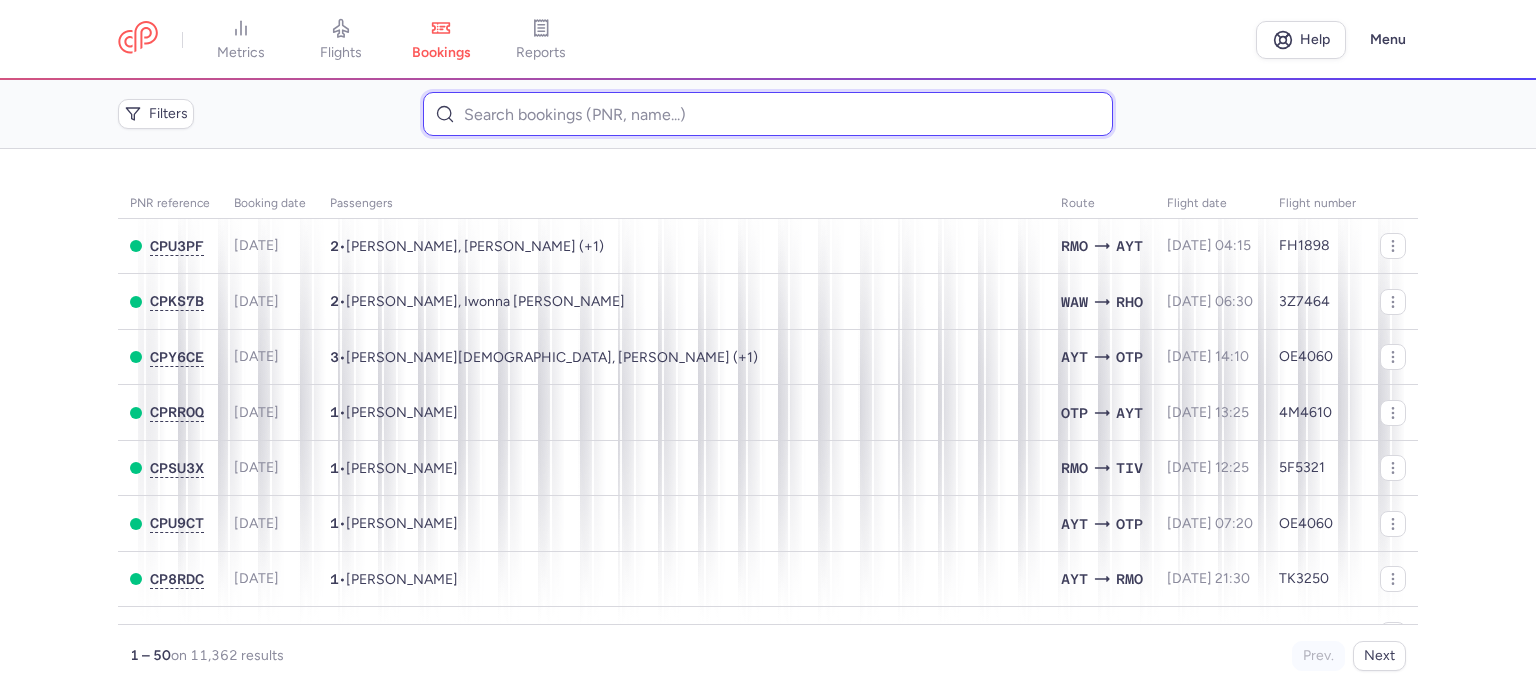 click at bounding box center (767, 114) 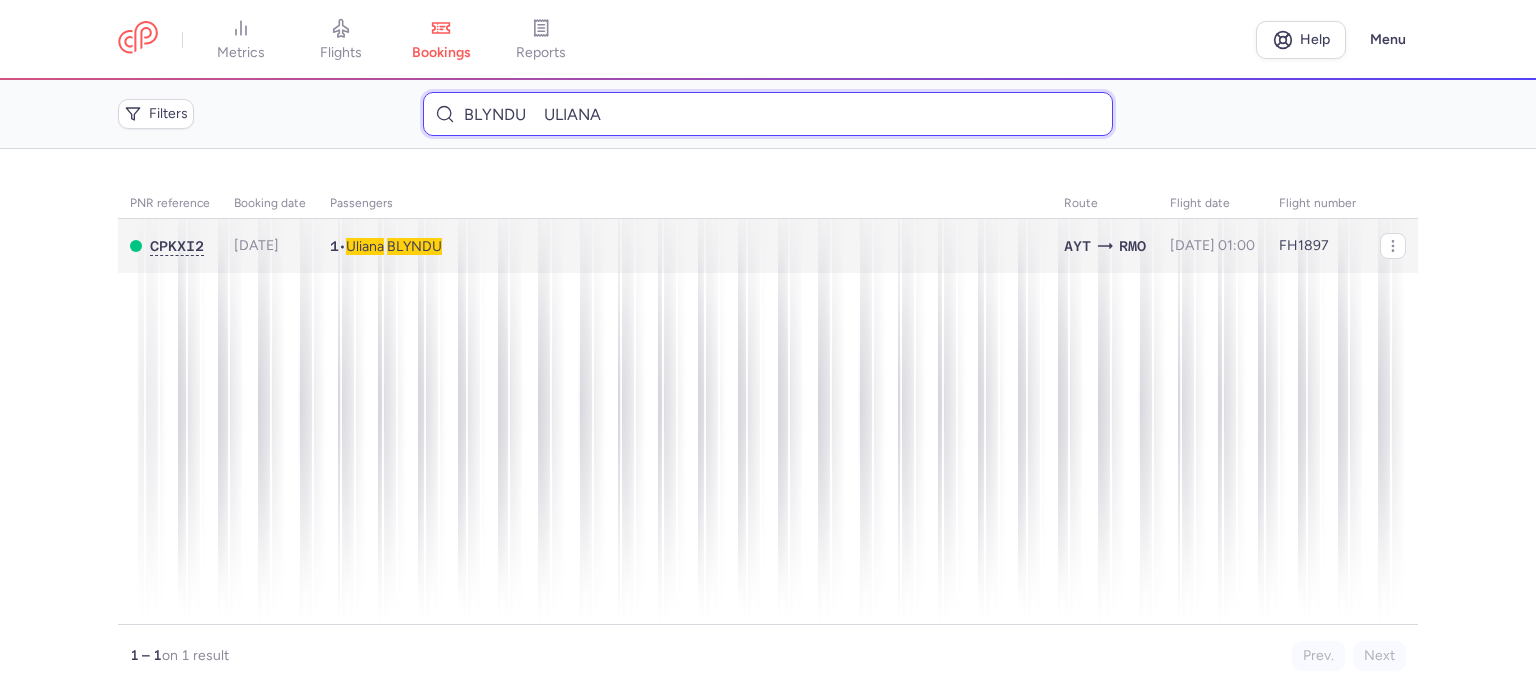 type on "BLYNDU 	ULIANA" 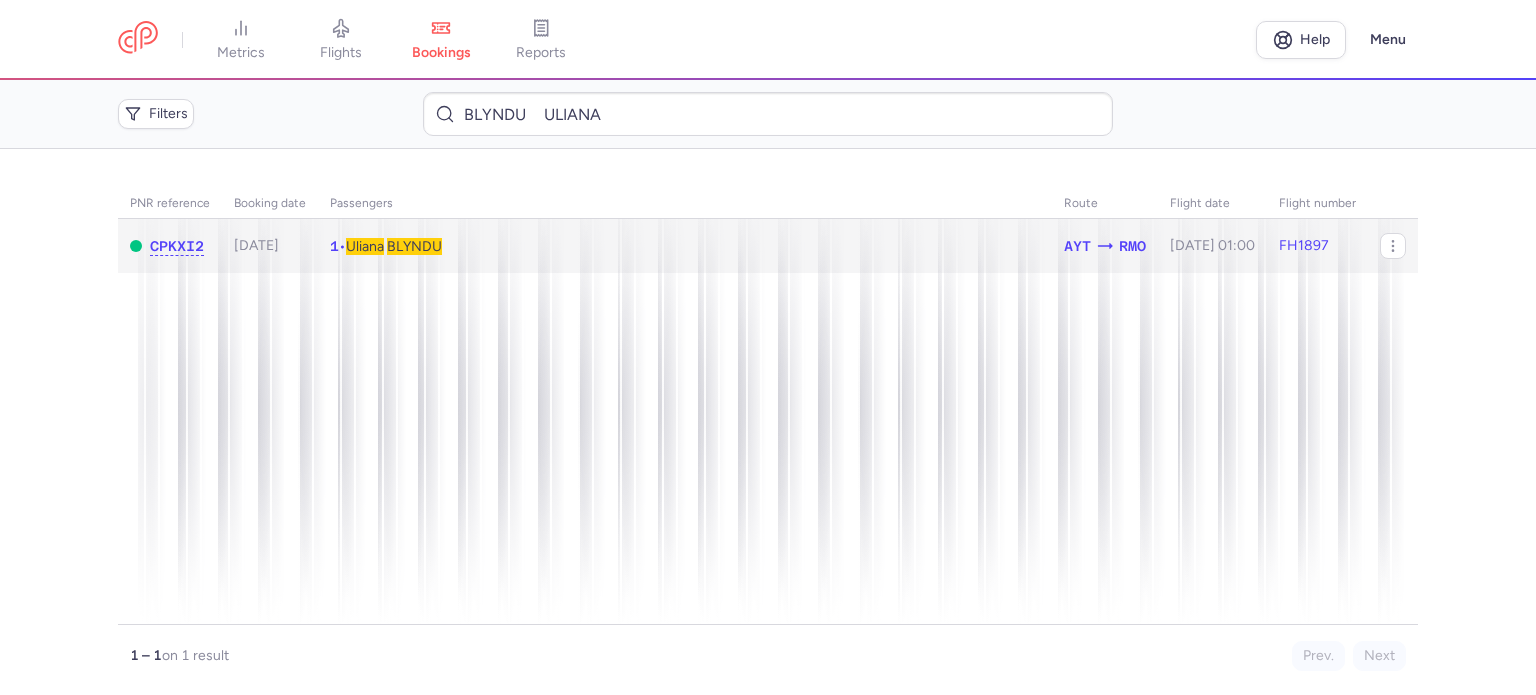 click on "BLYNDU" at bounding box center [414, 246] 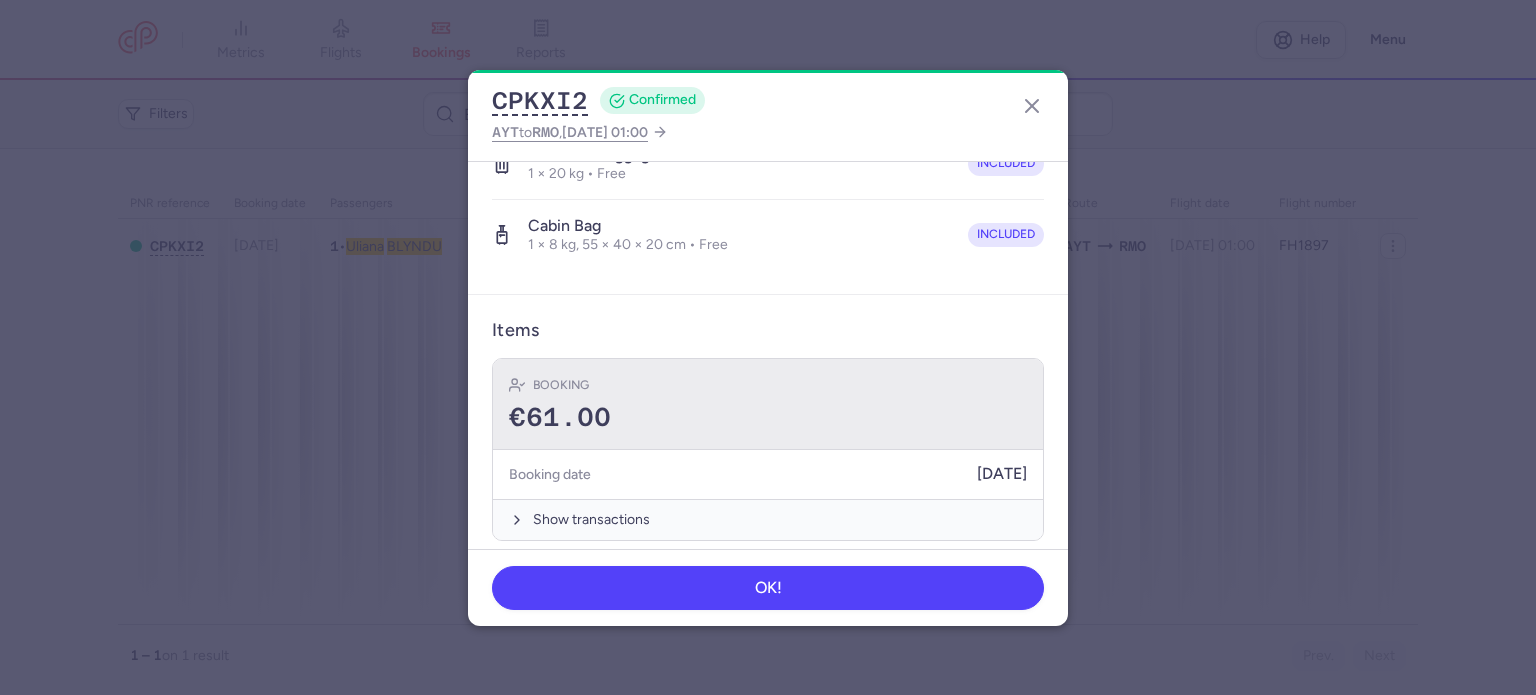 scroll, scrollTop: 423, scrollLeft: 0, axis: vertical 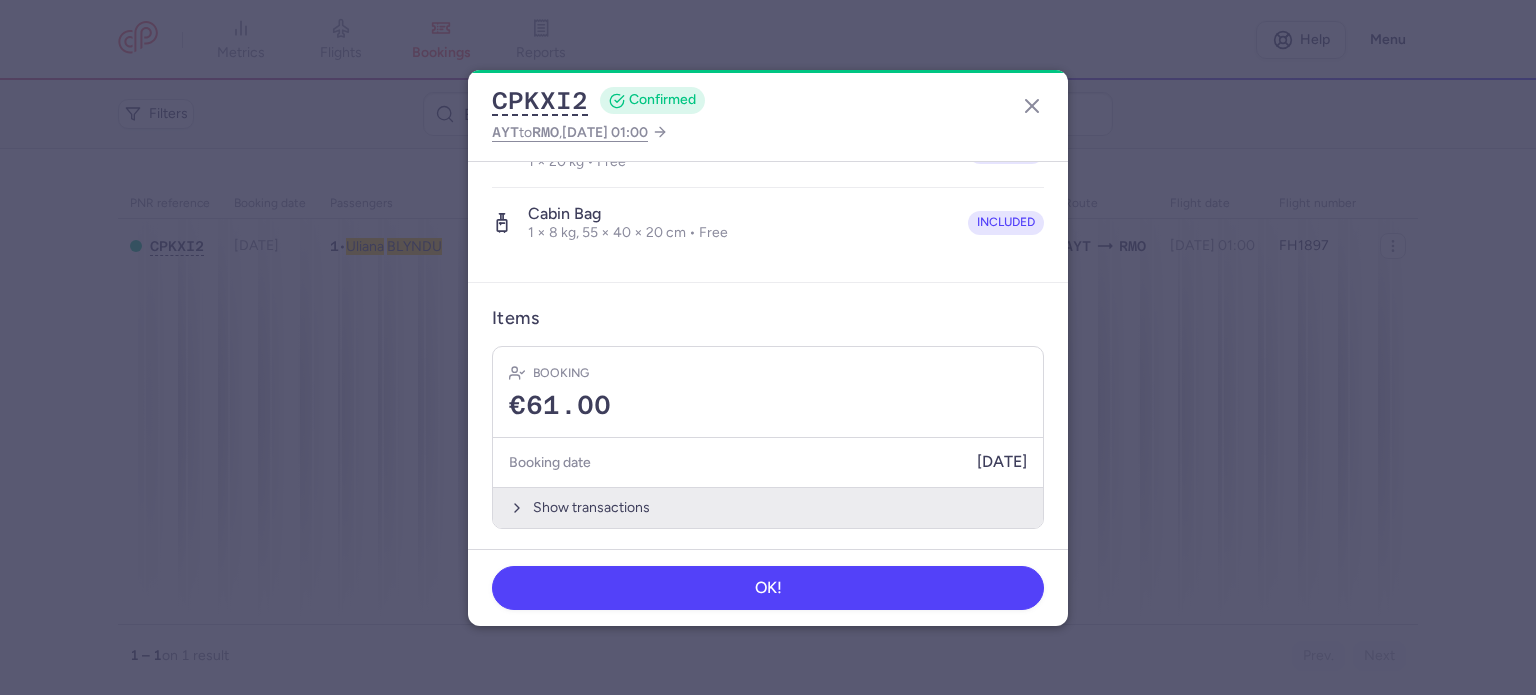 click on "Show transactions" at bounding box center [768, 507] 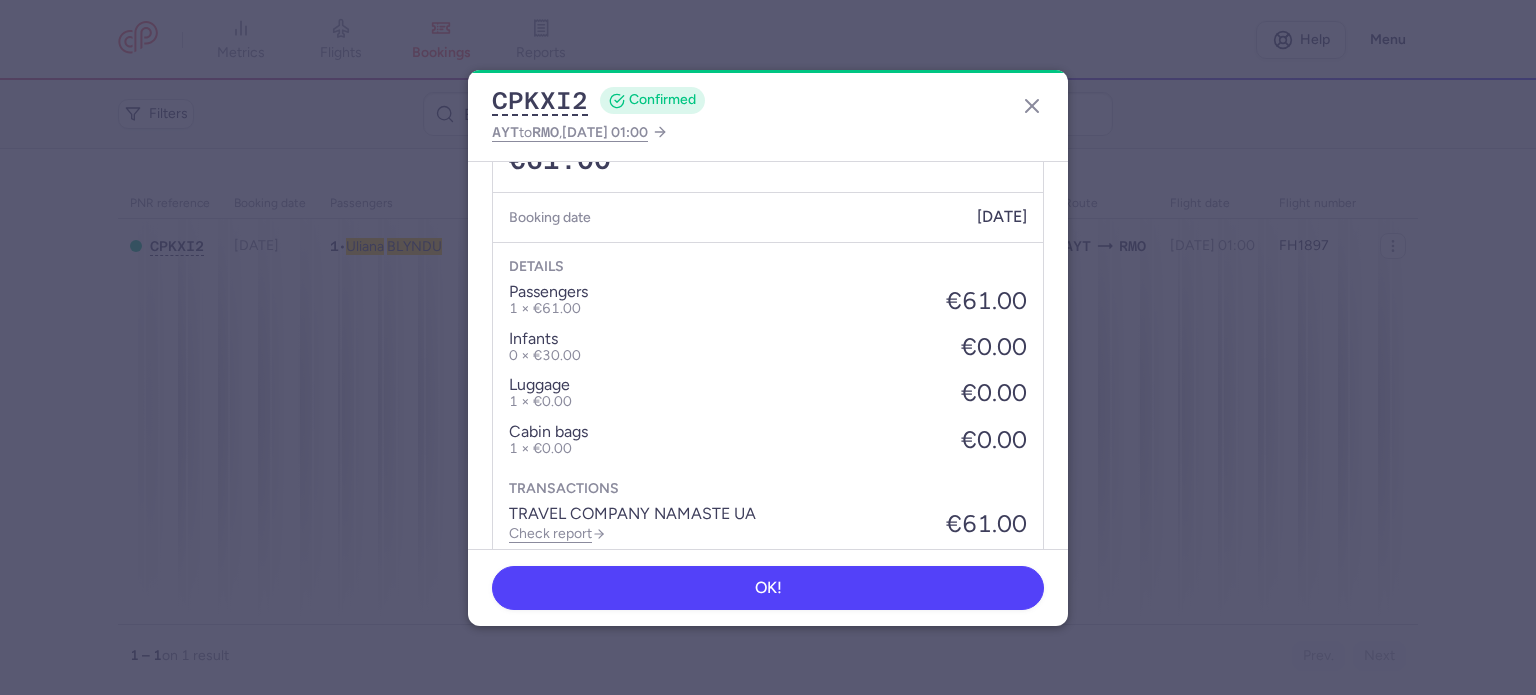 scroll, scrollTop: 739, scrollLeft: 0, axis: vertical 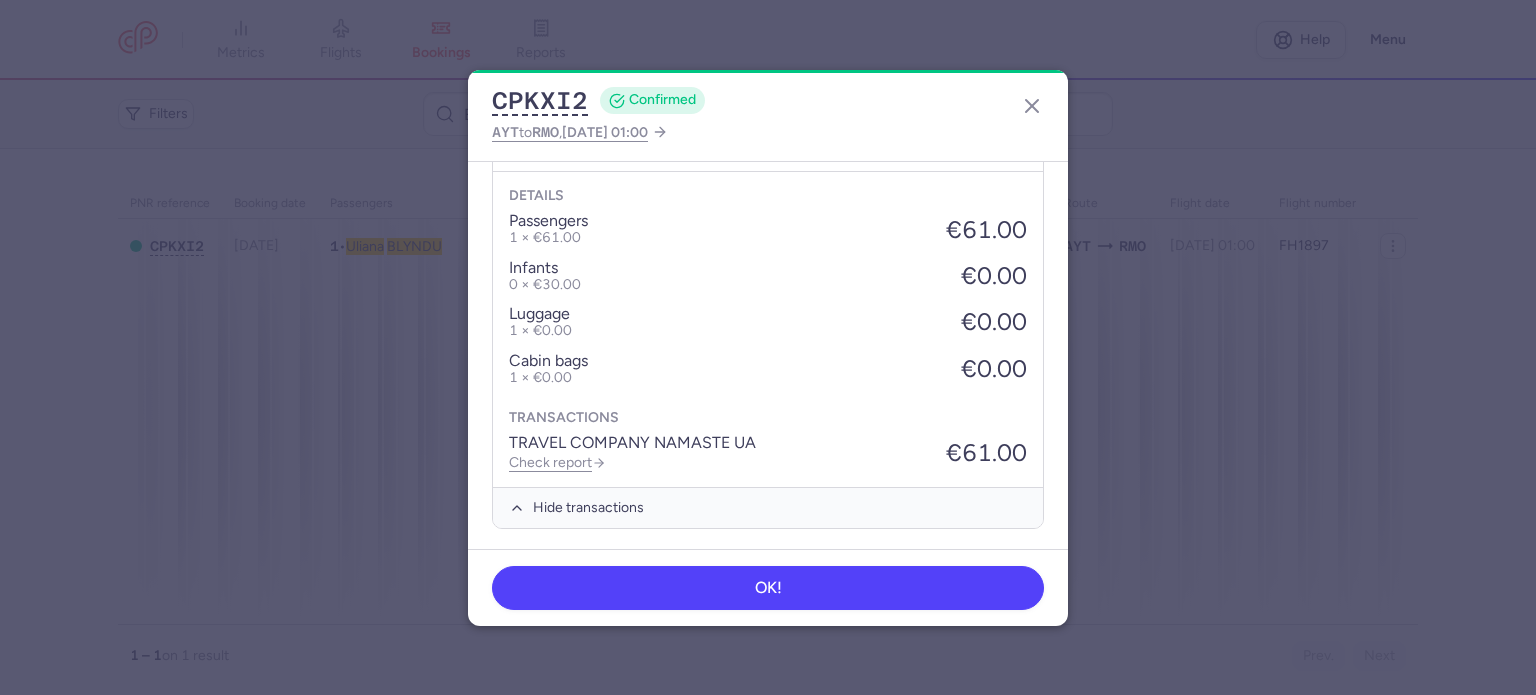 drag, startPoint x: 545, startPoint y: 458, endPoint x: 560, endPoint y: 446, distance: 19.209373 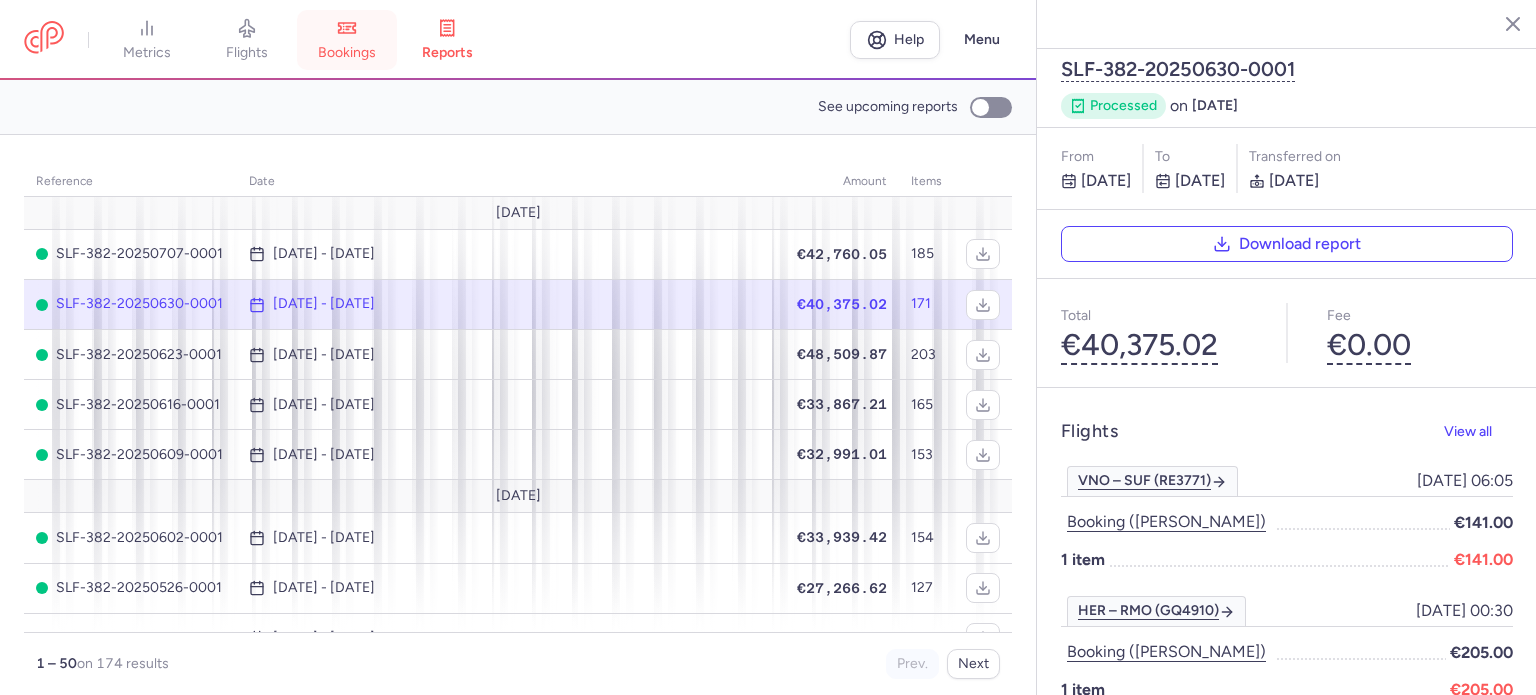 click on "bookings" at bounding box center (347, 53) 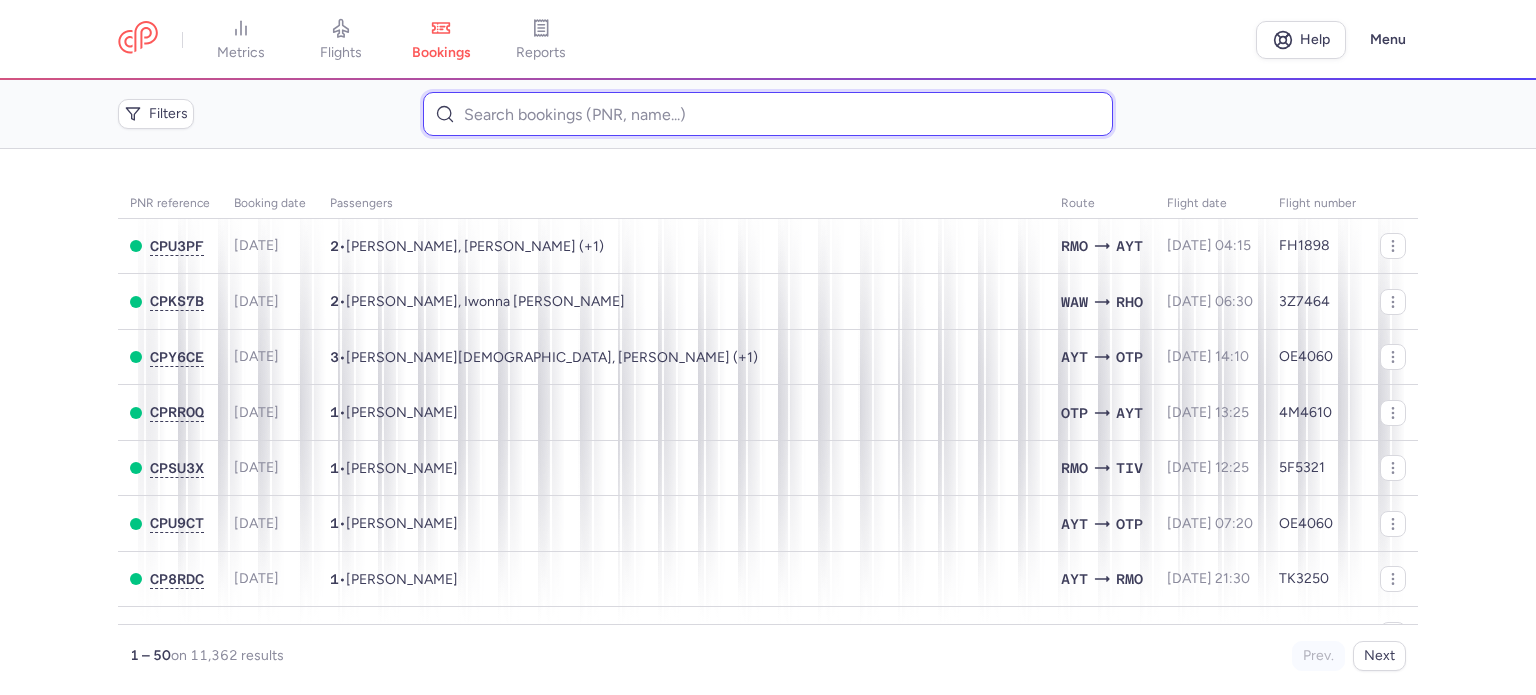 click at bounding box center [767, 114] 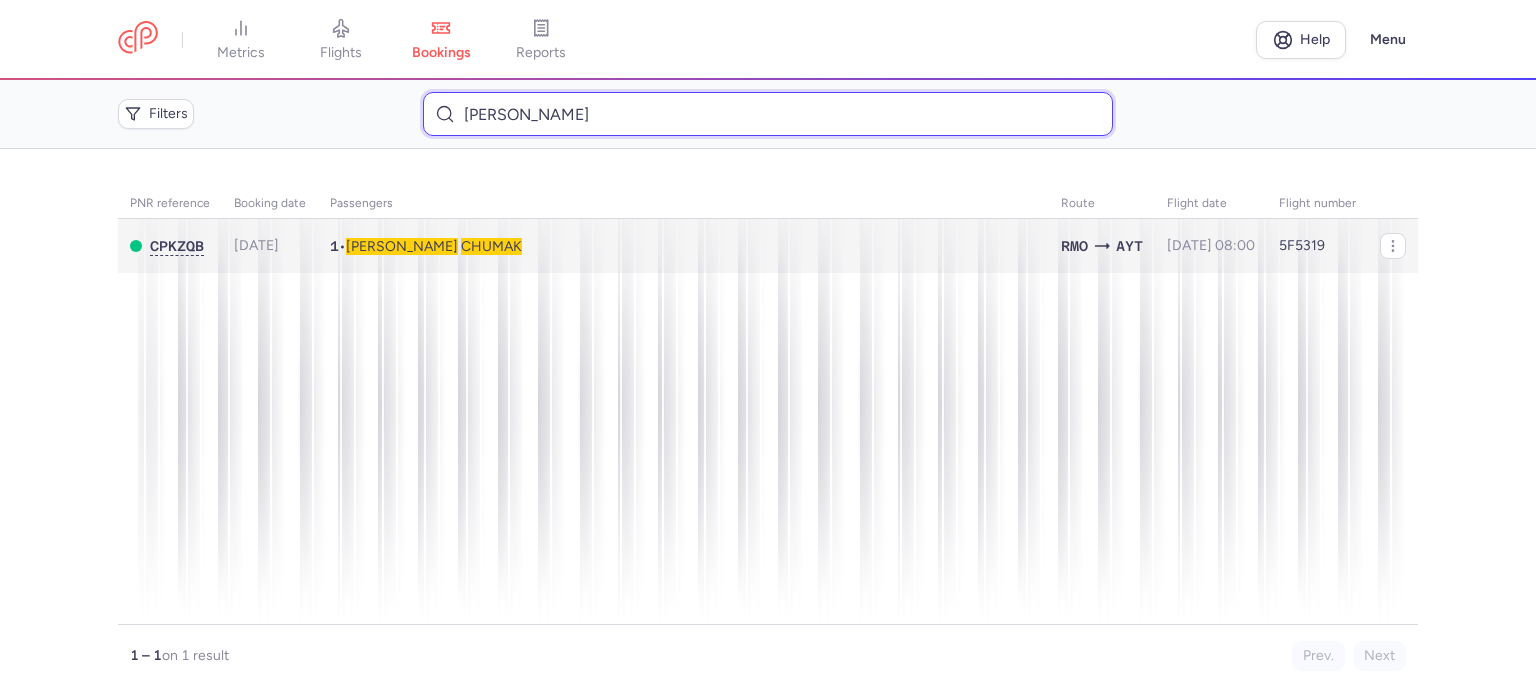type on "[PERSON_NAME]" 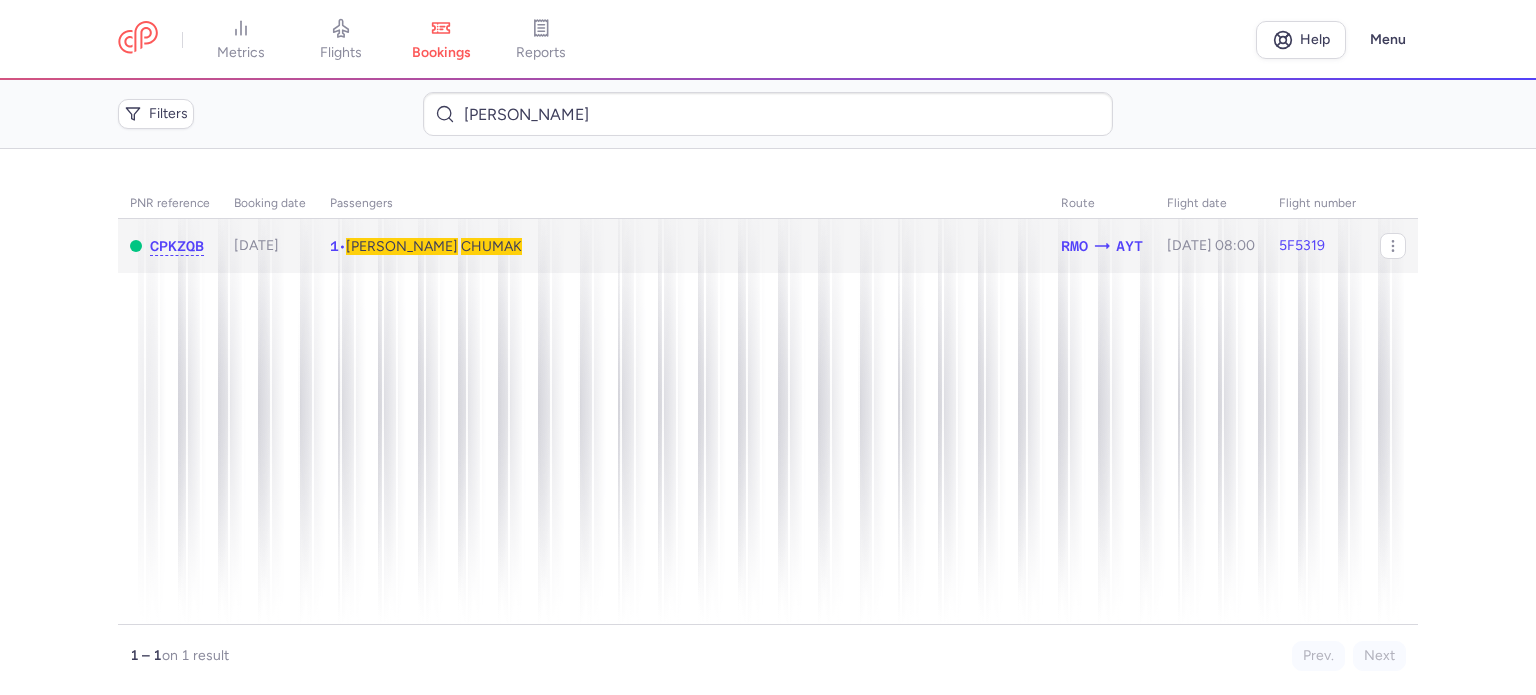 click on "CHUMAK" at bounding box center (491, 246) 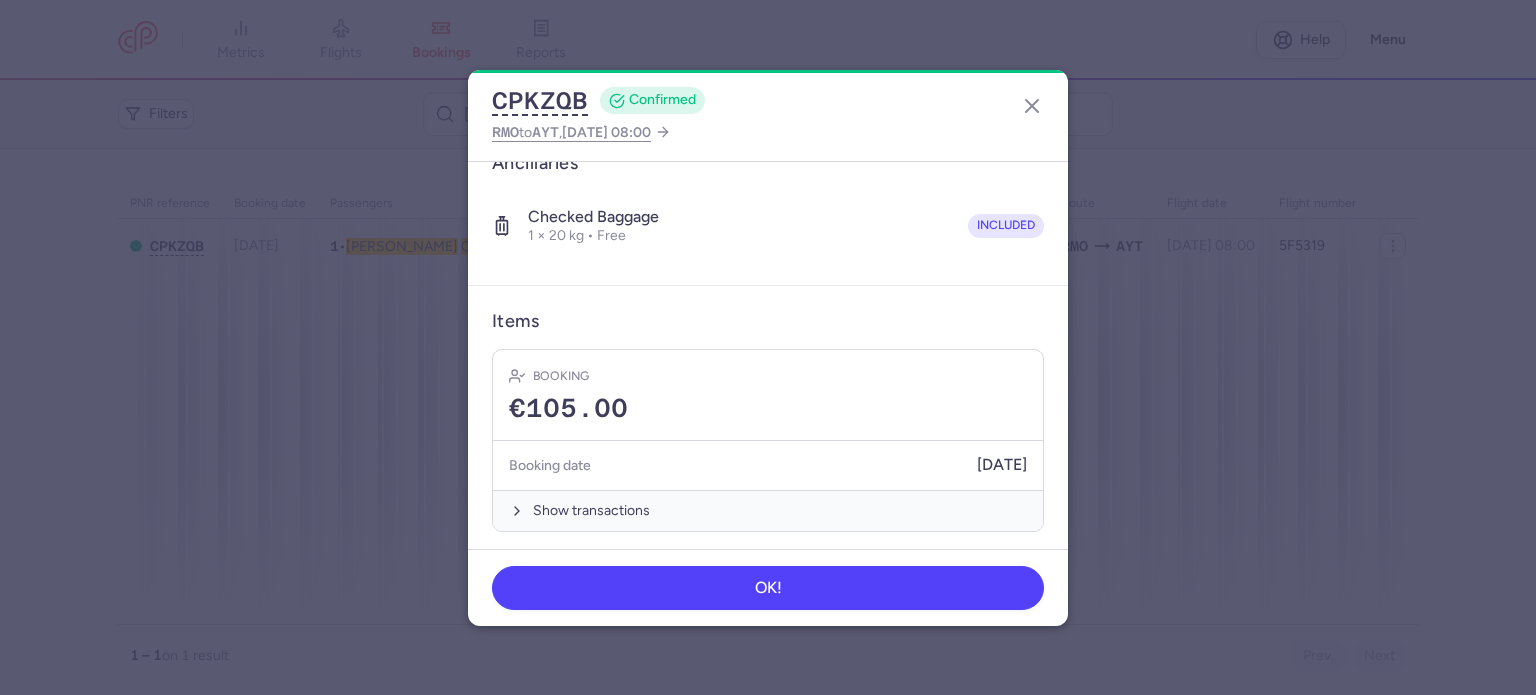scroll, scrollTop: 352, scrollLeft: 0, axis: vertical 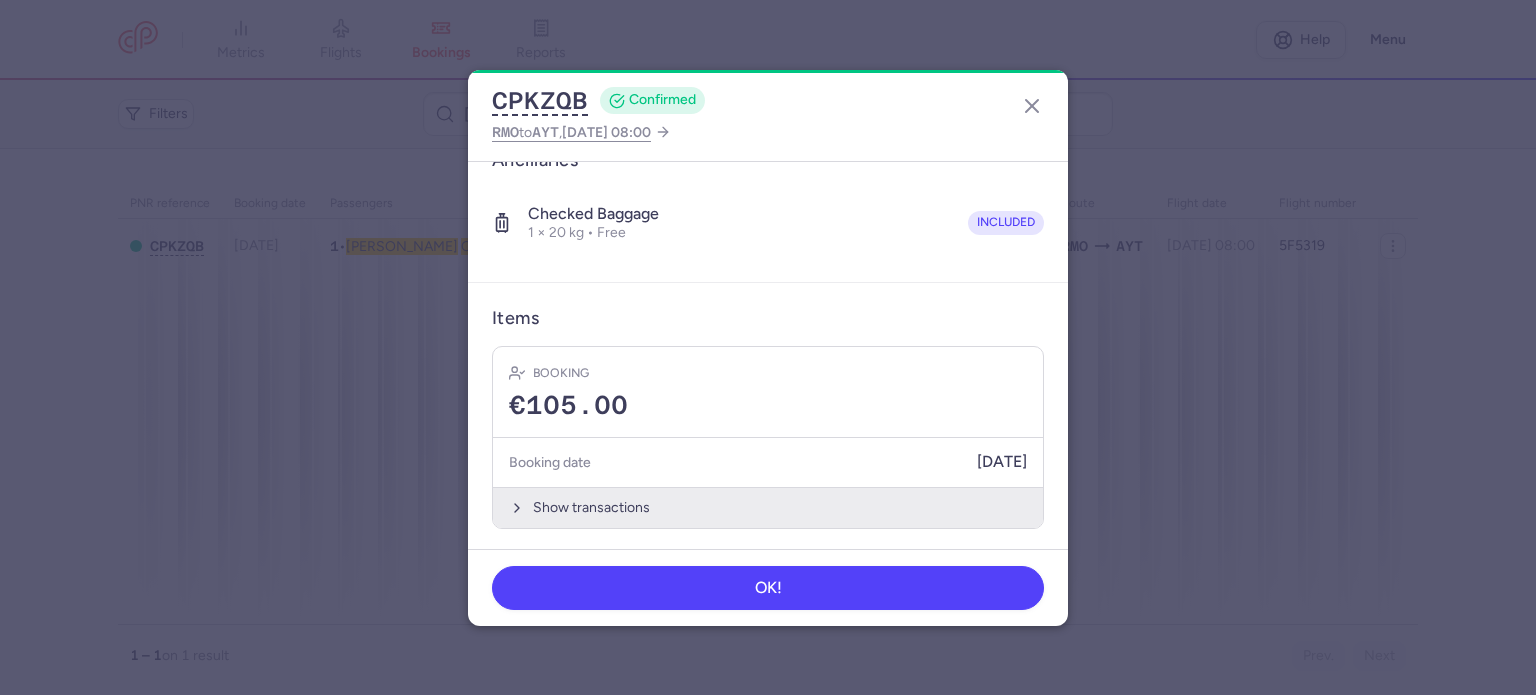 click on "Show transactions" at bounding box center (768, 507) 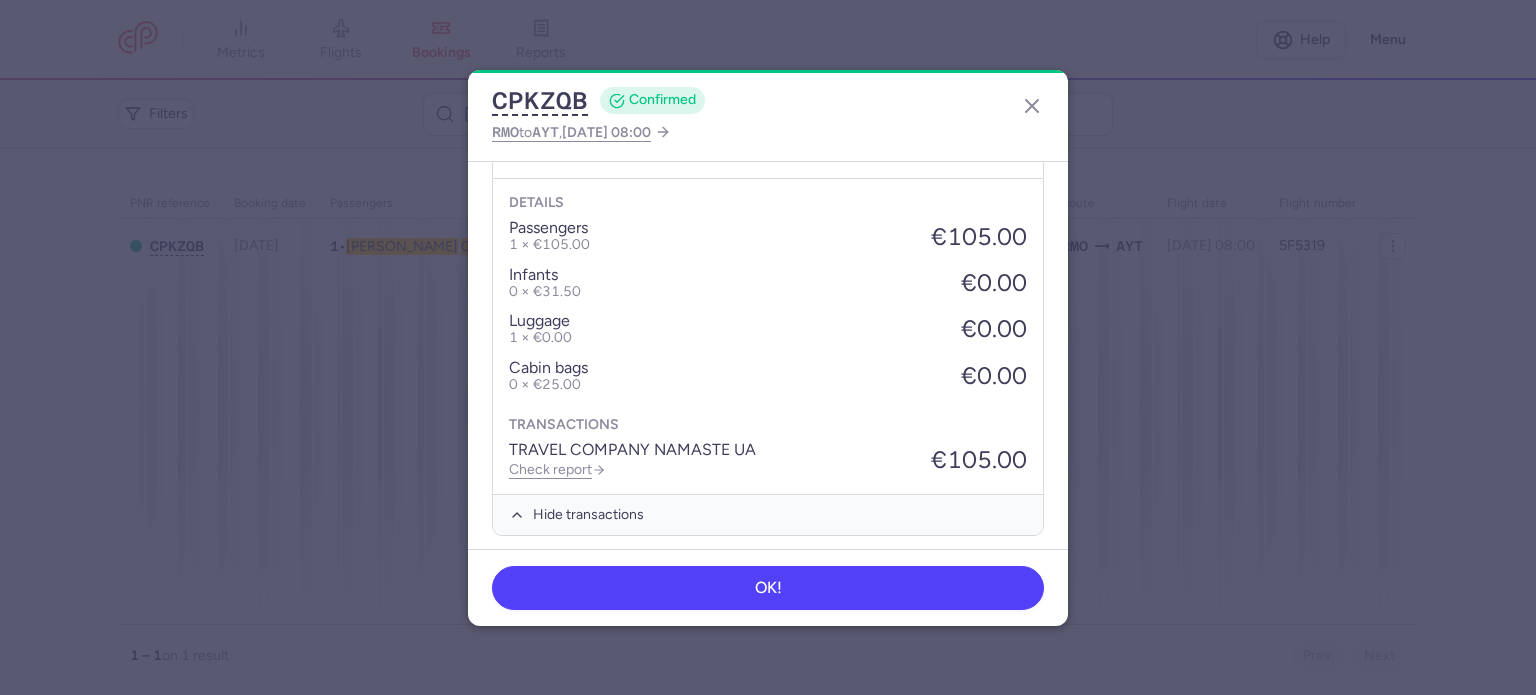 scroll, scrollTop: 668, scrollLeft: 0, axis: vertical 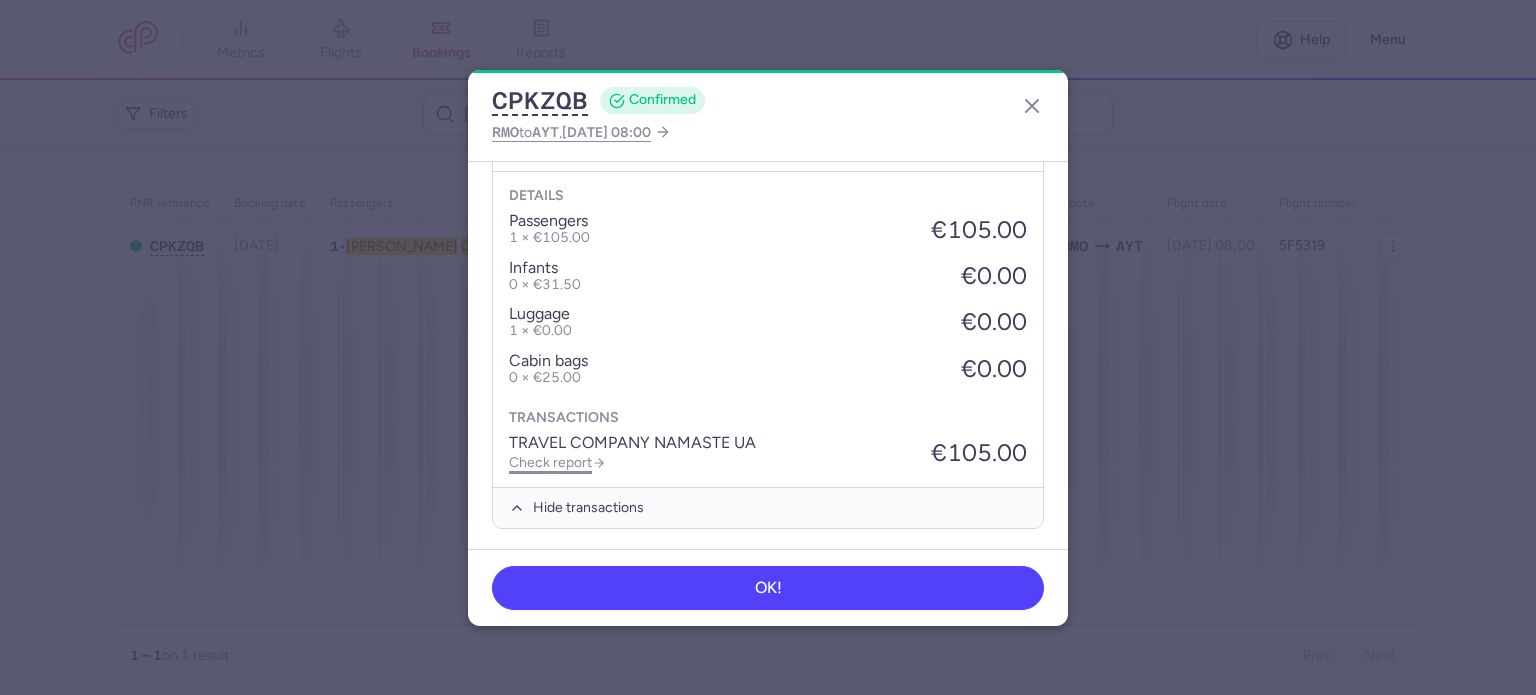 click on "Check report" 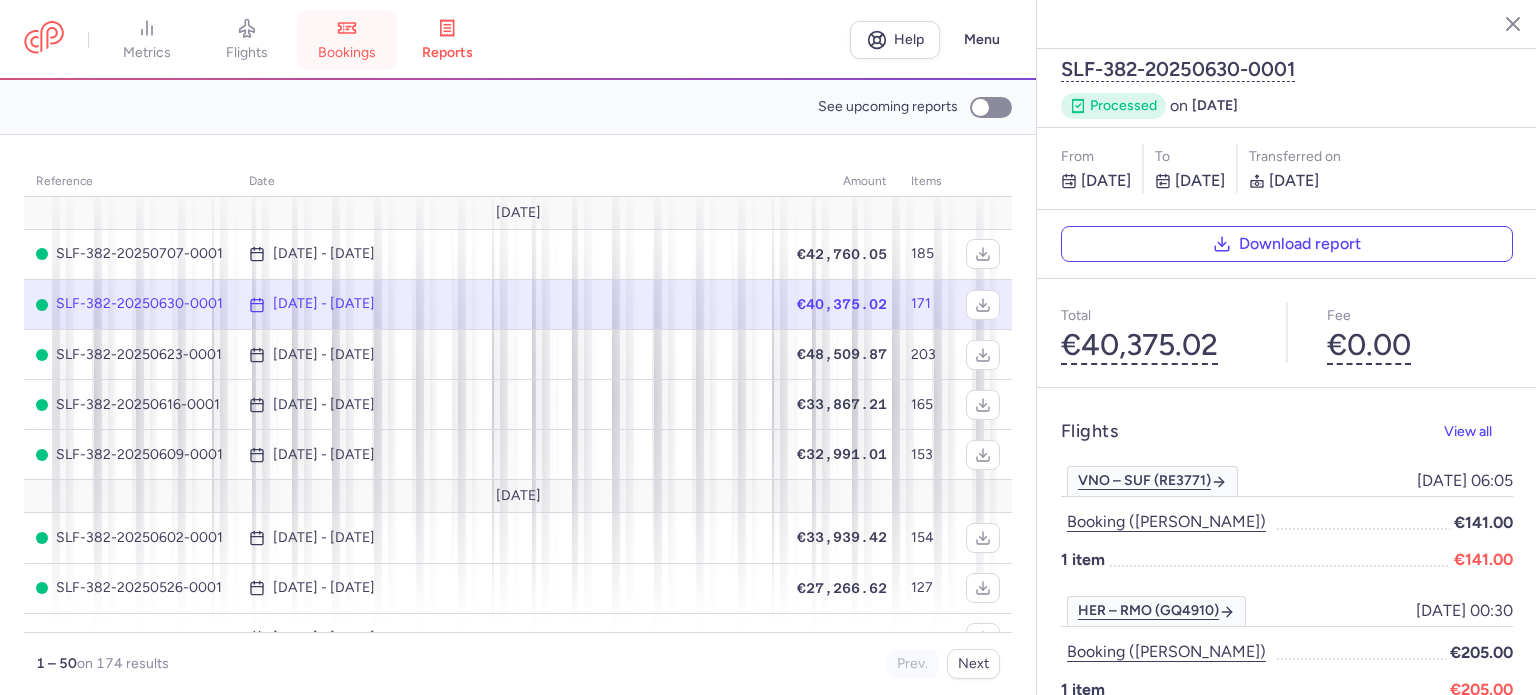 click on "bookings" at bounding box center (347, 40) 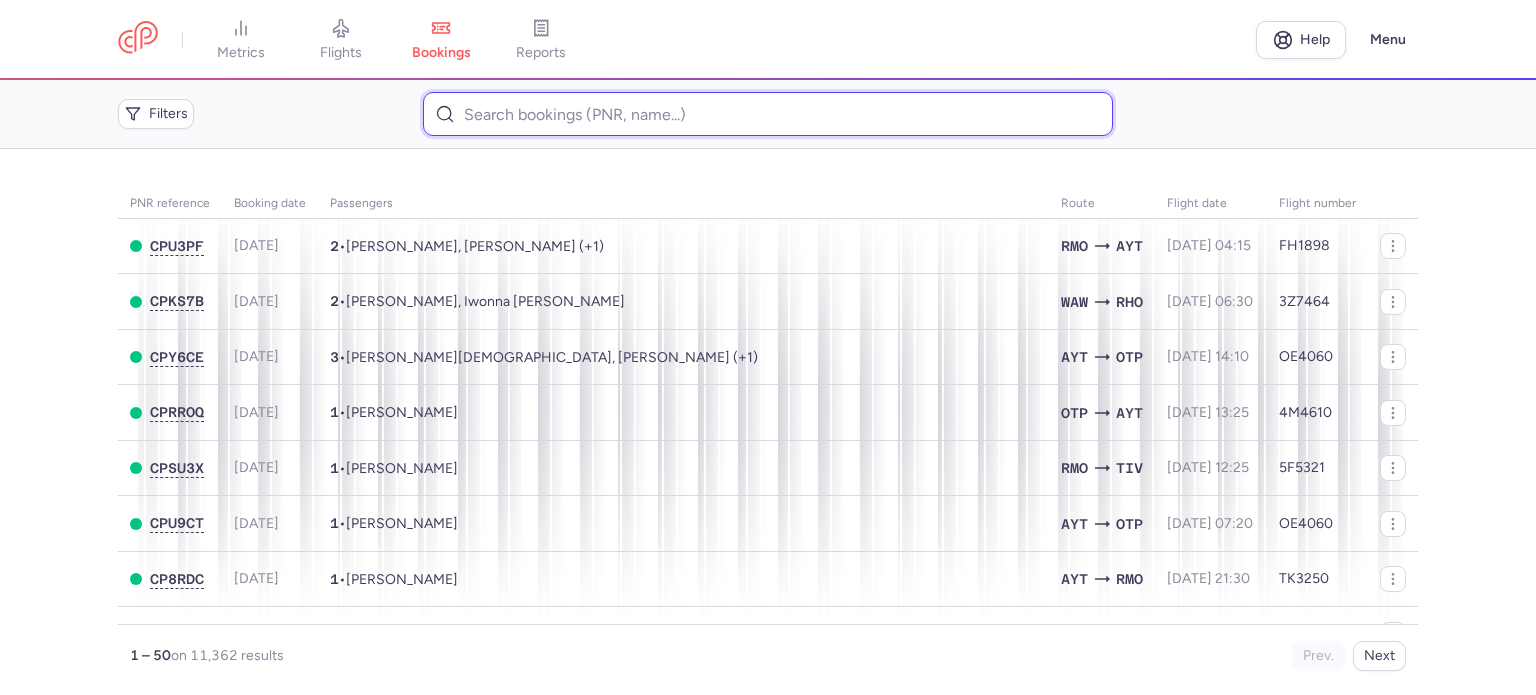 click at bounding box center [767, 114] 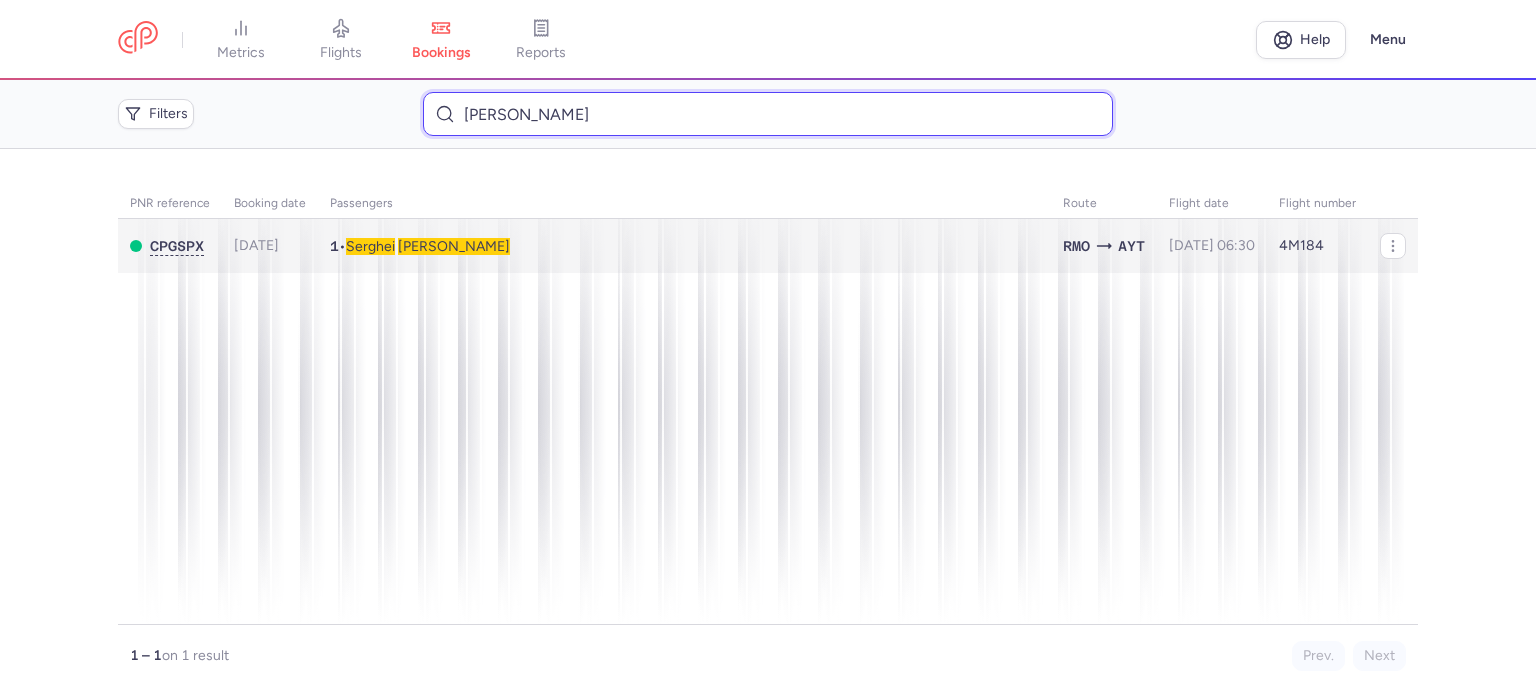type on "[PERSON_NAME]" 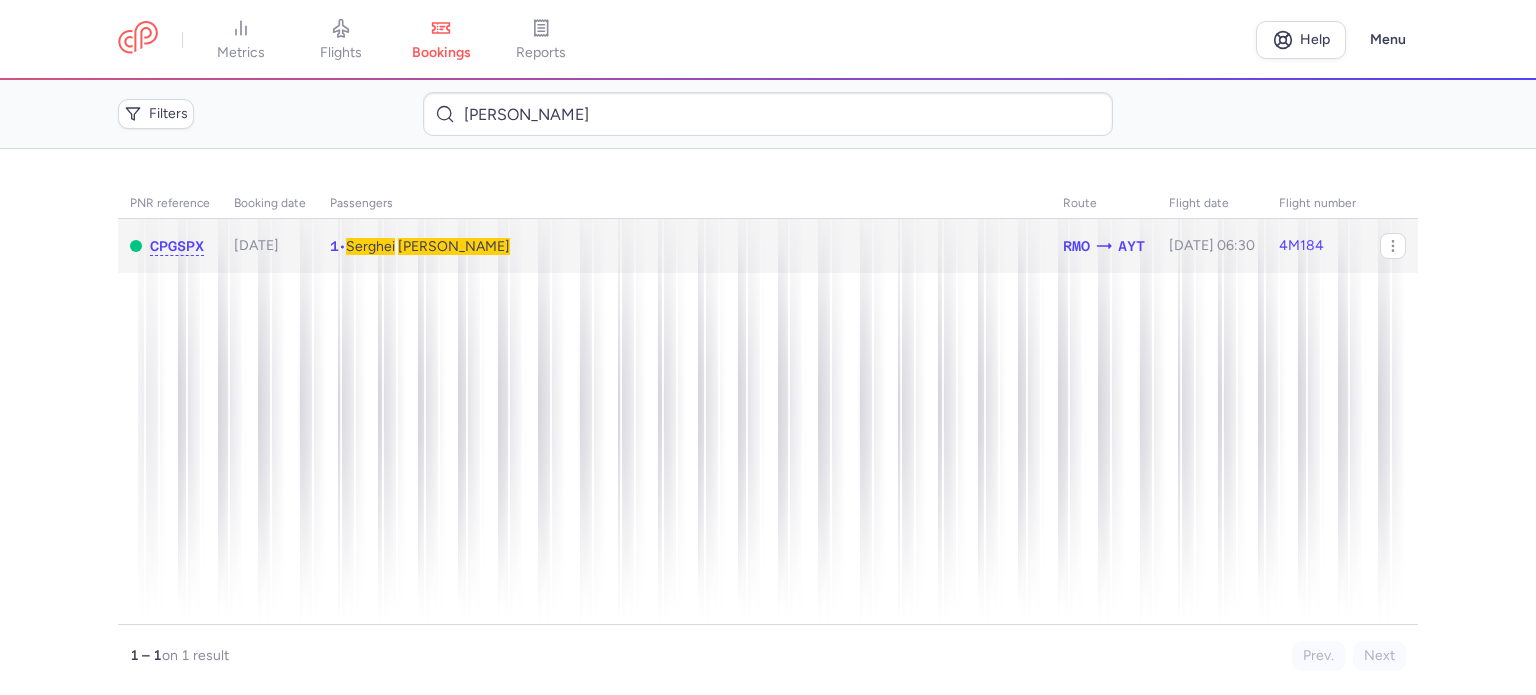click on "[PERSON_NAME]" at bounding box center [454, 246] 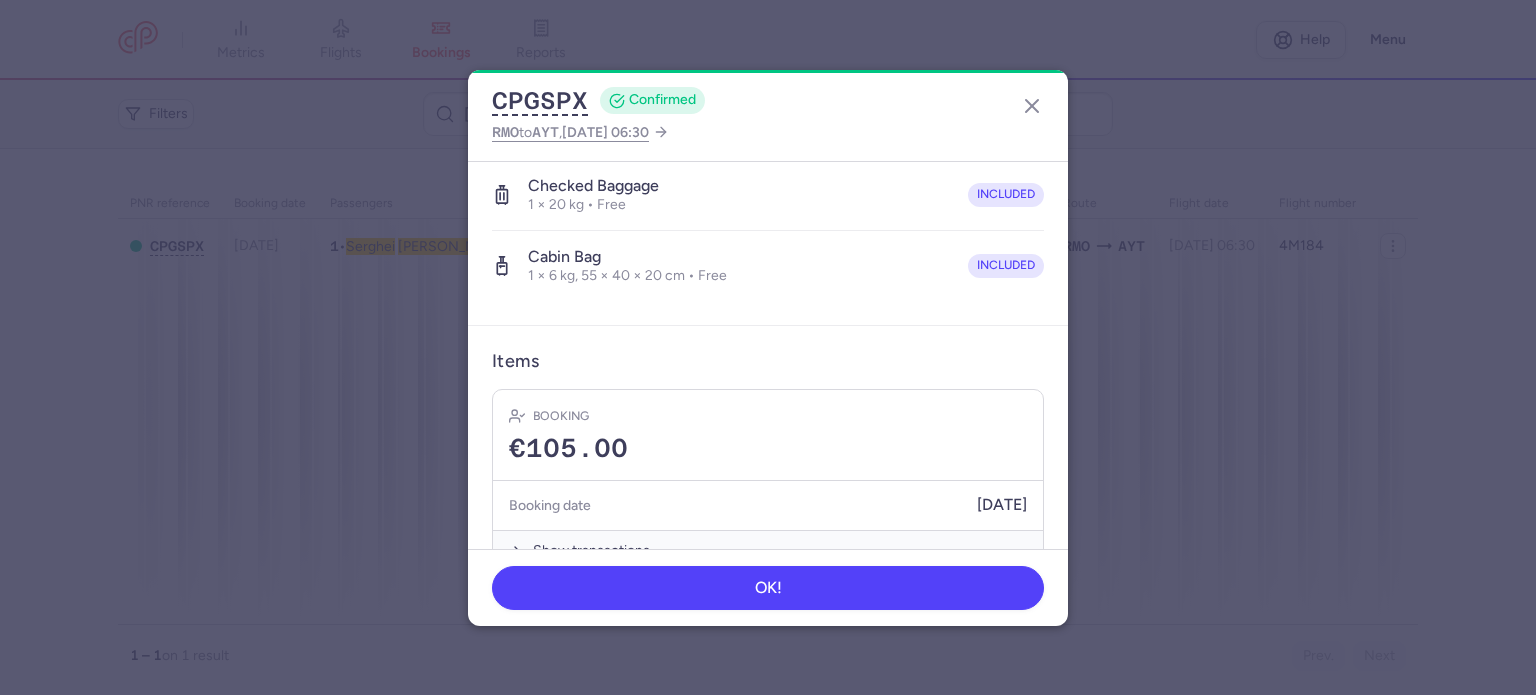 scroll, scrollTop: 423, scrollLeft: 0, axis: vertical 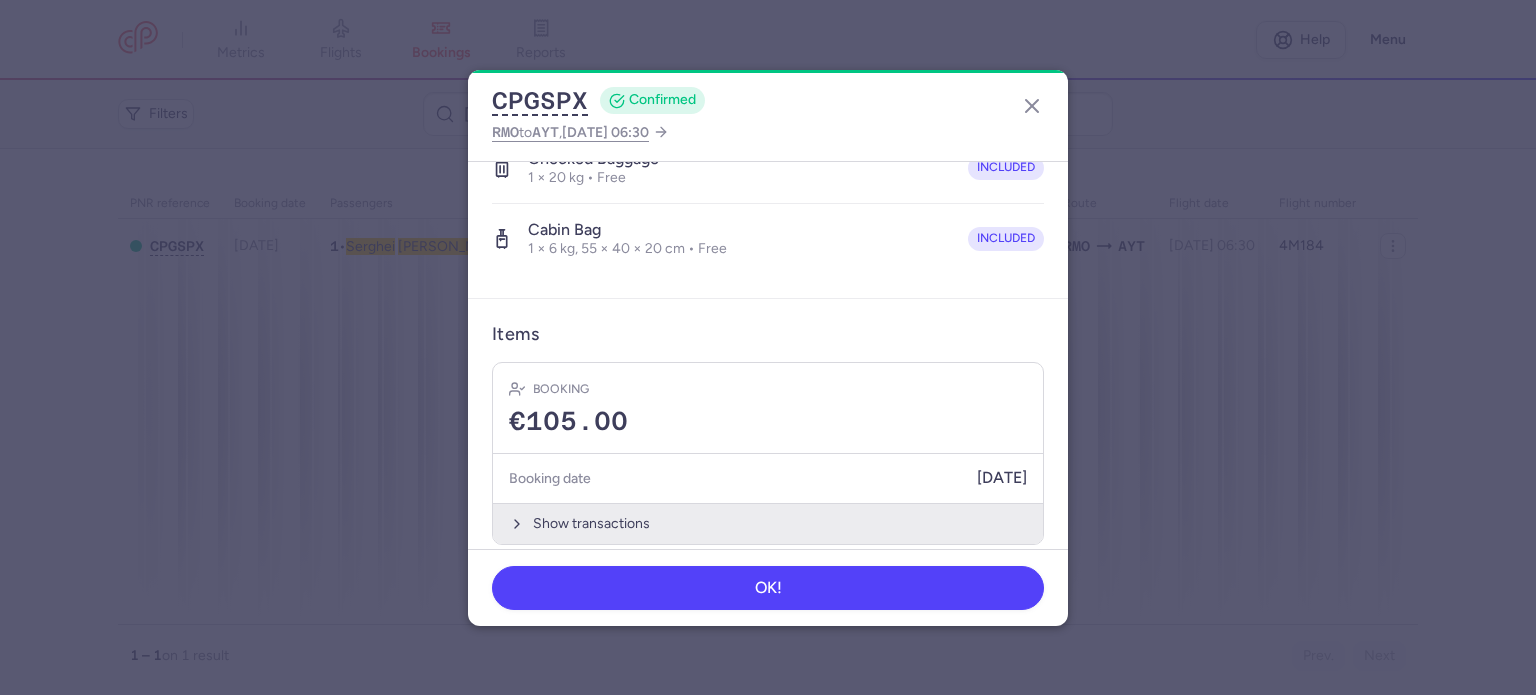 click on "Show transactions" at bounding box center (768, 523) 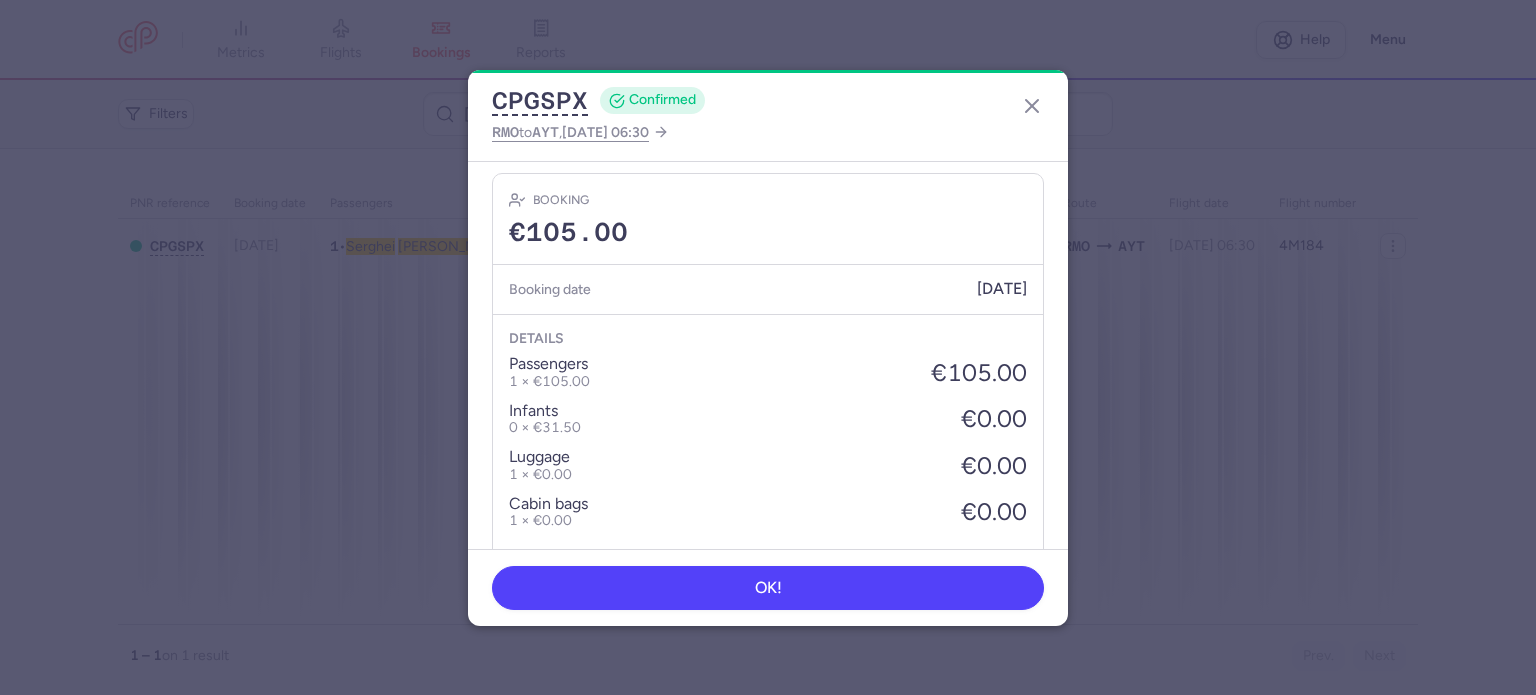 scroll, scrollTop: 723, scrollLeft: 0, axis: vertical 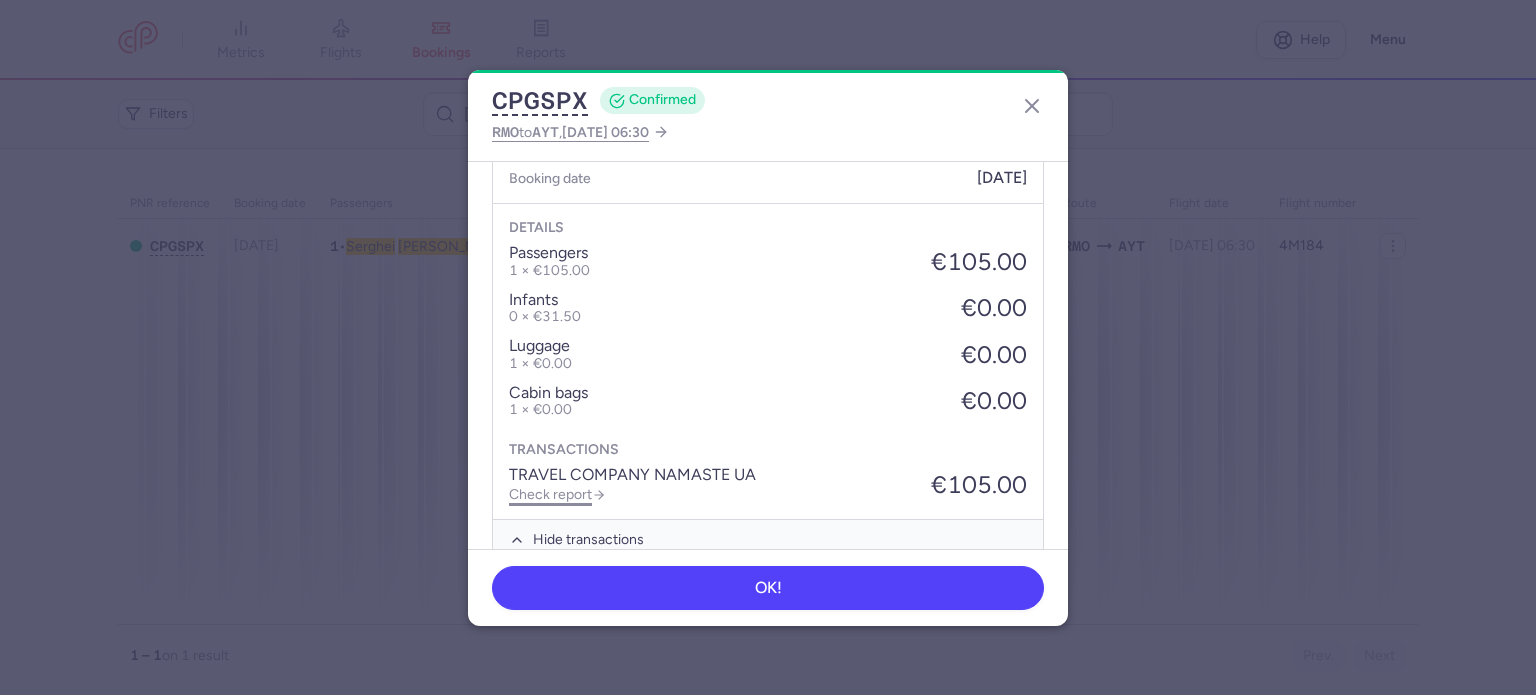click on "Check report" 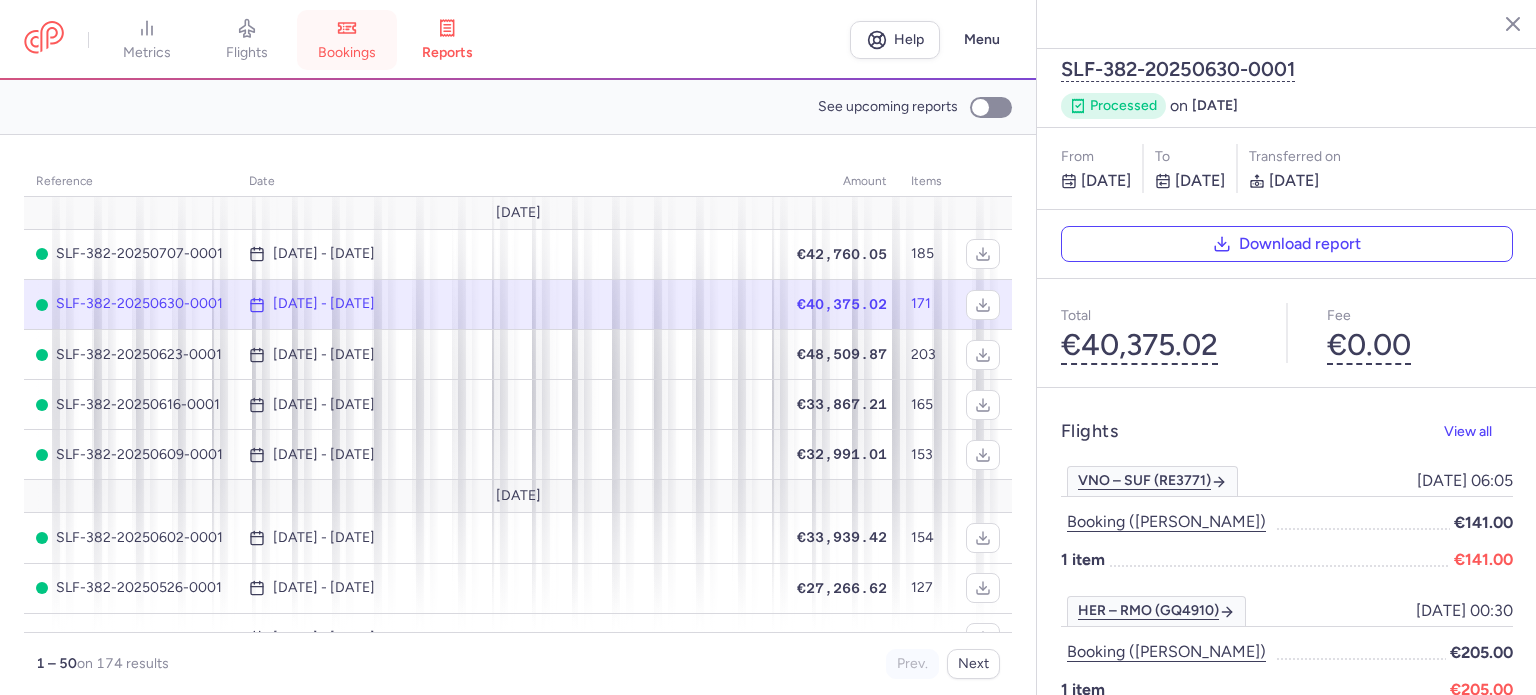 click 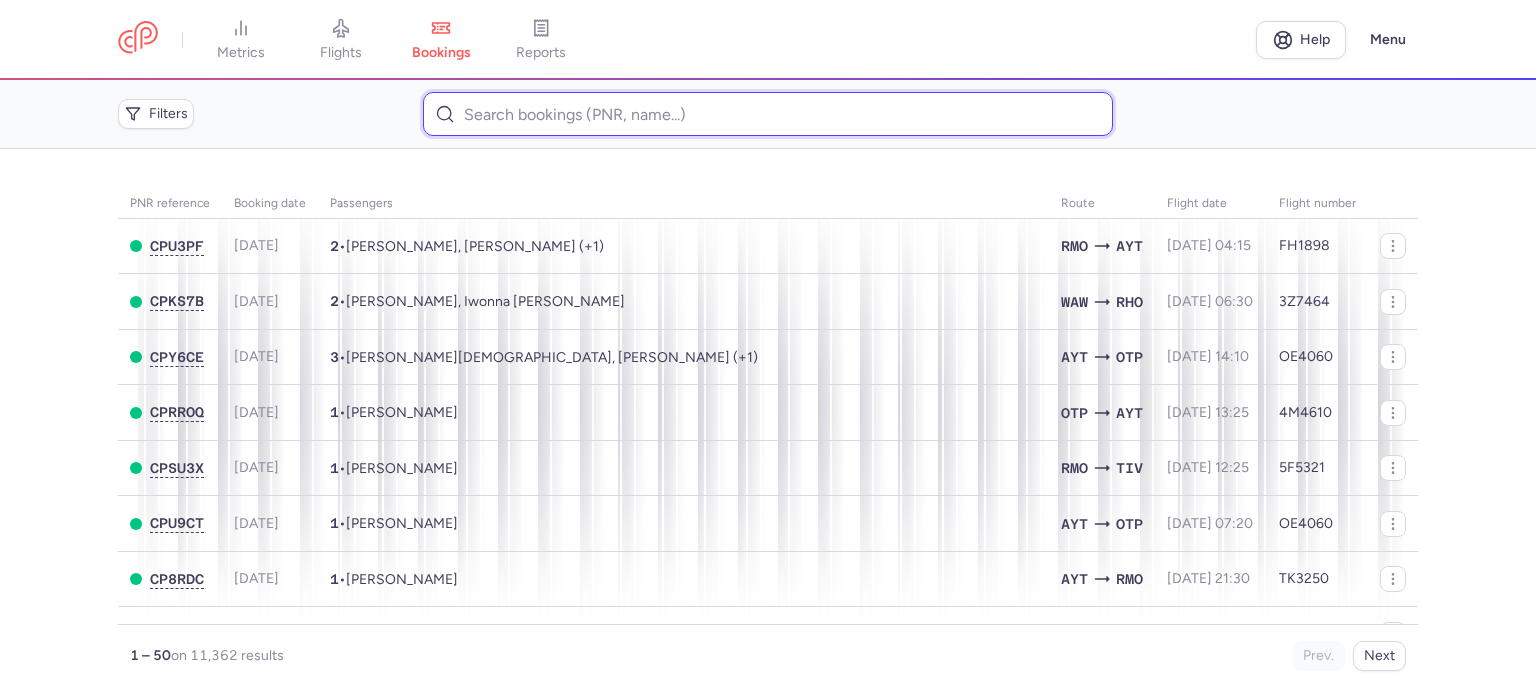 click at bounding box center (767, 114) 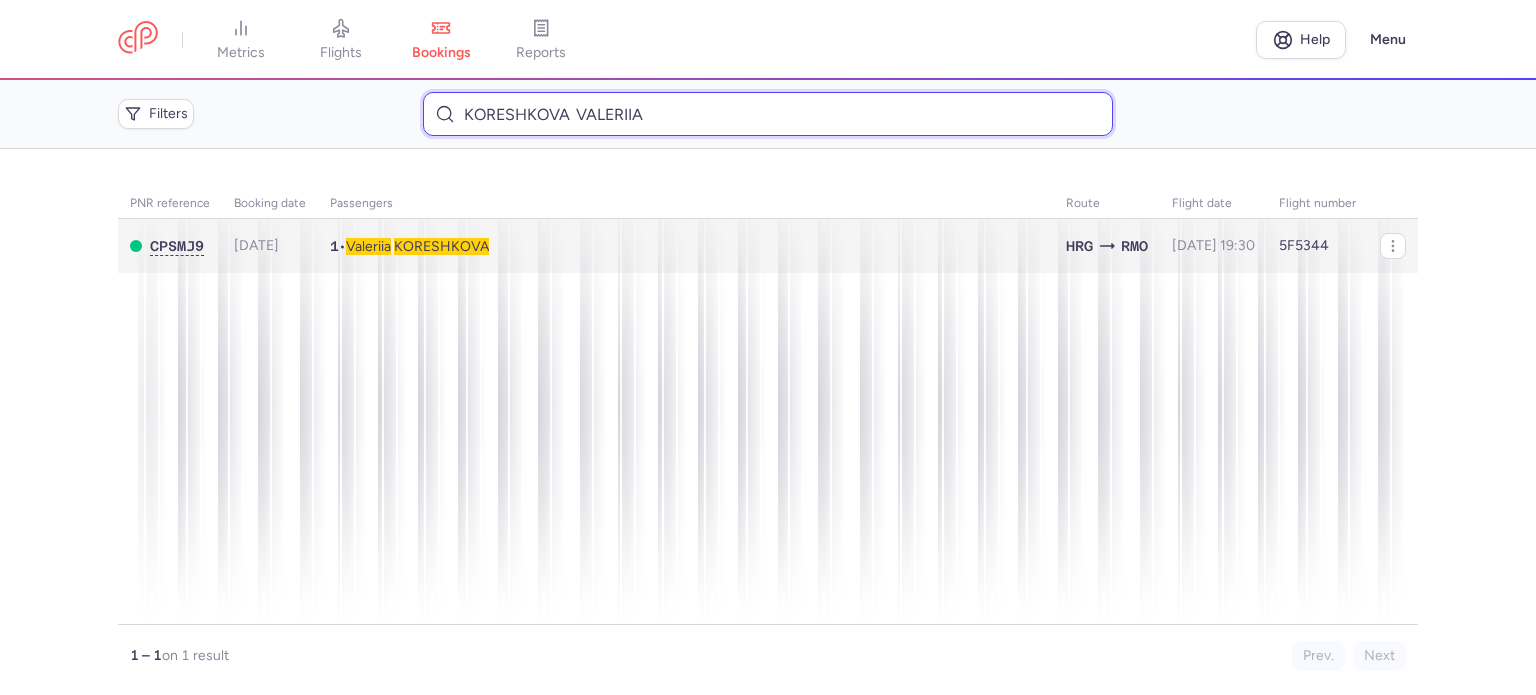 type on "KORESHKOVA 	VALERIIA" 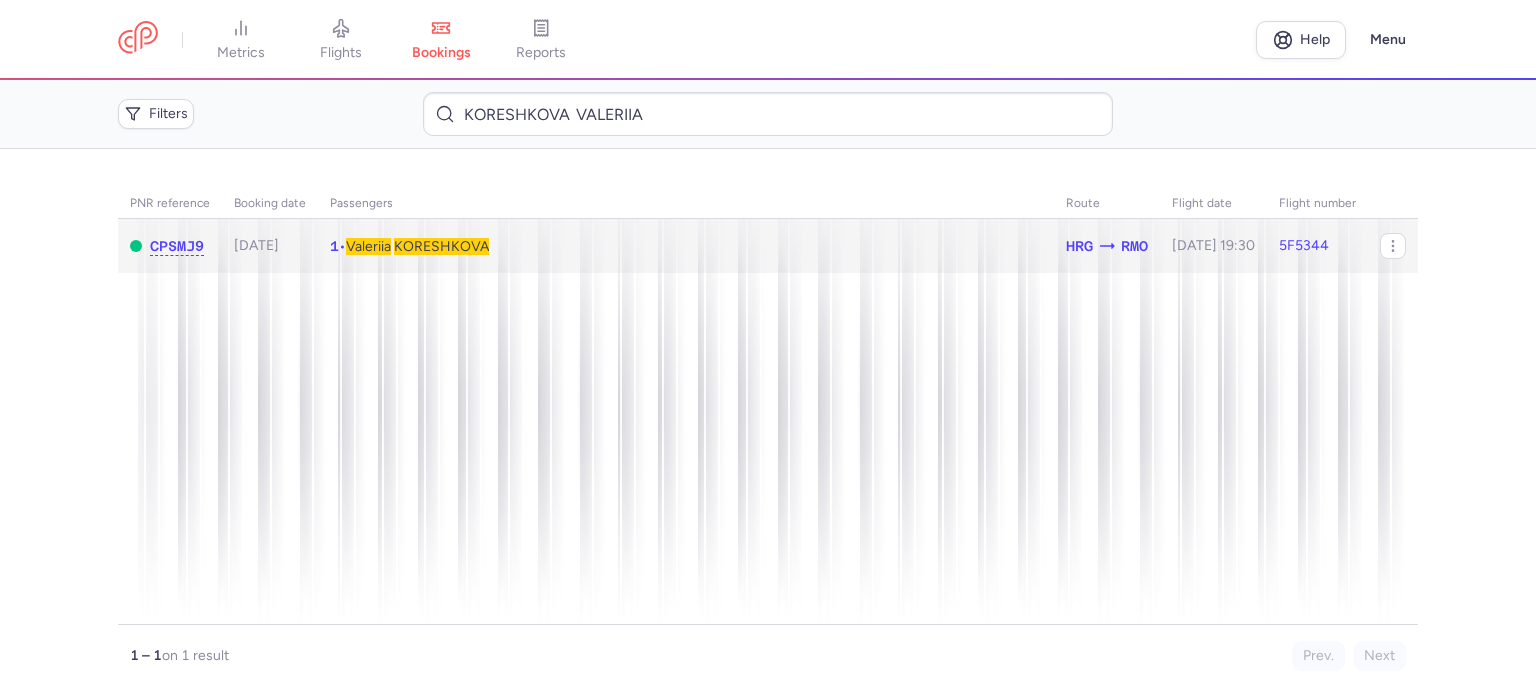 click on "KORESHKOVA" at bounding box center [441, 246] 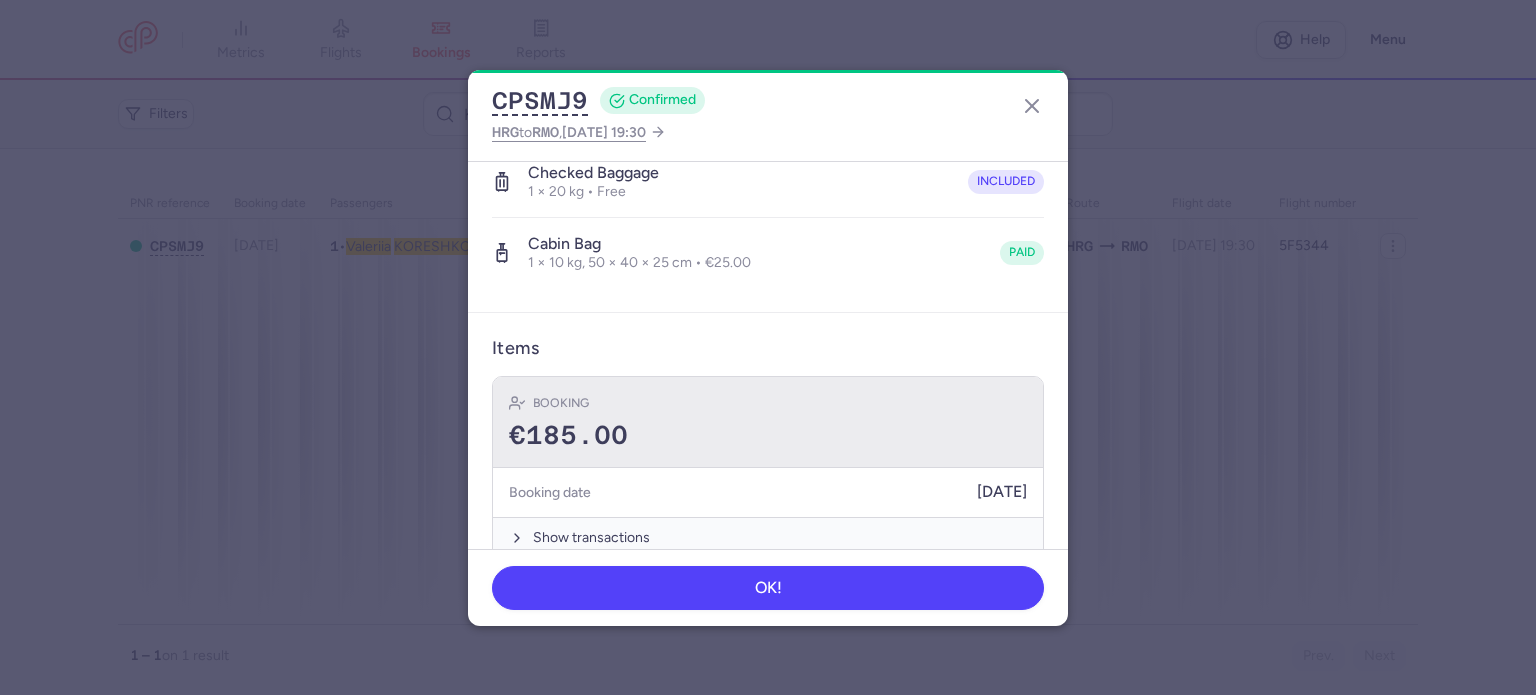 scroll, scrollTop: 423, scrollLeft: 0, axis: vertical 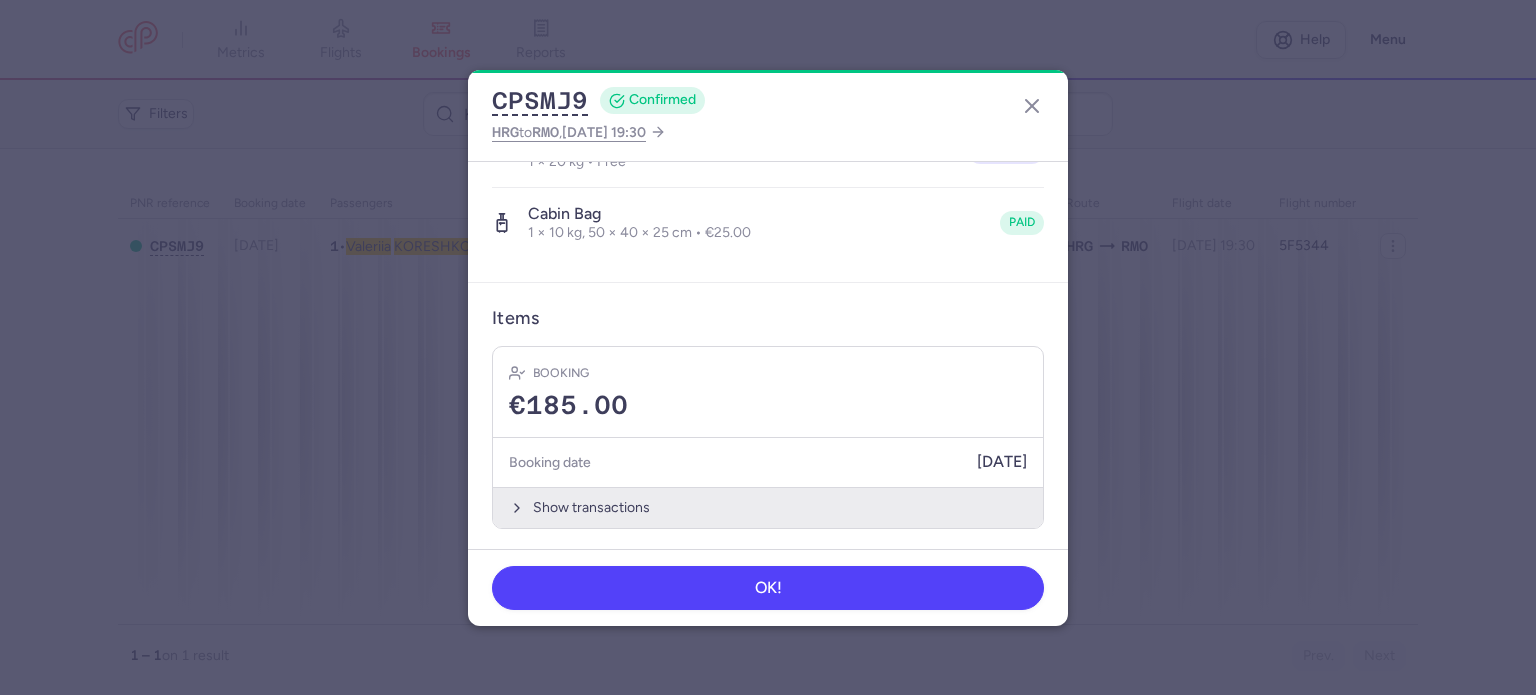 click on "Show transactions" at bounding box center [768, 507] 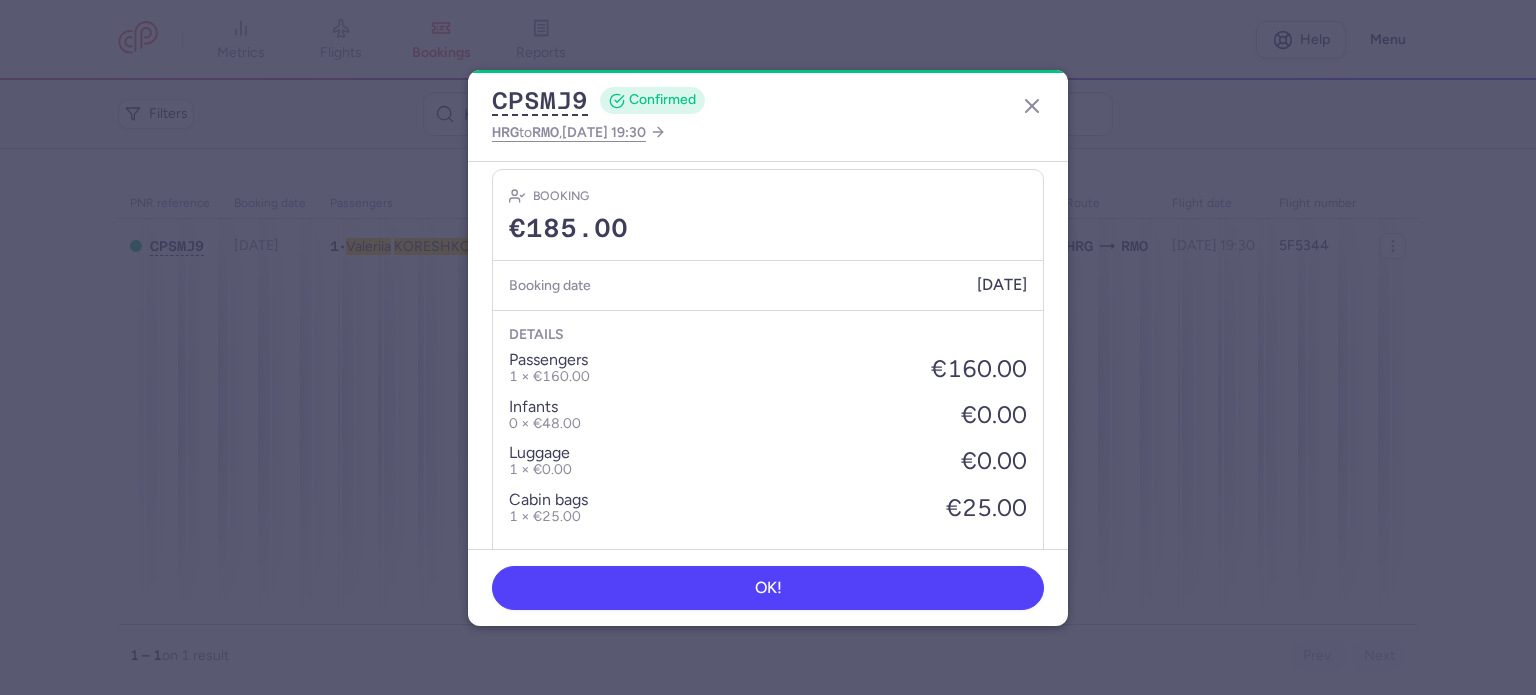 scroll, scrollTop: 723, scrollLeft: 0, axis: vertical 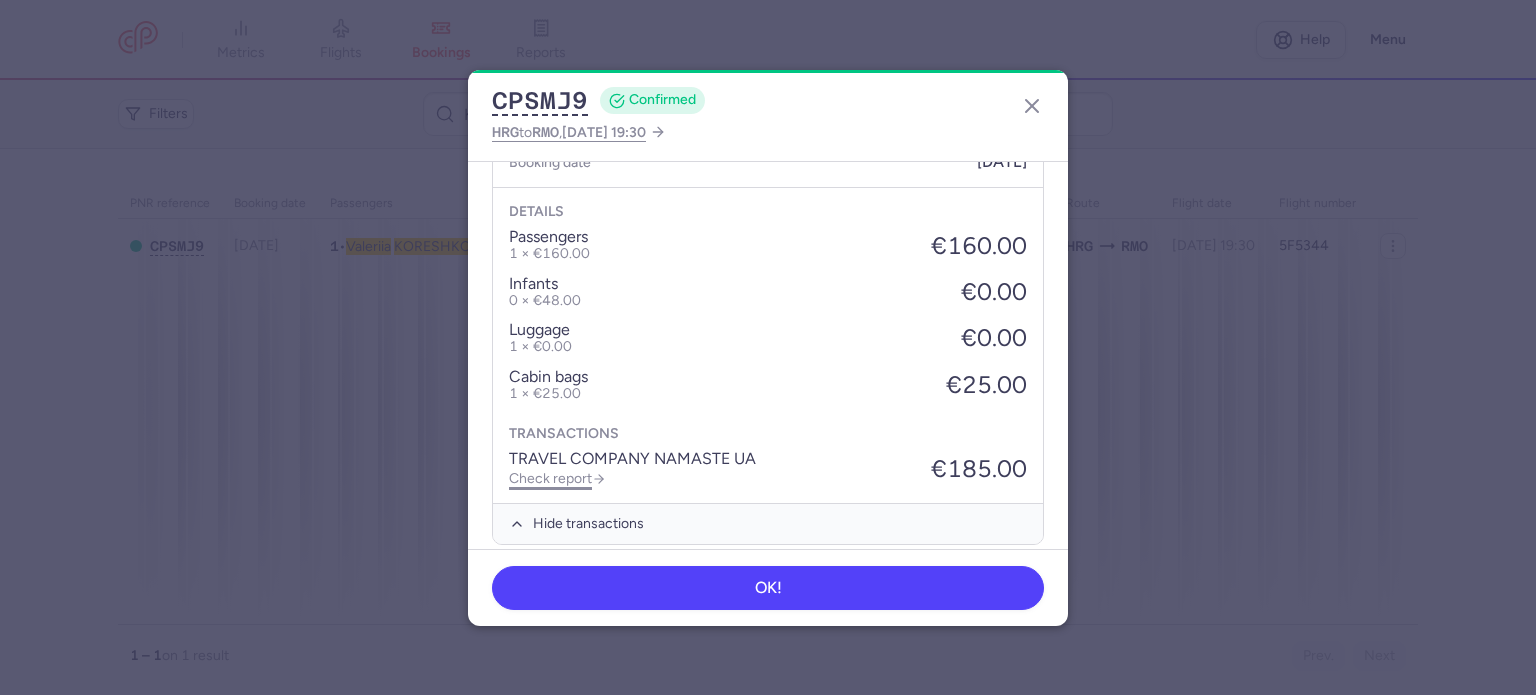click on "Check report" 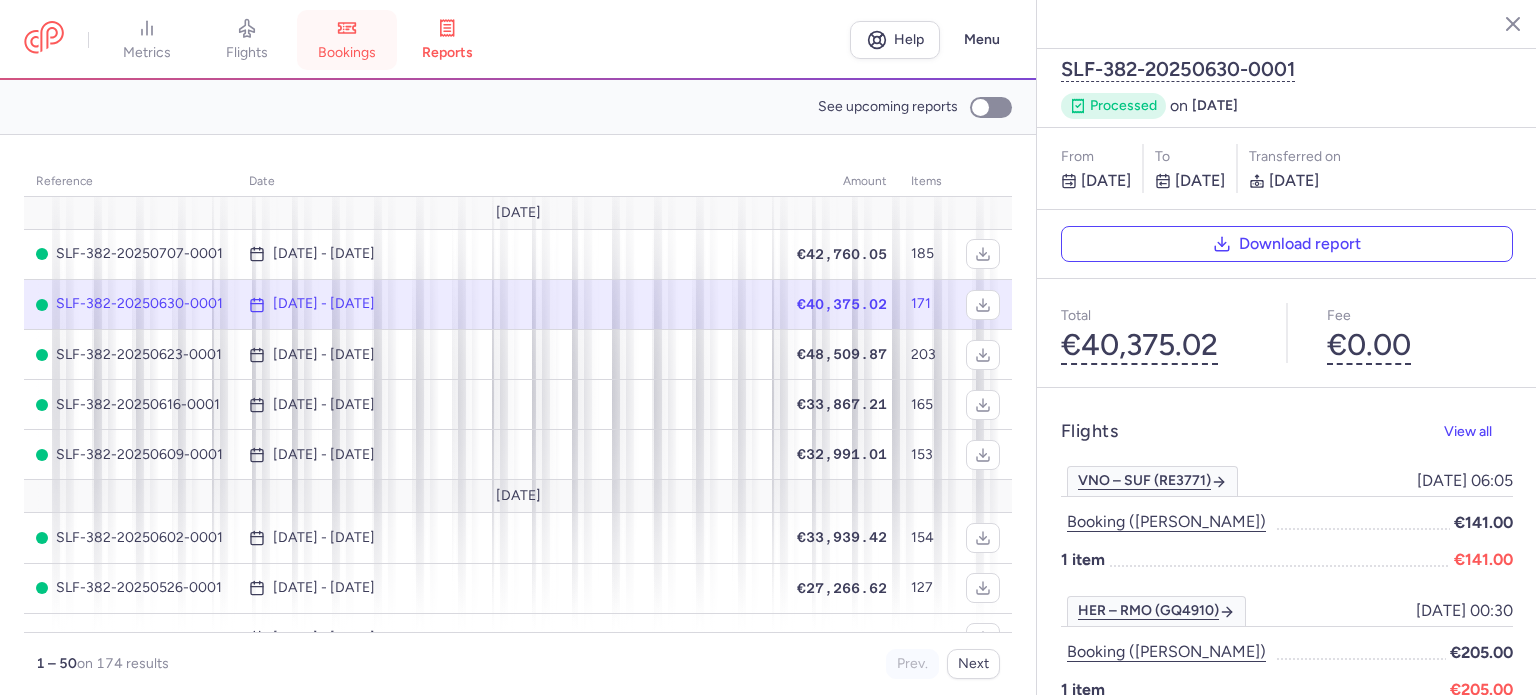 click on "bookings" at bounding box center (347, 53) 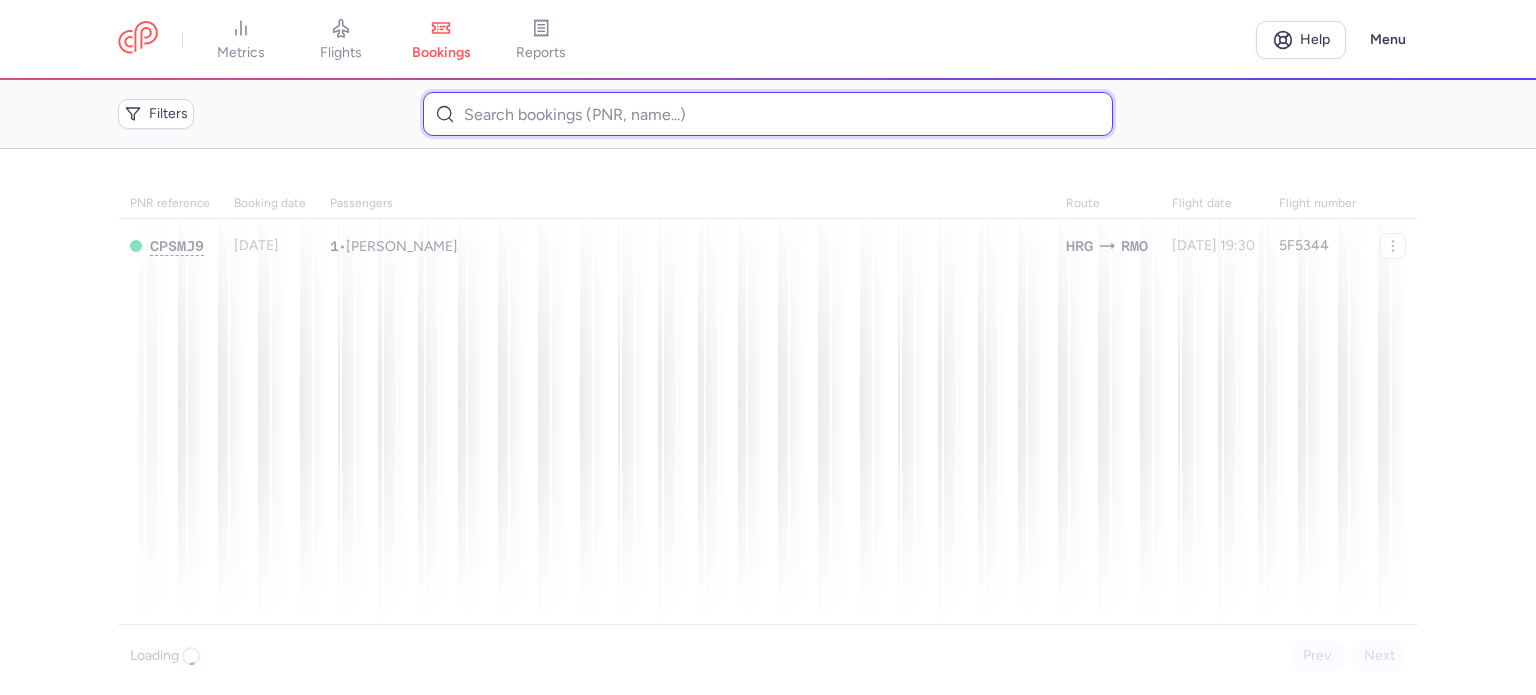 click at bounding box center [767, 114] 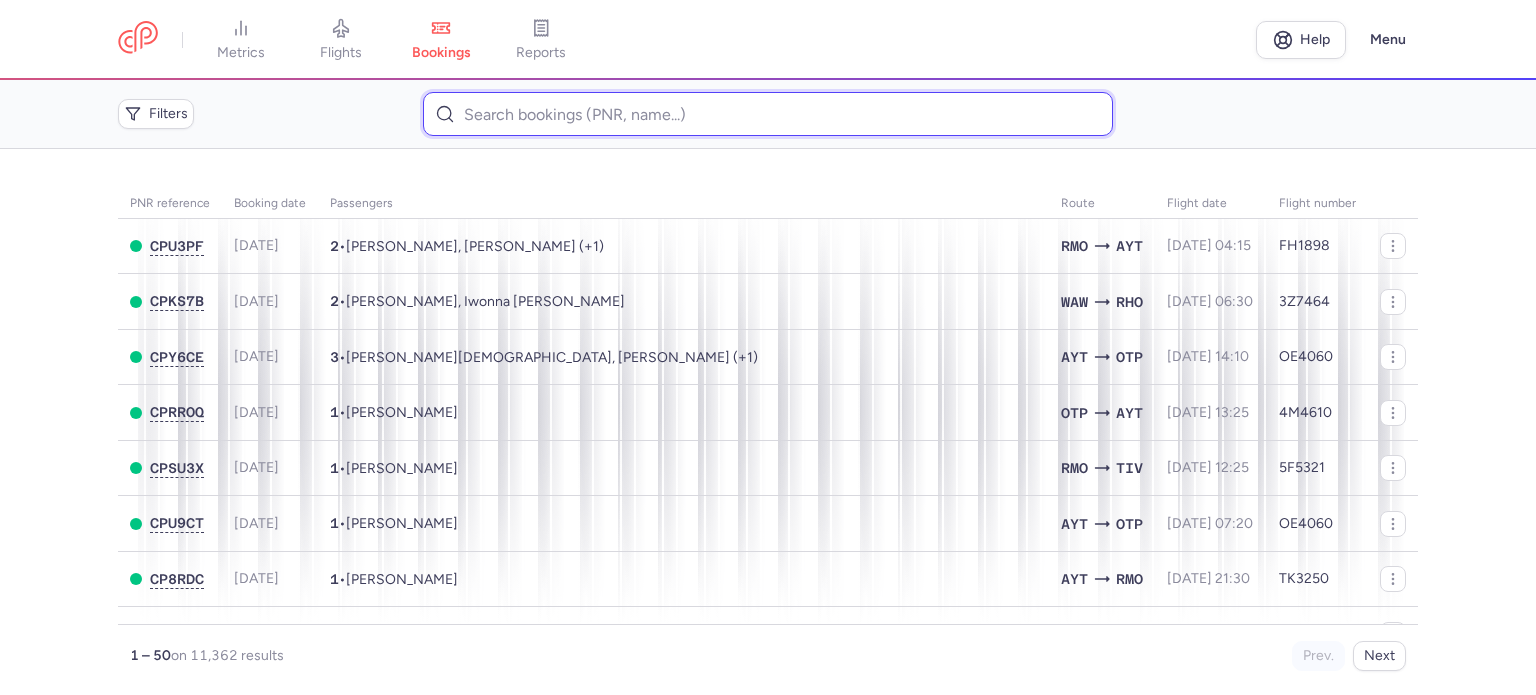 paste on "IENIKIEIEV 	RAVIL" 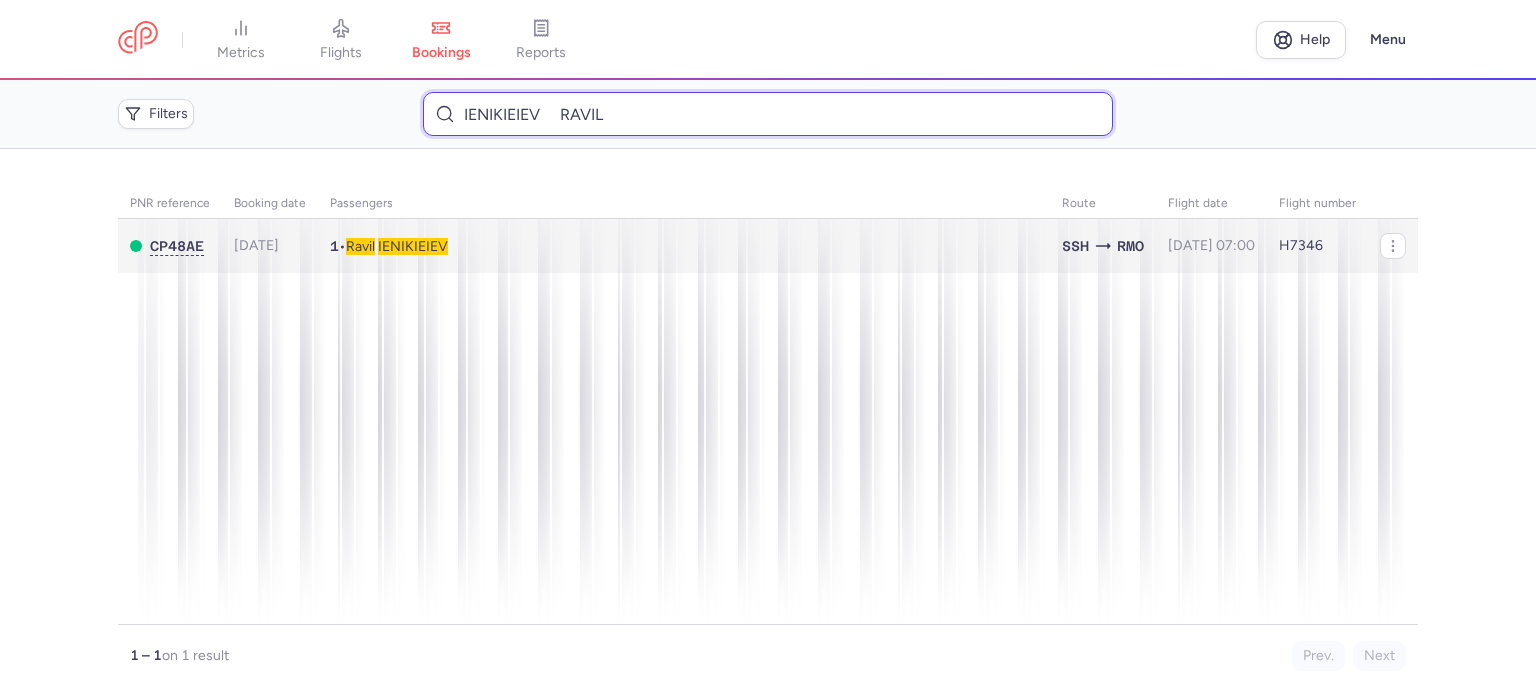 type on "IENIKIEIEV 	RAVIL" 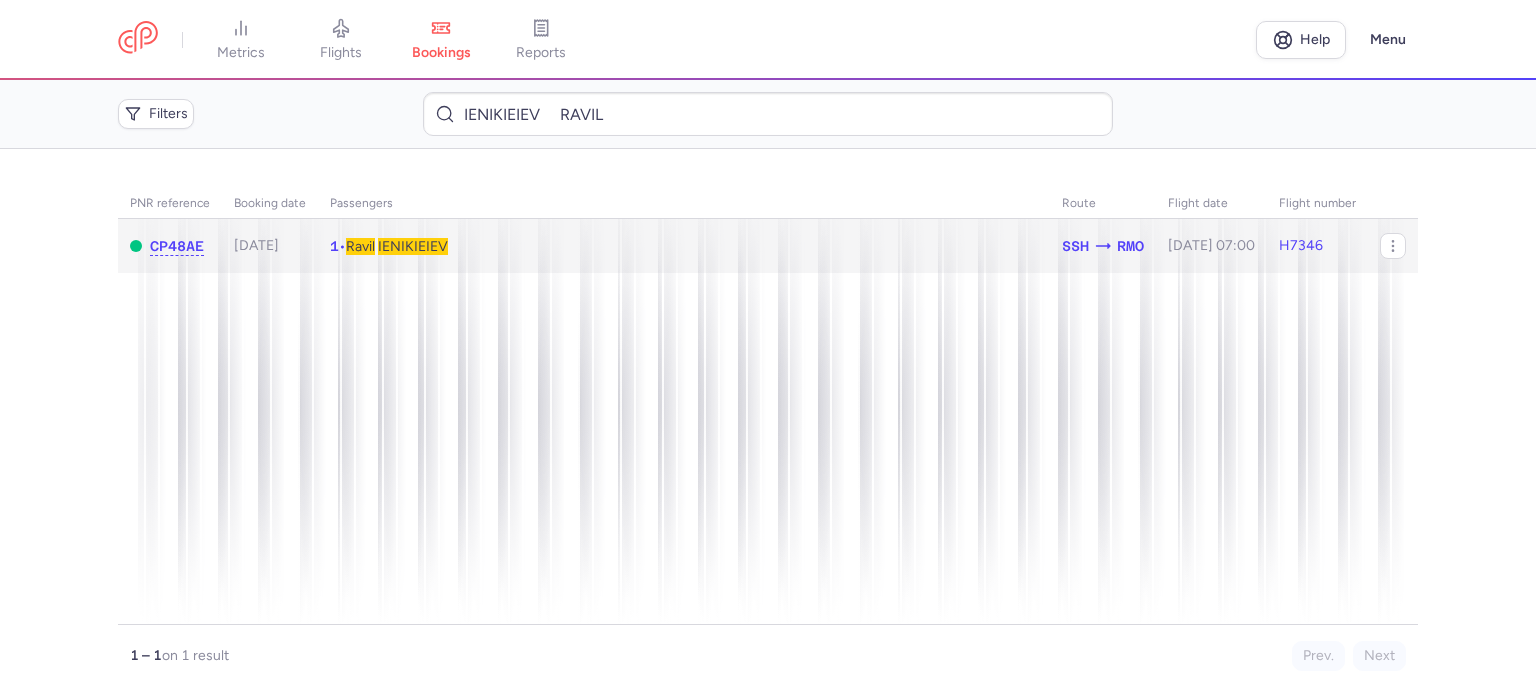 click on "1  •  [PERSON_NAME]" 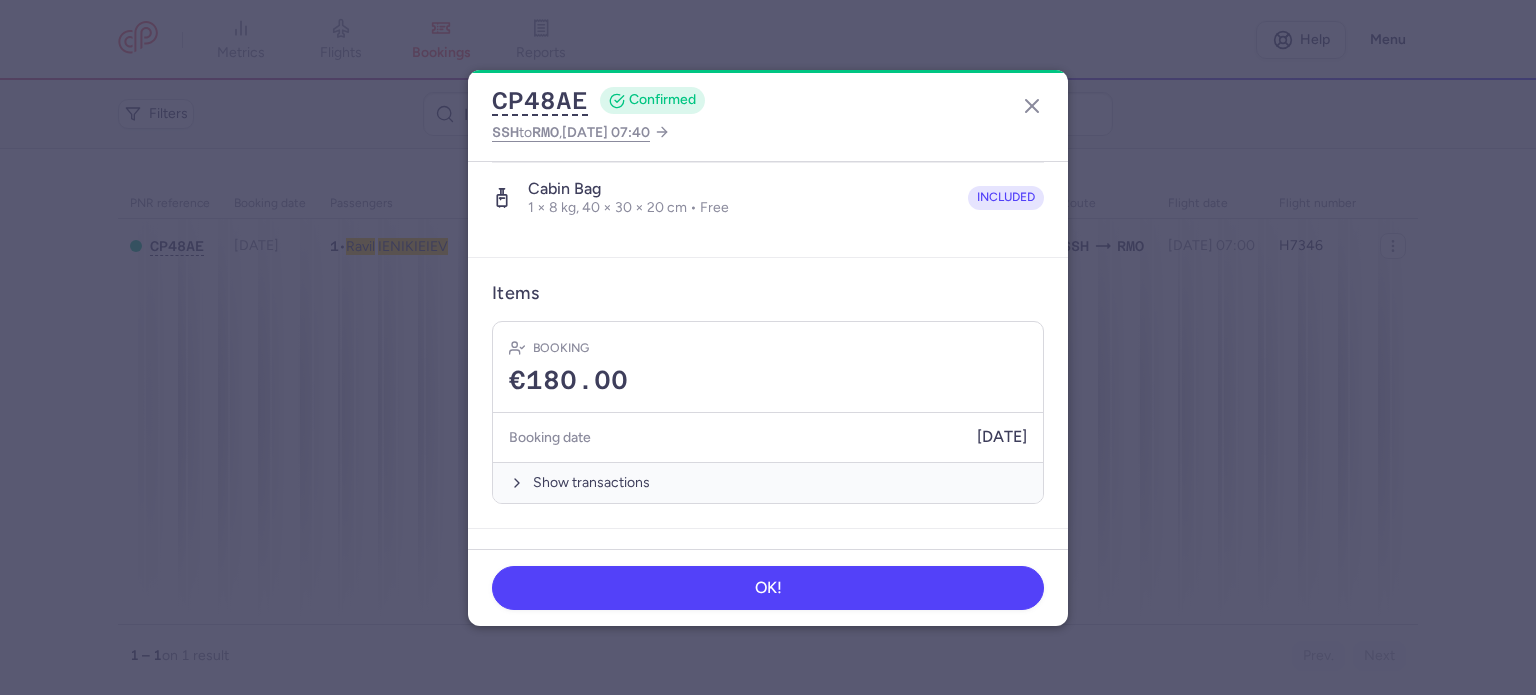 scroll, scrollTop: 700, scrollLeft: 0, axis: vertical 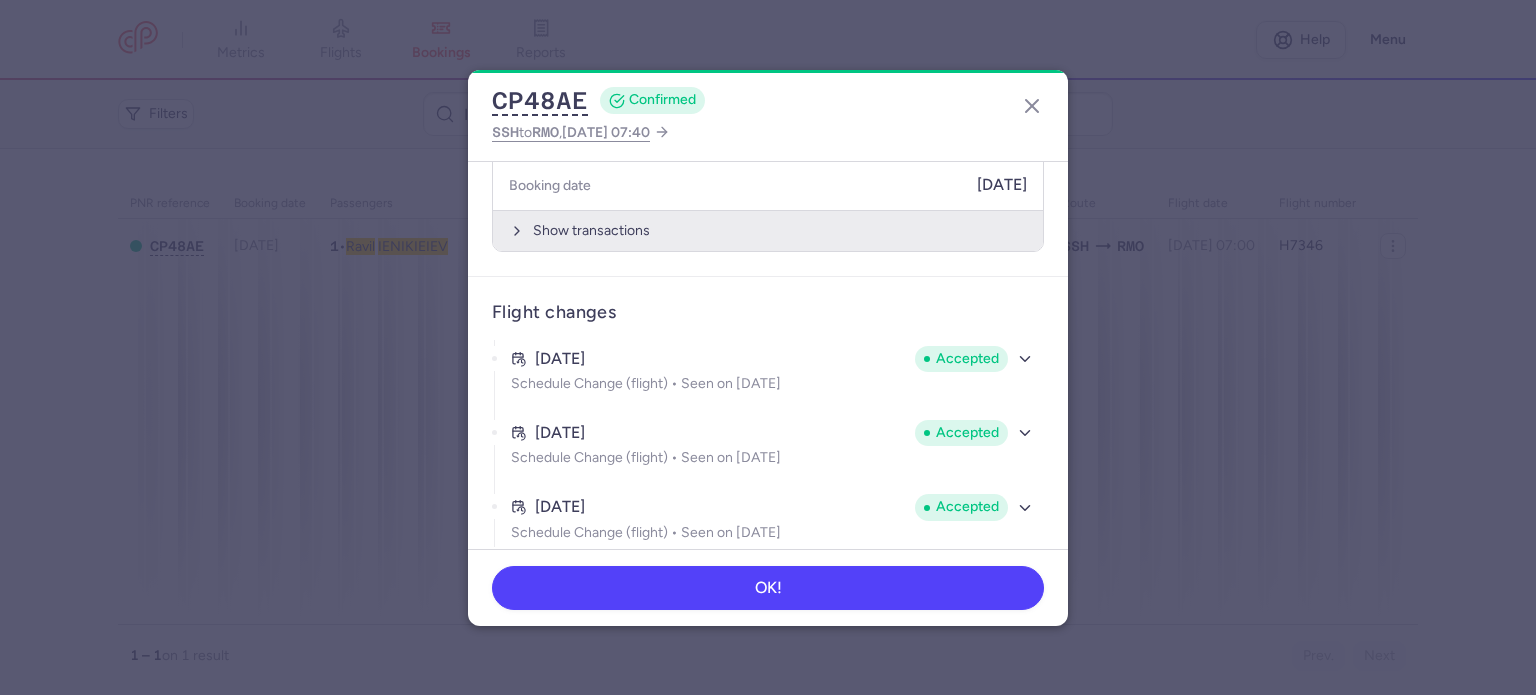 click on "Show transactions" at bounding box center [768, 230] 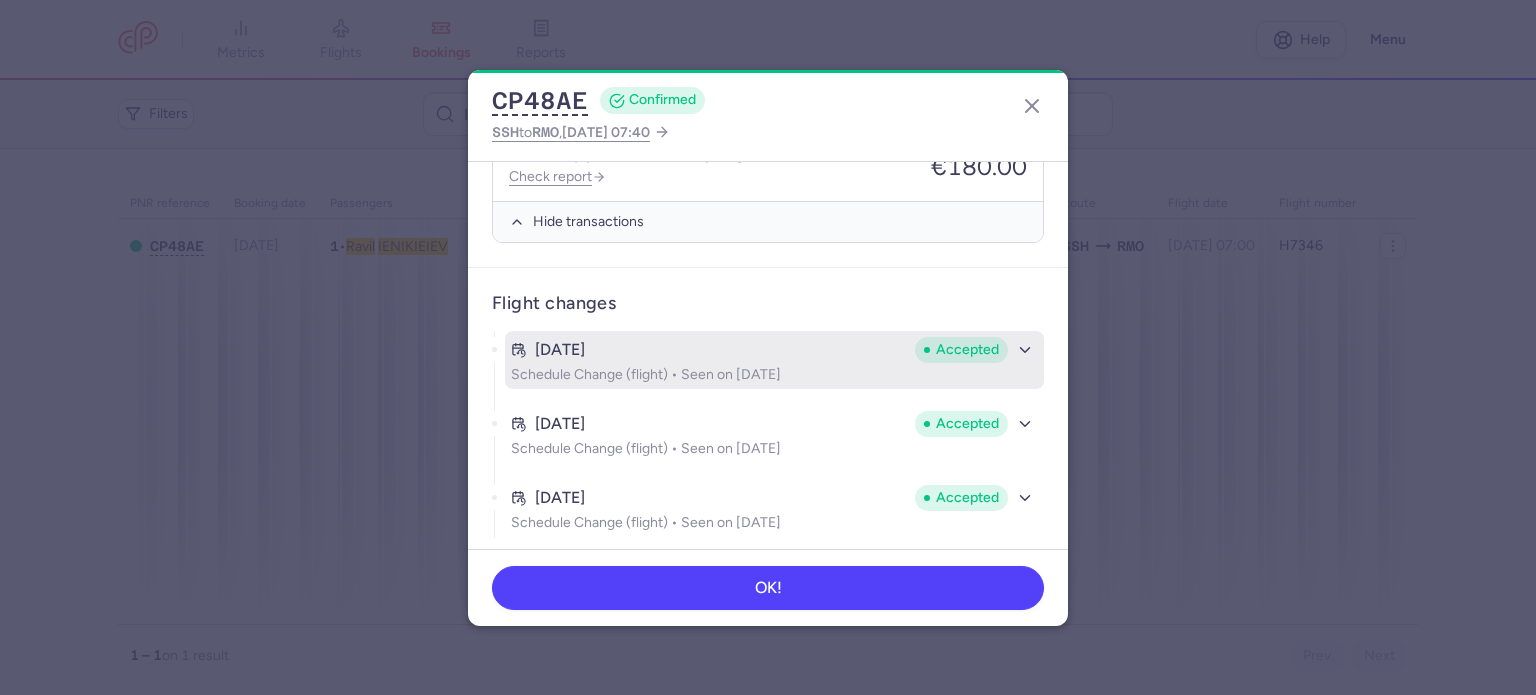 scroll, scrollTop: 1033, scrollLeft: 0, axis: vertical 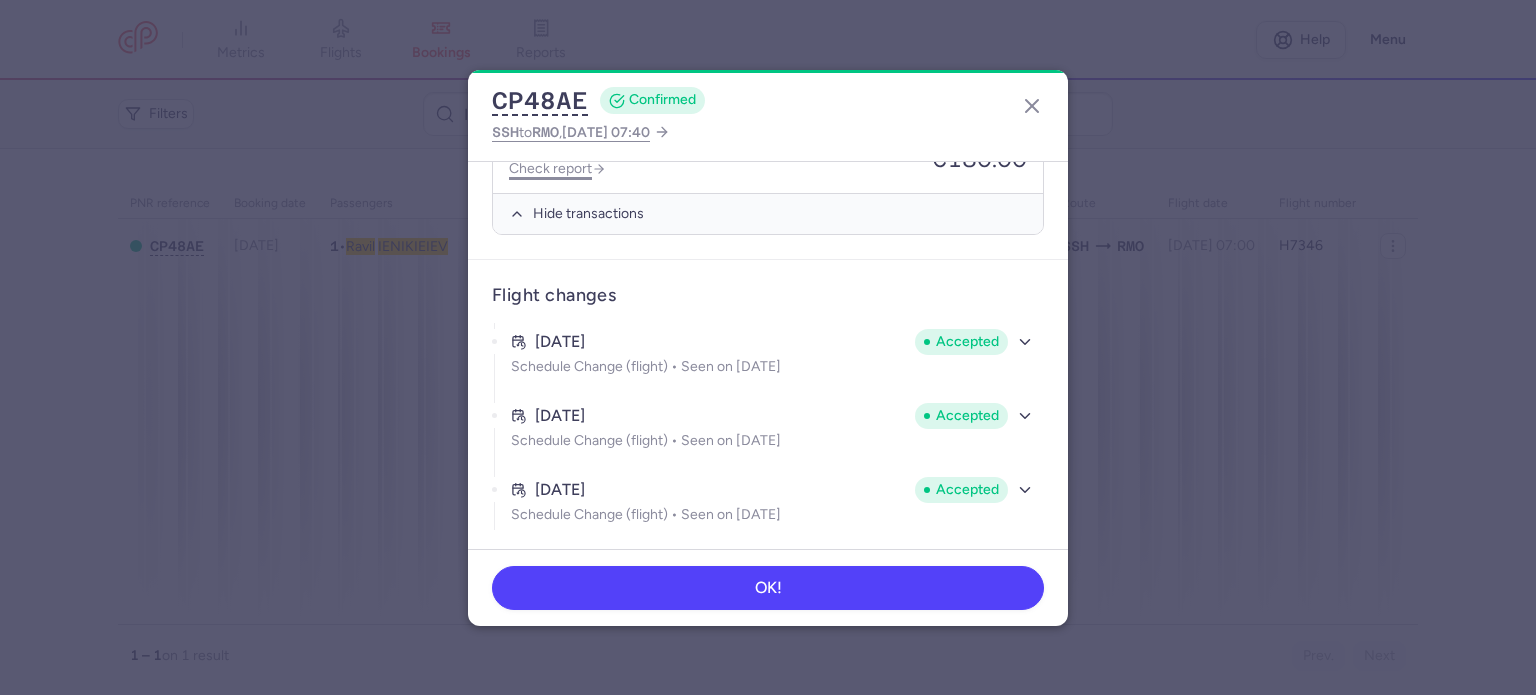 click on "Check report" 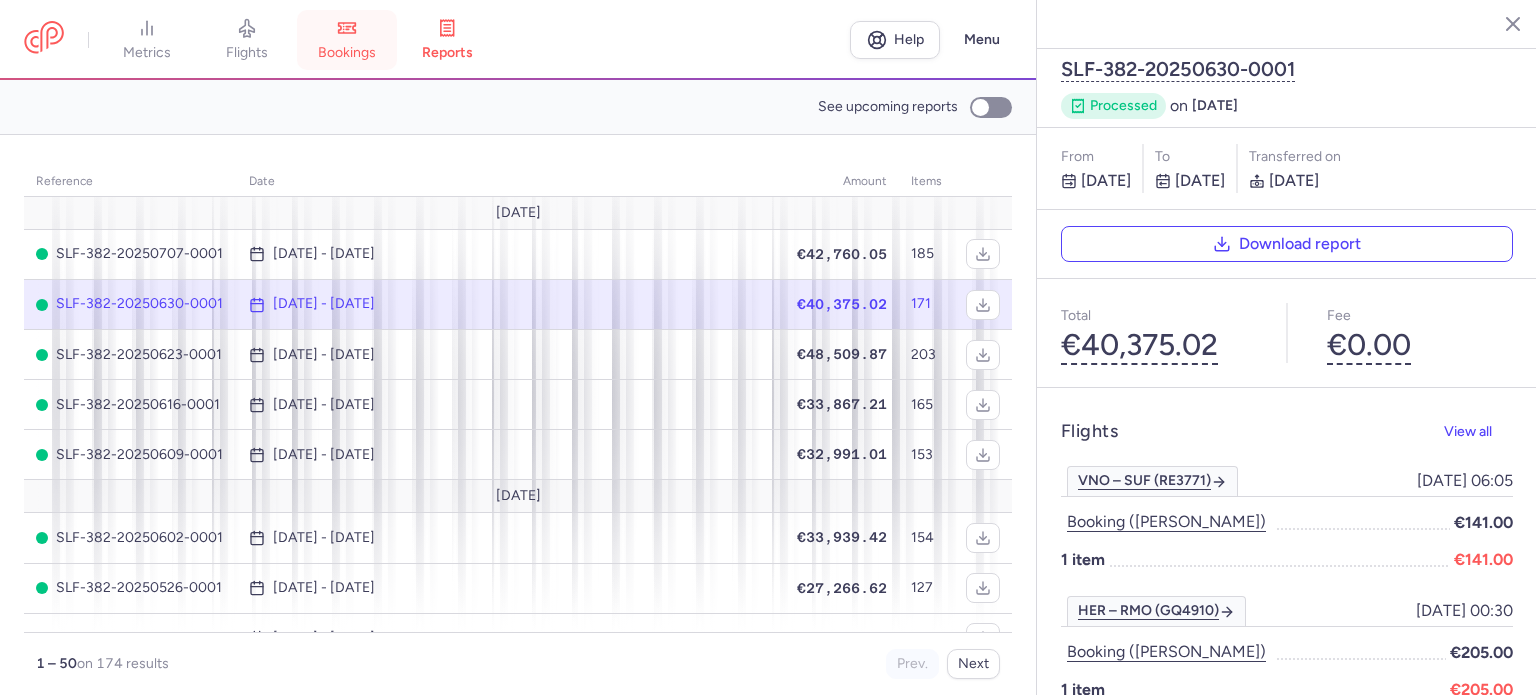 click on "bookings" at bounding box center [347, 53] 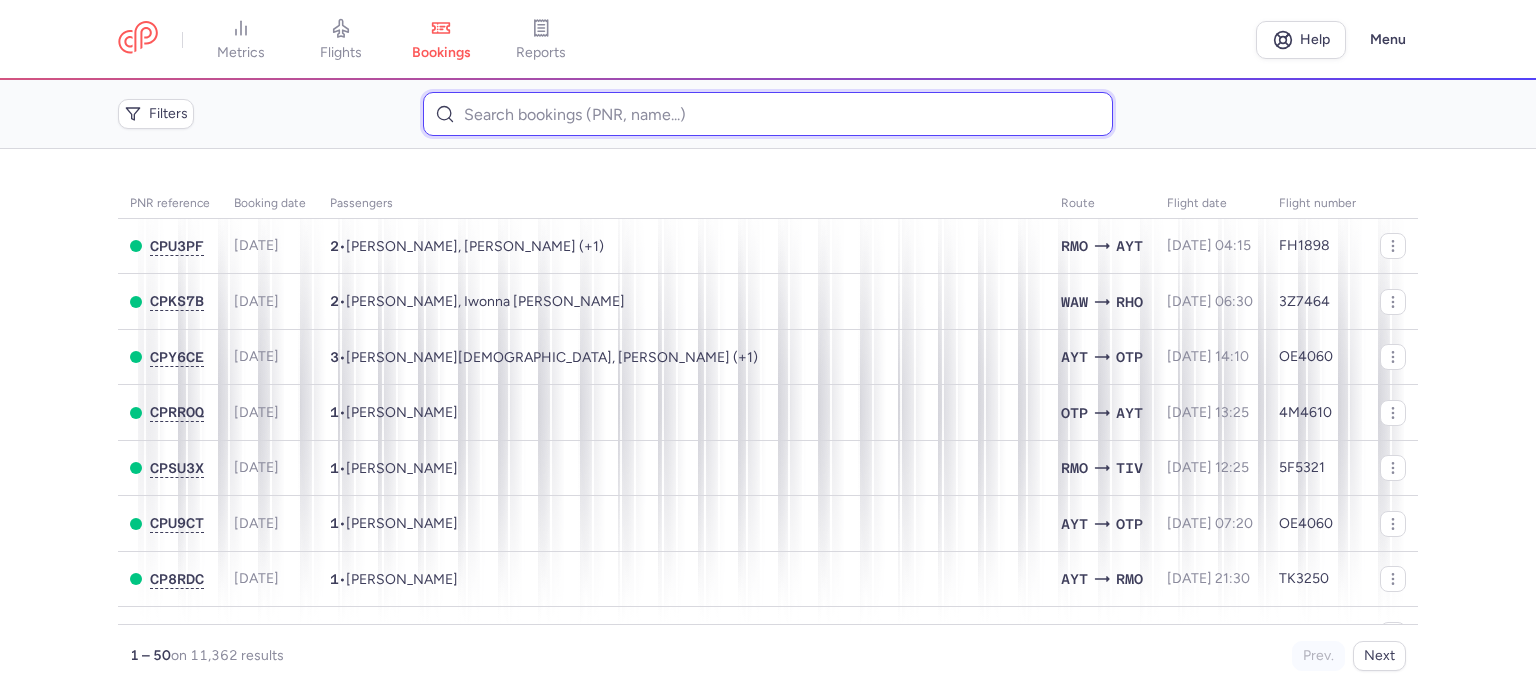 paste on "YASYNSKA 	ZLATA" 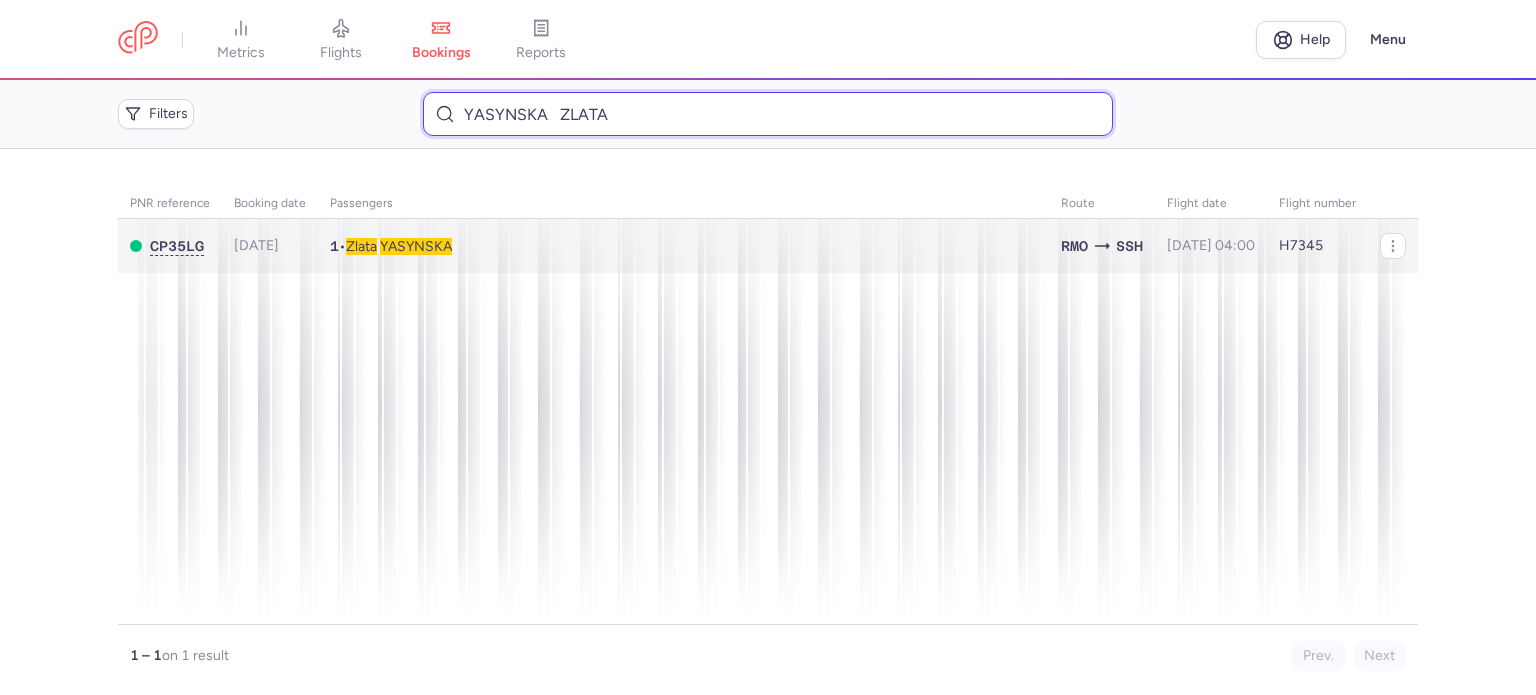 type on "YASYNSKA 	ZLATA" 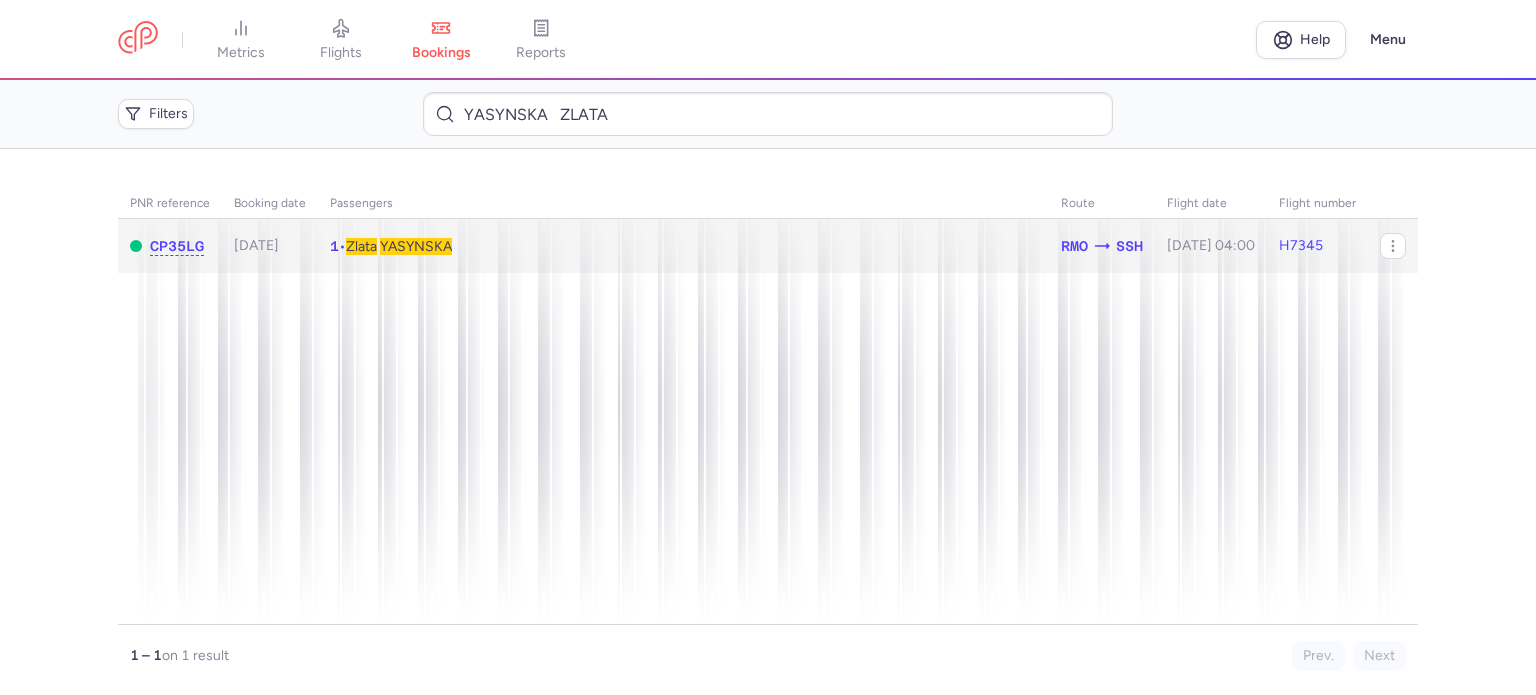 click on "YASYNSKA" at bounding box center (416, 246) 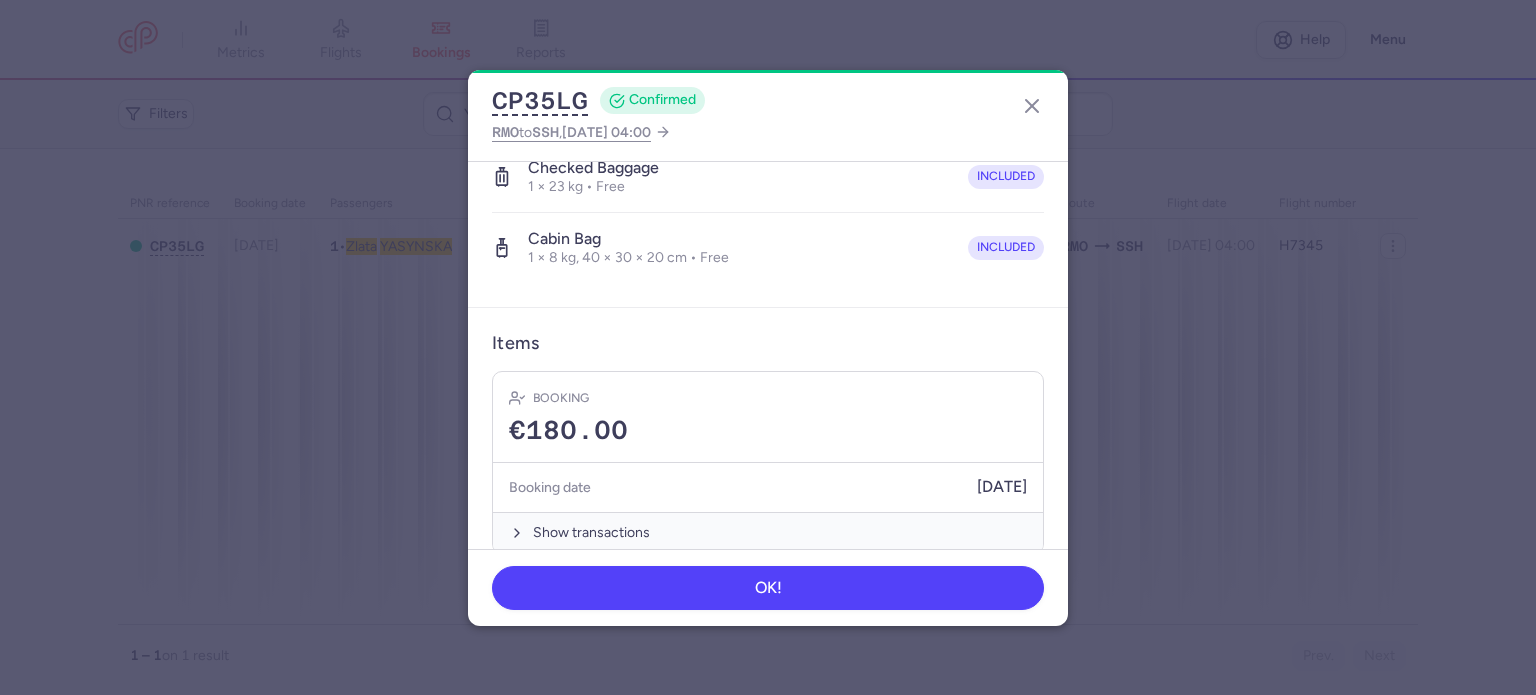 scroll, scrollTop: 400, scrollLeft: 0, axis: vertical 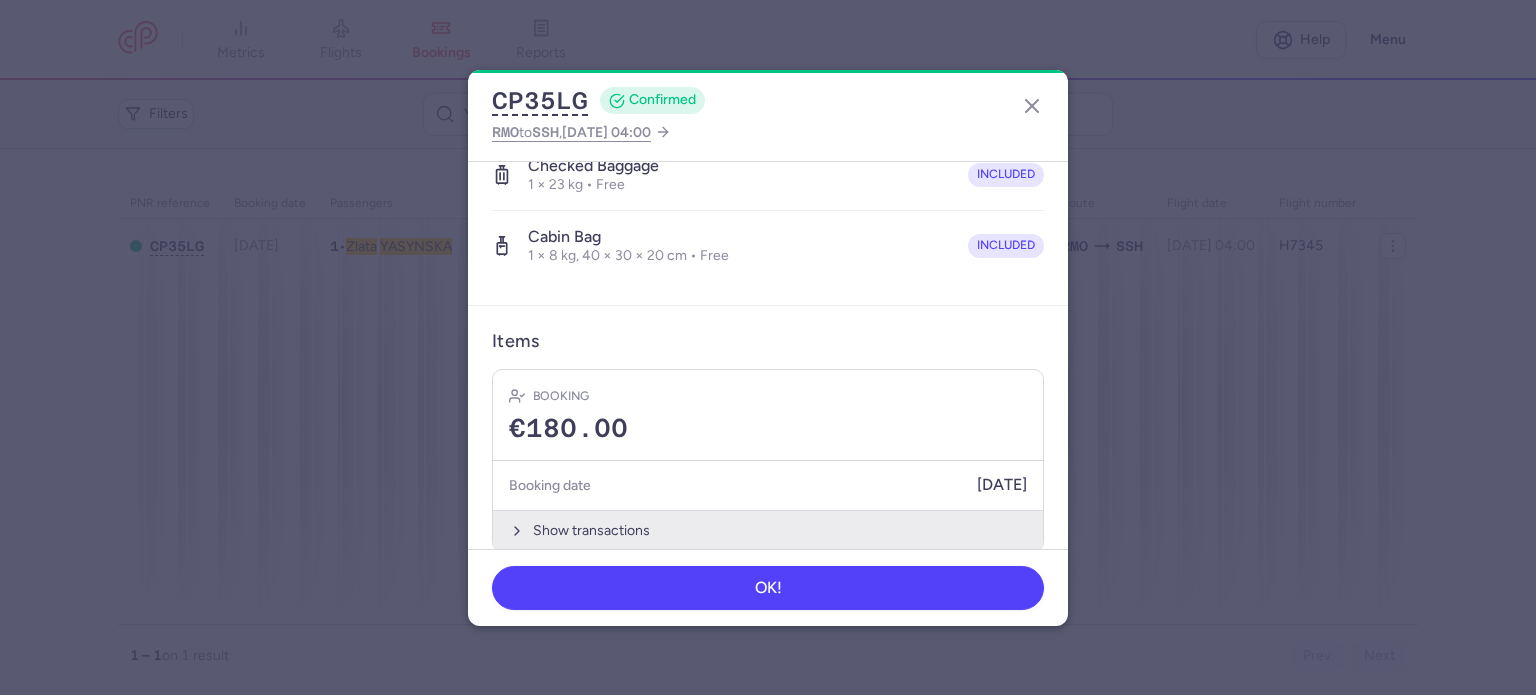 click on "Show transactions" at bounding box center (768, 530) 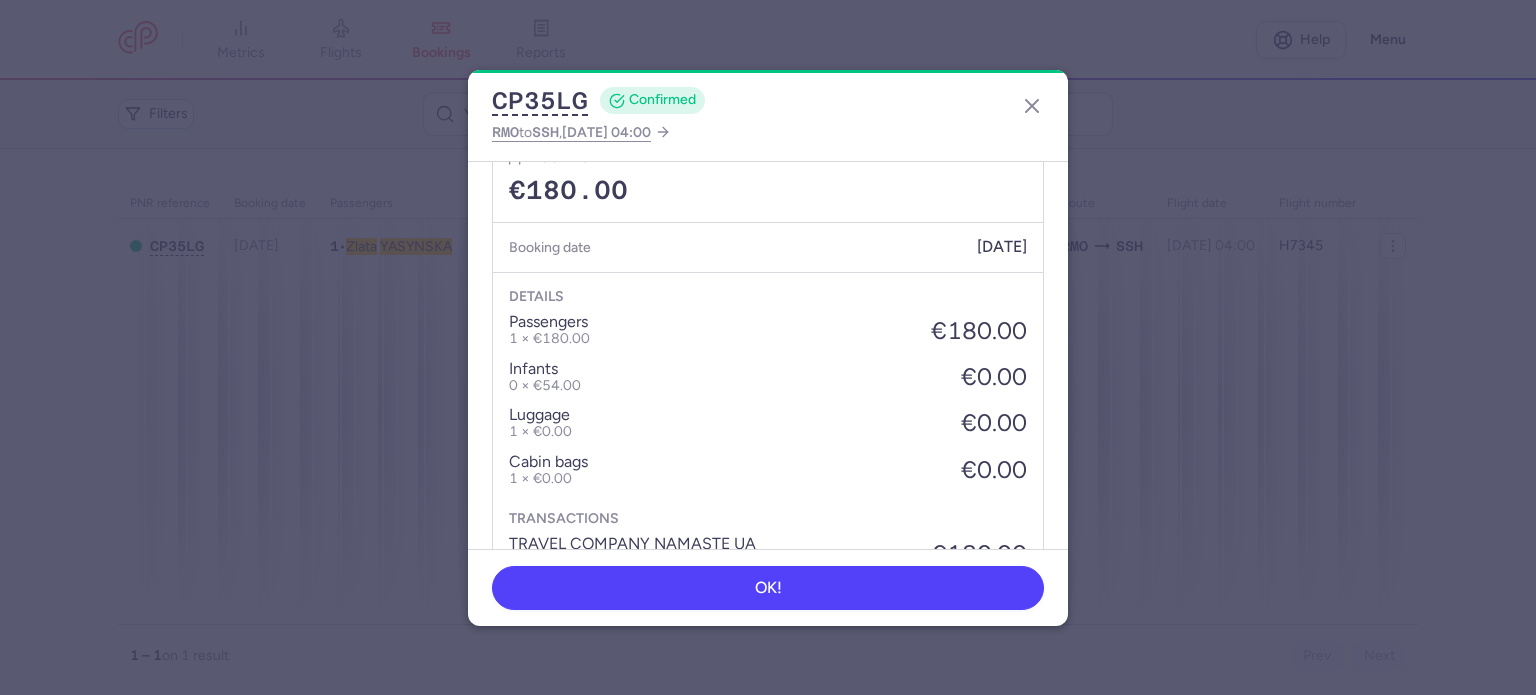 scroll, scrollTop: 700, scrollLeft: 0, axis: vertical 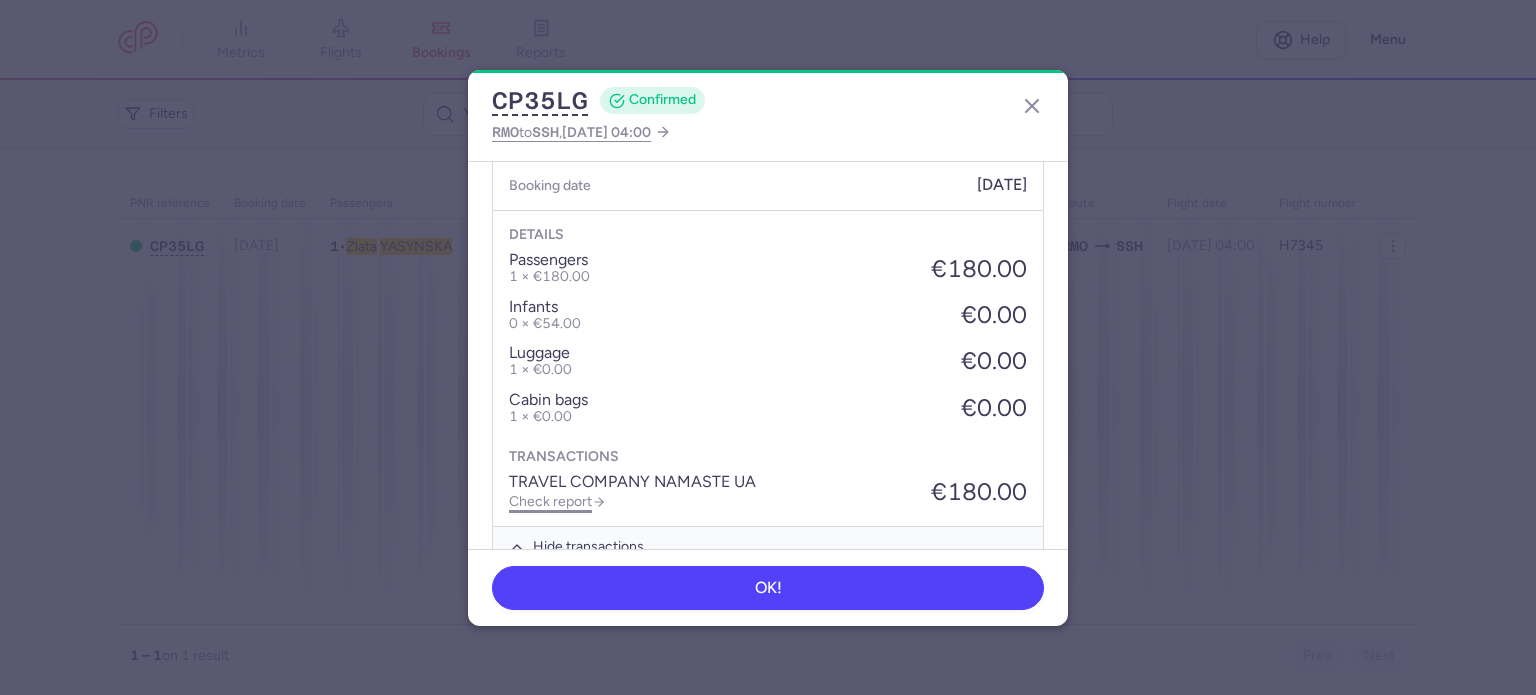 click on "Check report" 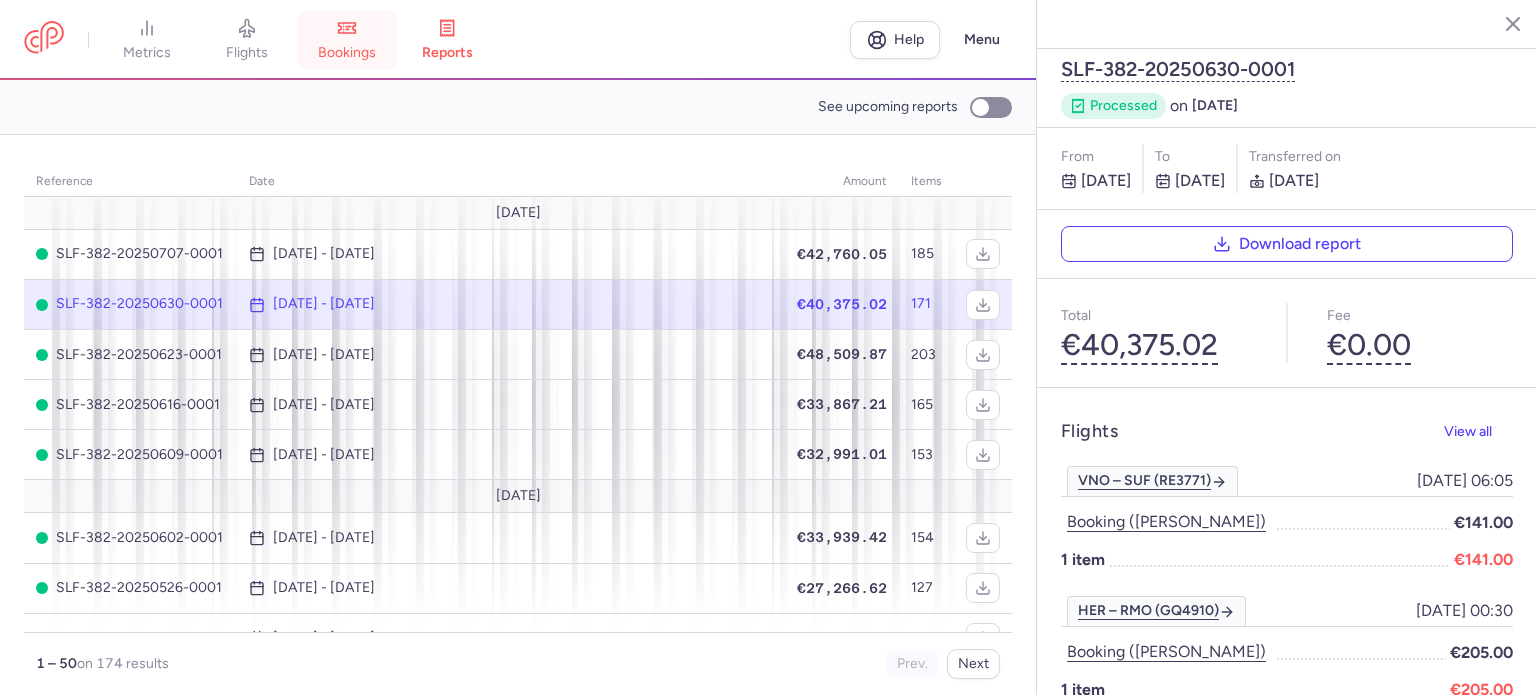 click on "bookings" at bounding box center [347, 53] 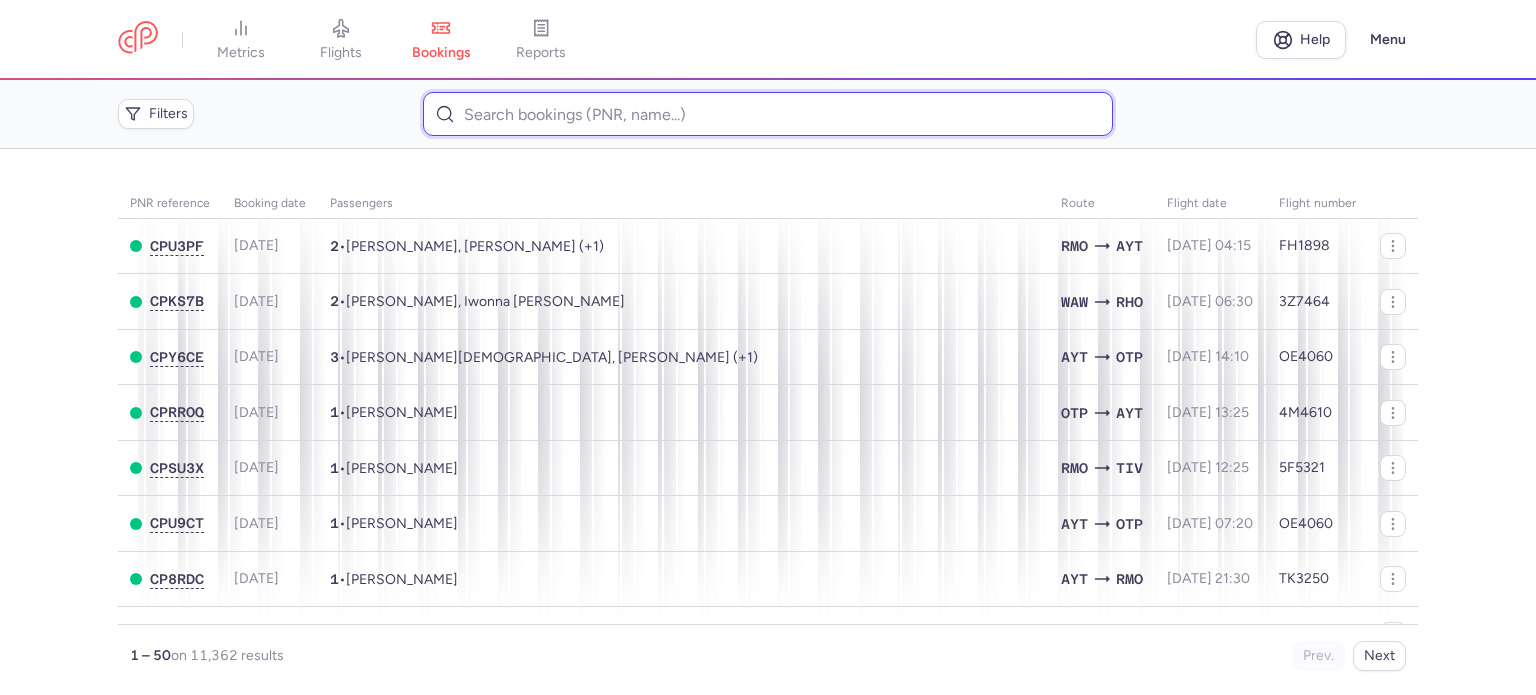 paste on "PARCALAB 	OXANA" 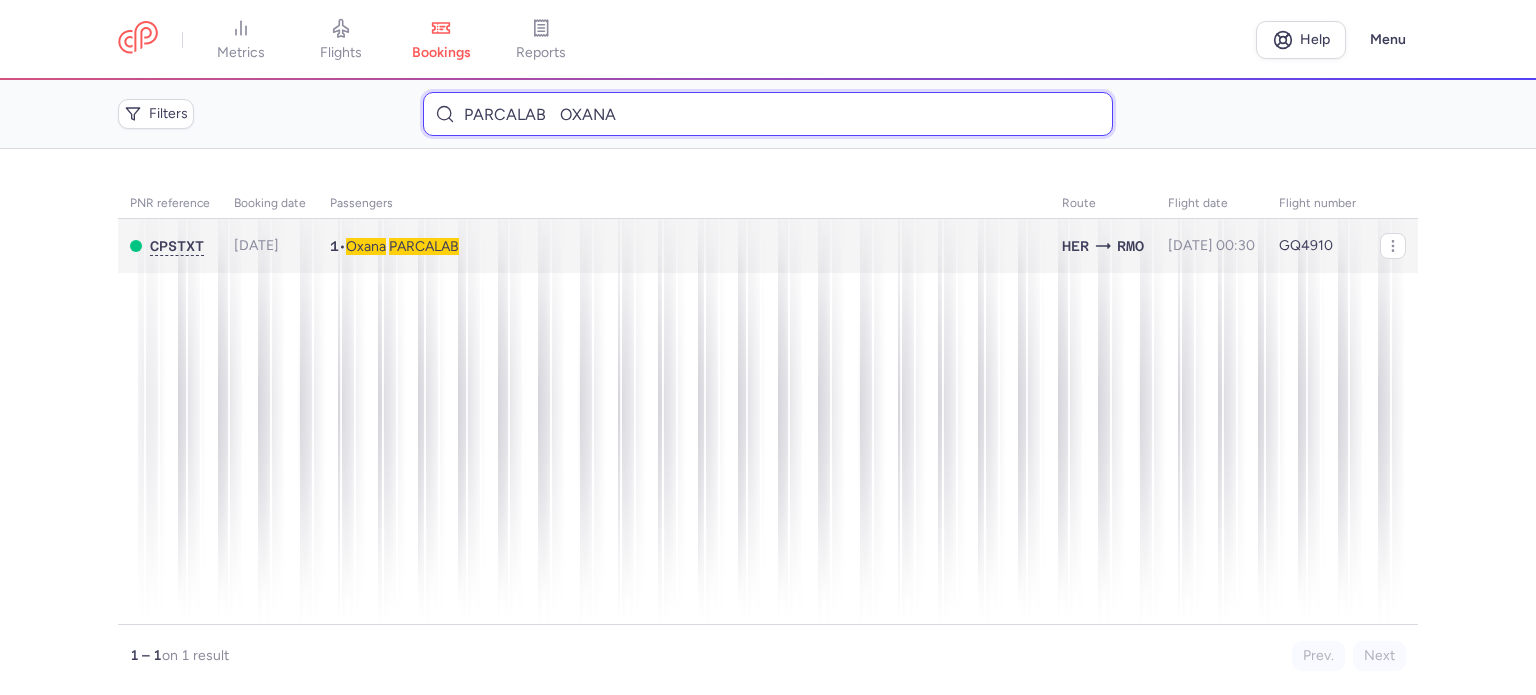 type on "PARCALAB 	OXANA" 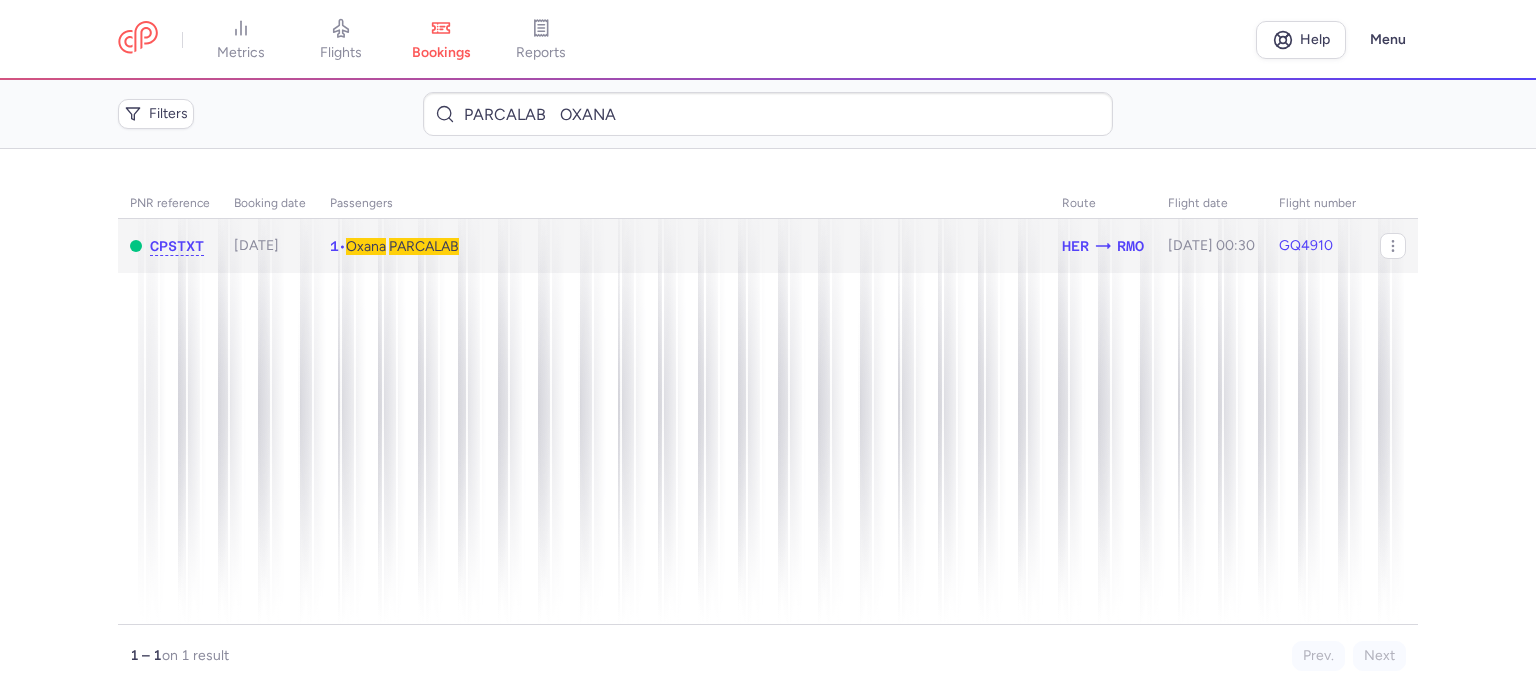 click on "PARCALAB" at bounding box center (424, 246) 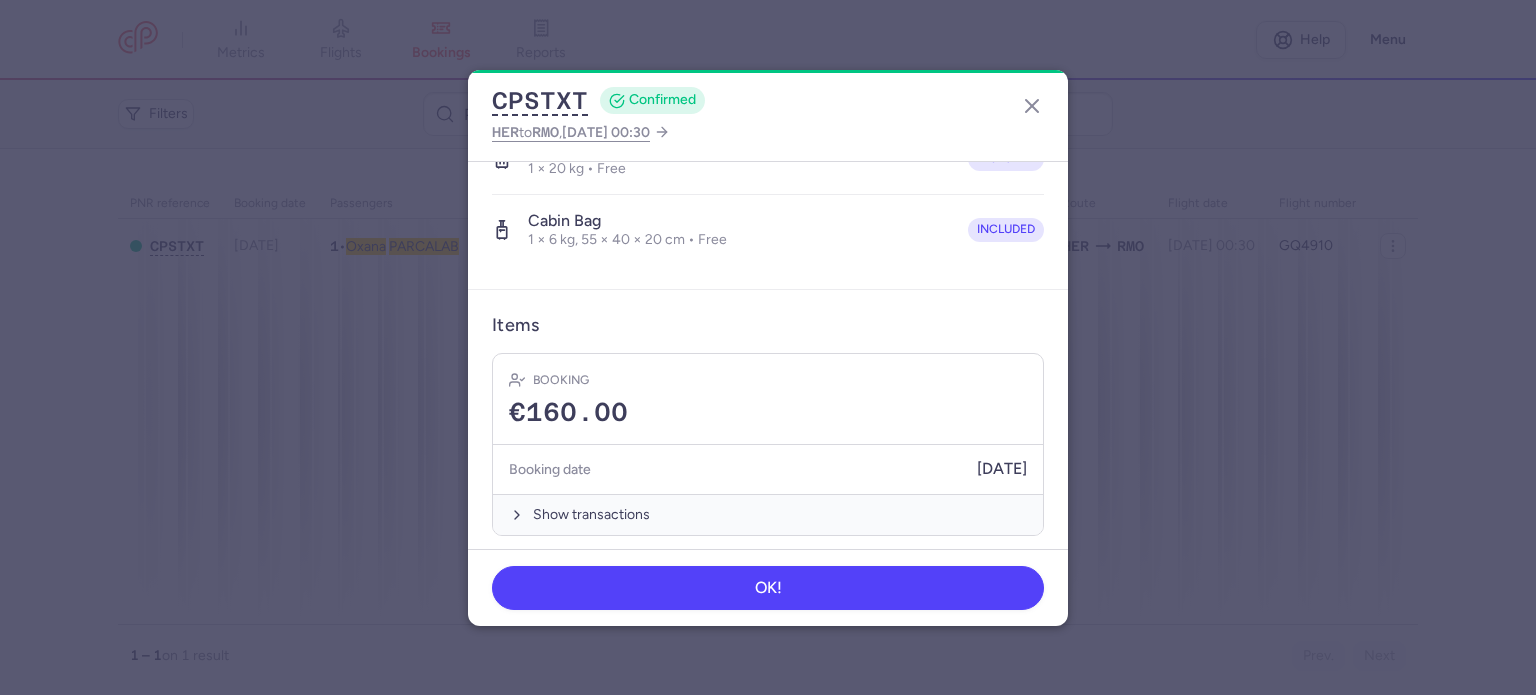 scroll, scrollTop: 423, scrollLeft: 0, axis: vertical 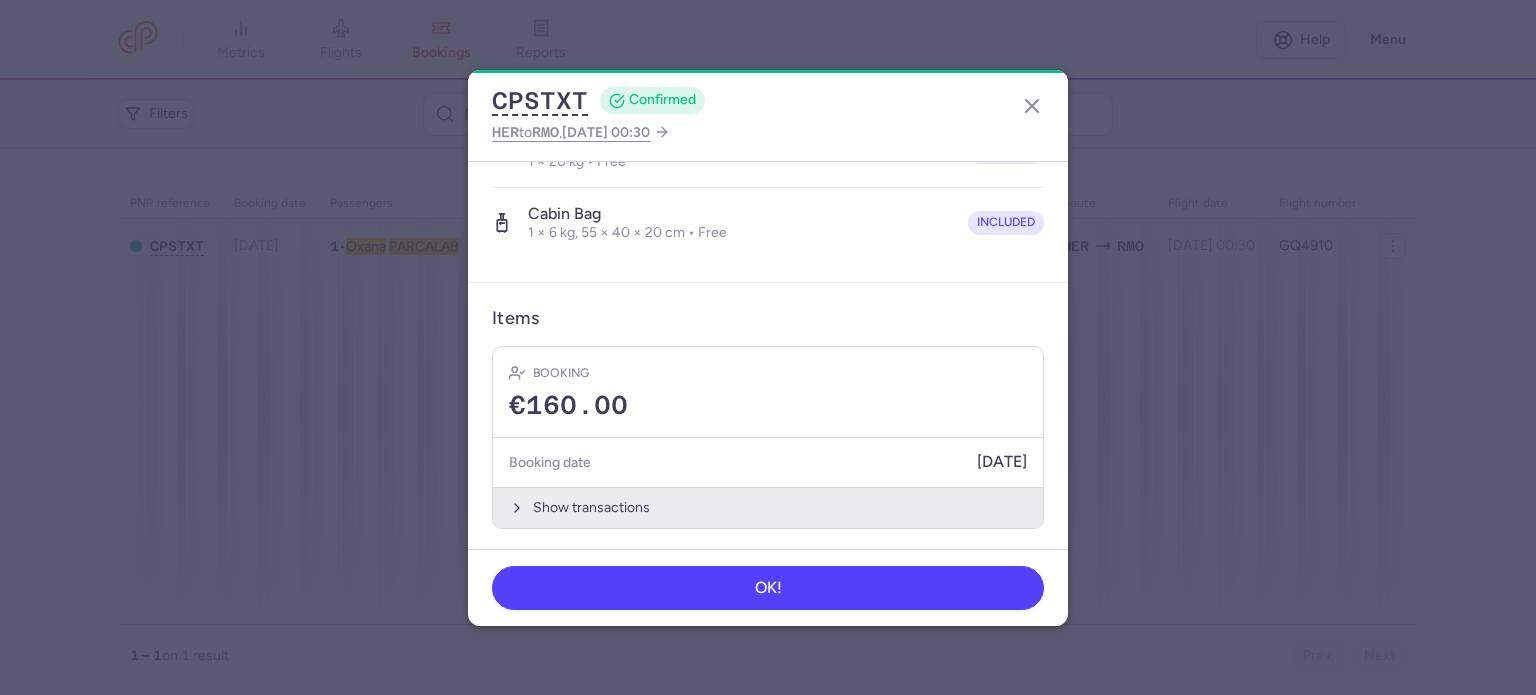 click on "Show transactions" at bounding box center [768, 507] 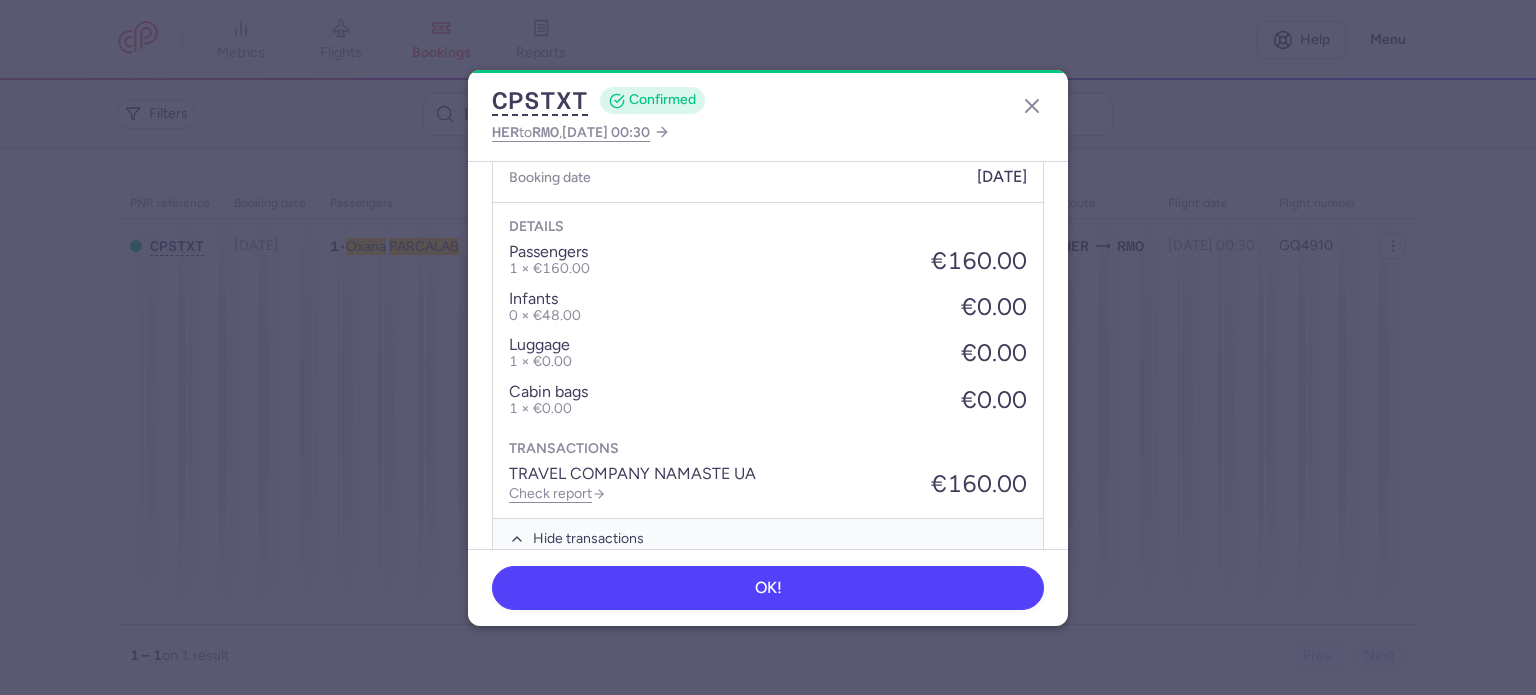 scroll, scrollTop: 739, scrollLeft: 0, axis: vertical 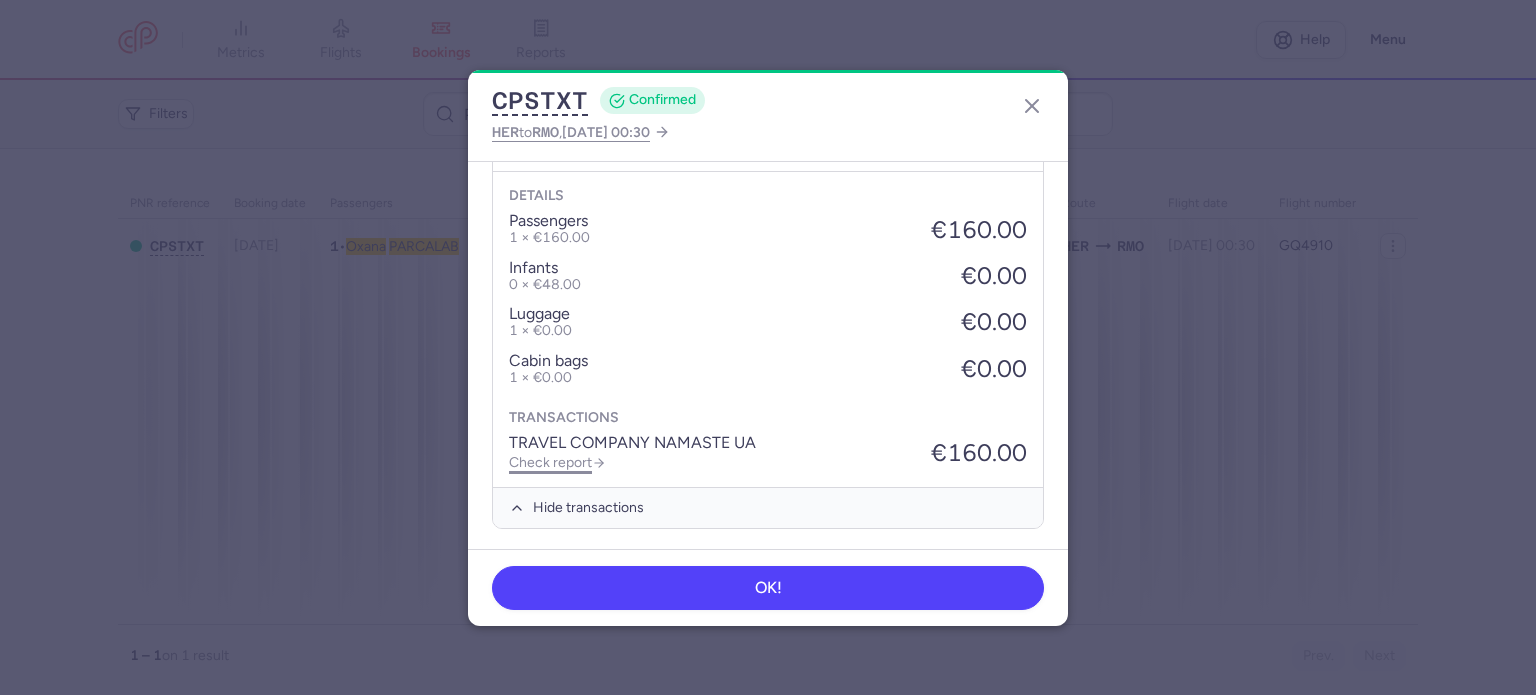 click on "Check report" 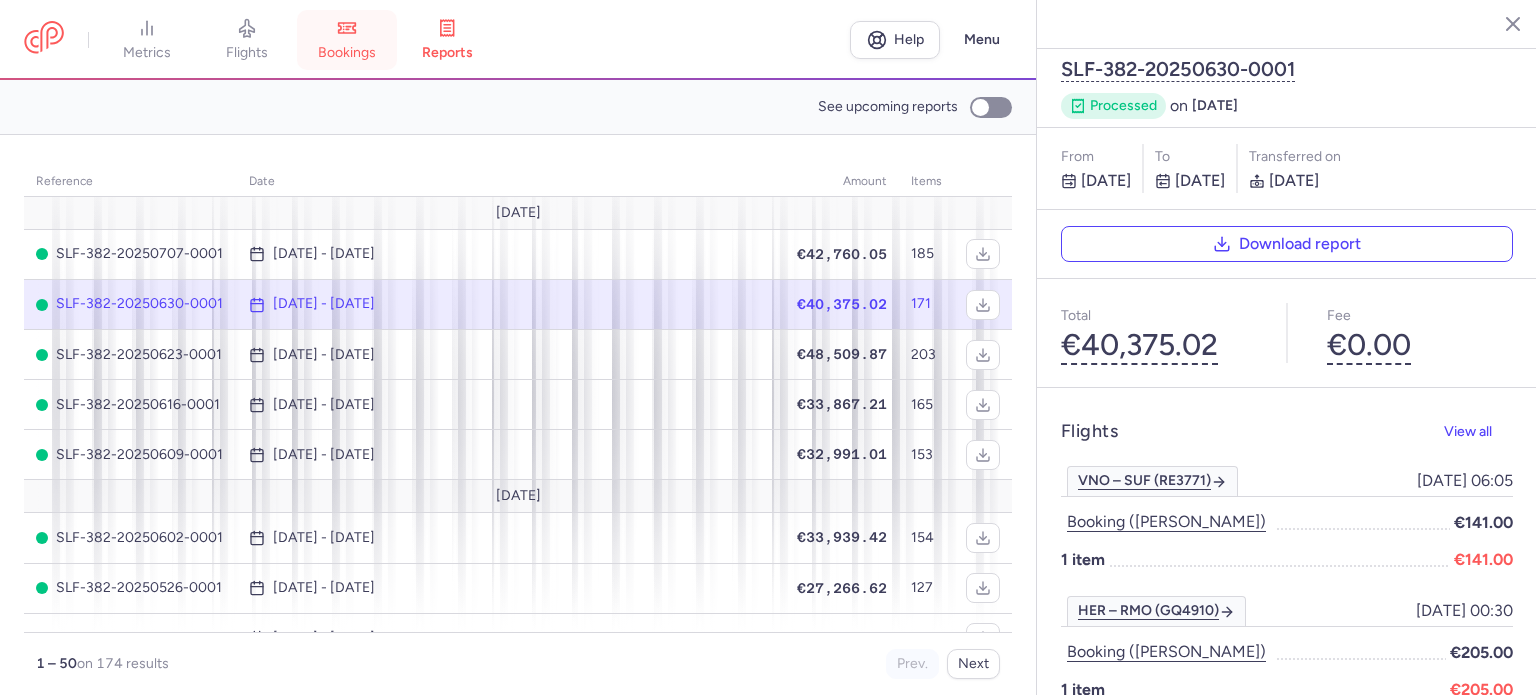 click on "bookings" at bounding box center (347, 53) 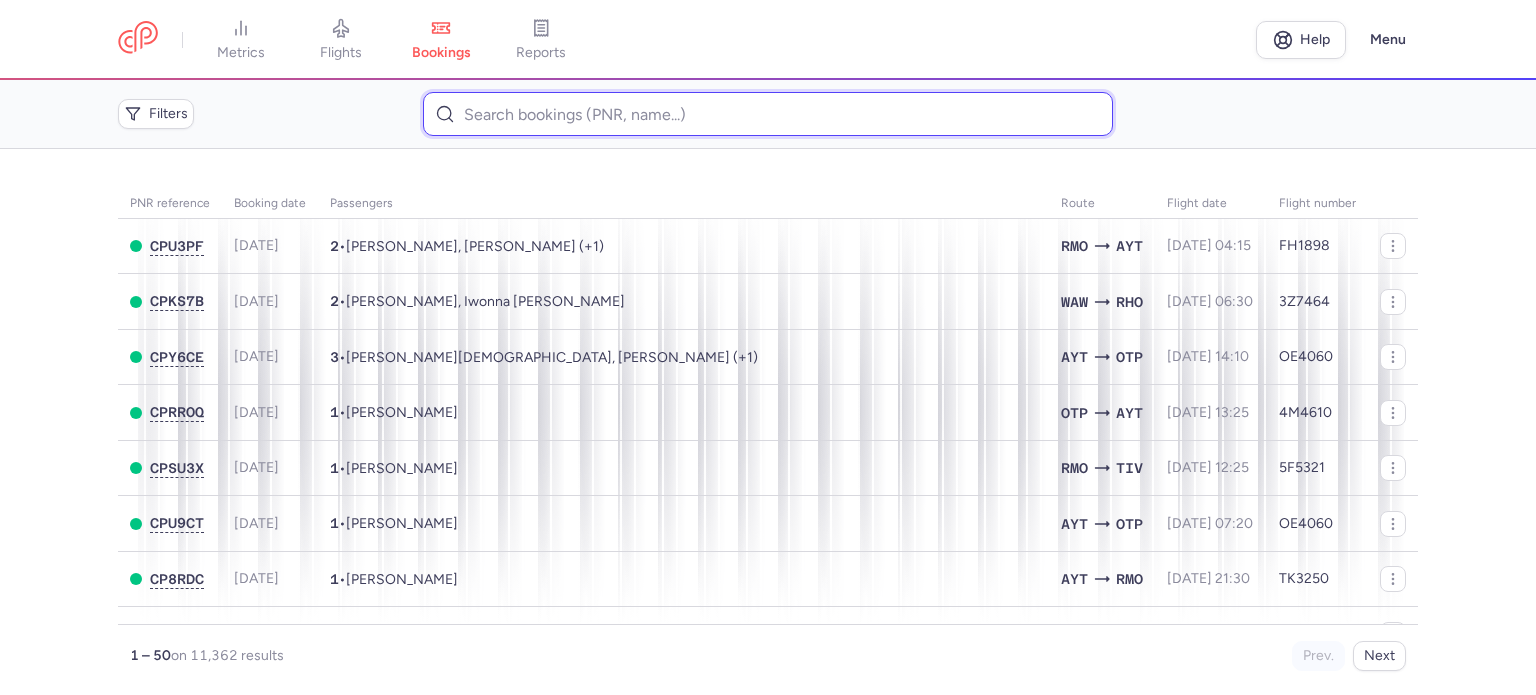 paste on "CZ040983" 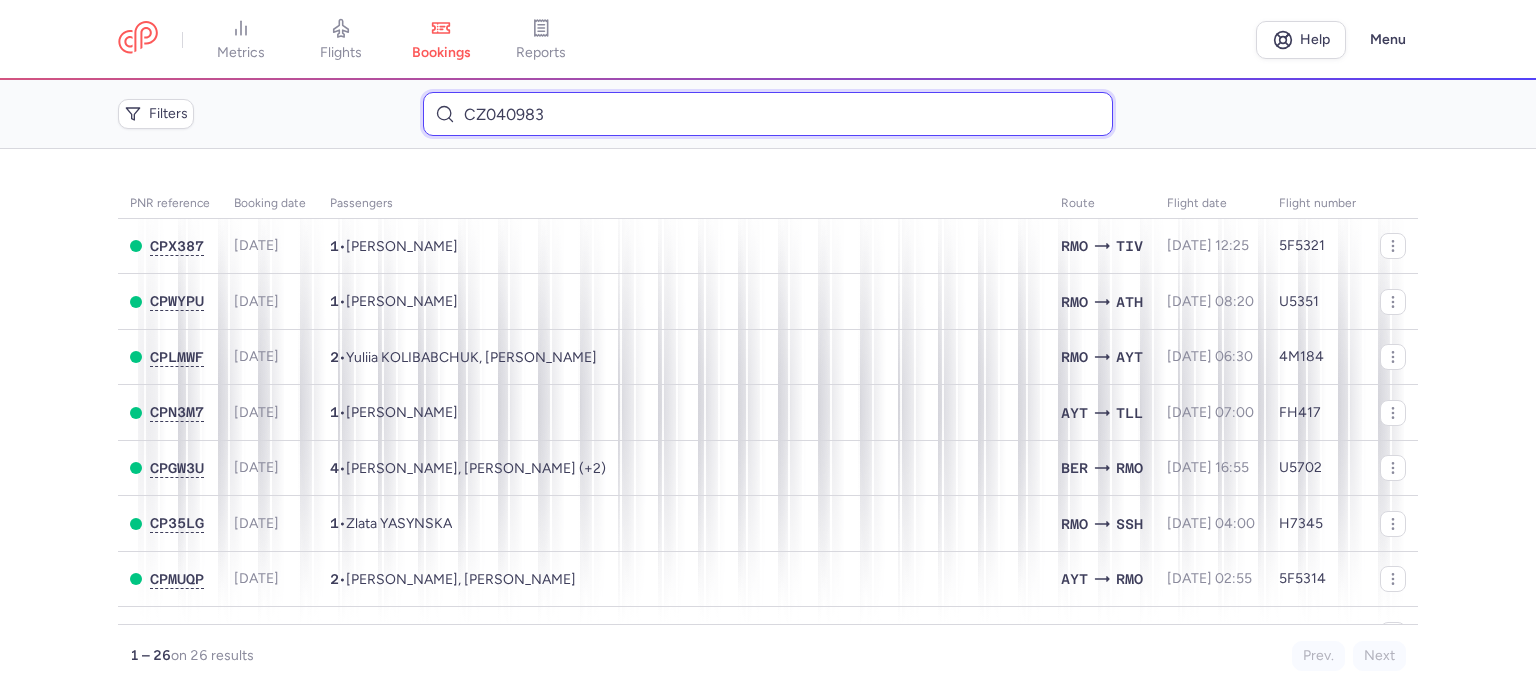drag, startPoint x: 506, startPoint y: 124, endPoint x: 472, endPoint y: 115, distance: 35.17101 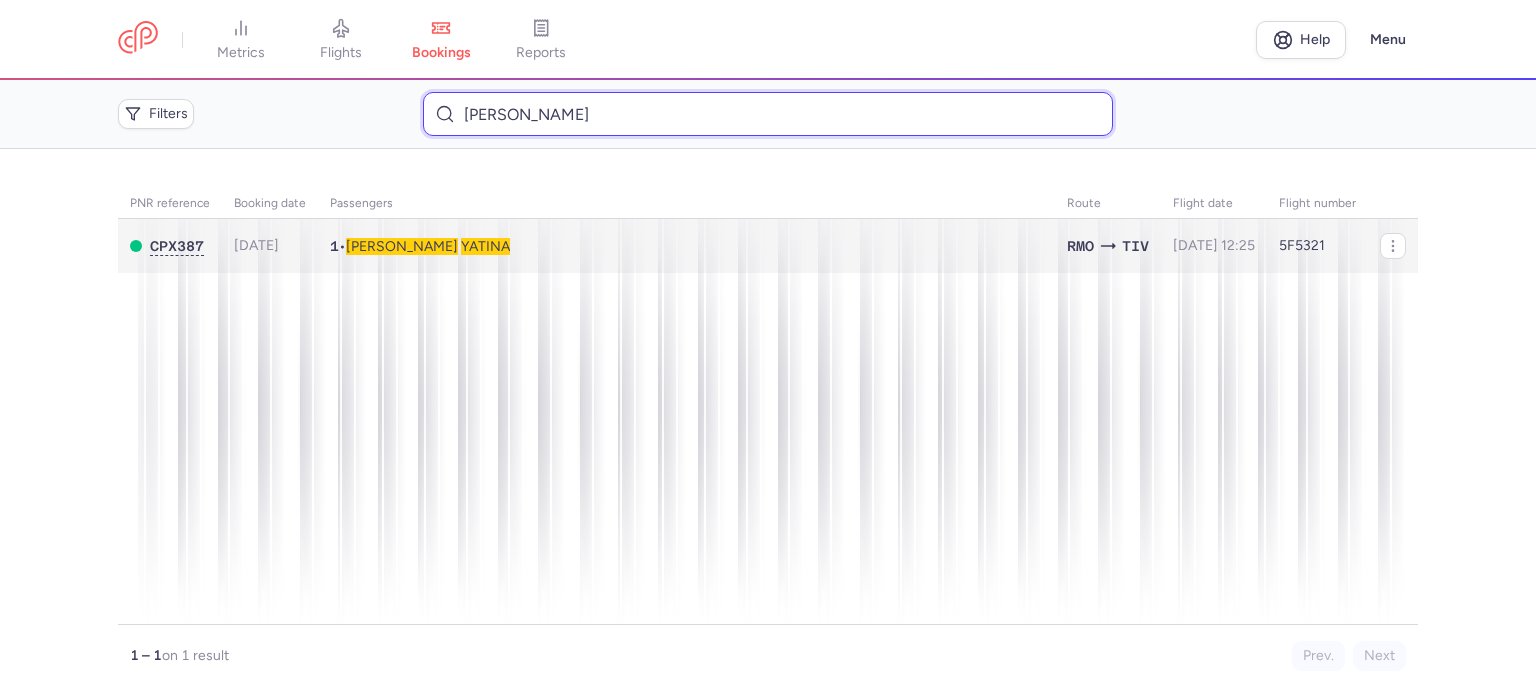type on "[PERSON_NAME]" 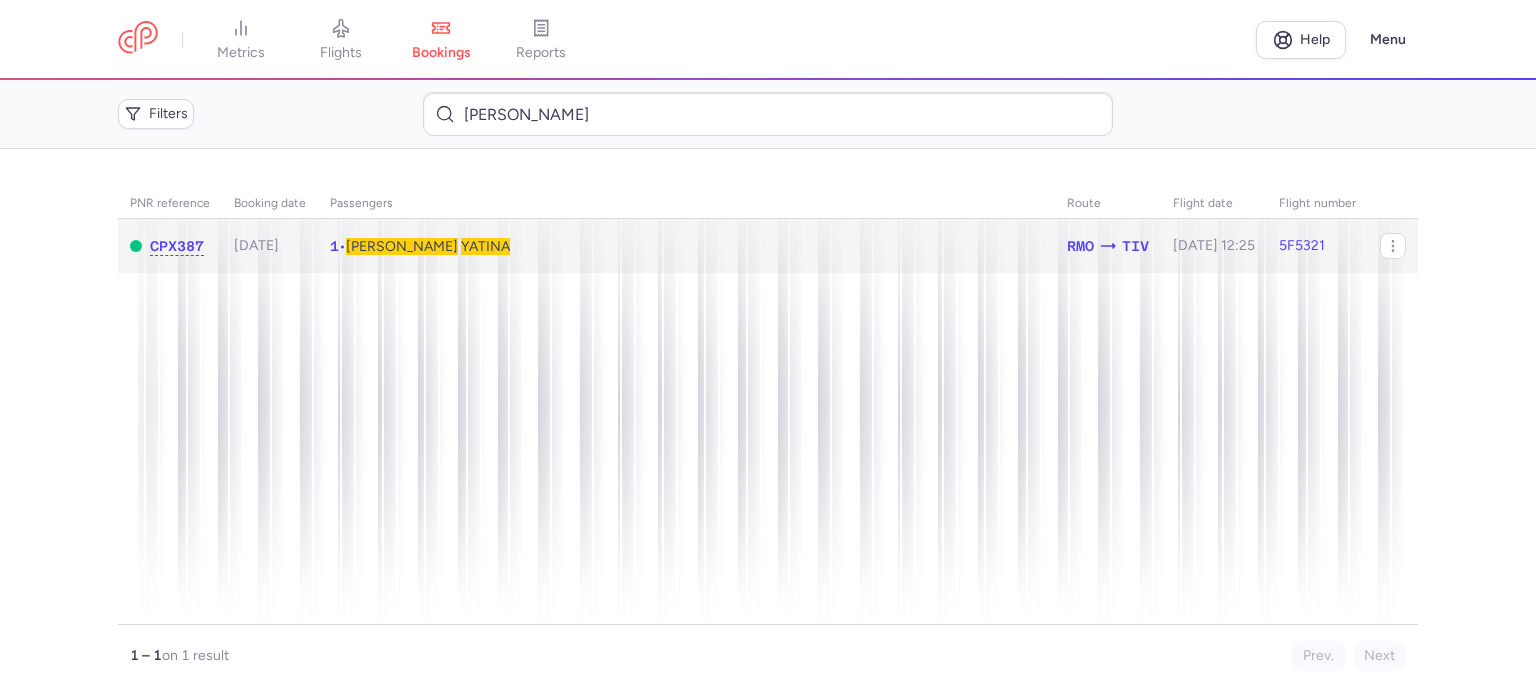 click on "YATINA" at bounding box center [485, 246] 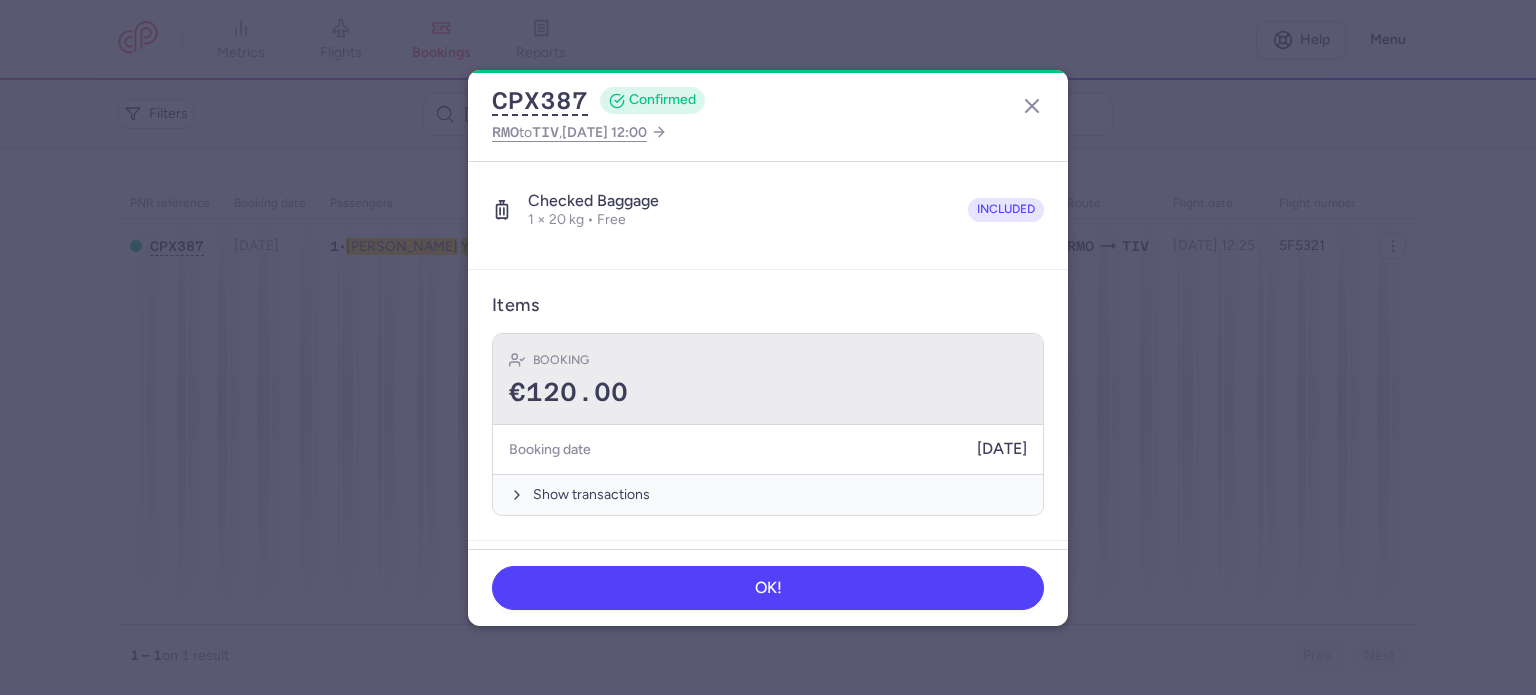 scroll, scrollTop: 500, scrollLeft: 0, axis: vertical 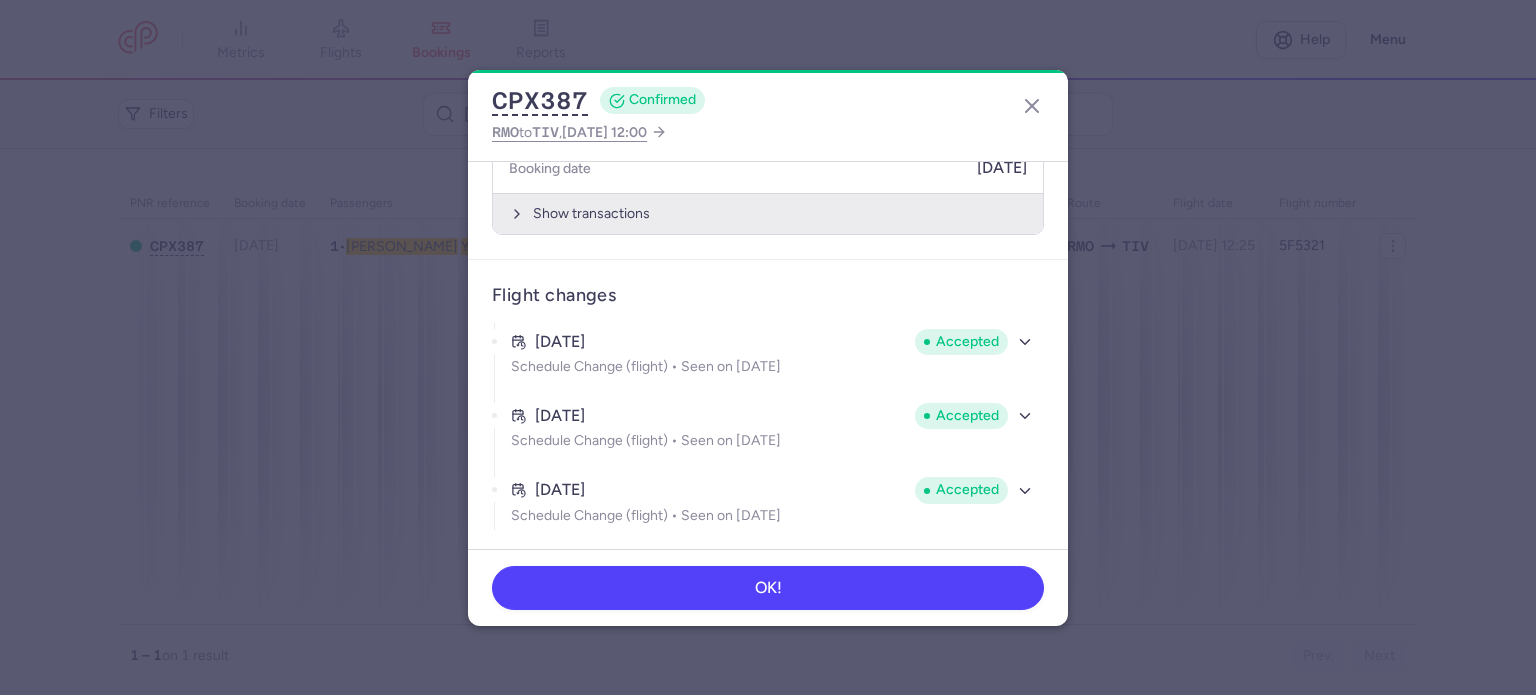 click on "Show transactions" at bounding box center [768, 213] 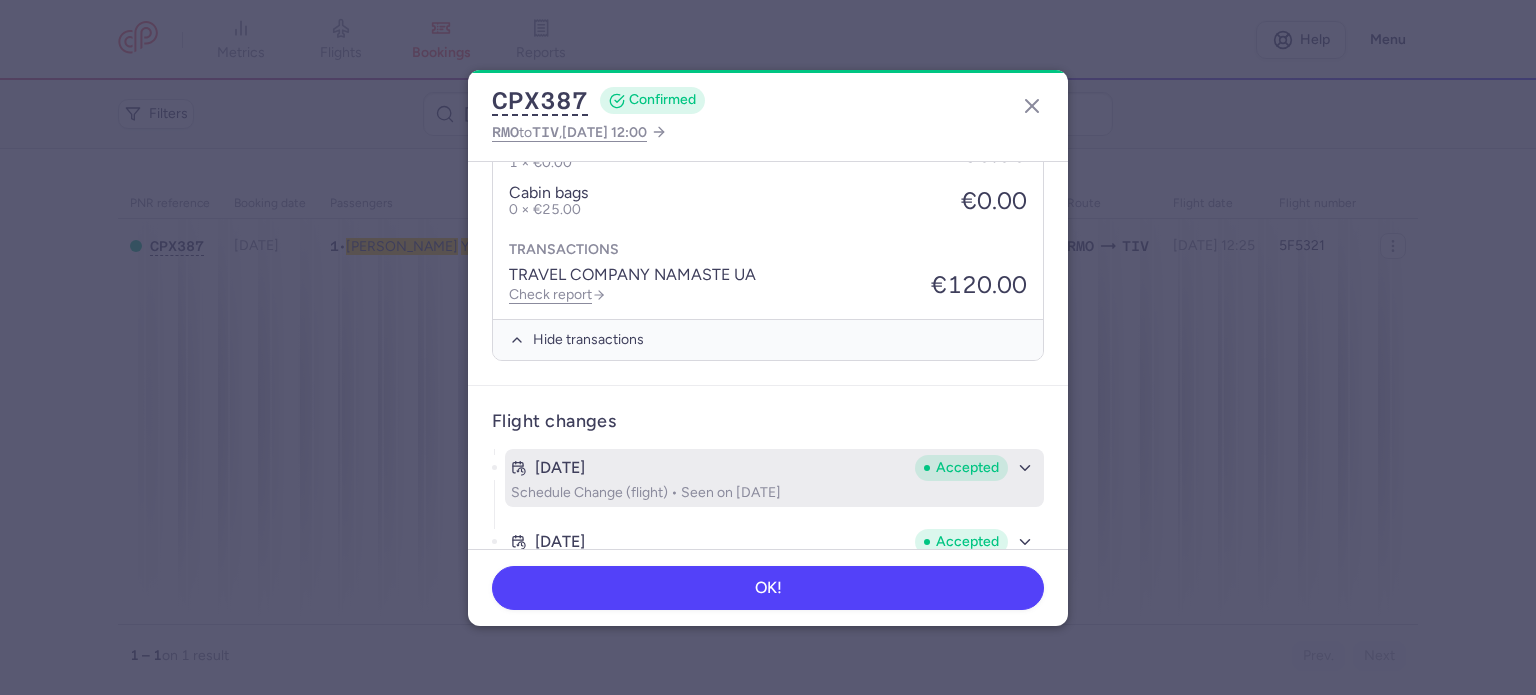 scroll, scrollTop: 946, scrollLeft: 0, axis: vertical 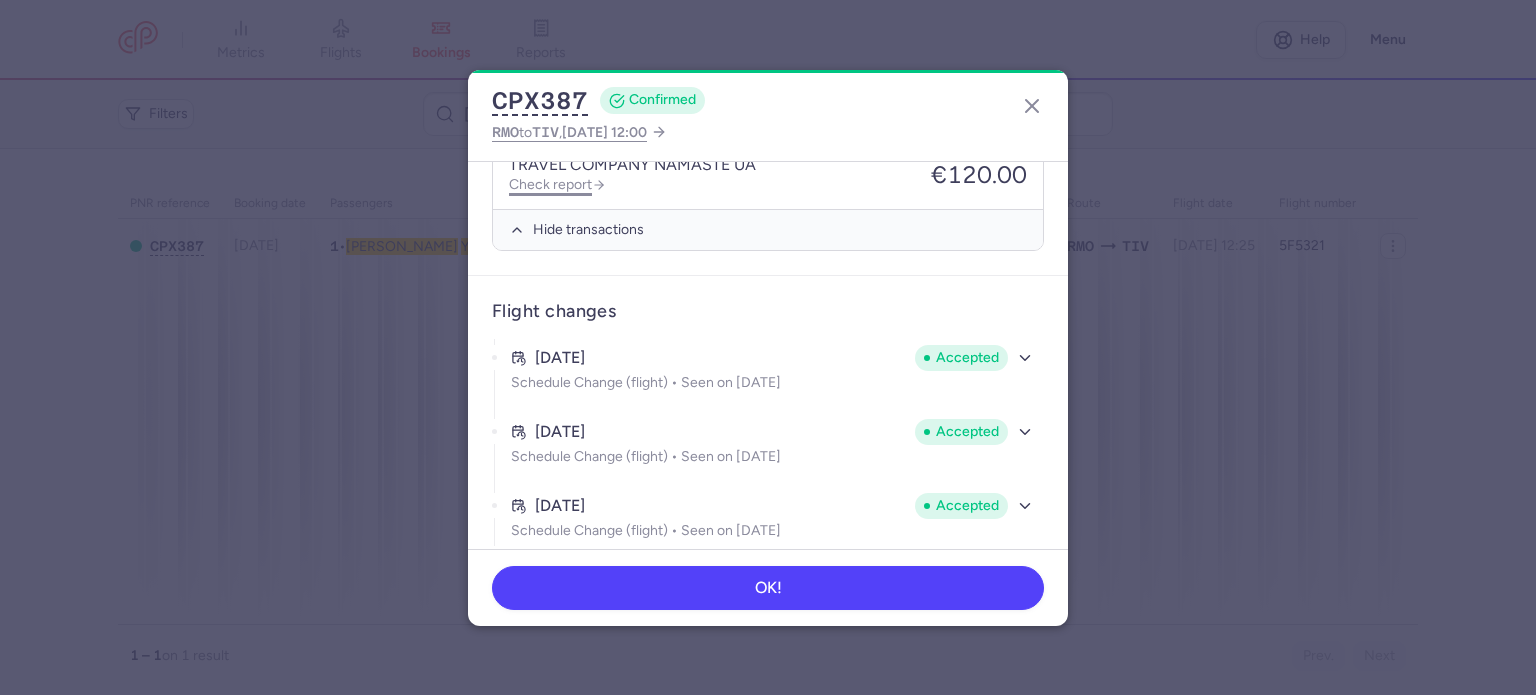 drag, startPoint x: 531, startPoint y: 177, endPoint x: 556, endPoint y: 187, distance: 26.925823 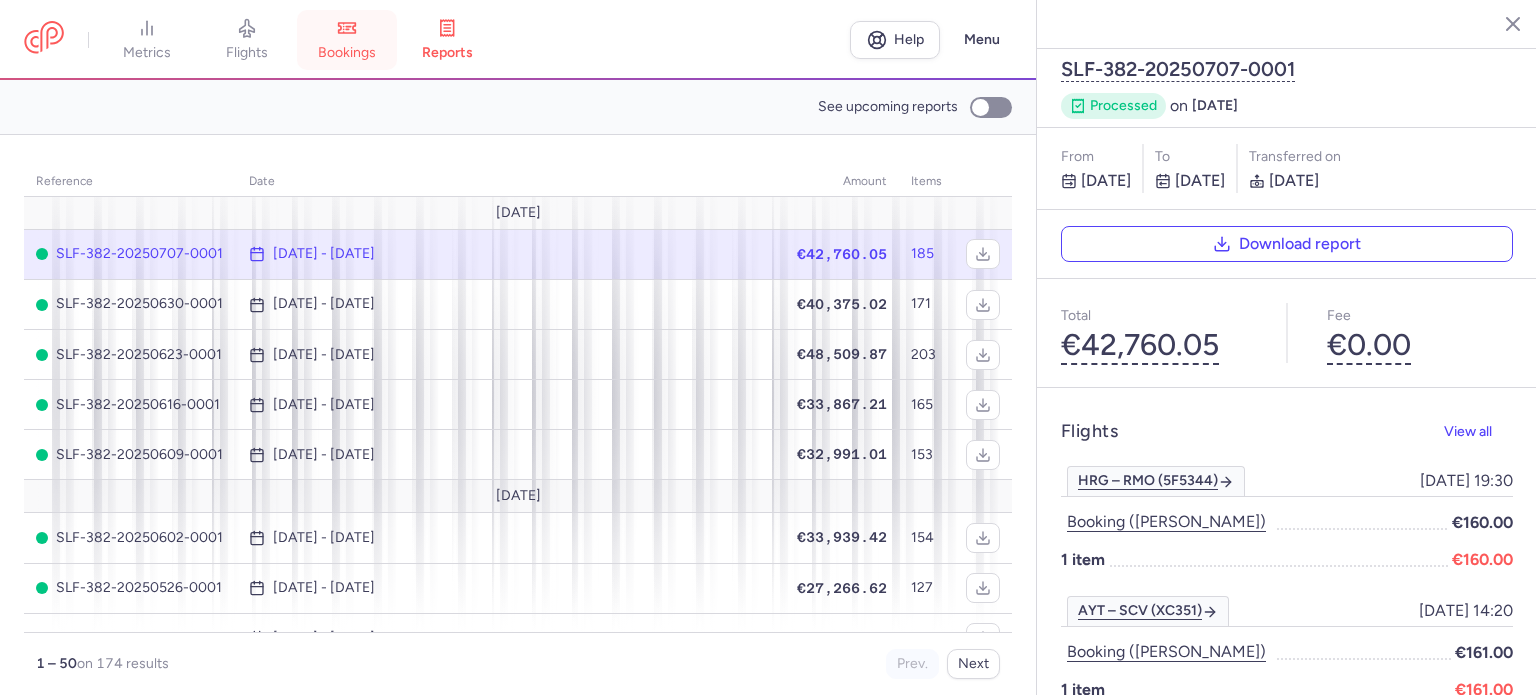 click on "bookings" at bounding box center [347, 53] 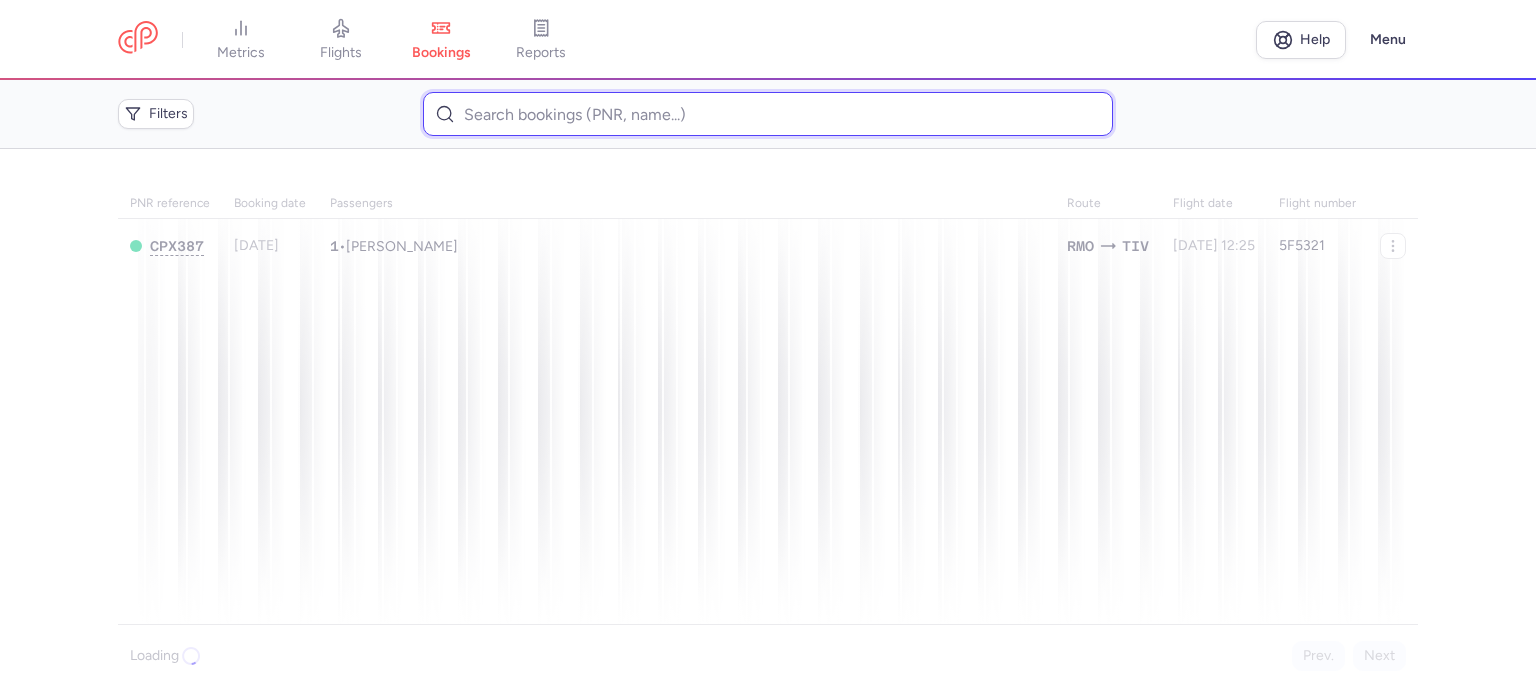 paste on "[PERSON_NAME]" 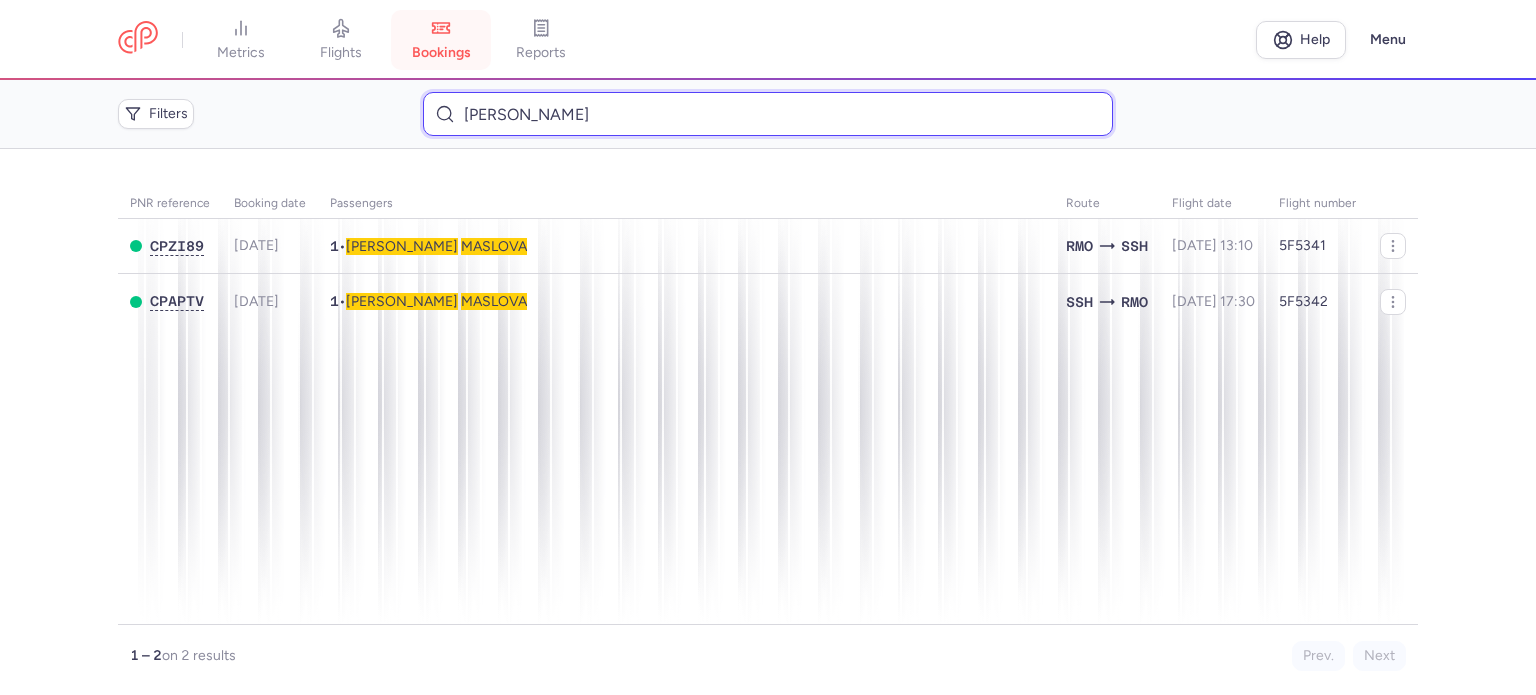type on "[PERSON_NAME]" 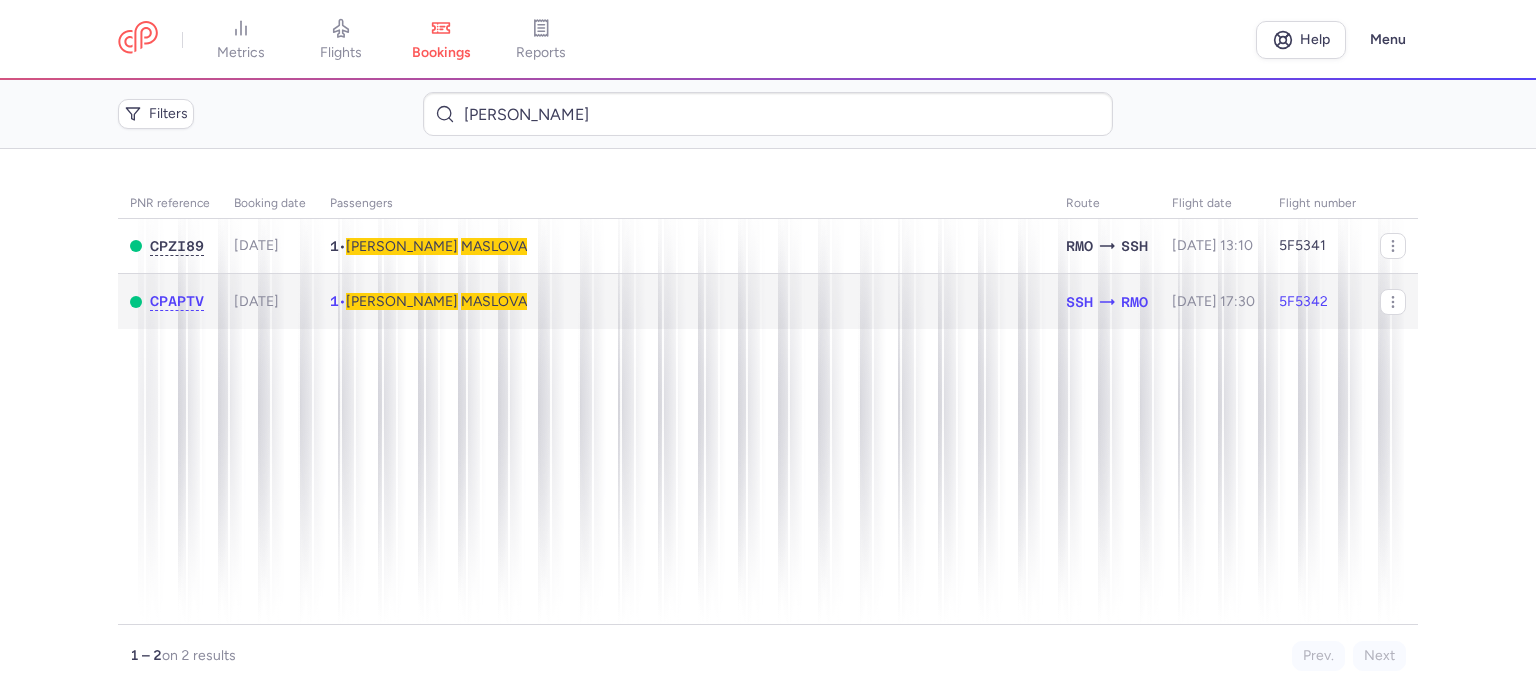 click on "MASLOVA" at bounding box center (494, 301) 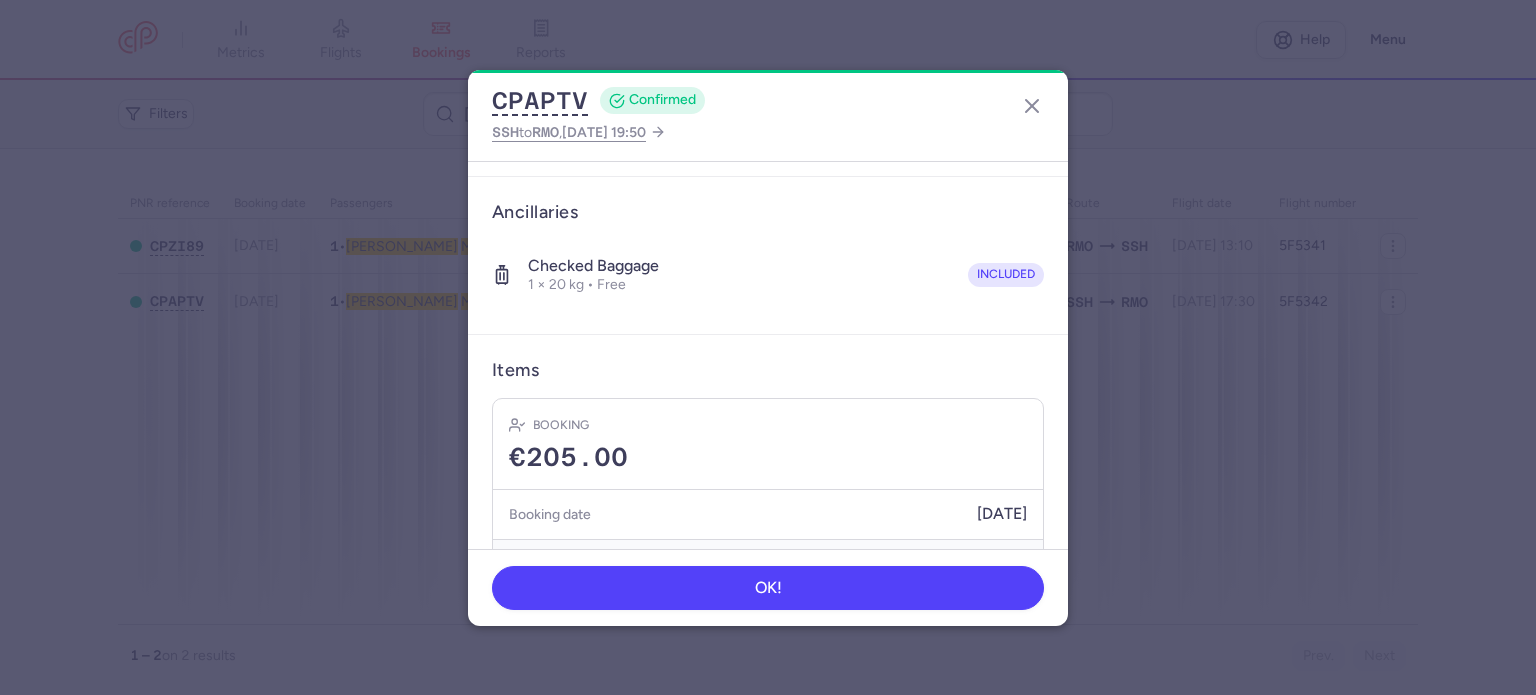 scroll, scrollTop: 400, scrollLeft: 0, axis: vertical 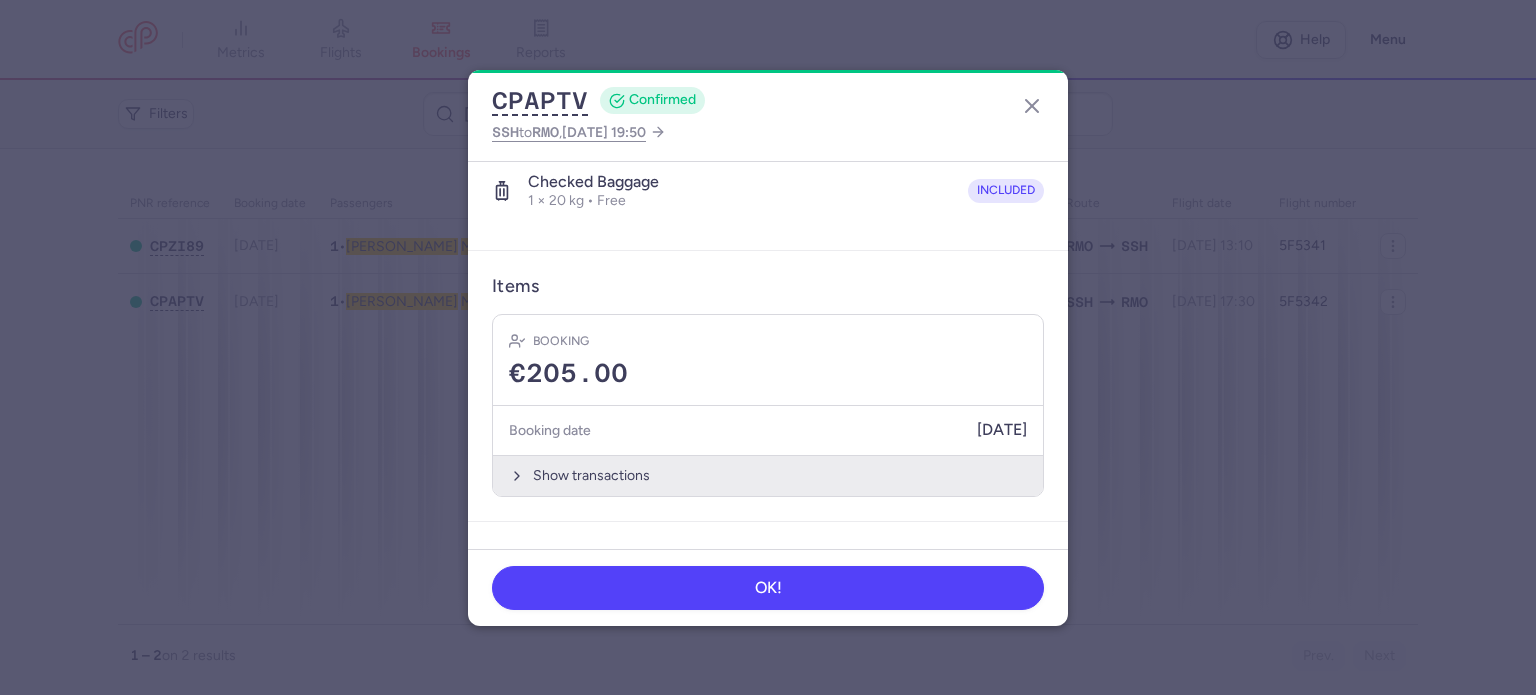 click on "Show transactions" at bounding box center [768, 475] 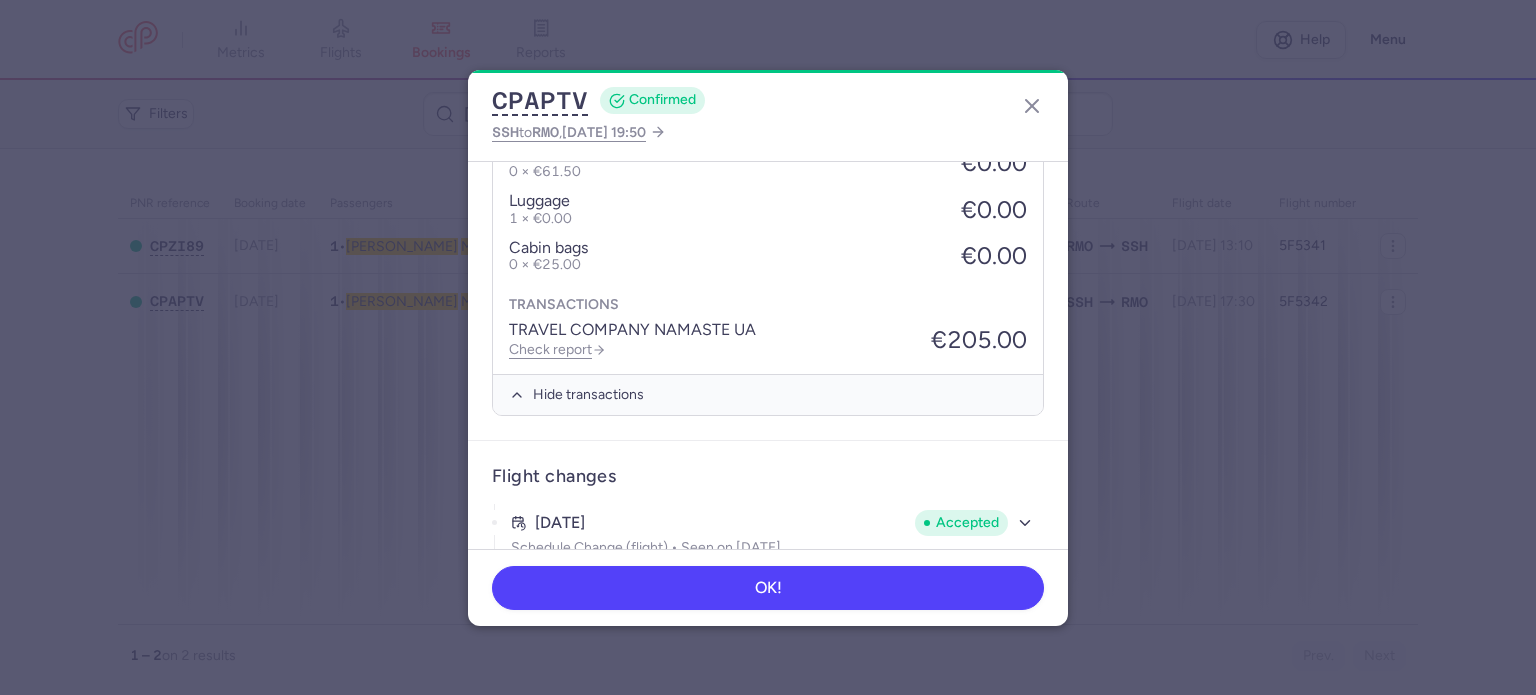 scroll, scrollTop: 800, scrollLeft: 0, axis: vertical 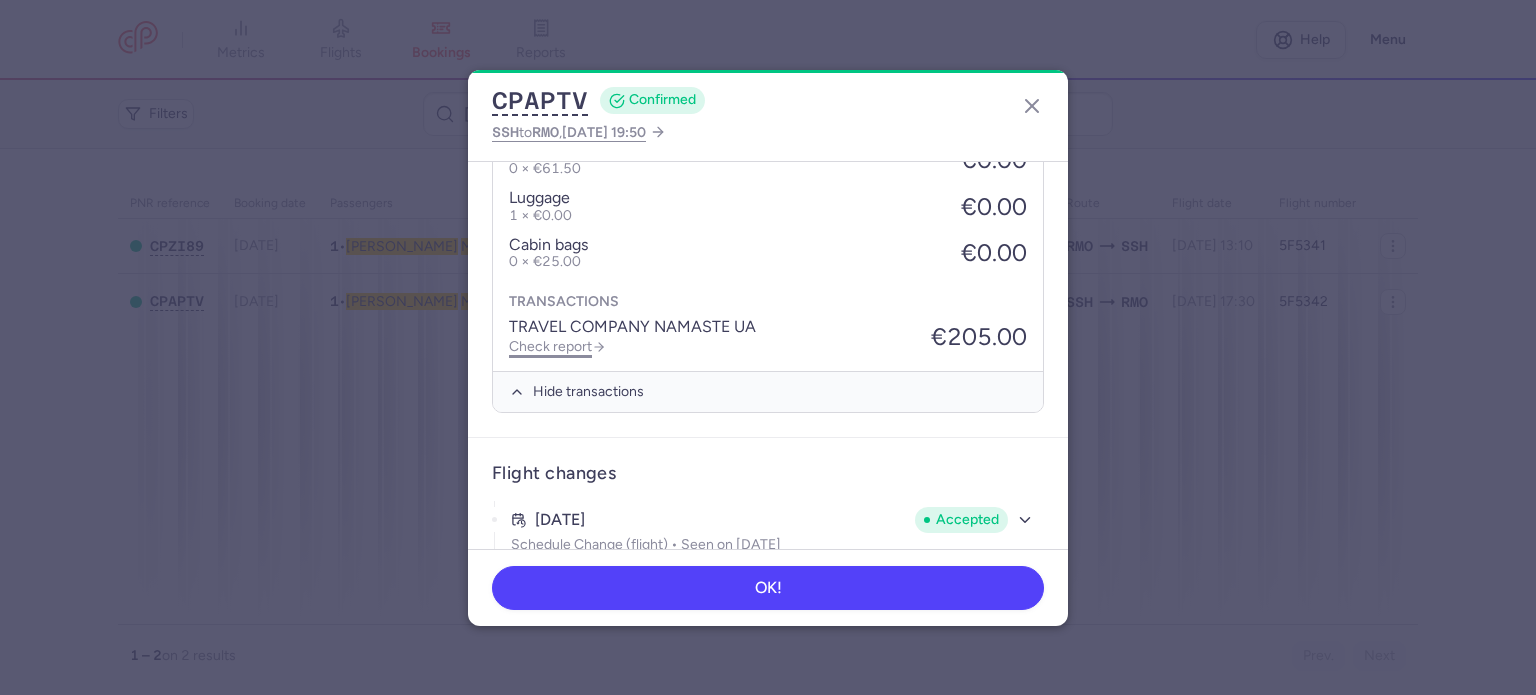 click on "Check report" 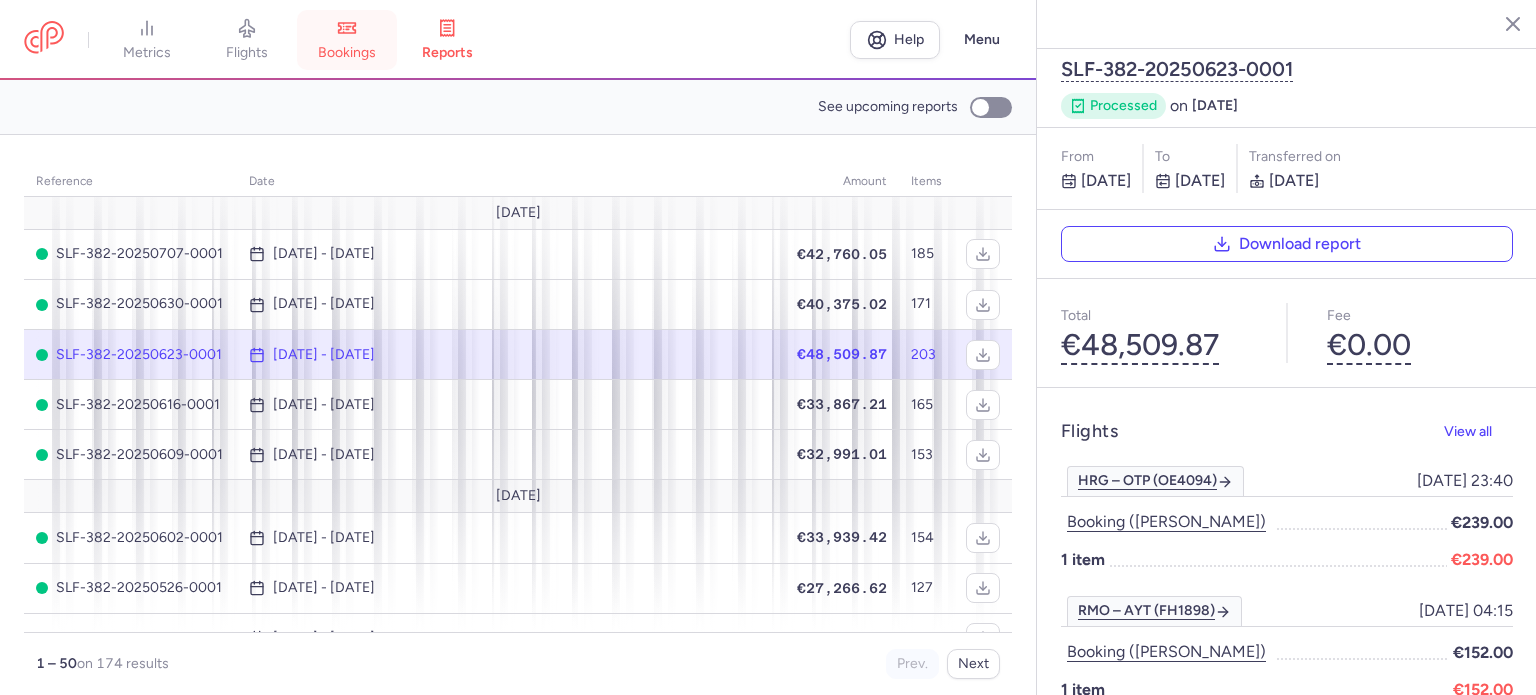 click on "bookings" at bounding box center (347, 53) 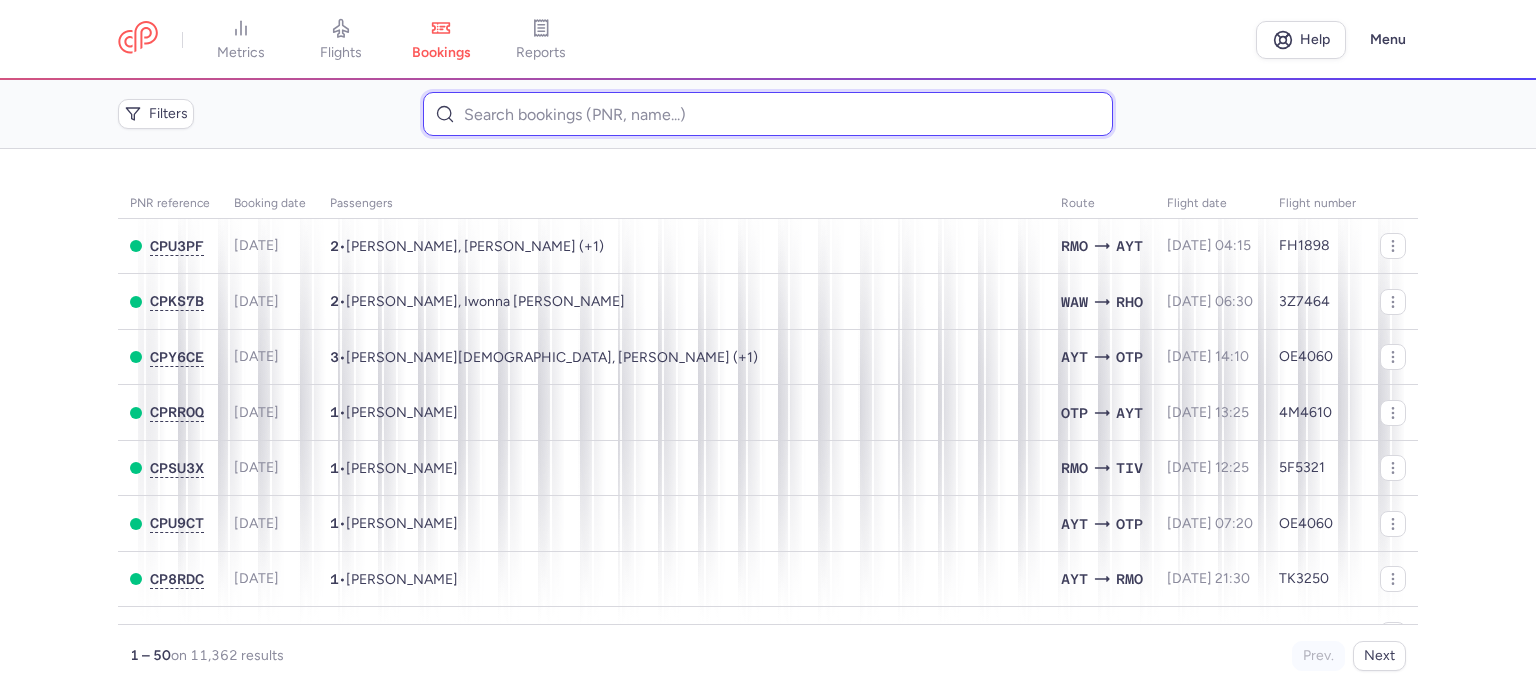 paste on "[PERSON_NAME]" 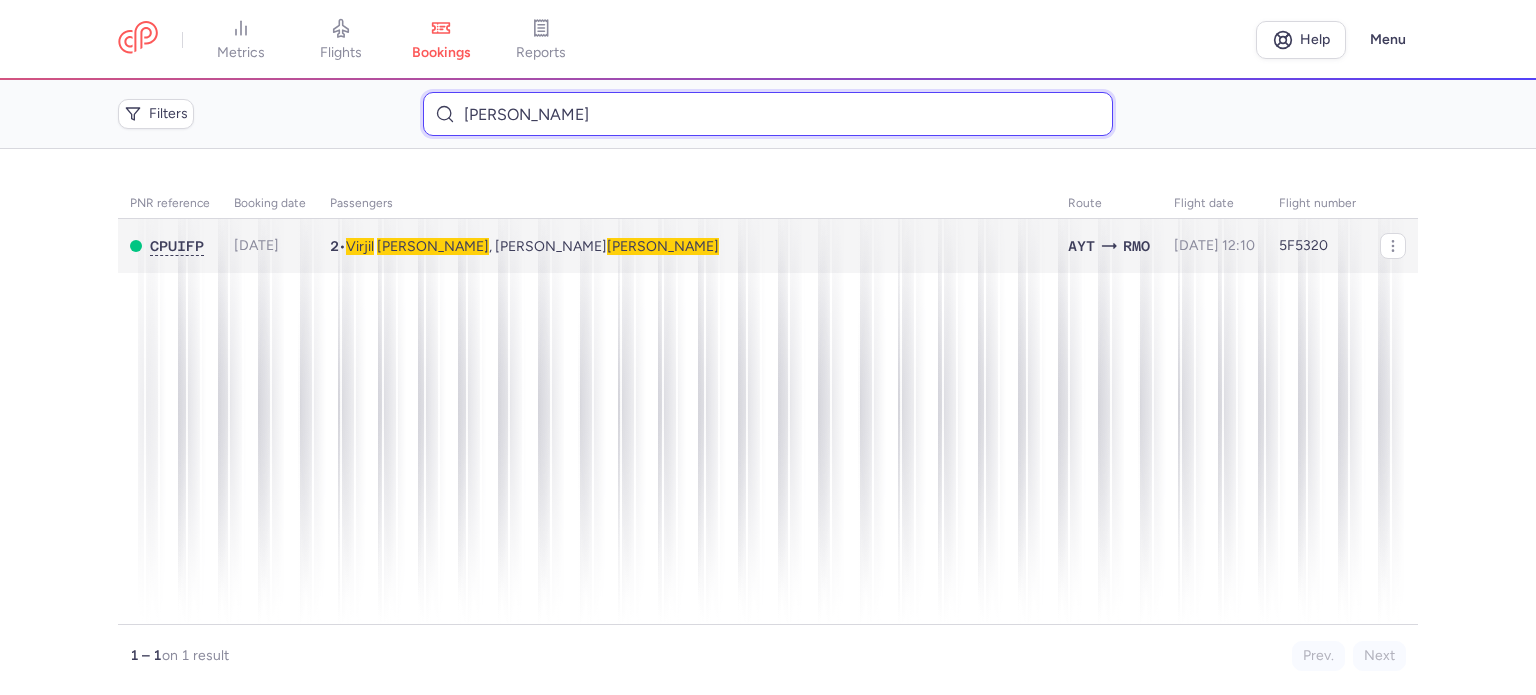 type on "[PERSON_NAME]" 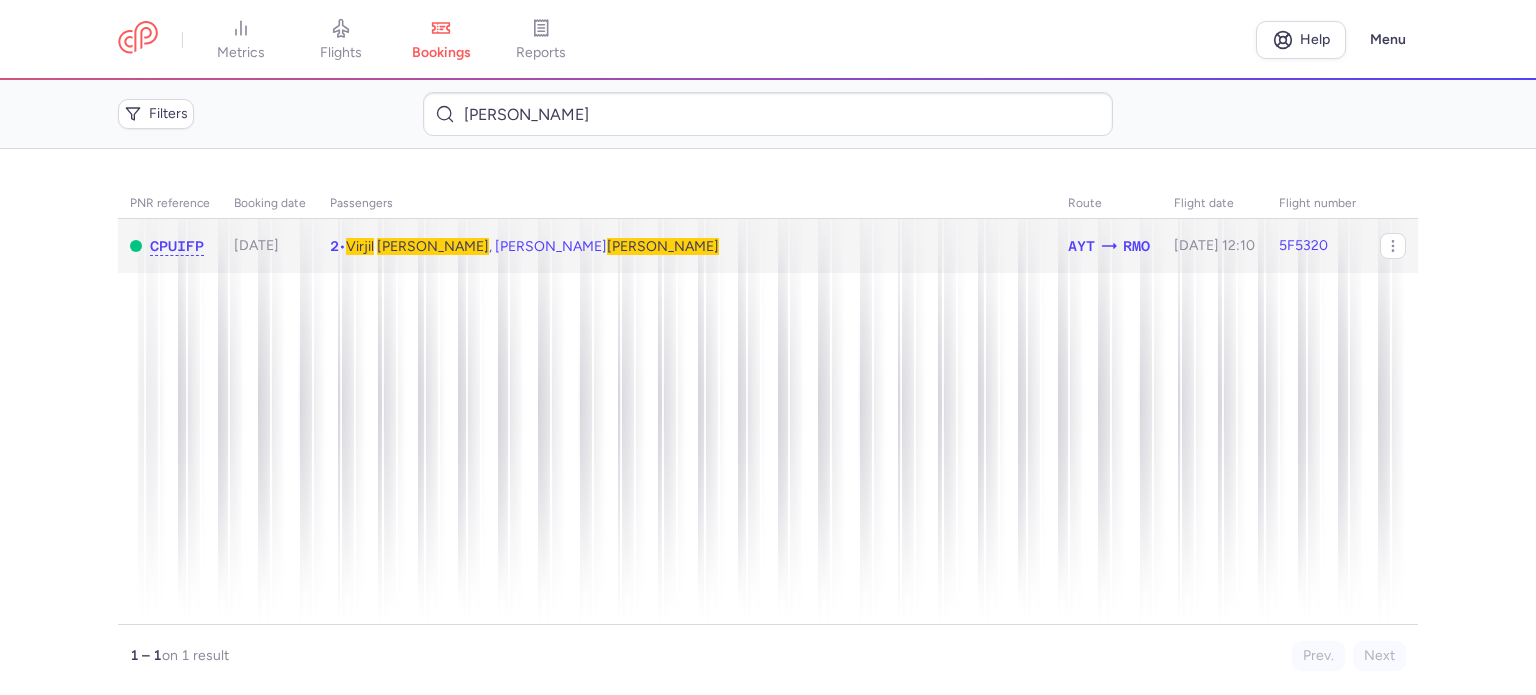 click on "[PERSON_NAME]" at bounding box center [433, 246] 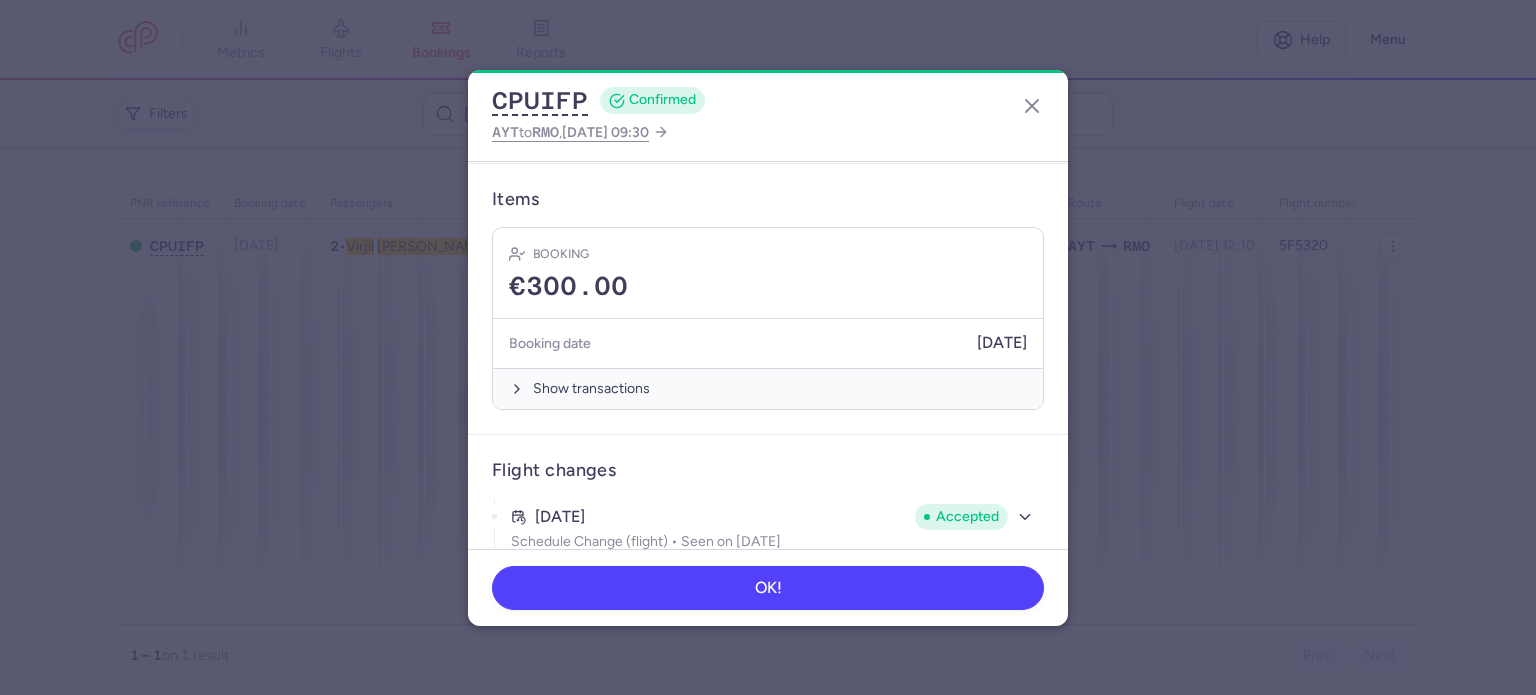 scroll, scrollTop: 567, scrollLeft: 0, axis: vertical 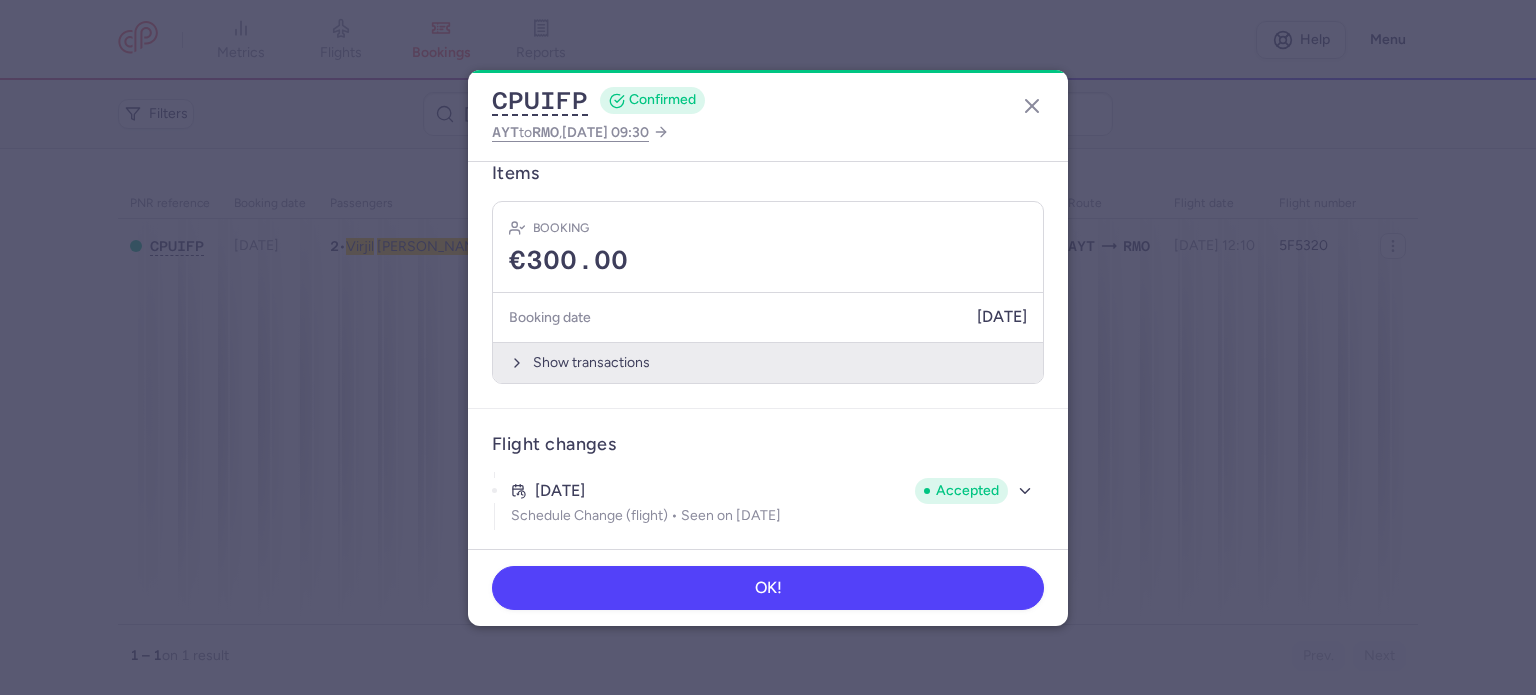 click on "Show transactions" at bounding box center (768, 362) 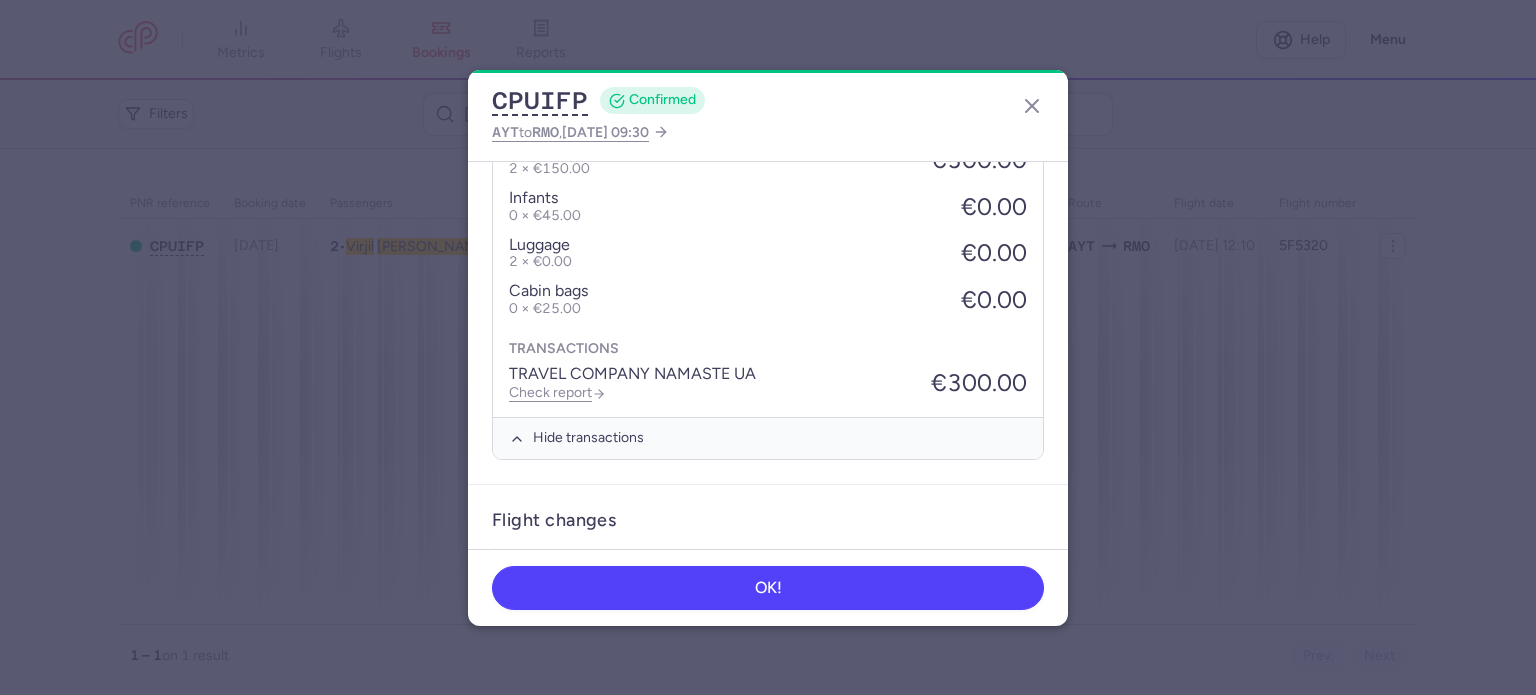 scroll, scrollTop: 883, scrollLeft: 0, axis: vertical 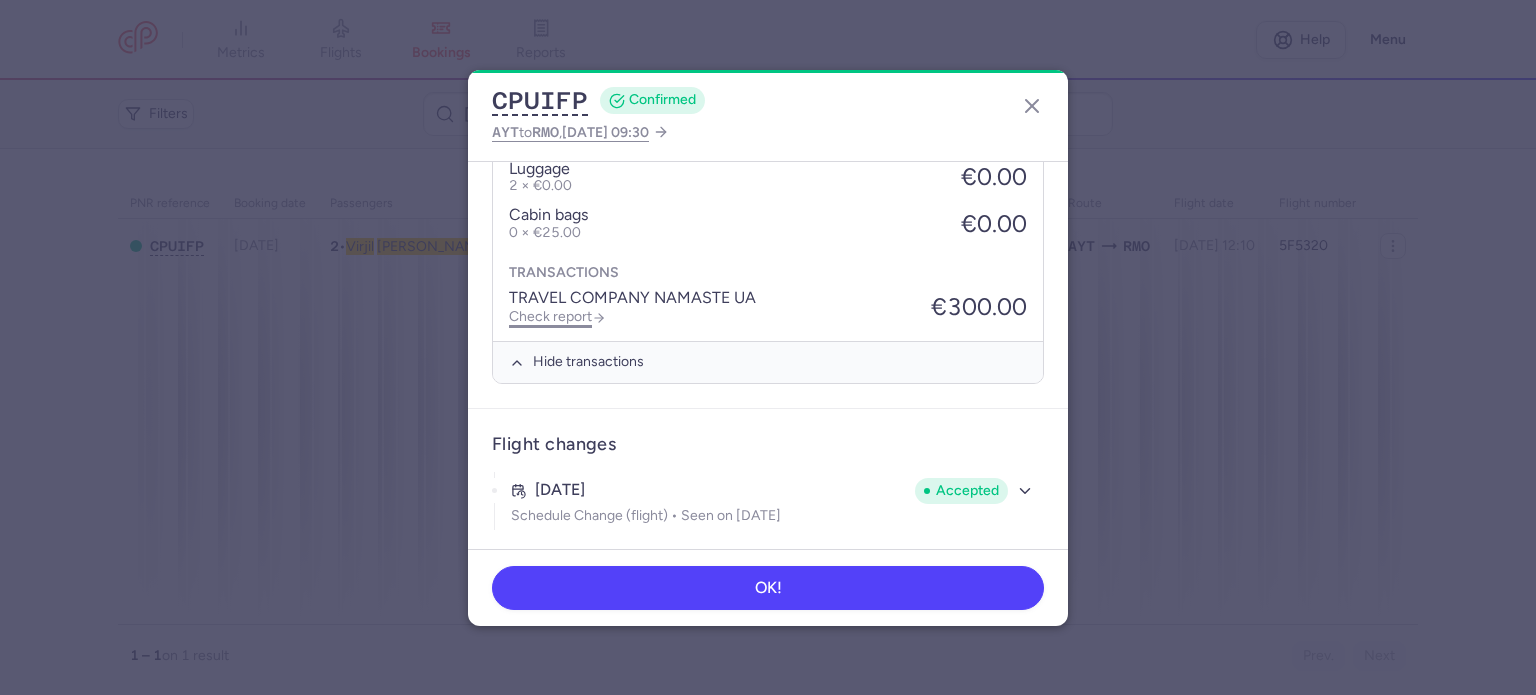 click on "Check report" 